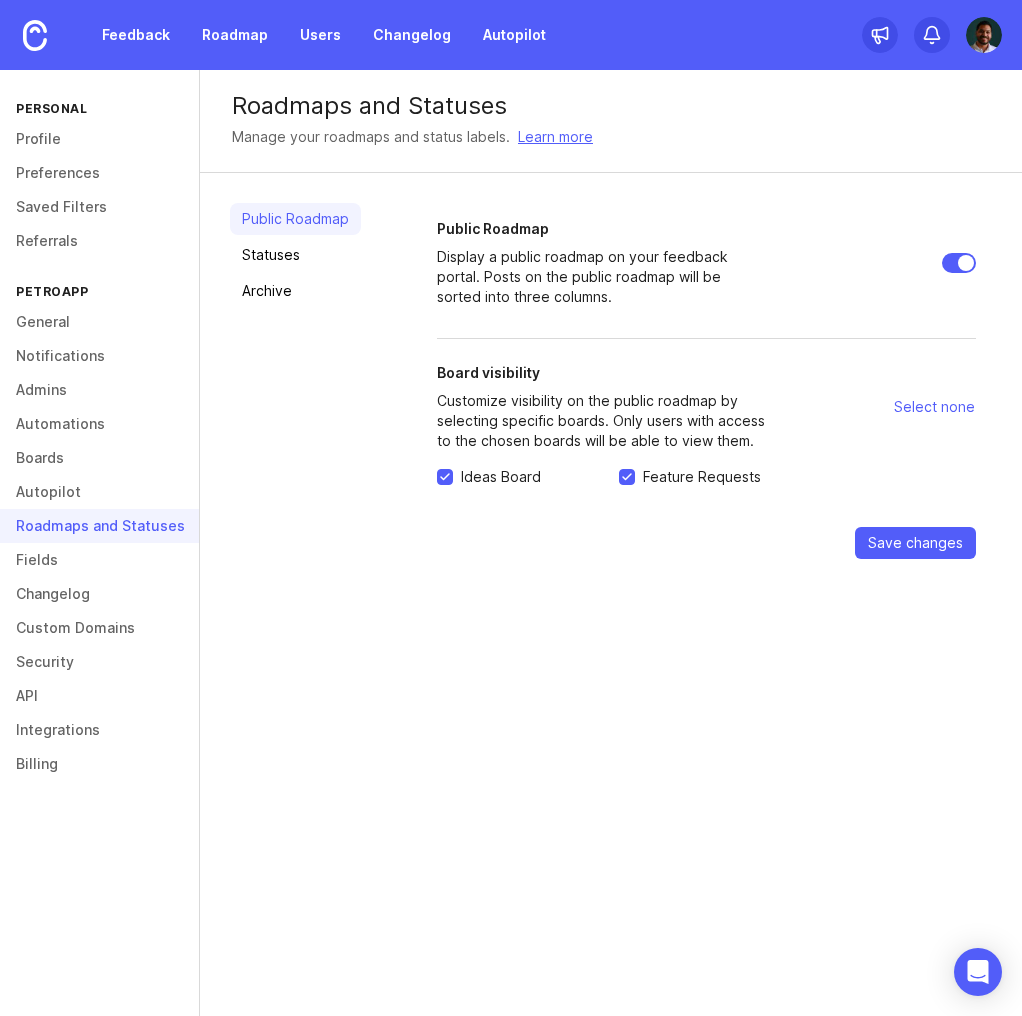 scroll, scrollTop: 0, scrollLeft: 0, axis: both 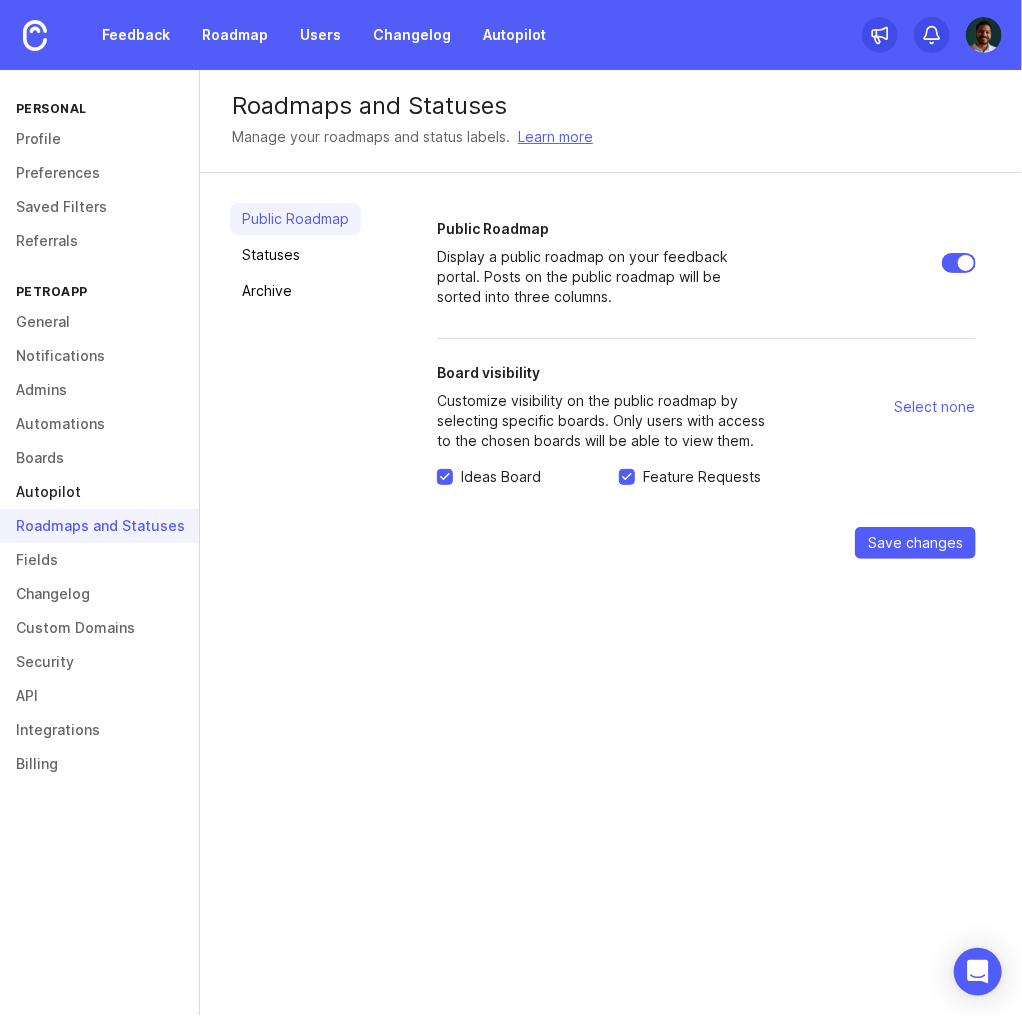 click on "Autopilot" at bounding box center [99, 492] 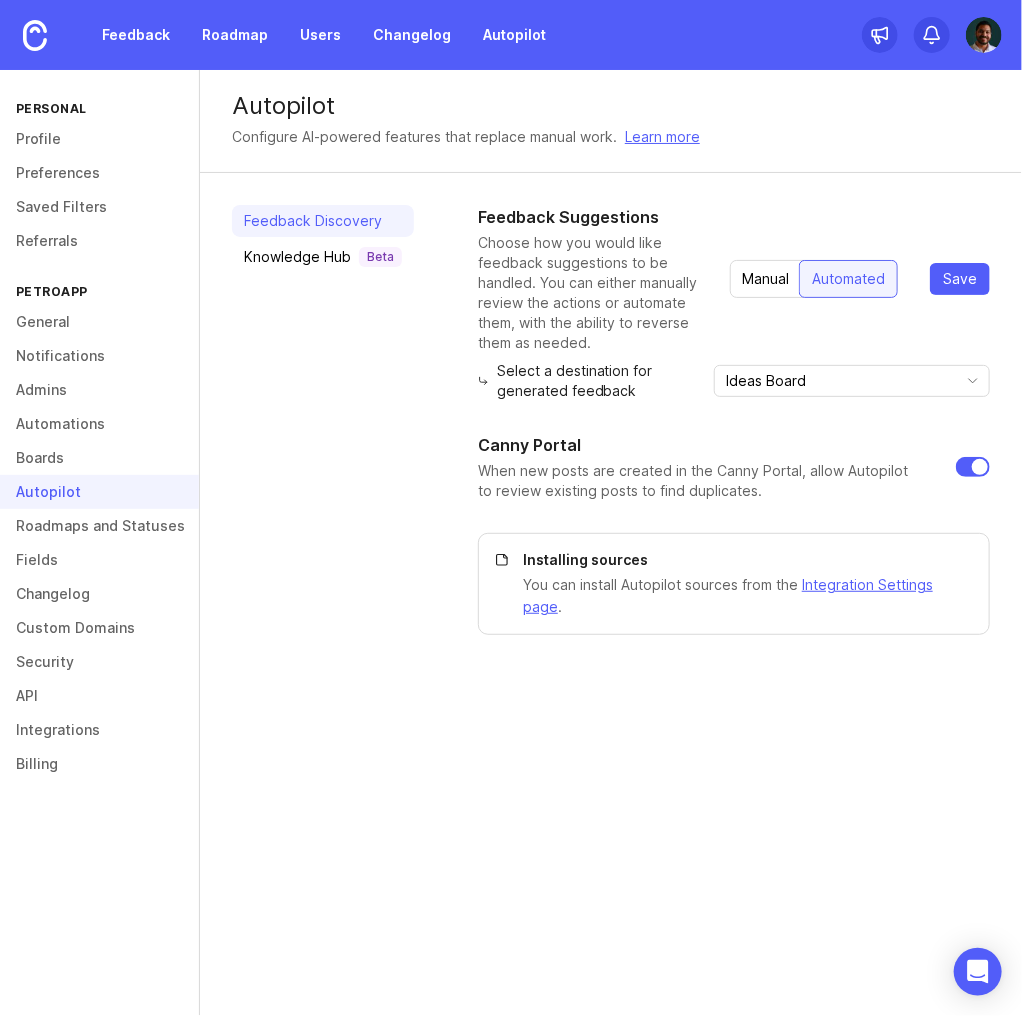 click on "Manual" at bounding box center [765, 279] 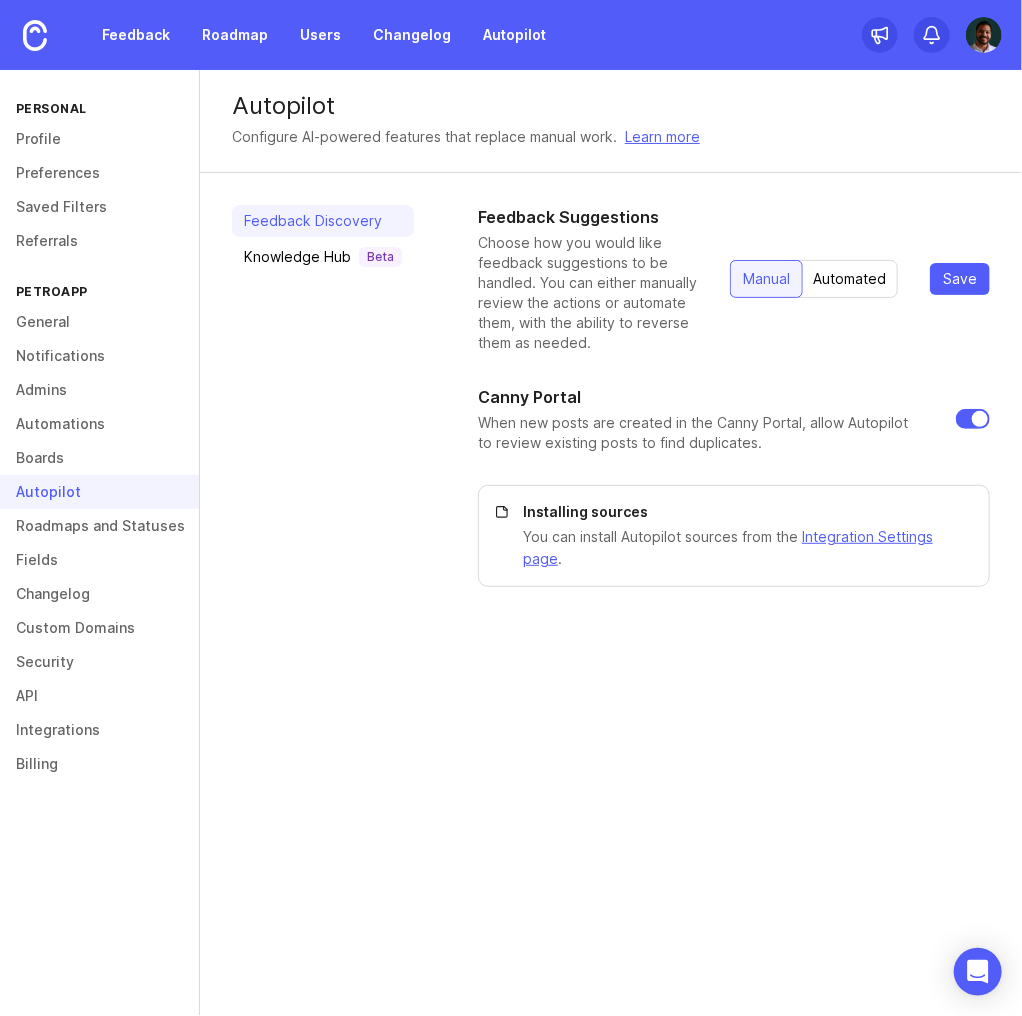 click on "Automated" at bounding box center [849, 279] 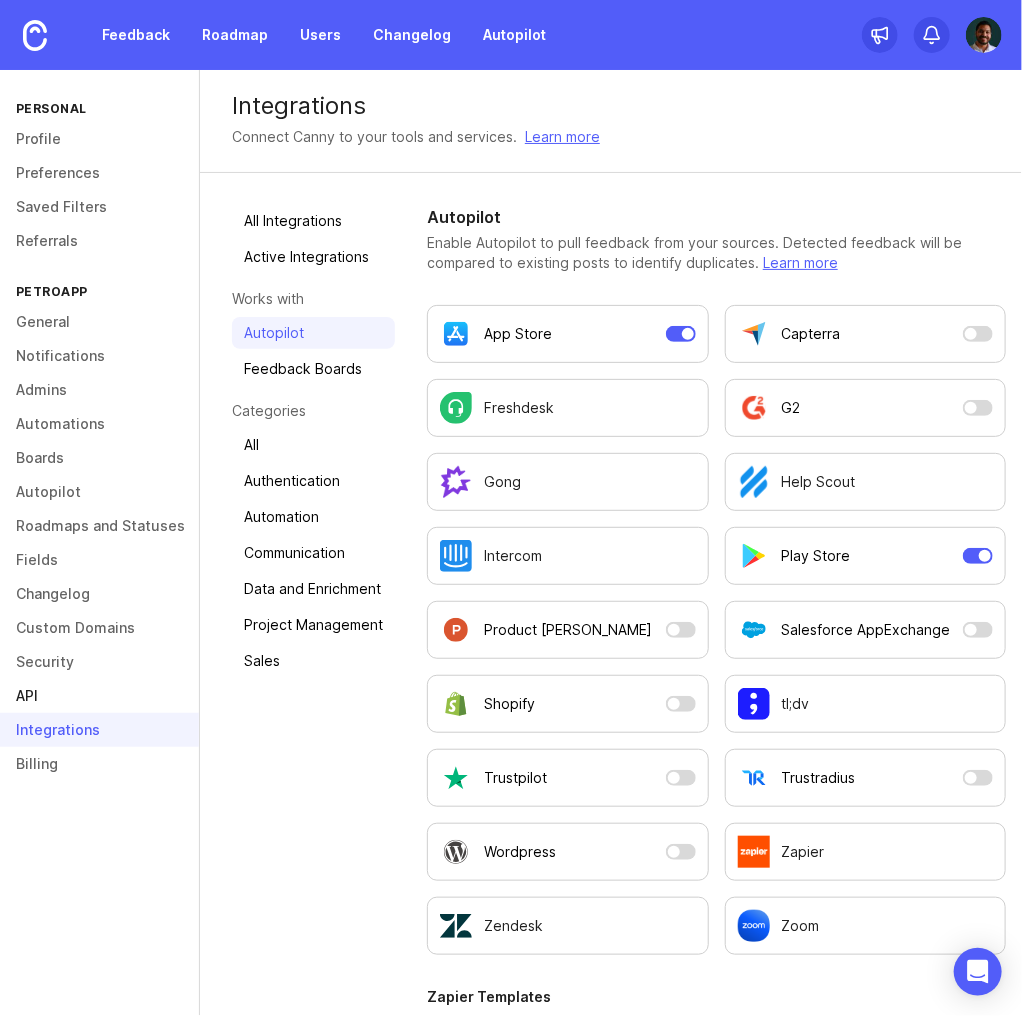 click on "API" at bounding box center (99, 696) 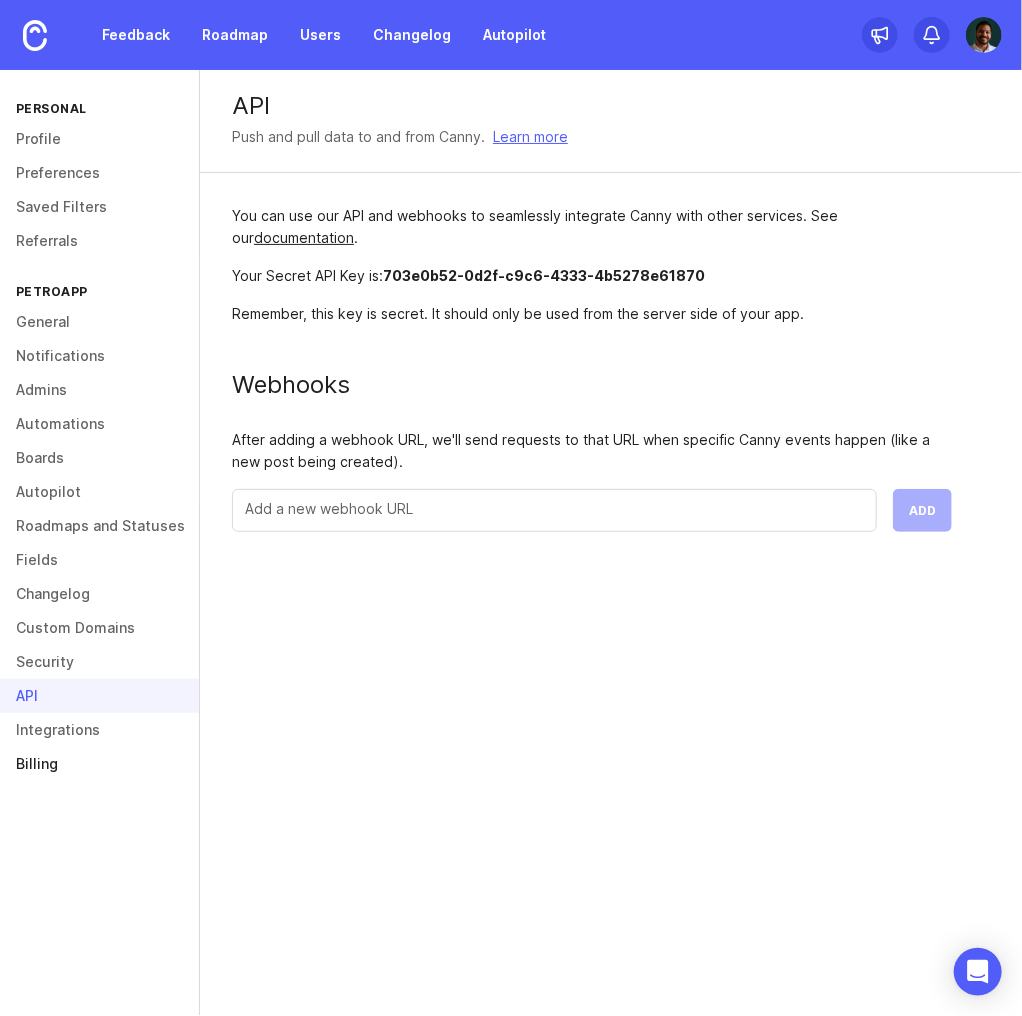 drag, startPoint x: 76, startPoint y: 761, endPoint x: 76, endPoint y: 748, distance: 13 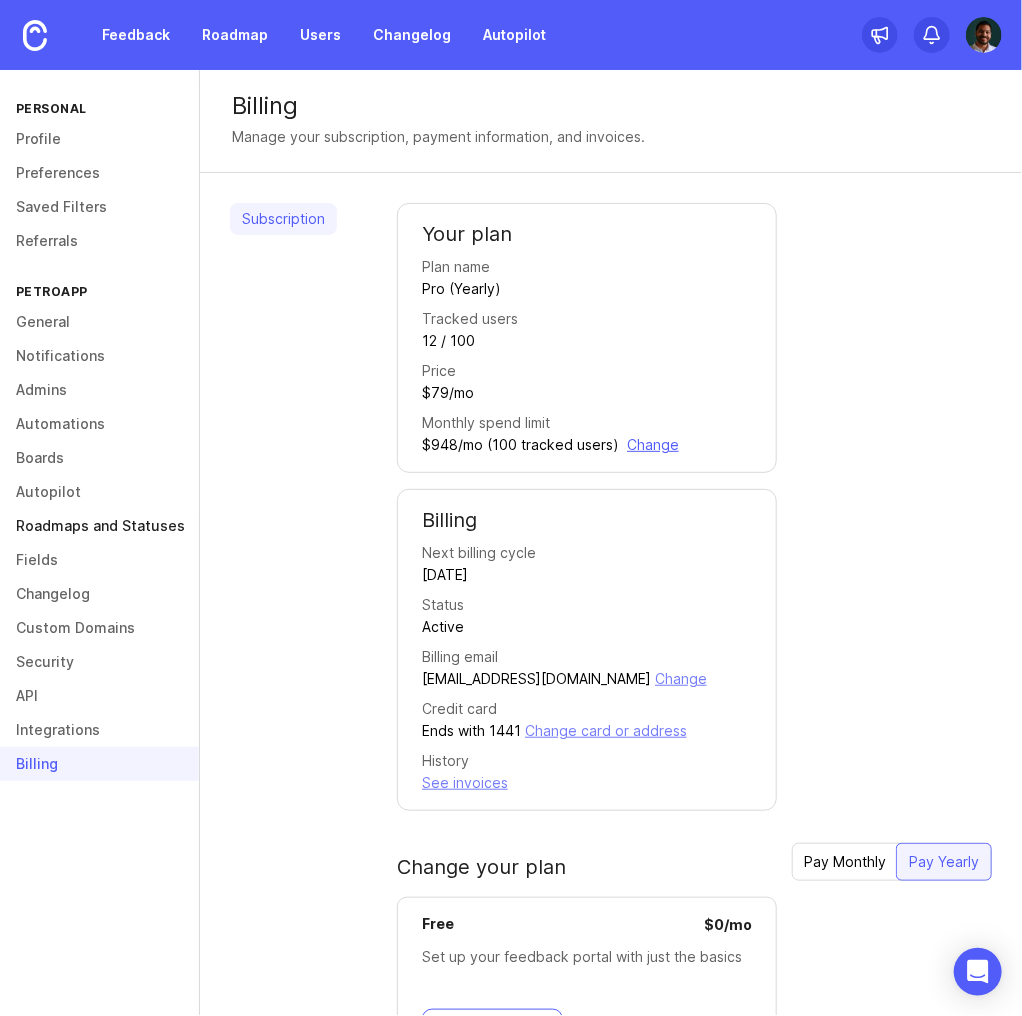 click on "Roadmaps and Statuses" at bounding box center (99, 526) 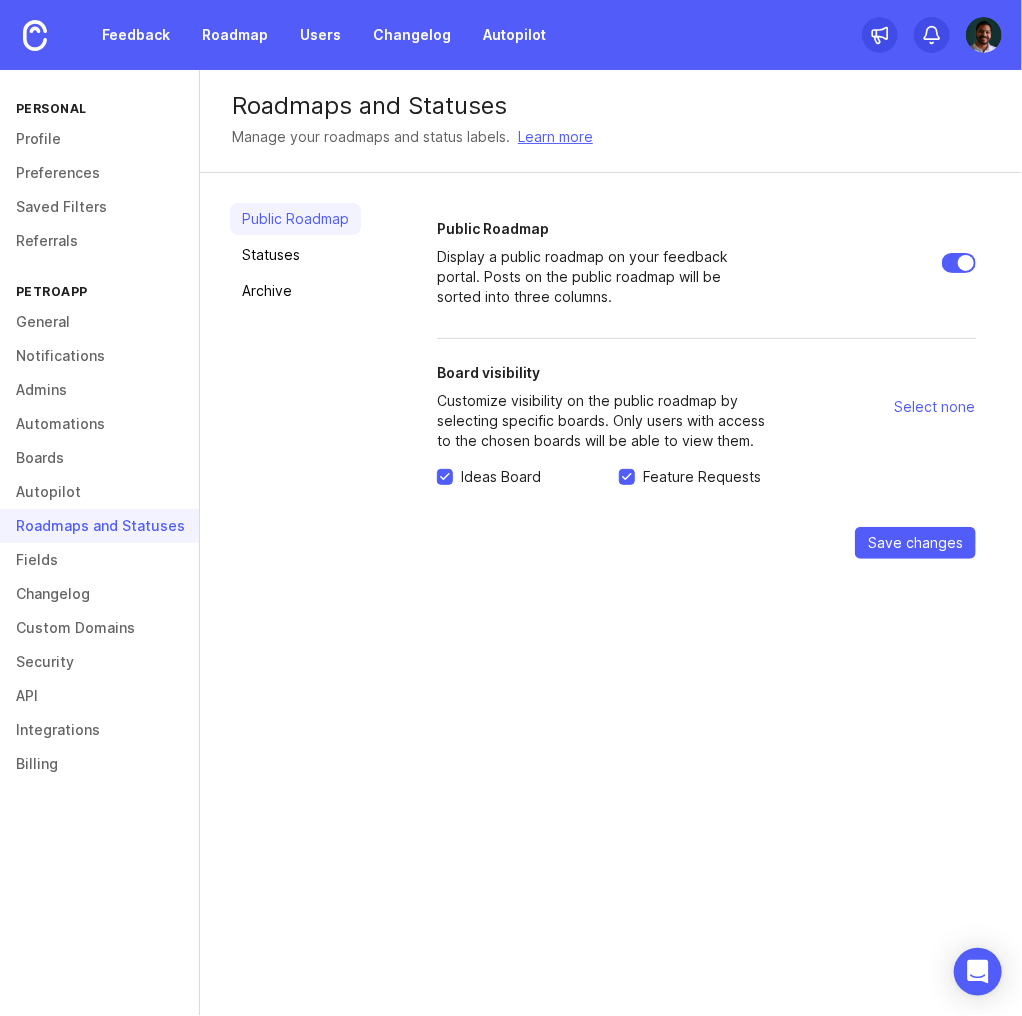 click on "Ideas Board" at bounding box center [445, 477] 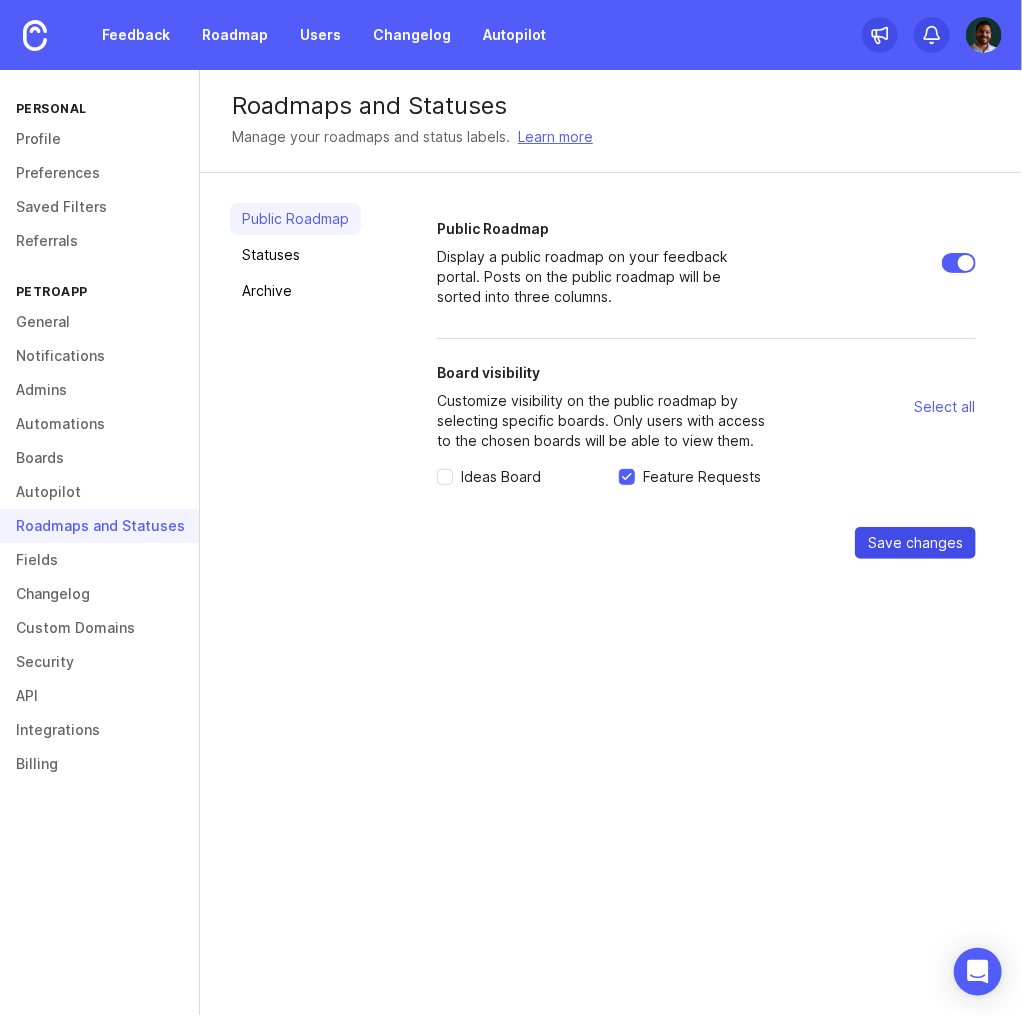 click on "Save changes" at bounding box center (915, 543) 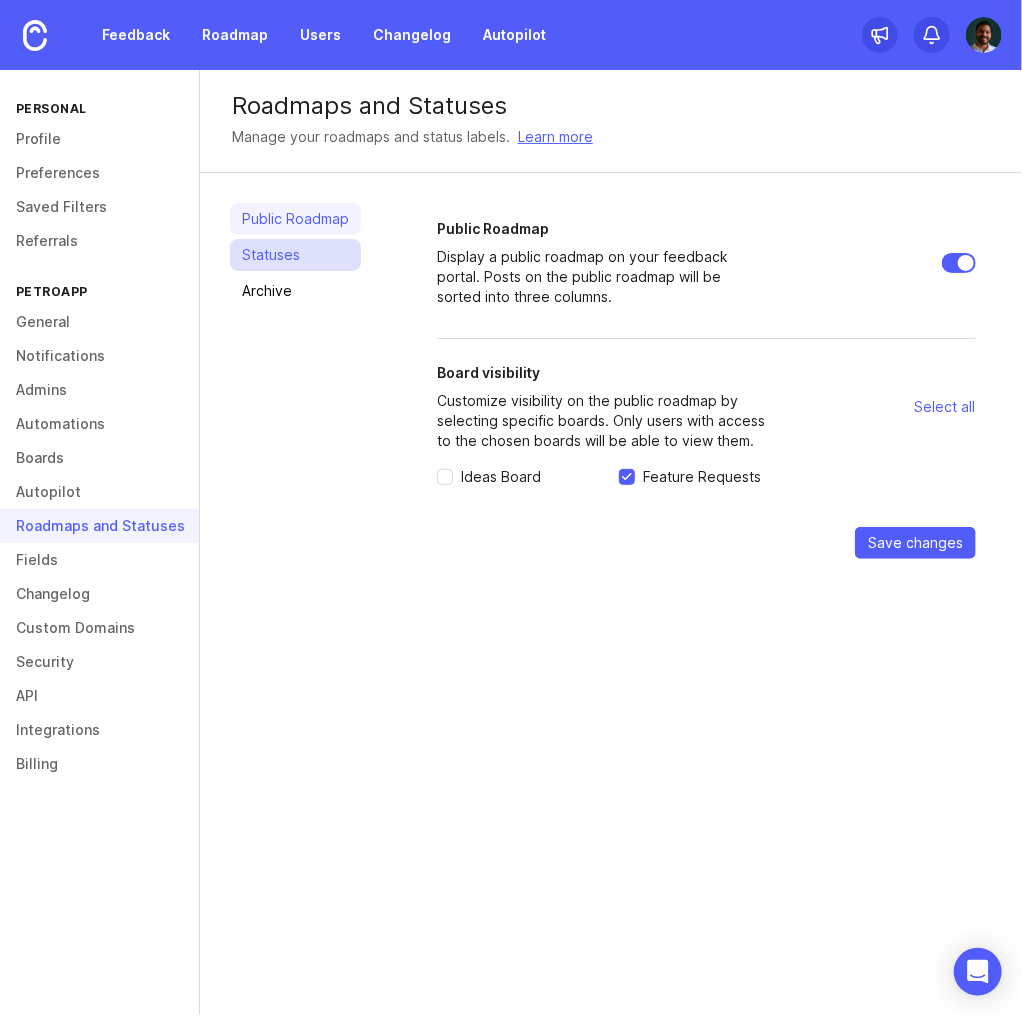 click on "Statuses" at bounding box center [295, 255] 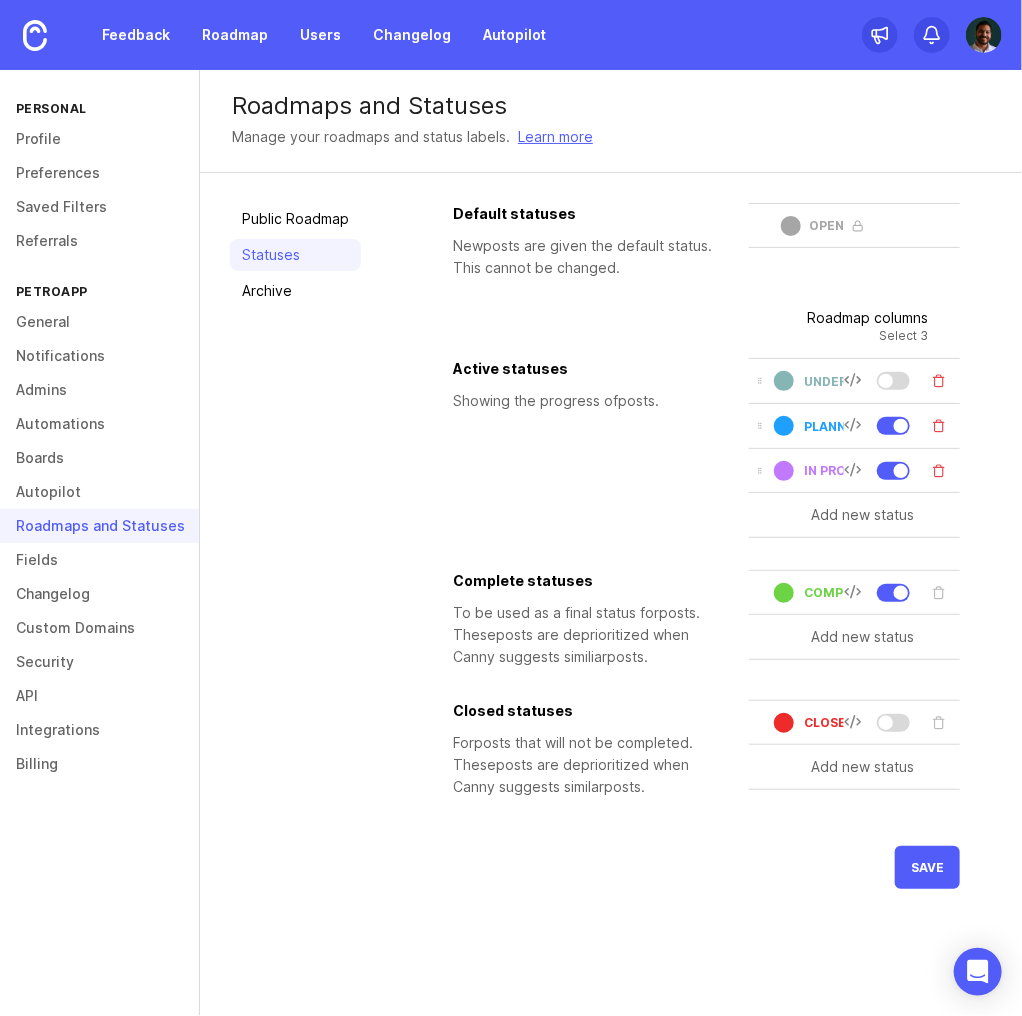 click at bounding box center (893, 381) 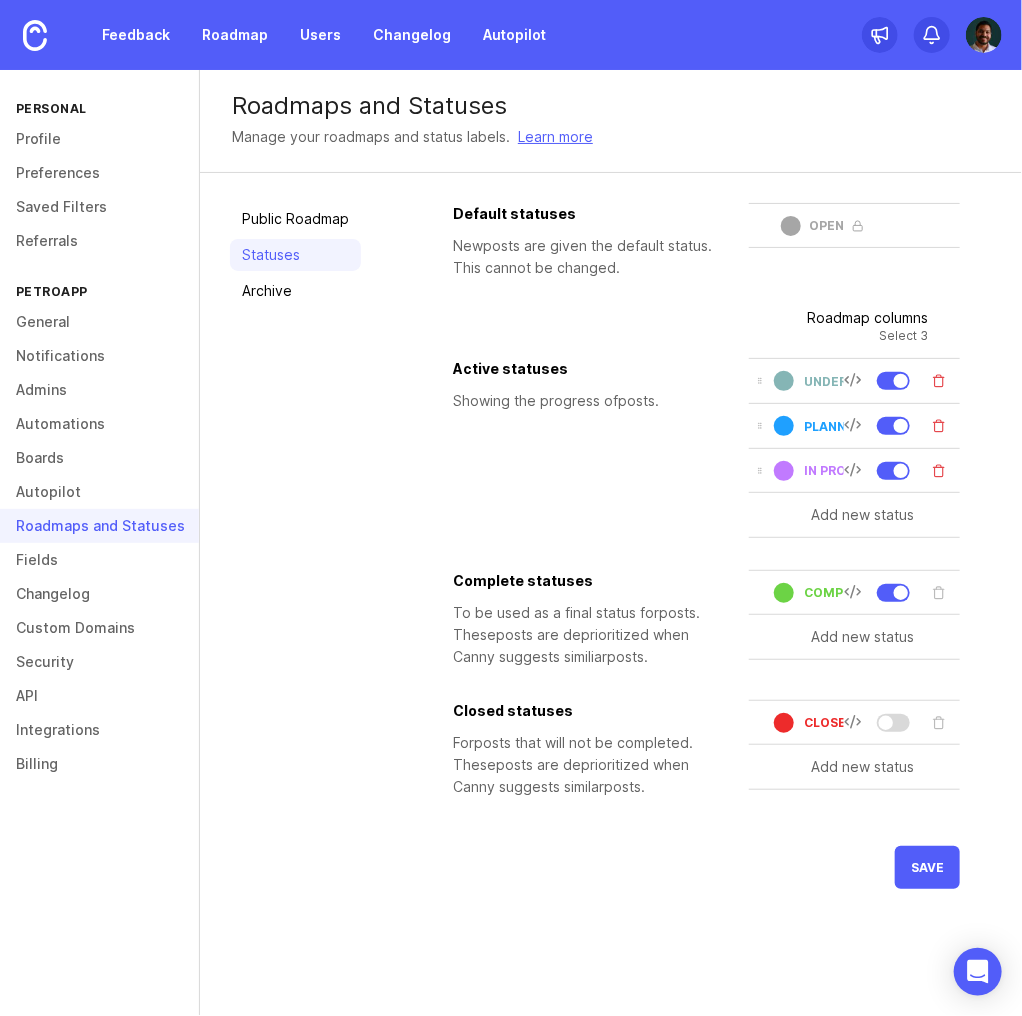click at bounding box center (901, 381) 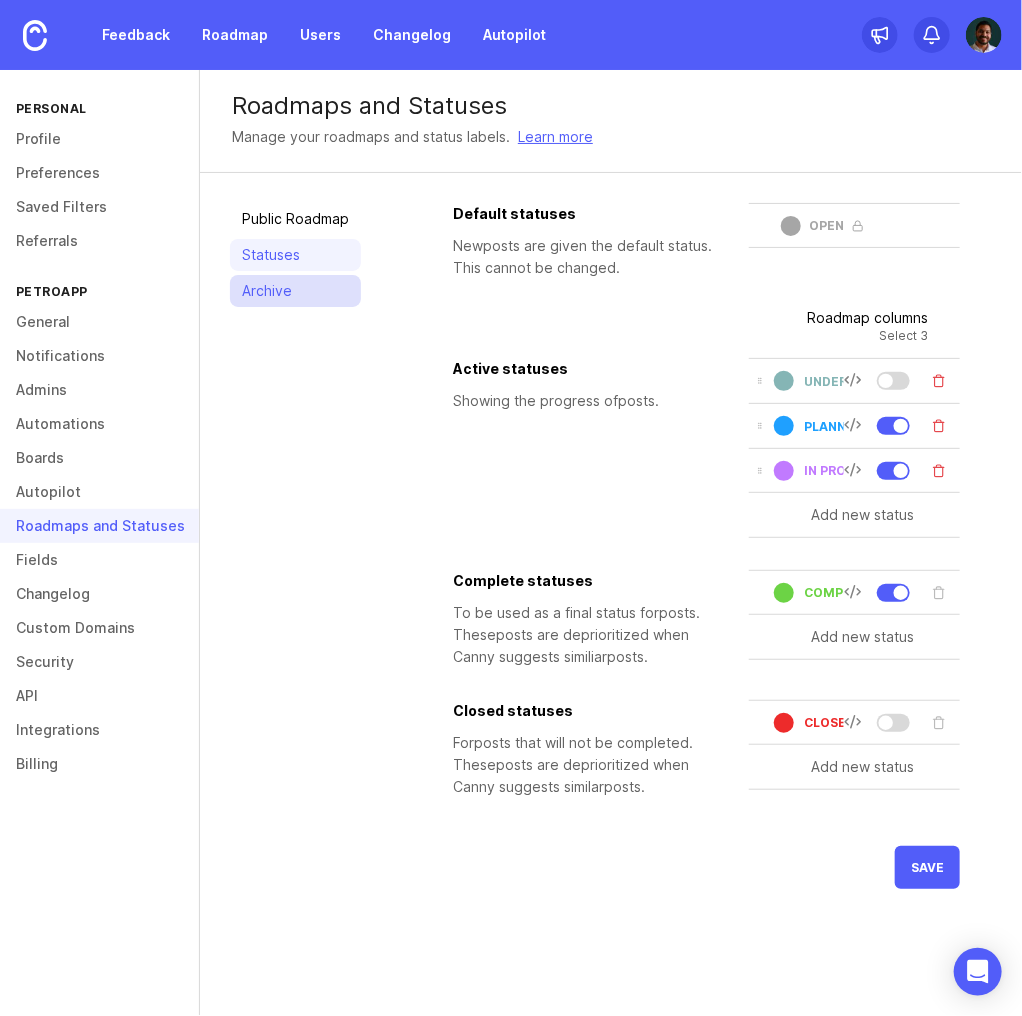 click on "Archive" at bounding box center (295, 291) 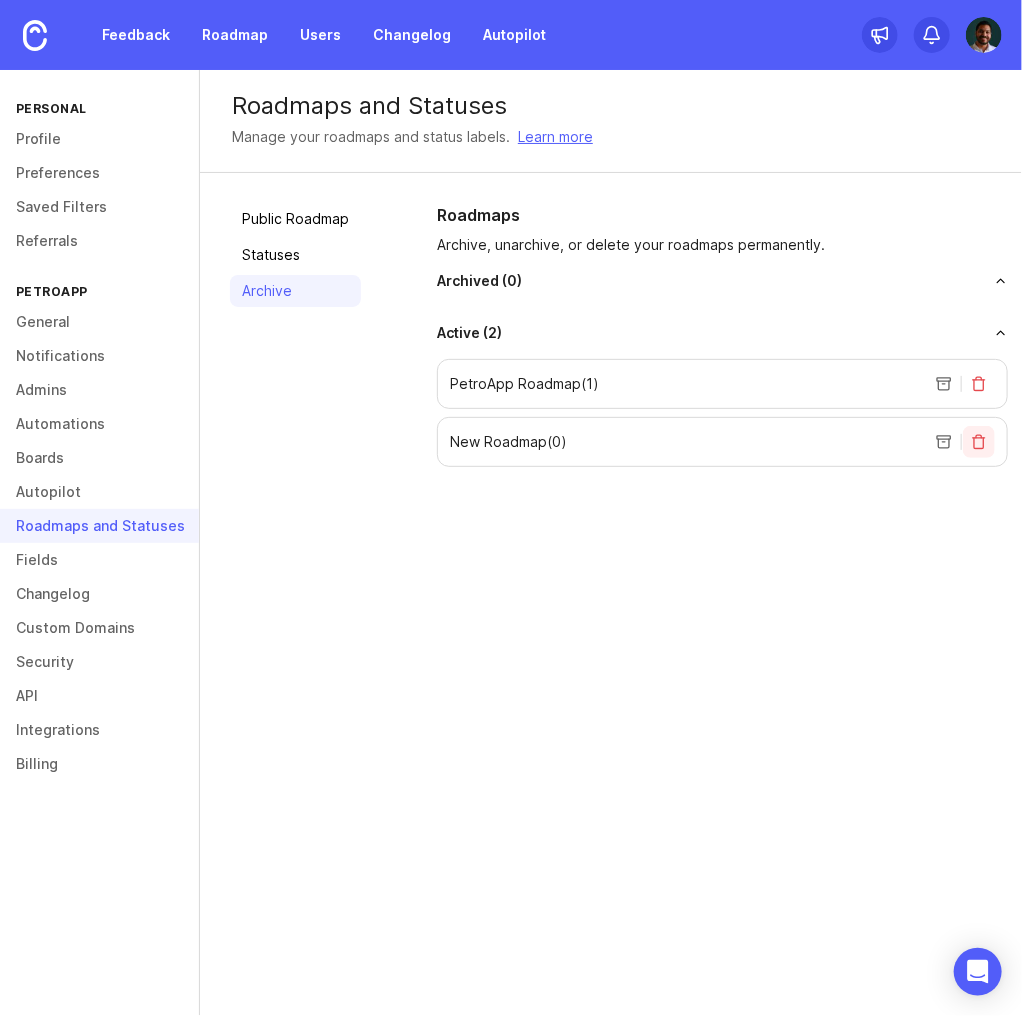 click at bounding box center [979, 442] 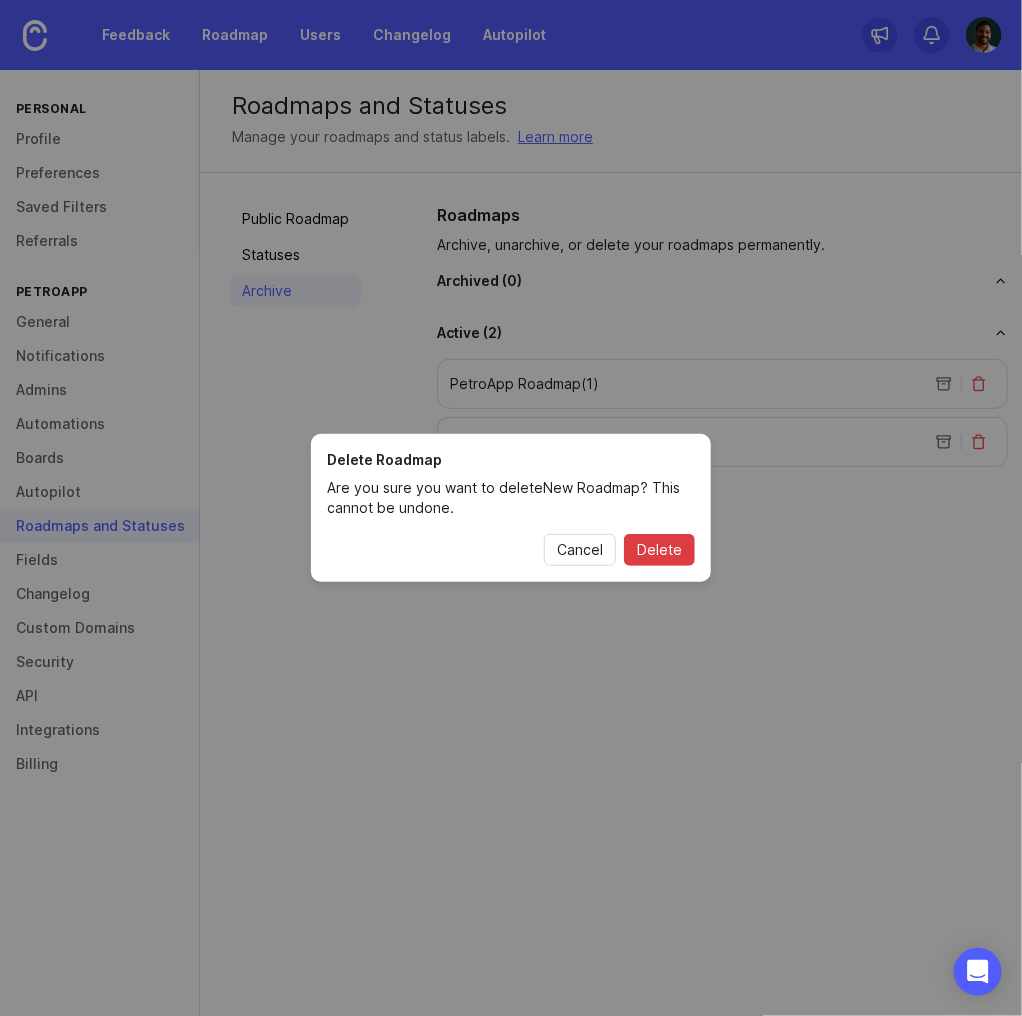 click on "Delete" at bounding box center [659, 550] 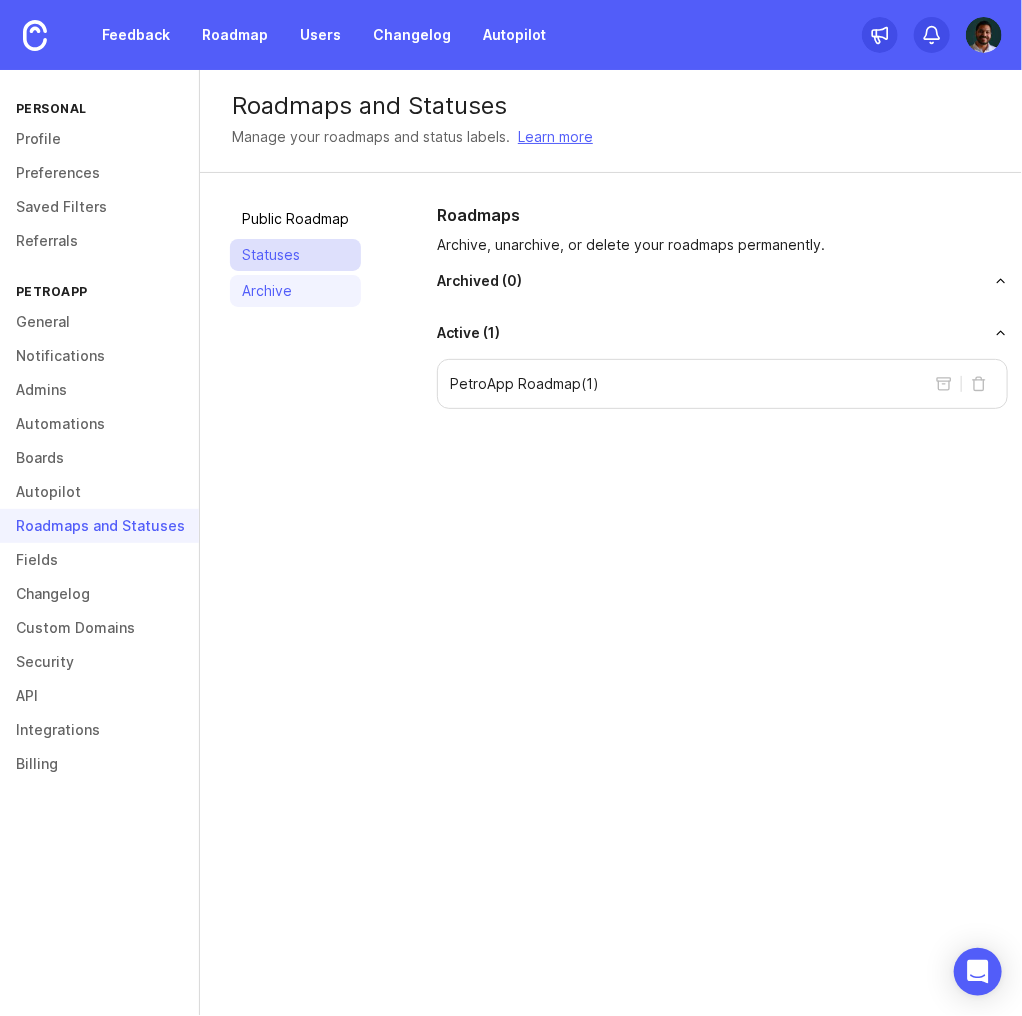 click on "Statuses" at bounding box center [295, 255] 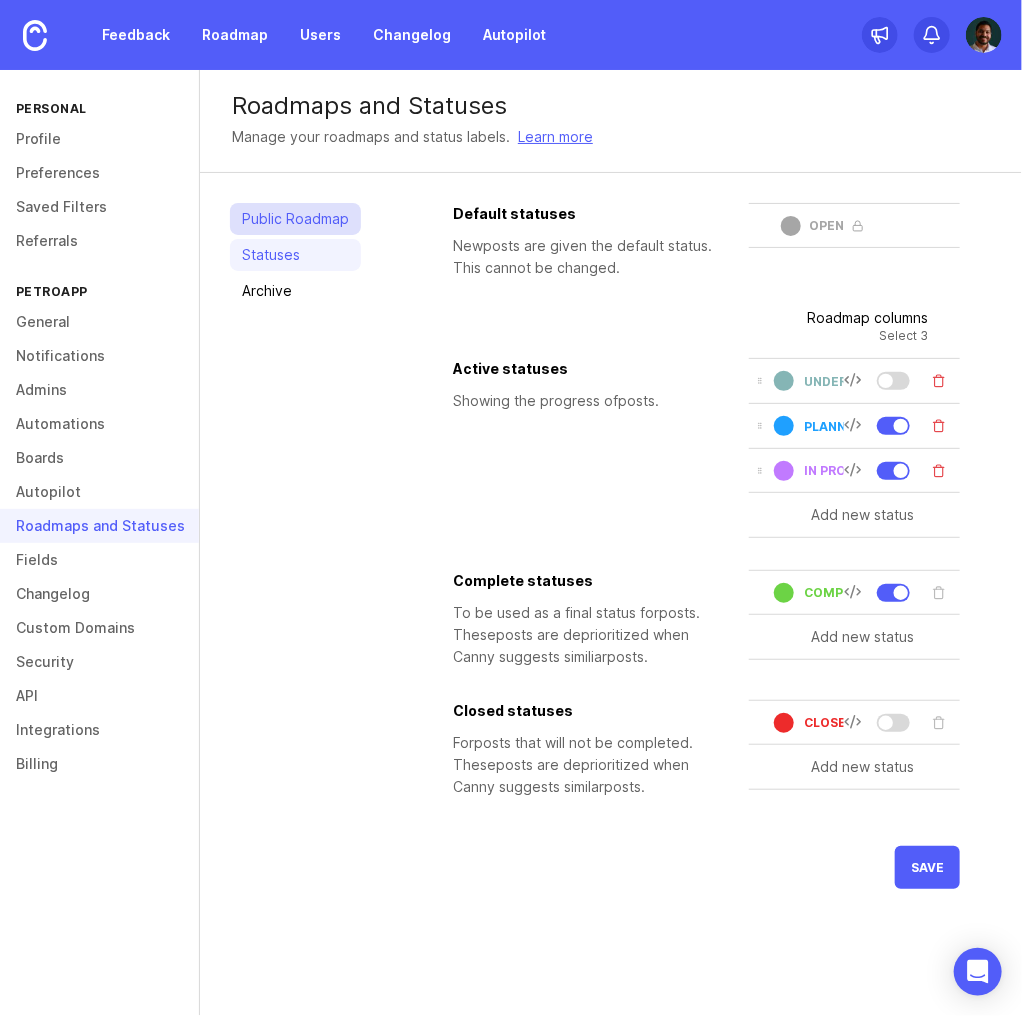 click on "Public Roadmap" at bounding box center [295, 219] 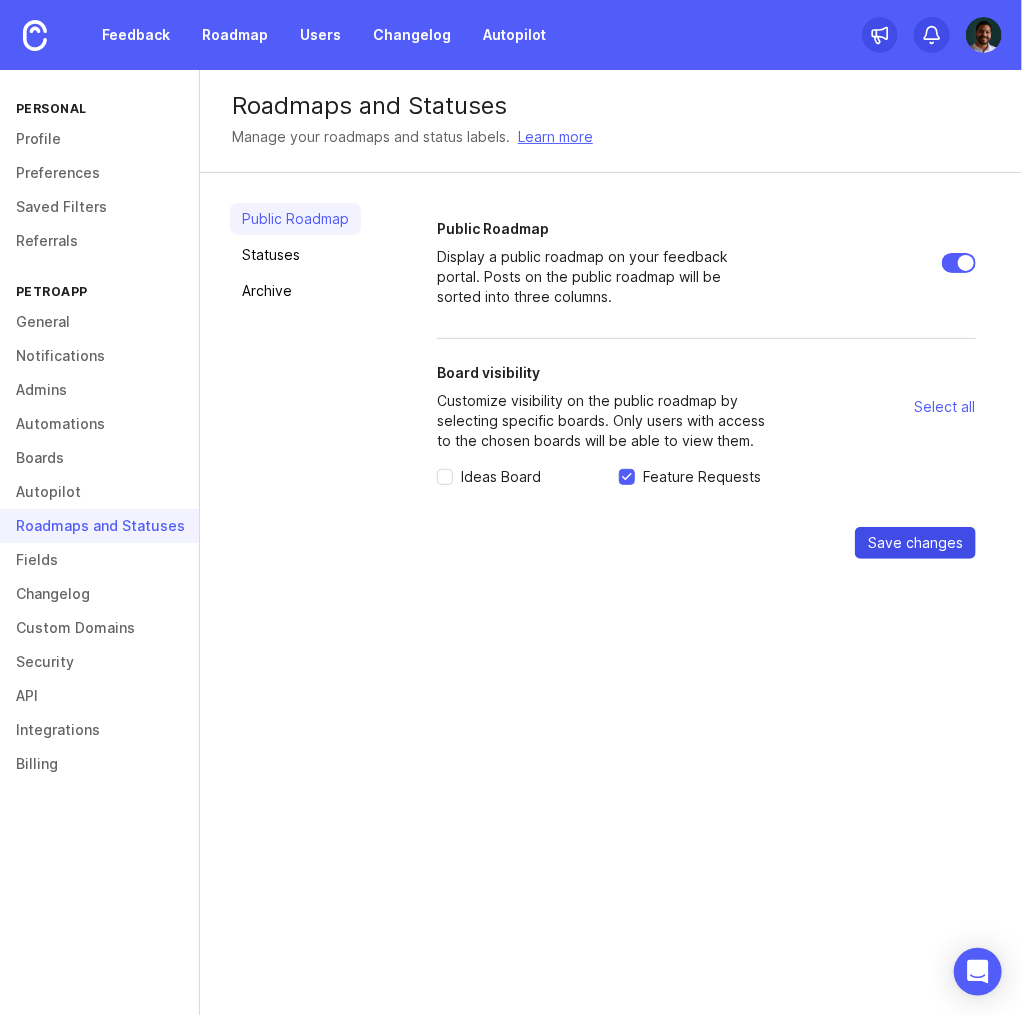 click on "Save changes" at bounding box center (915, 543) 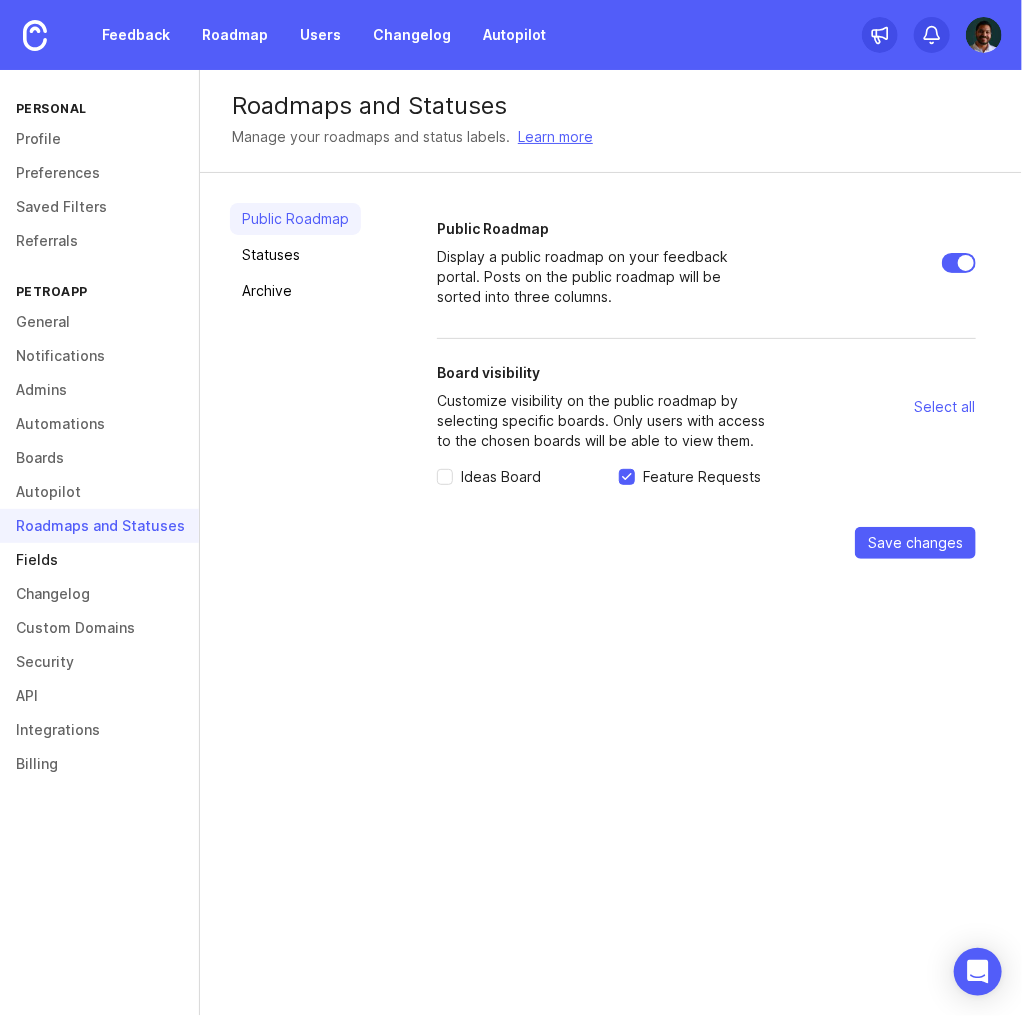 click on "Fields" at bounding box center [99, 560] 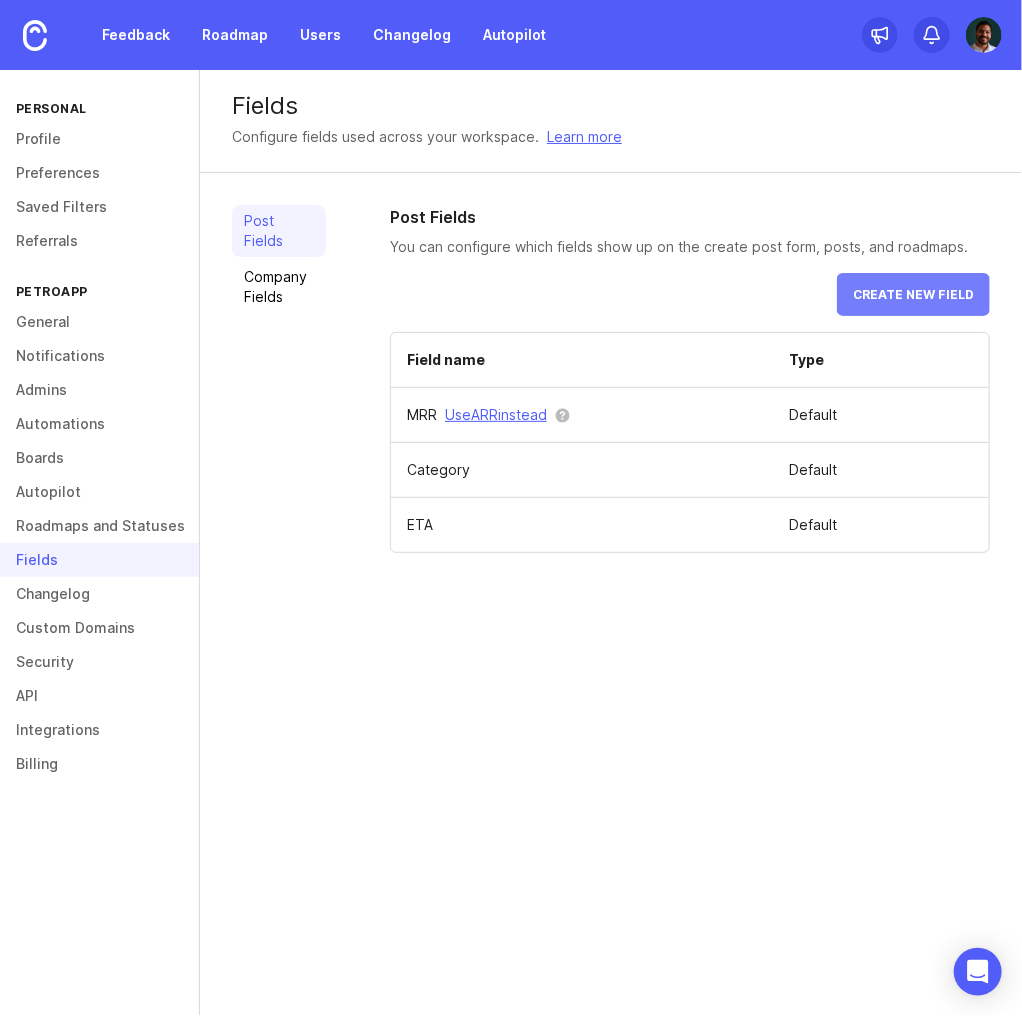 click on "Create new field" at bounding box center [913, 294] 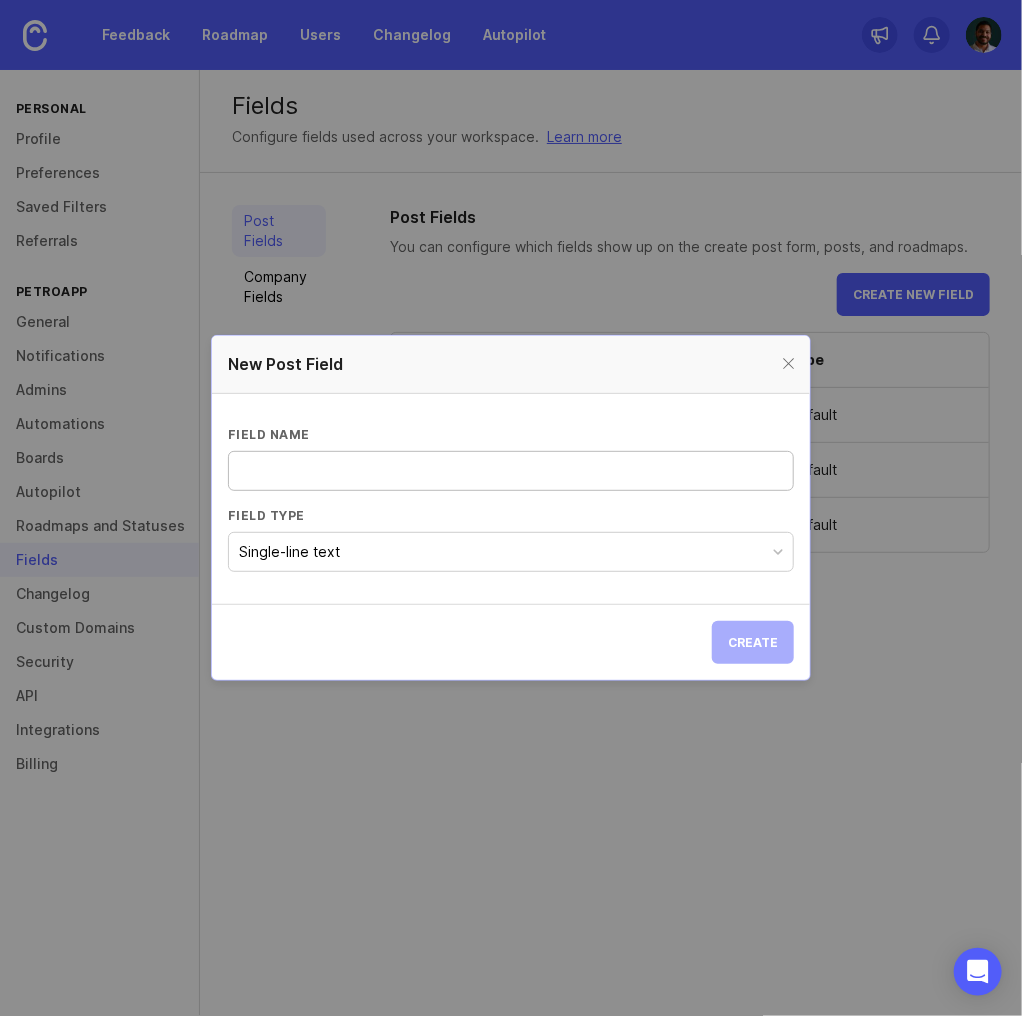 click on "Single-line text" at bounding box center [511, 552] 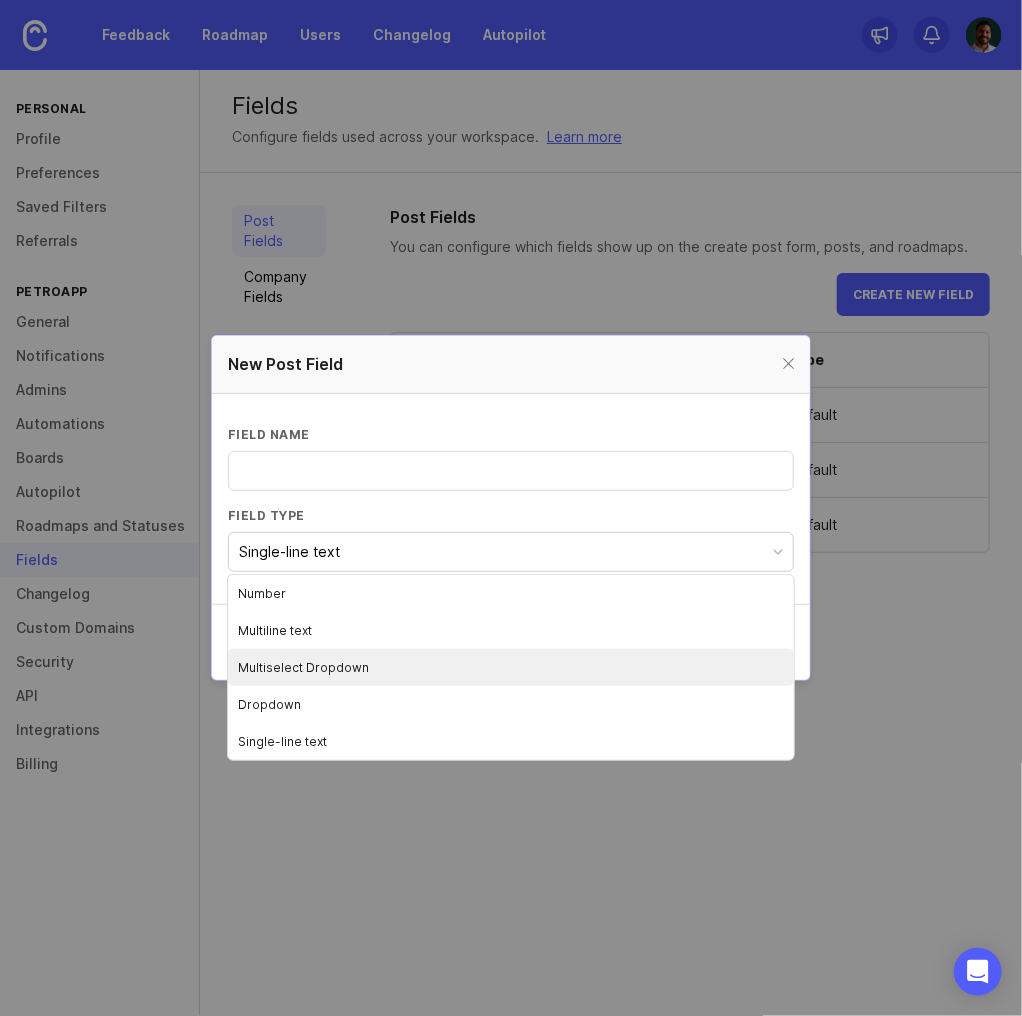 click on "Multiselect Dropdown" at bounding box center [511, 667] 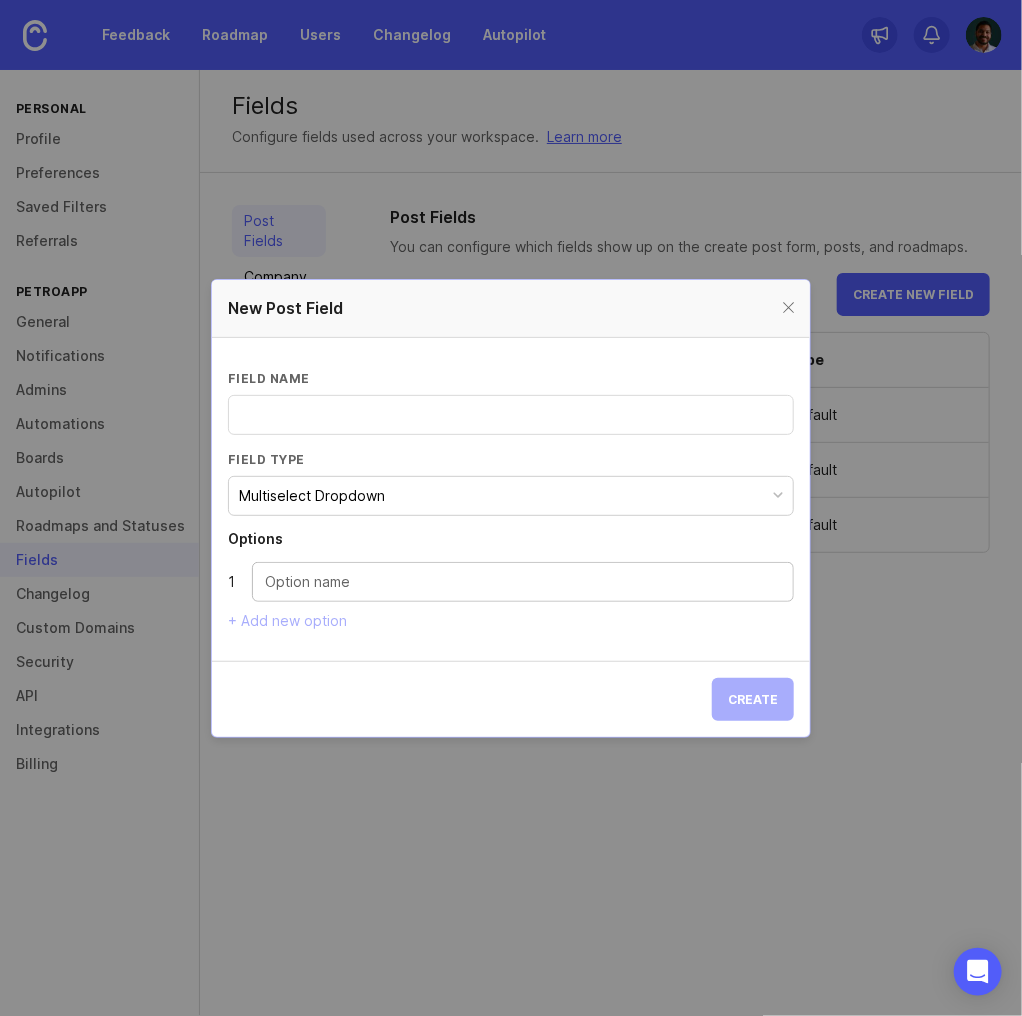 click at bounding box center (523, 582) 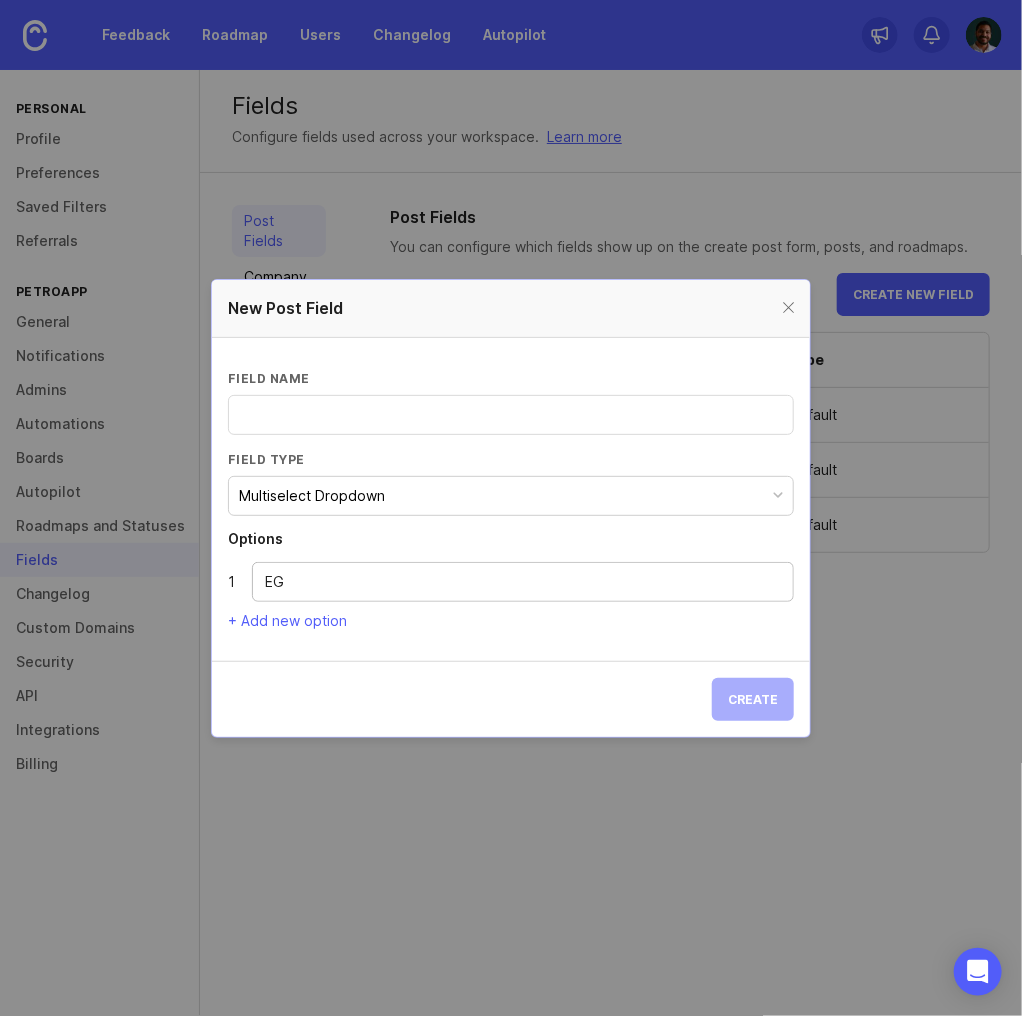 type on "EG" 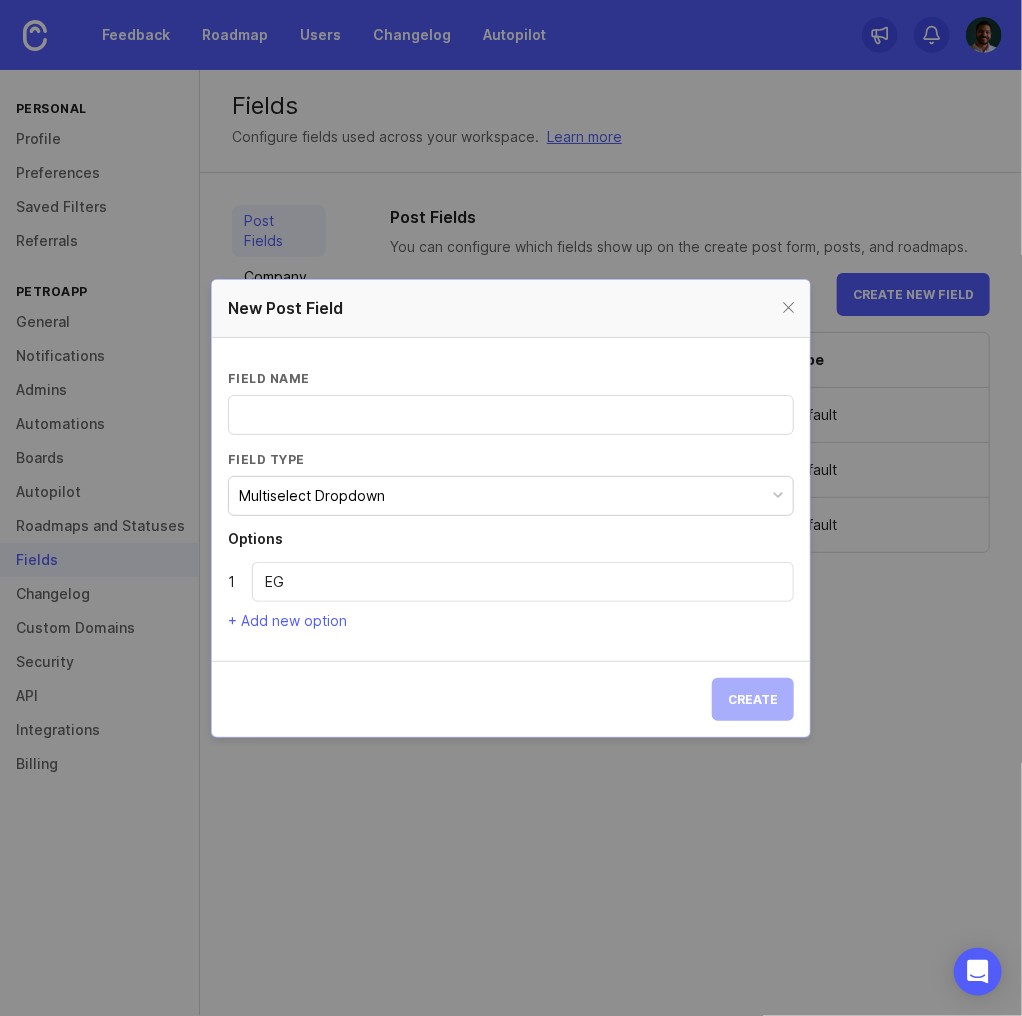 type 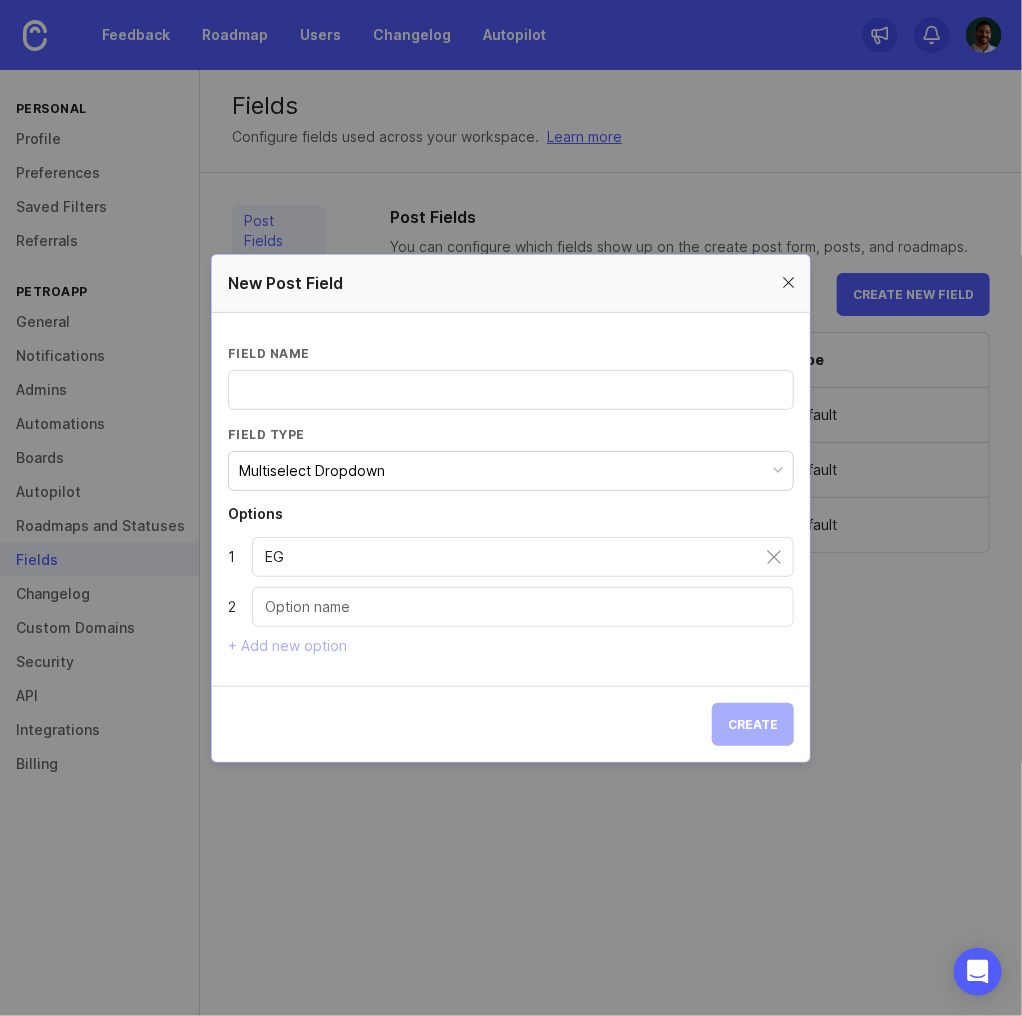click at bounding box center (788, 283) 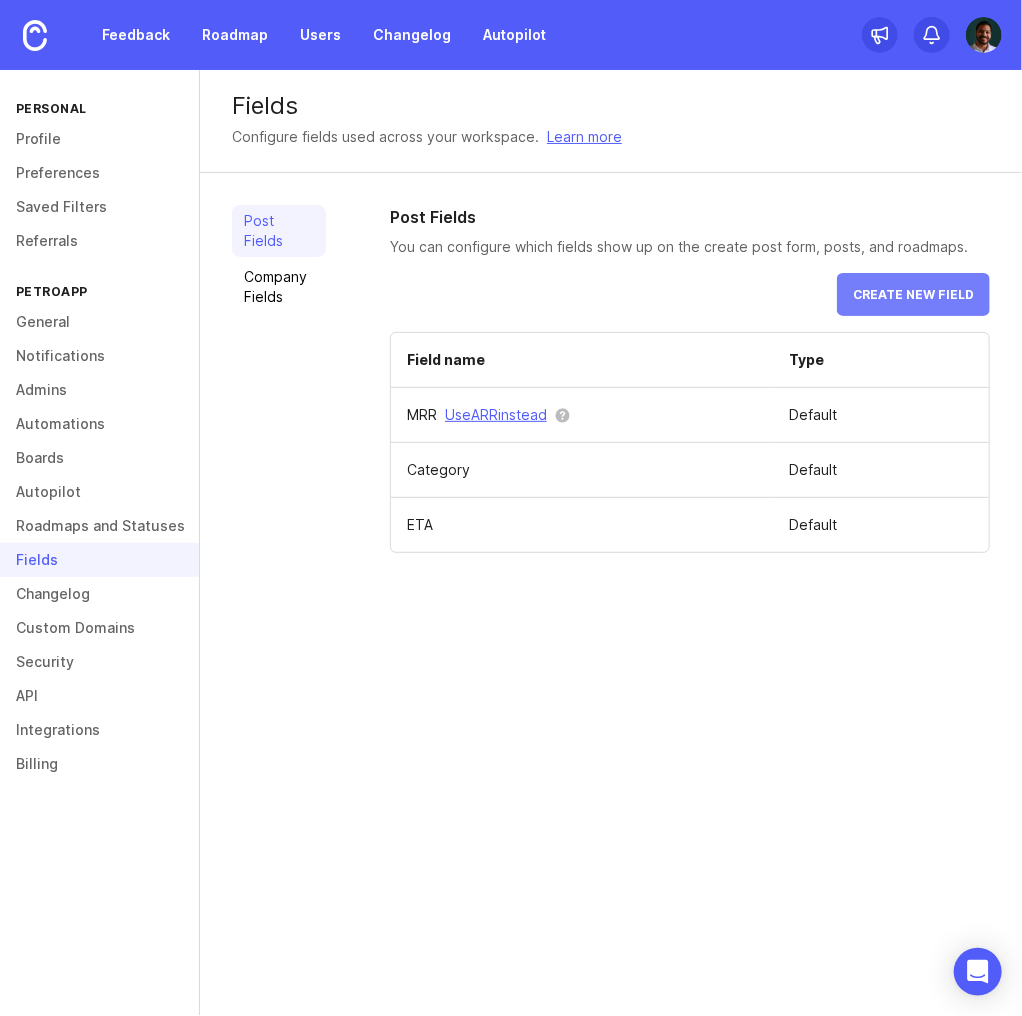 click on "Create new field" at bounding box center [913, 294] 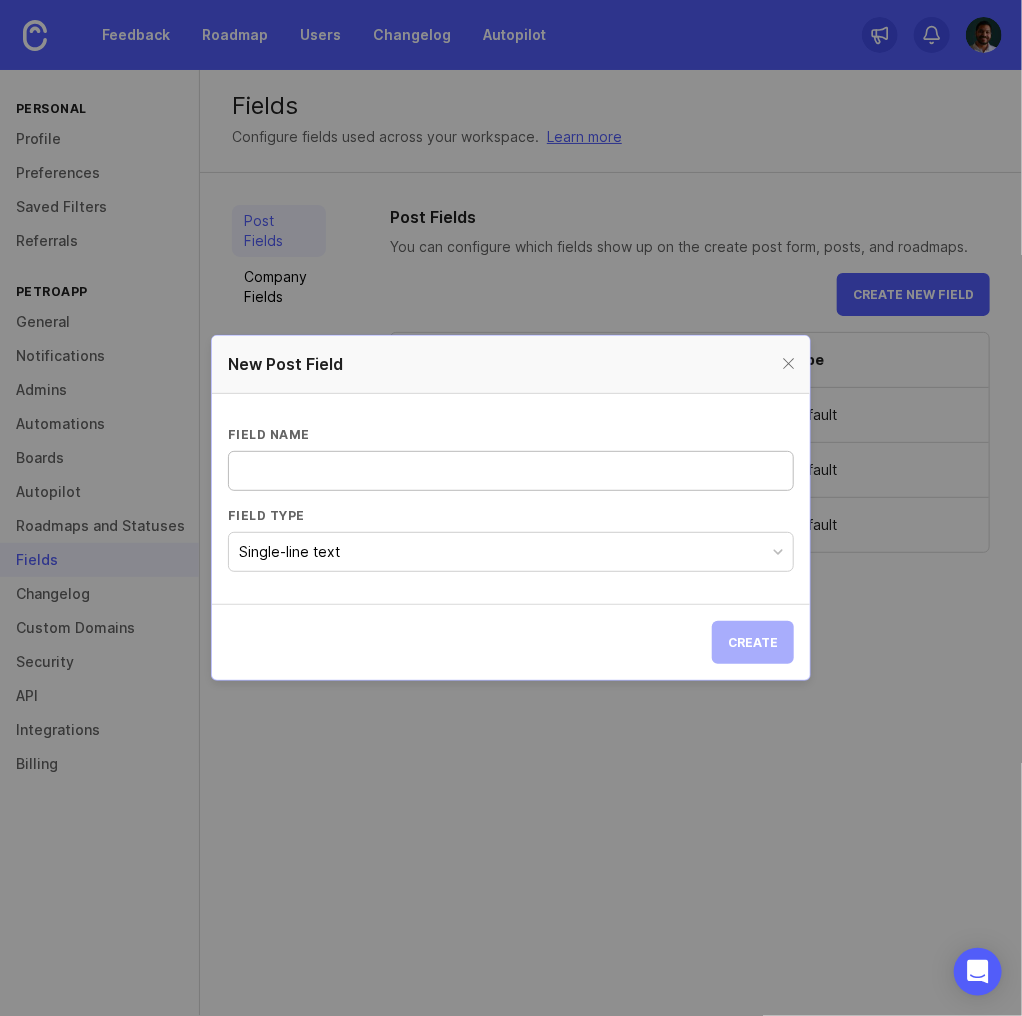 click on "Single-line text" at bounding box center [289, 552] 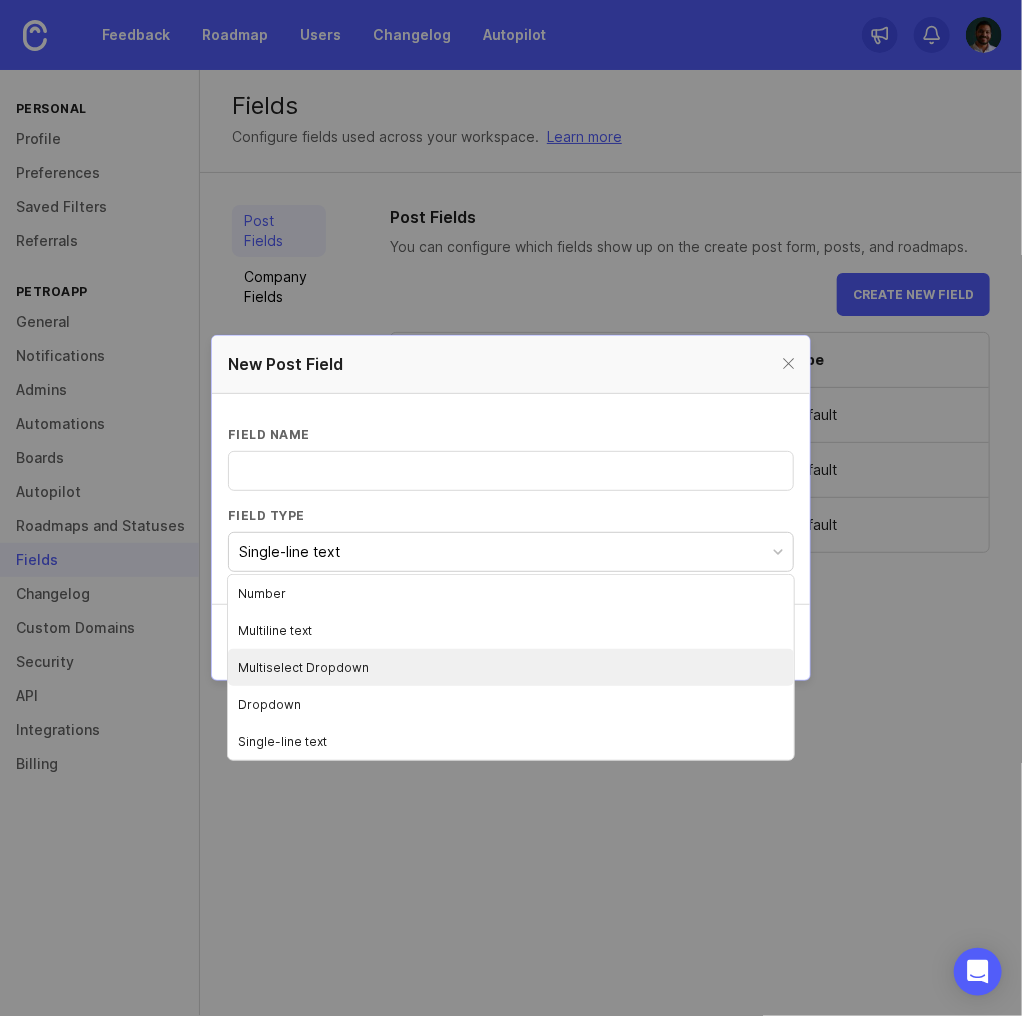 click on "Multiselect Dropdown" at bounding box center (511, 667) 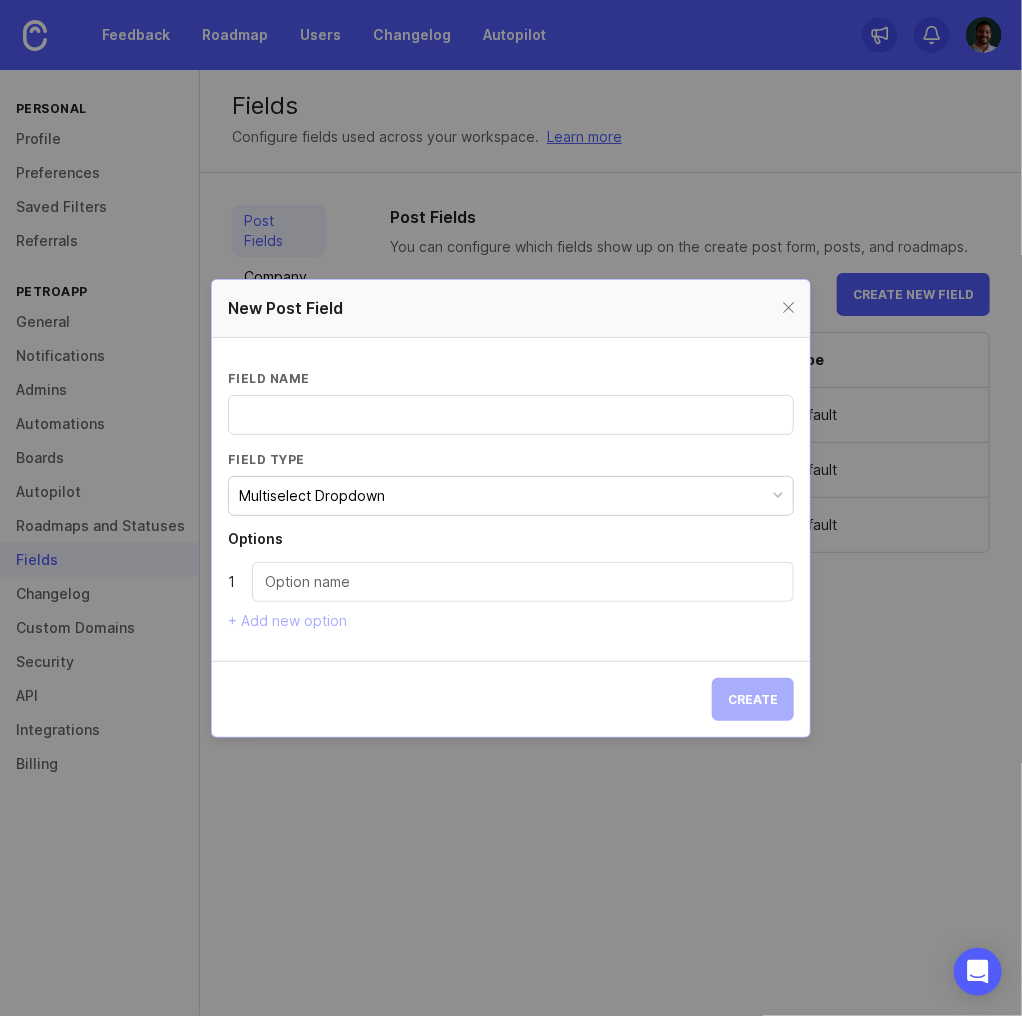 click at bounding box center (523, 582) 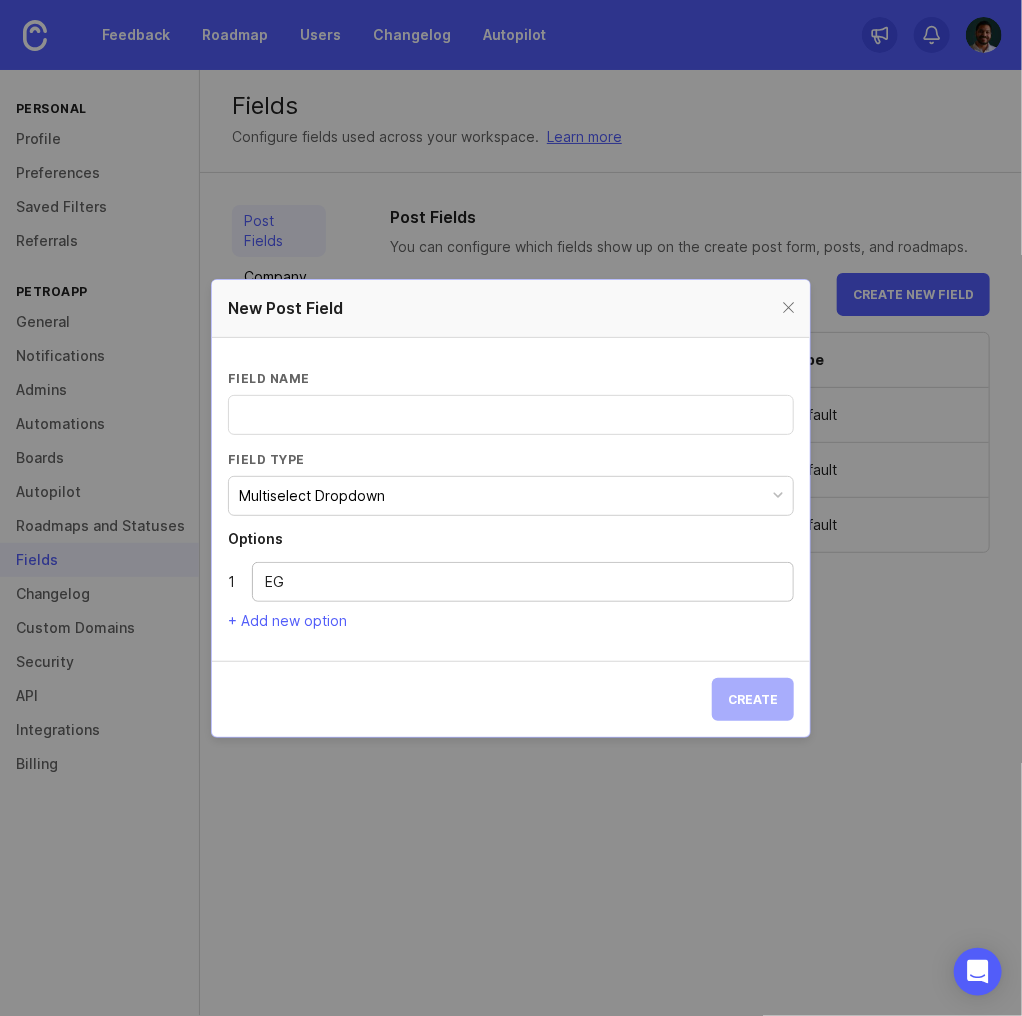 type on "EG" 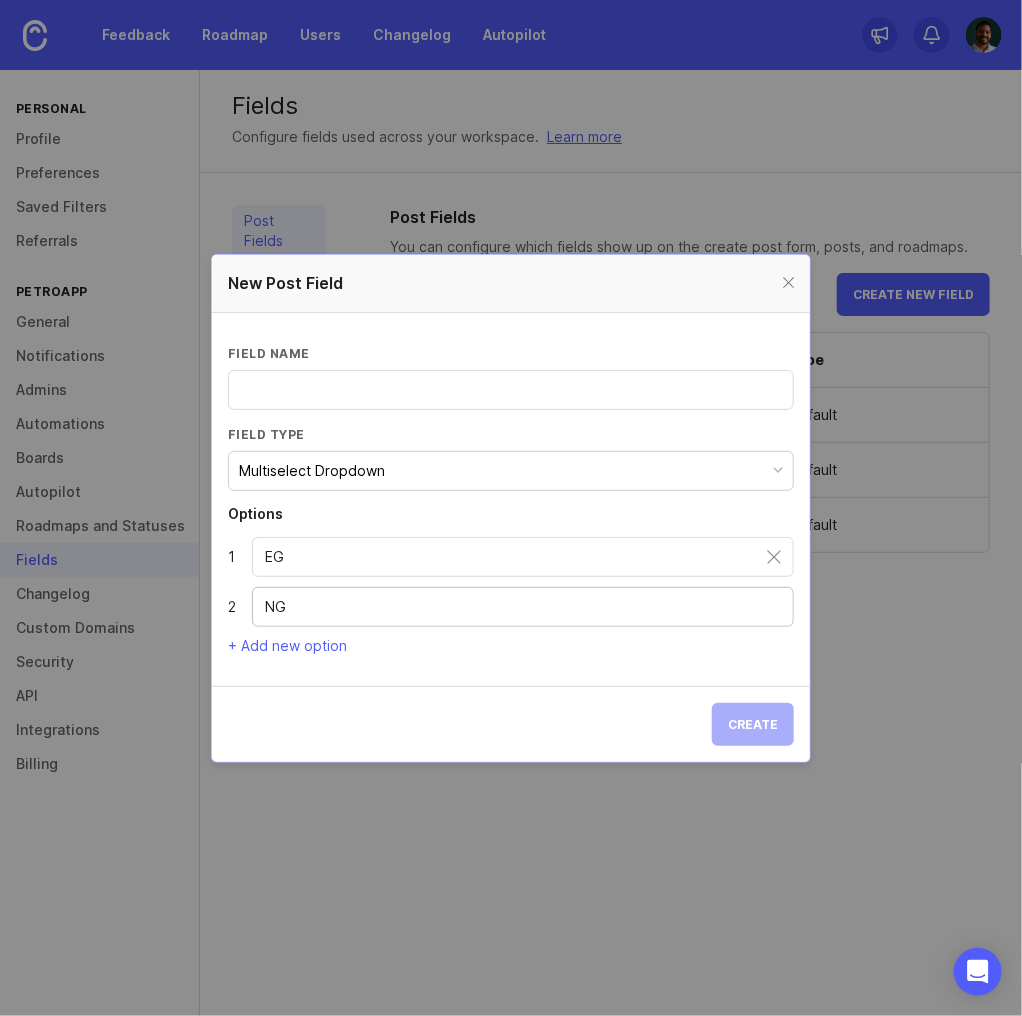 type on "NG" 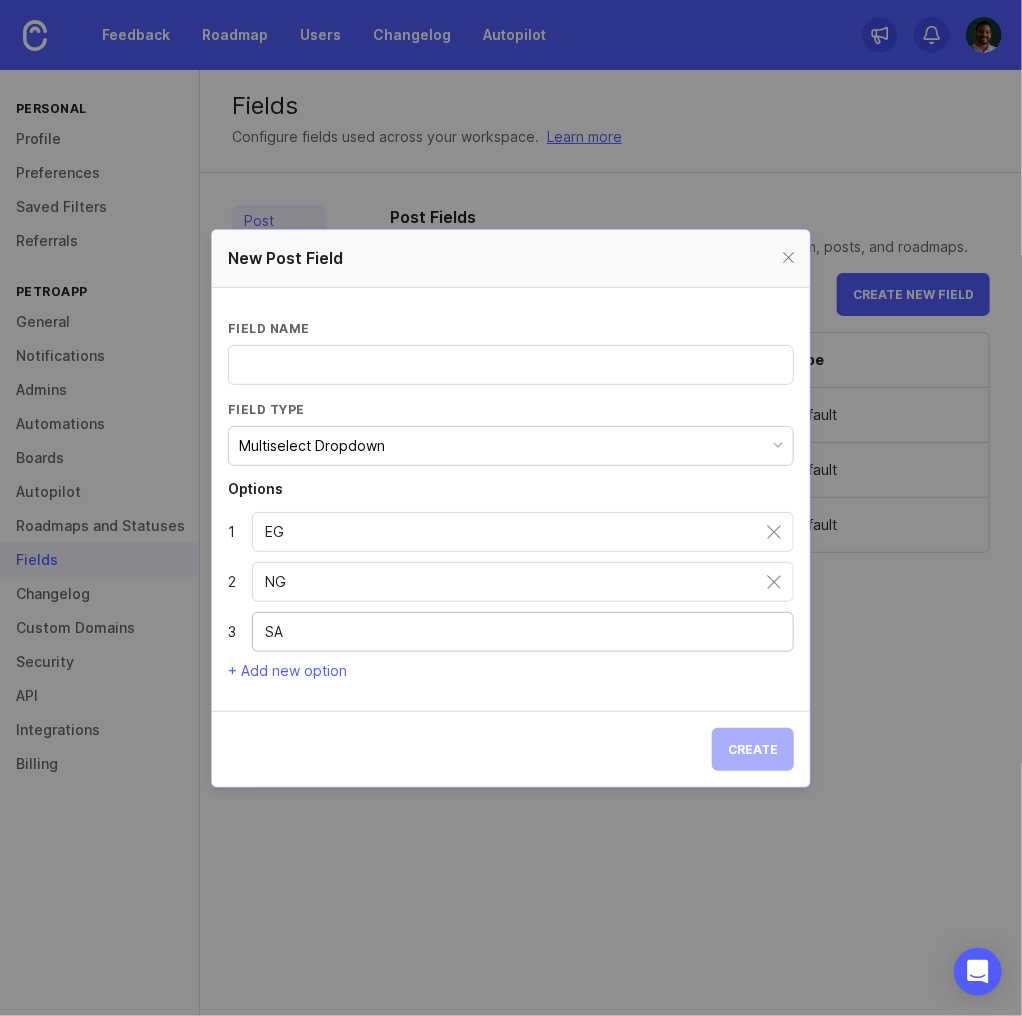 type on "SA" 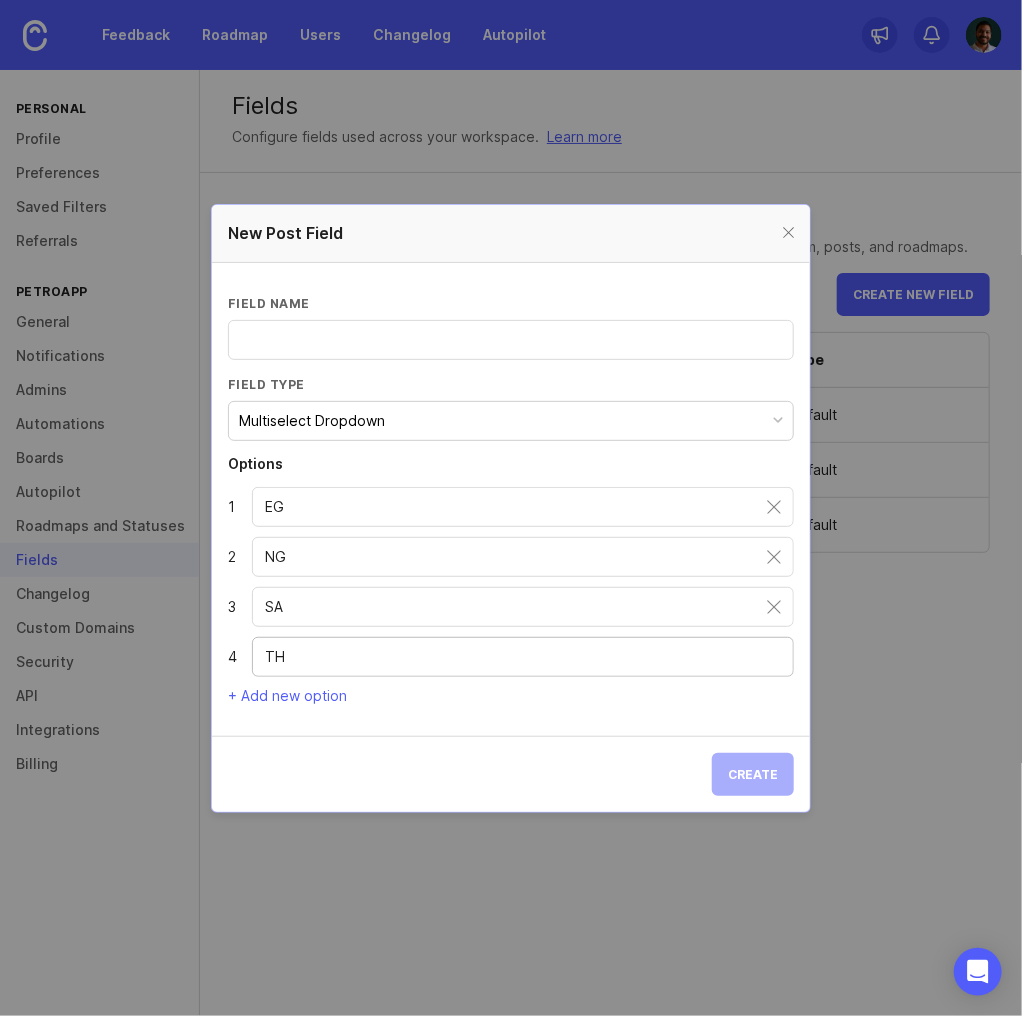 type on "TH" 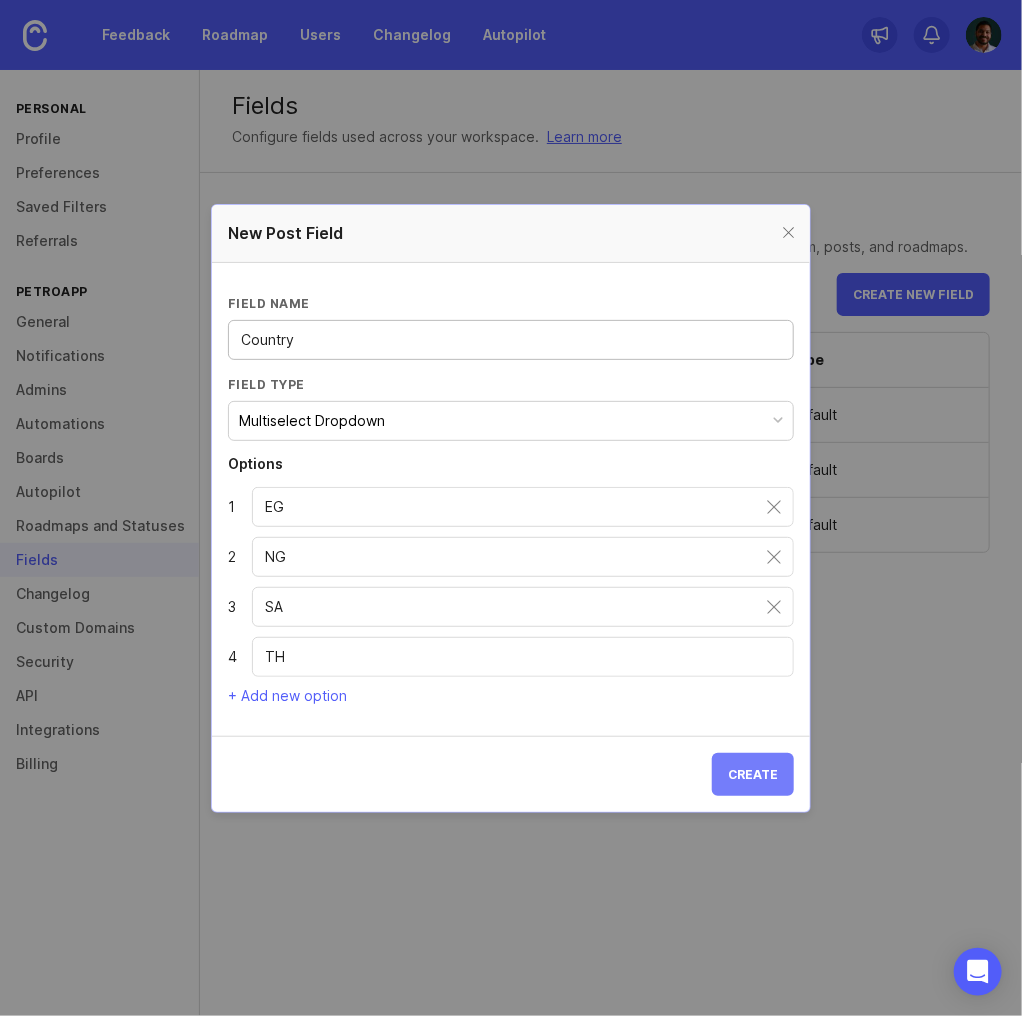 type on "Country" 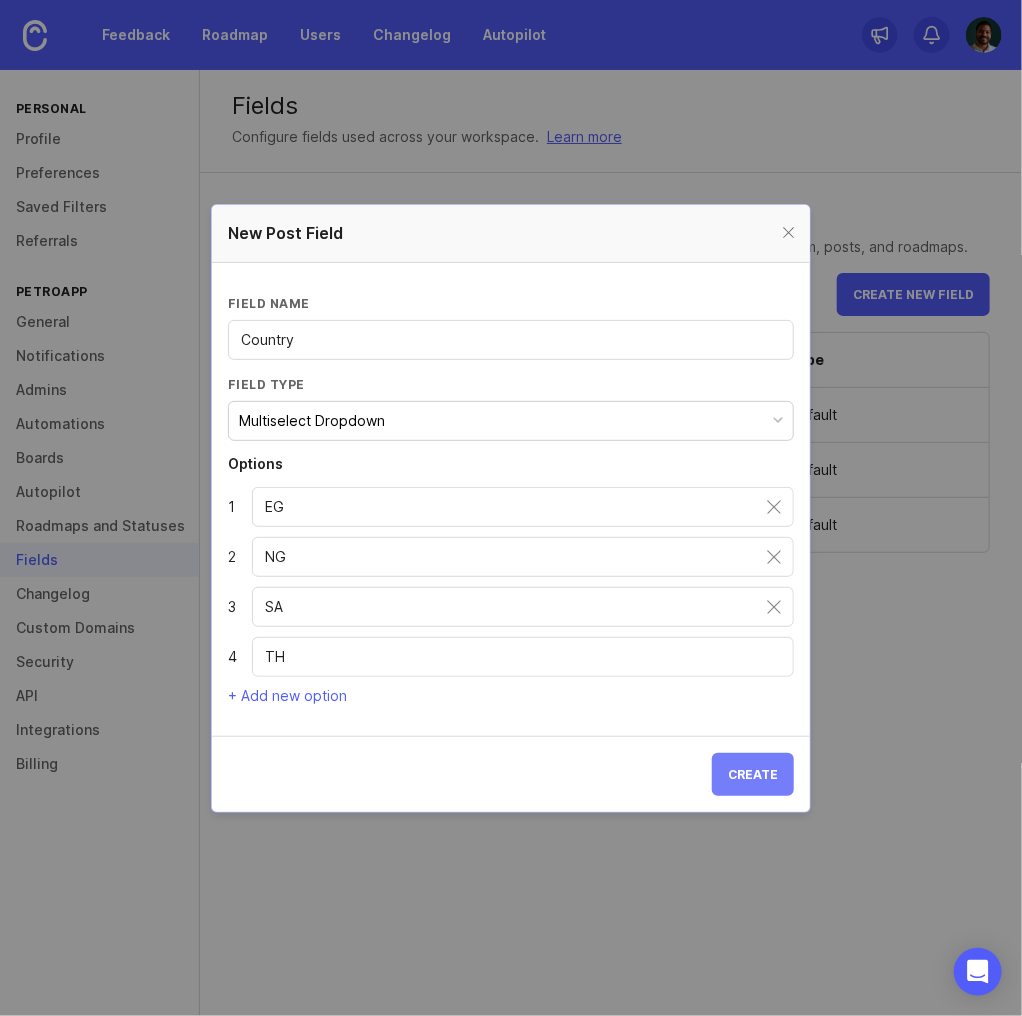 click on "Create" at bounding box center (753, 774) 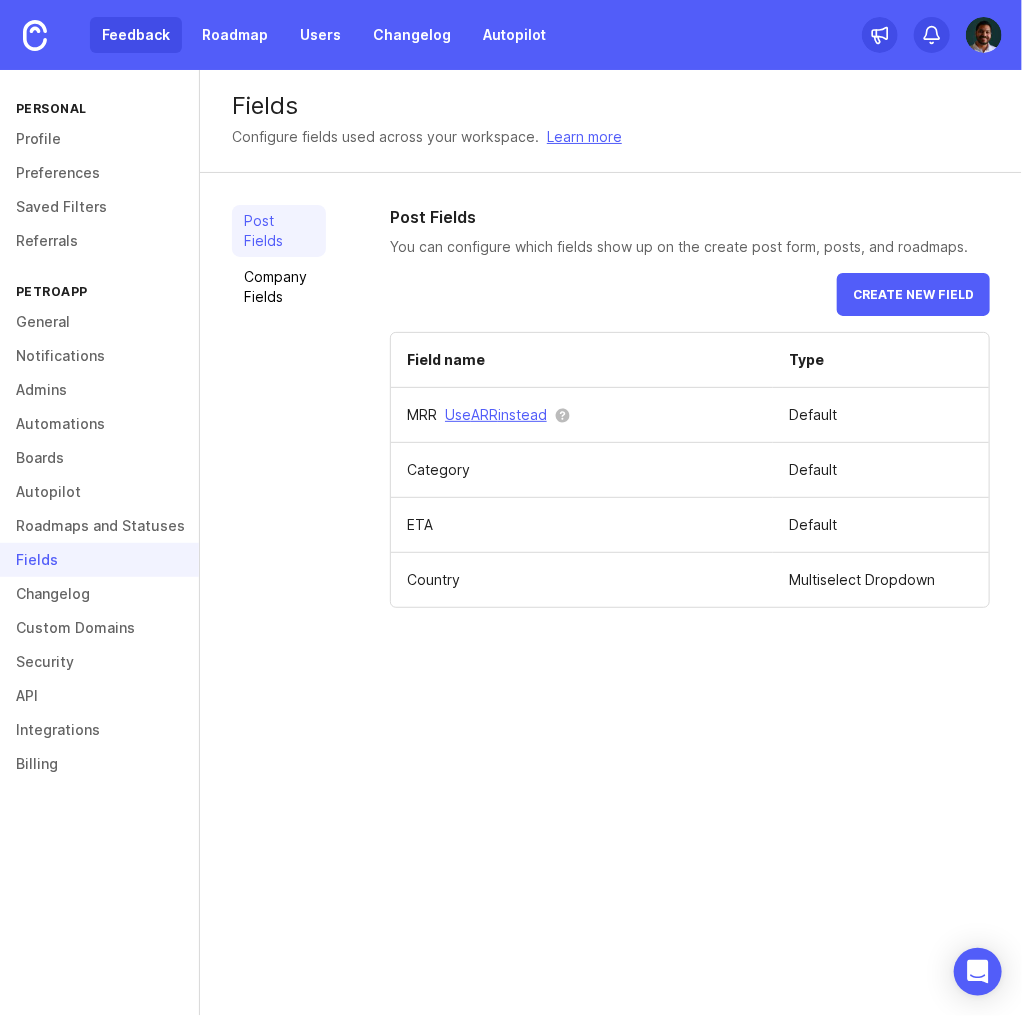 click on "Feedback" at bounding box center (136, 35) 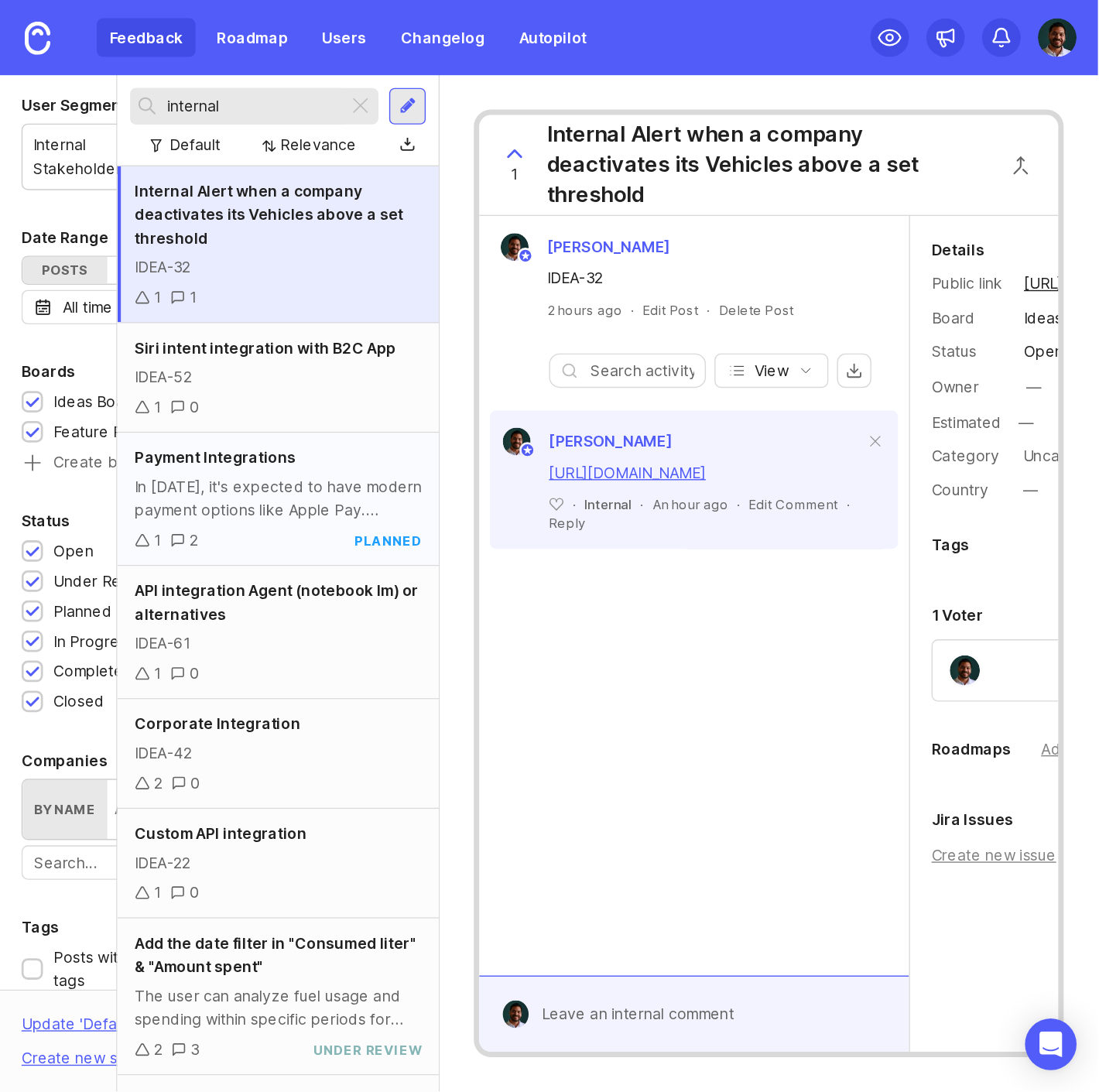 scroll, scrollTop: 0, scrollLeft: 0, axis: both 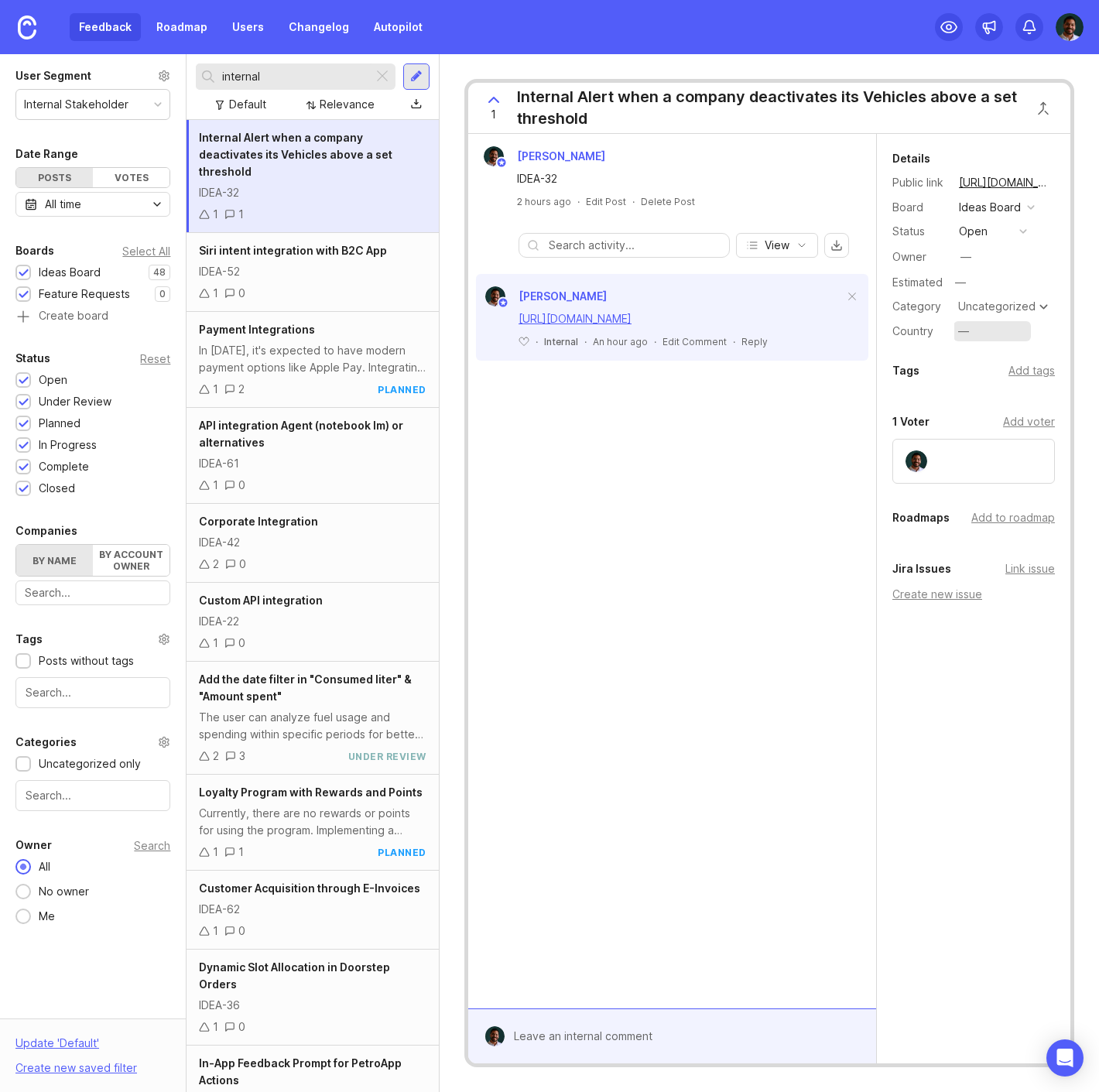 click on "—" at bounding box center (964, 331) 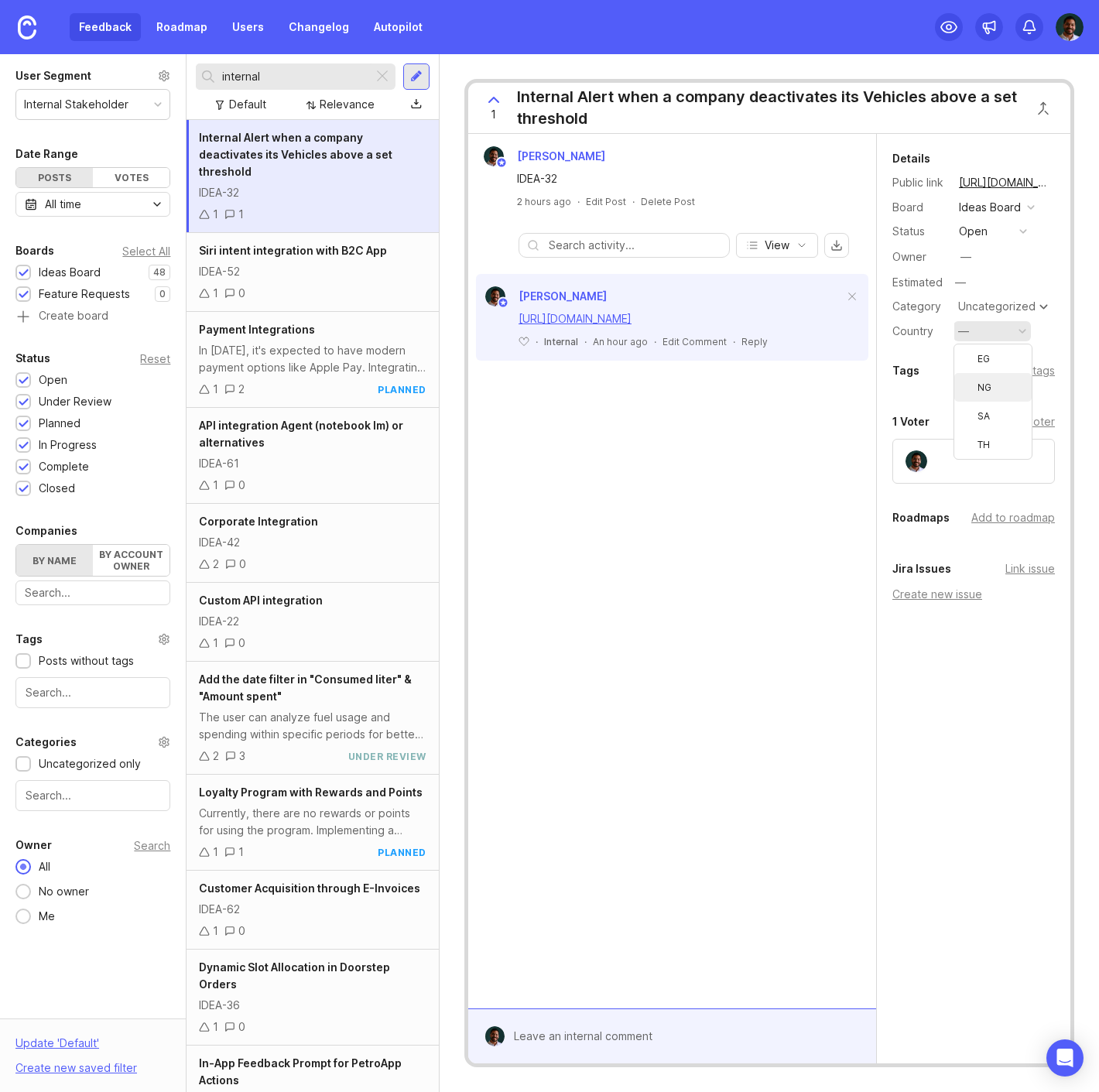 click on "NG" at bounding box center (993, 387) 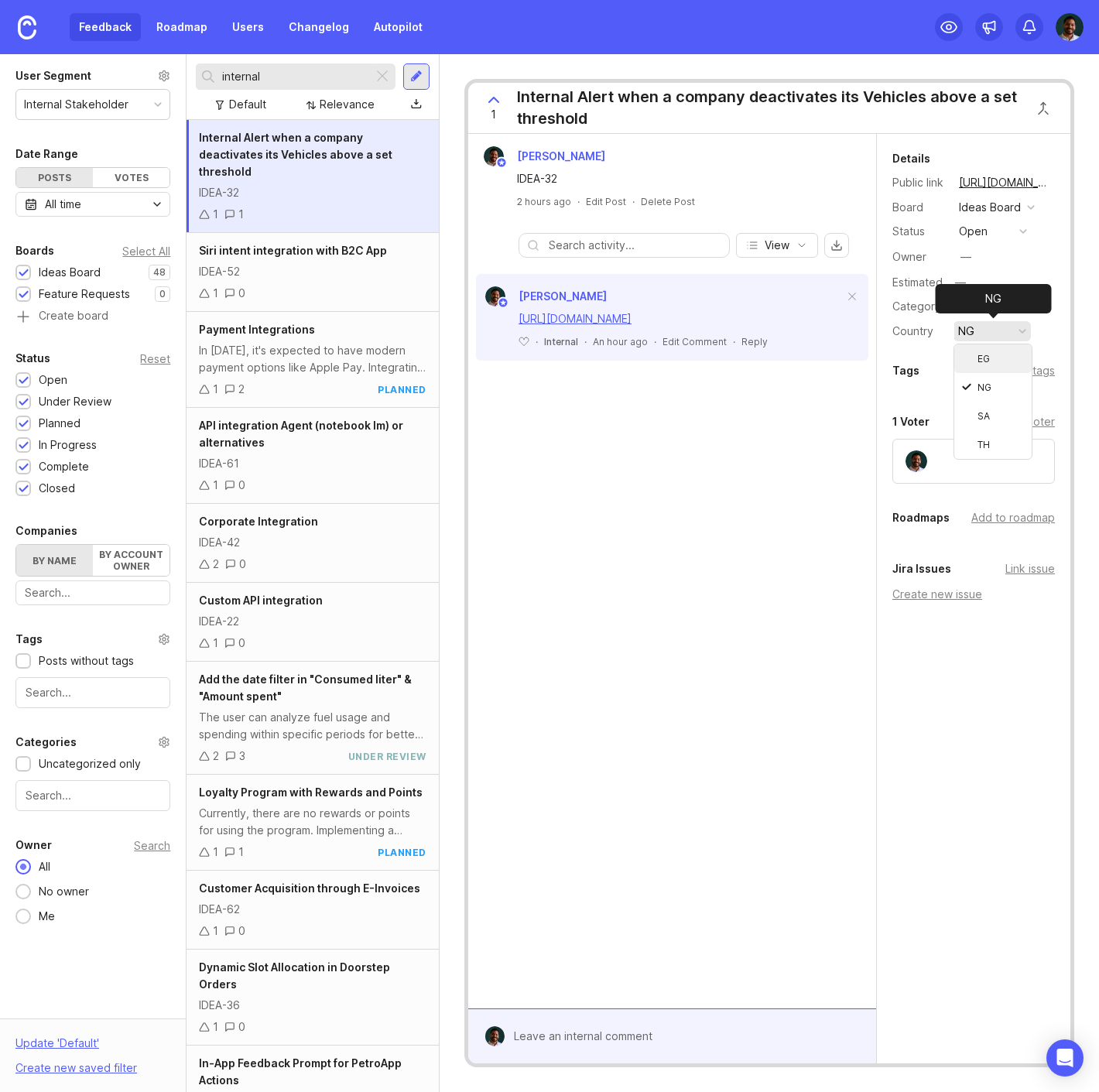 click on "EG" at bounding box center (993, 358) 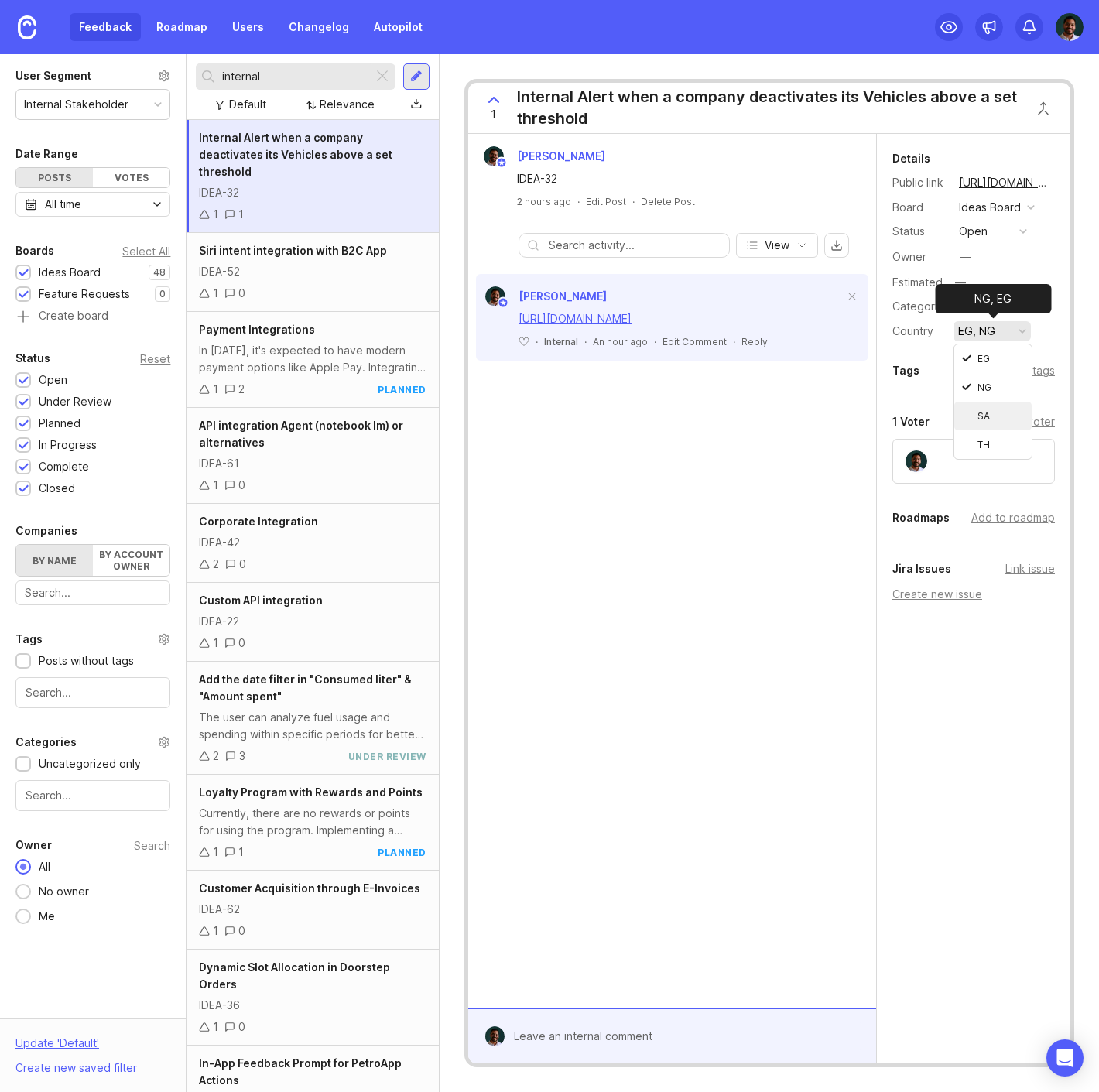 click on "SA" at bounding box center [993, 416] 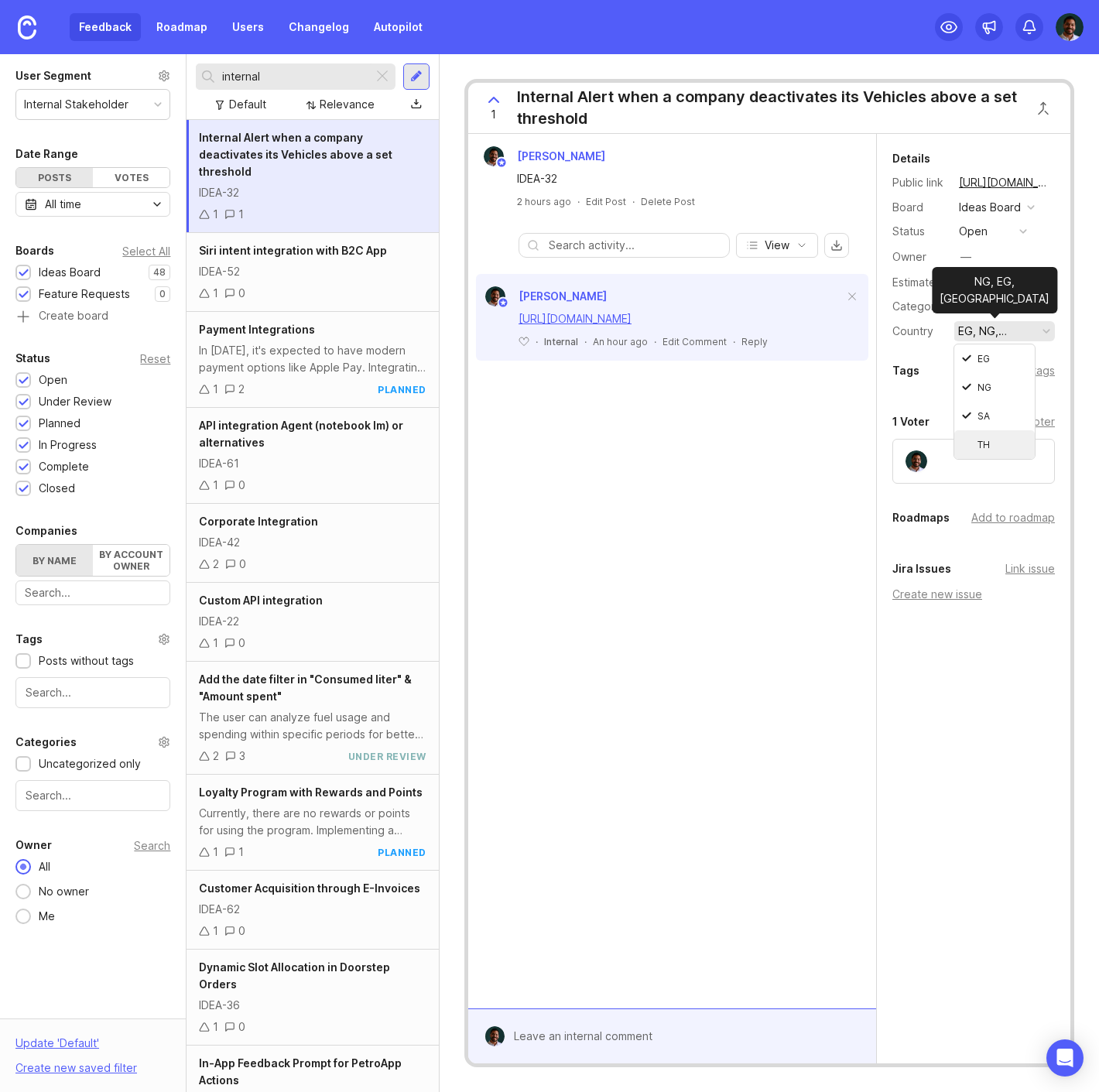 click on "TH" at bounding box center [995, 444] 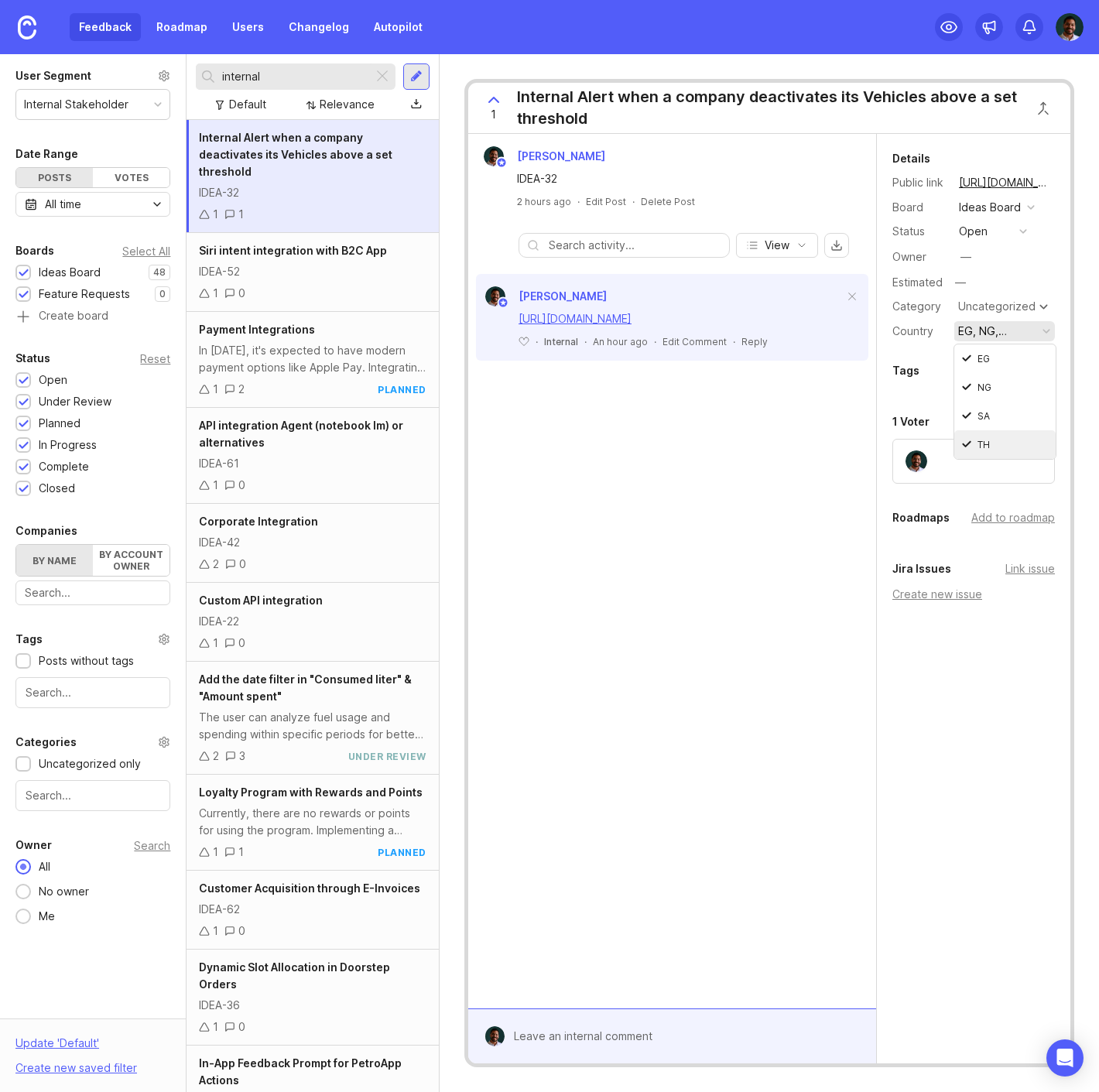 click on "[PERSON_NAME] IDEA-32 2 hours ago · Edit Post · Delete Post View [PERSON_NAME] [URL][DOMAIN_NAME] ﻿ · Internal · An hour ago · Edit Comment · Reply" at bounding box center [672, 571] 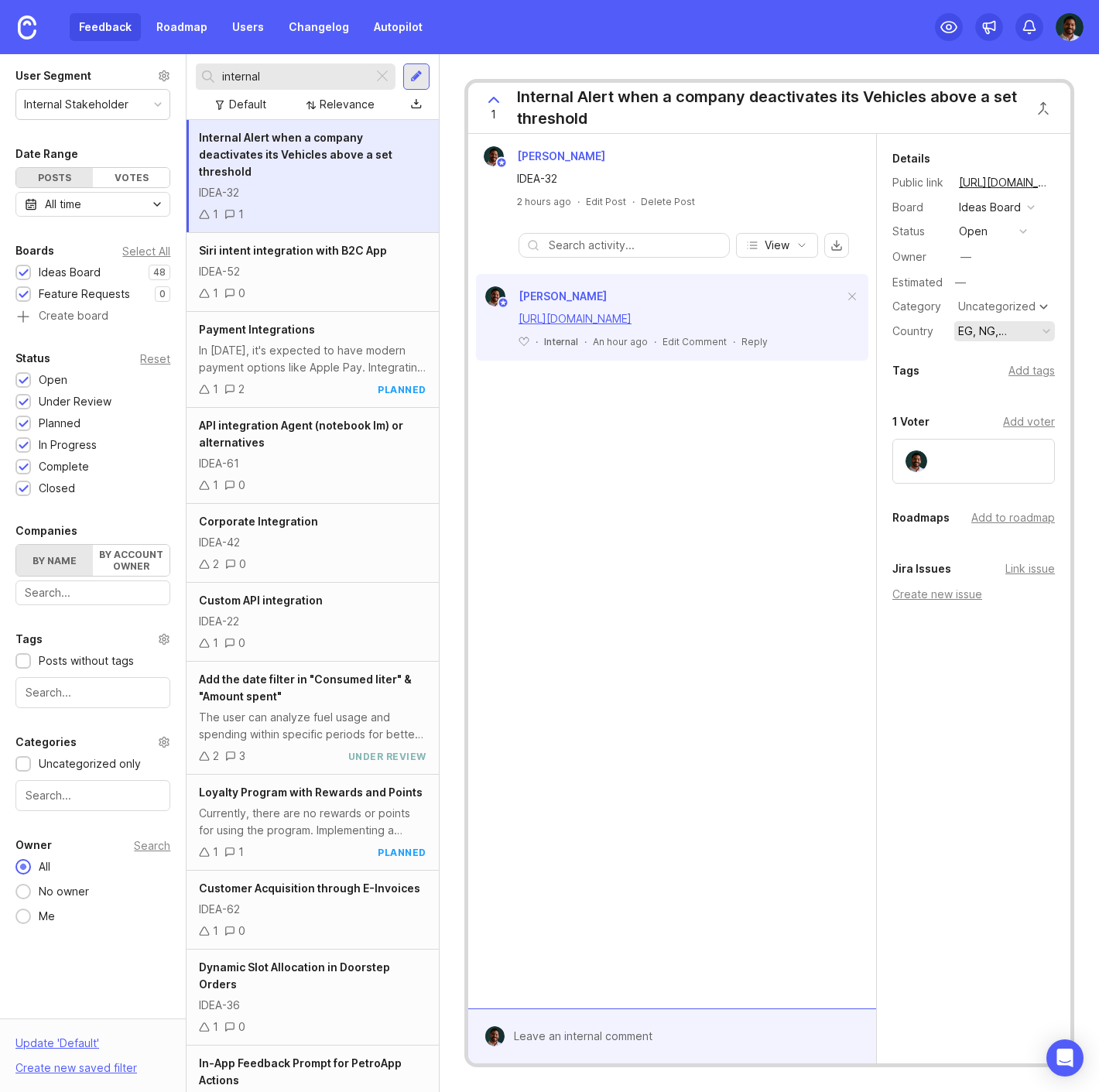 click on "EG, NG, [GEOGRAPHIC_DATA], TH" at bounding box center [997, 331] 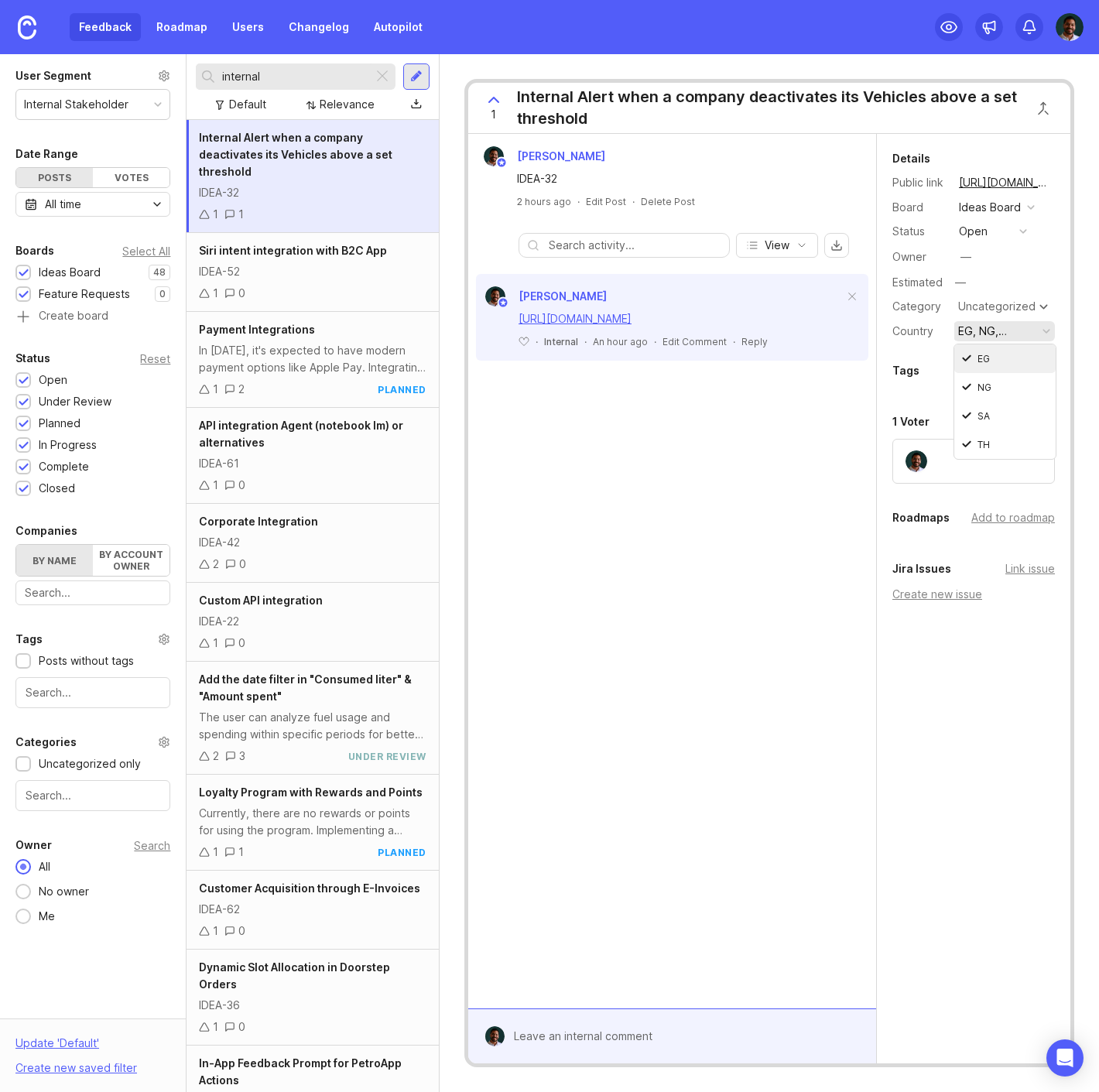 click on "EG" at bounding box center [1005, 358] 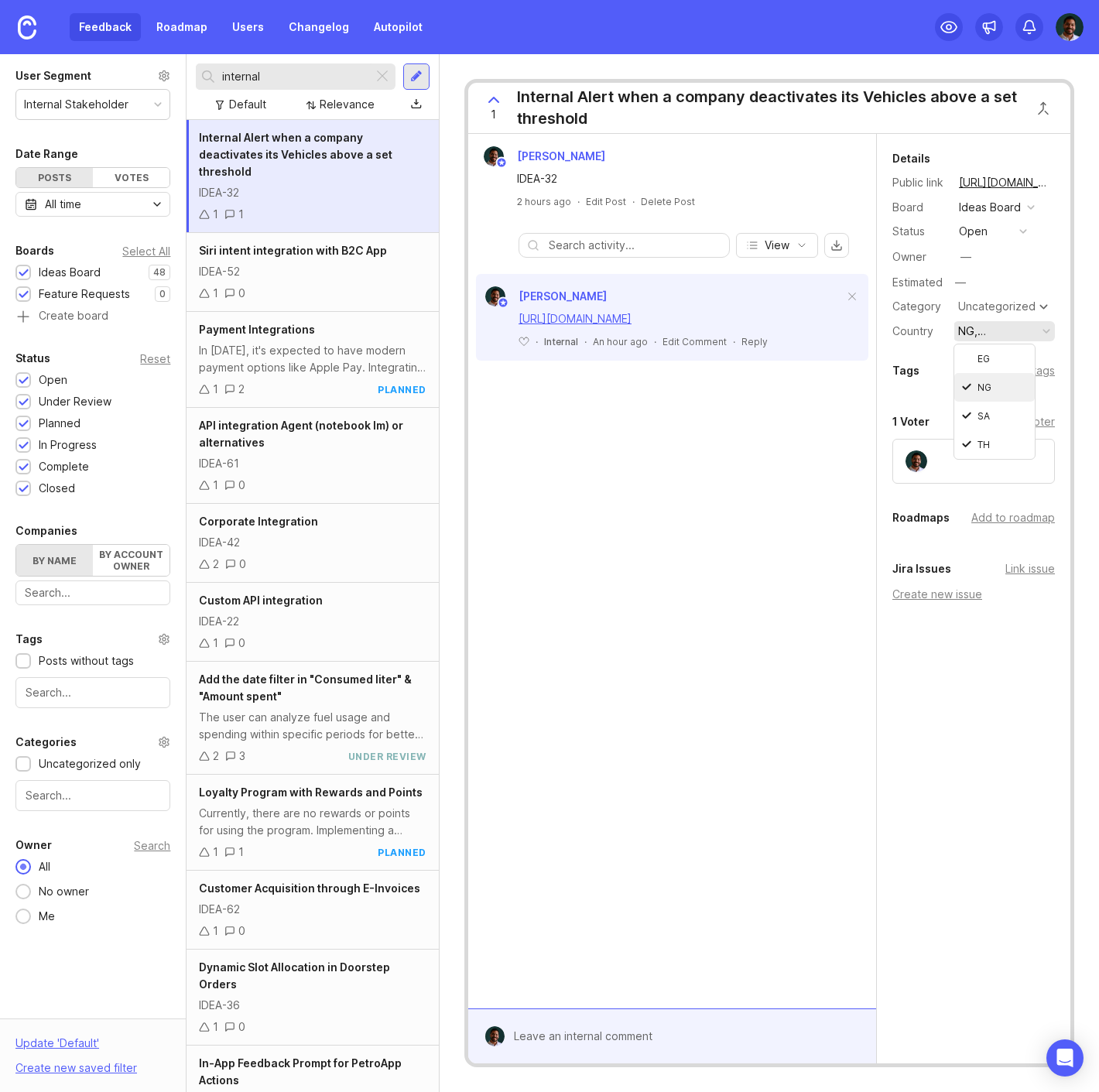 click on "NG" at bounding box center [995, 387] 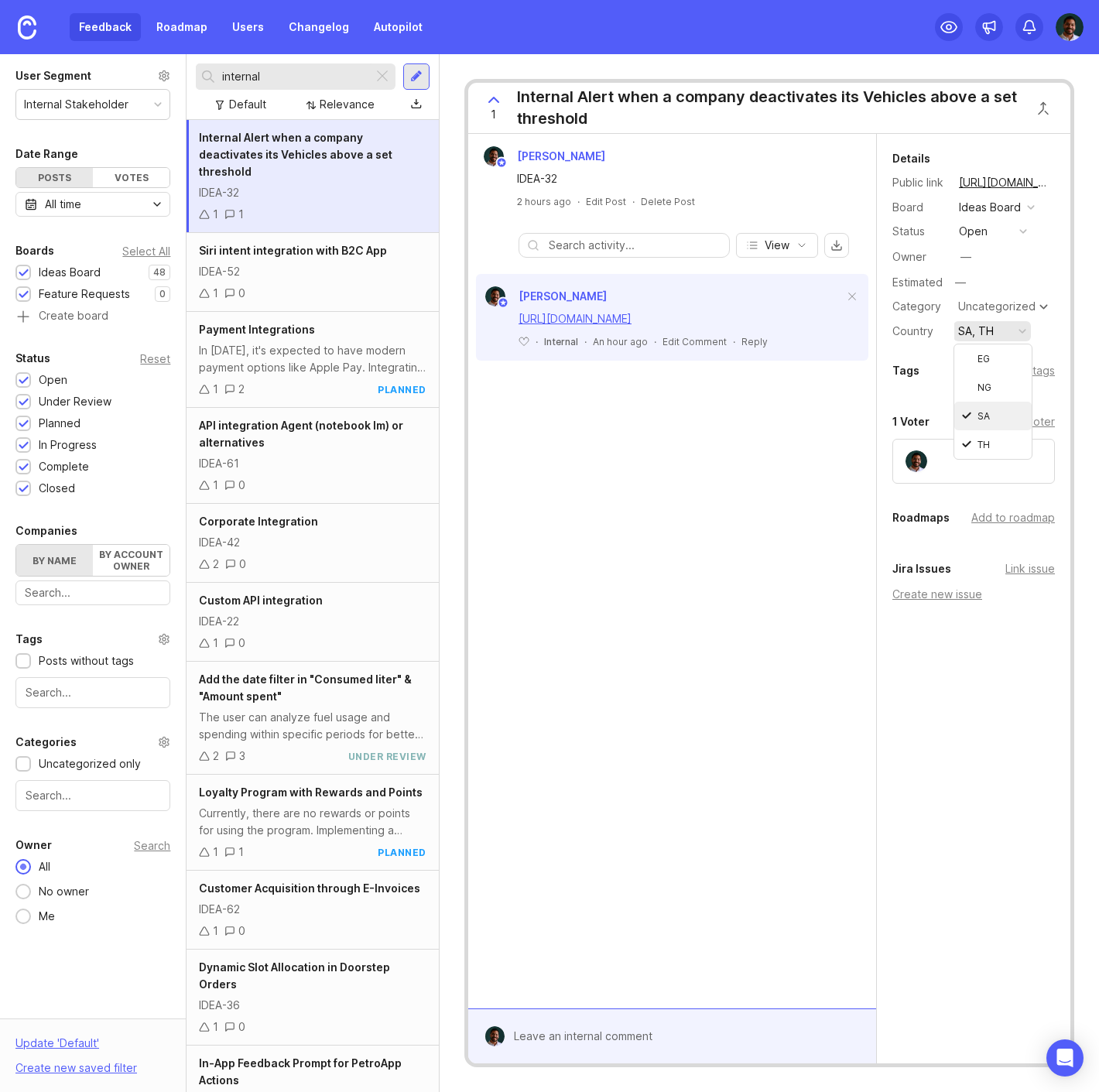 click on "SA" at bounding box center [993, 416] 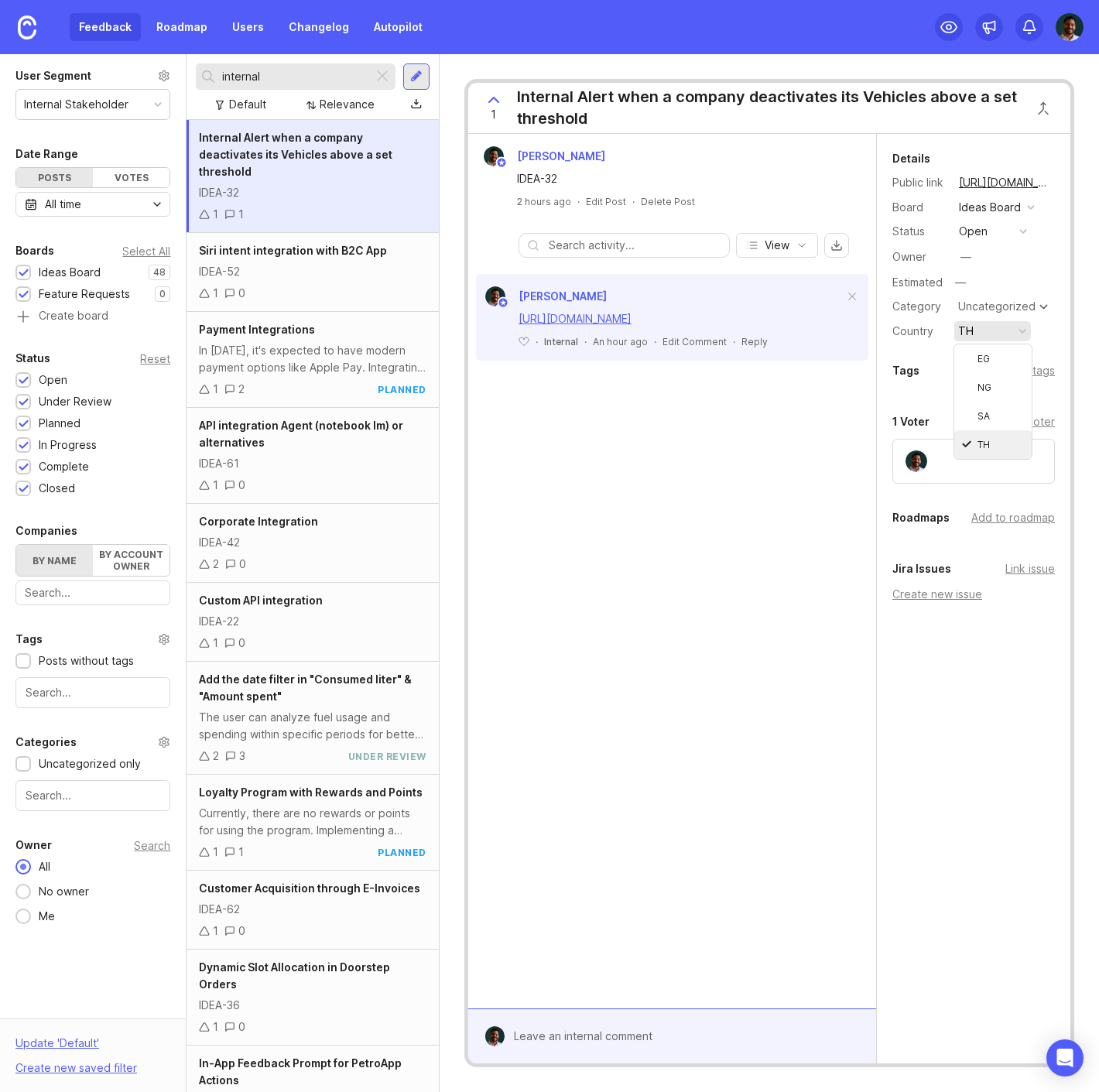 click on "TH" at bounding box center [993, 444] 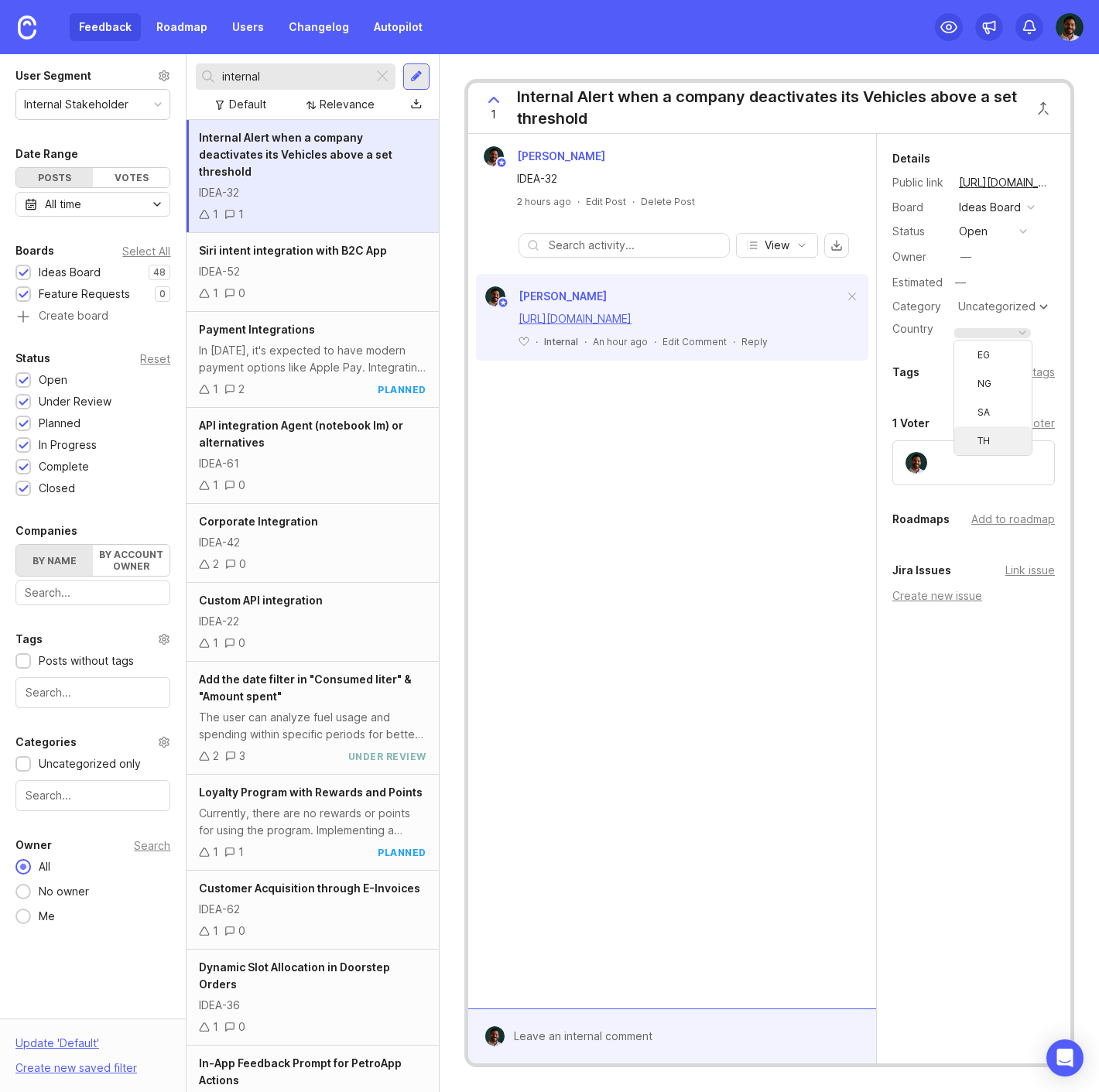 click on "[PERSON_NAME] IDEA-32 2 hours ago · Edit Post · Delete Post View [PERSON_NAME] [URL][DOMAIN_NAME] ﻿ · Internal · An hour ago · Edit Comment · Reply" at bounding box center (672, 571) 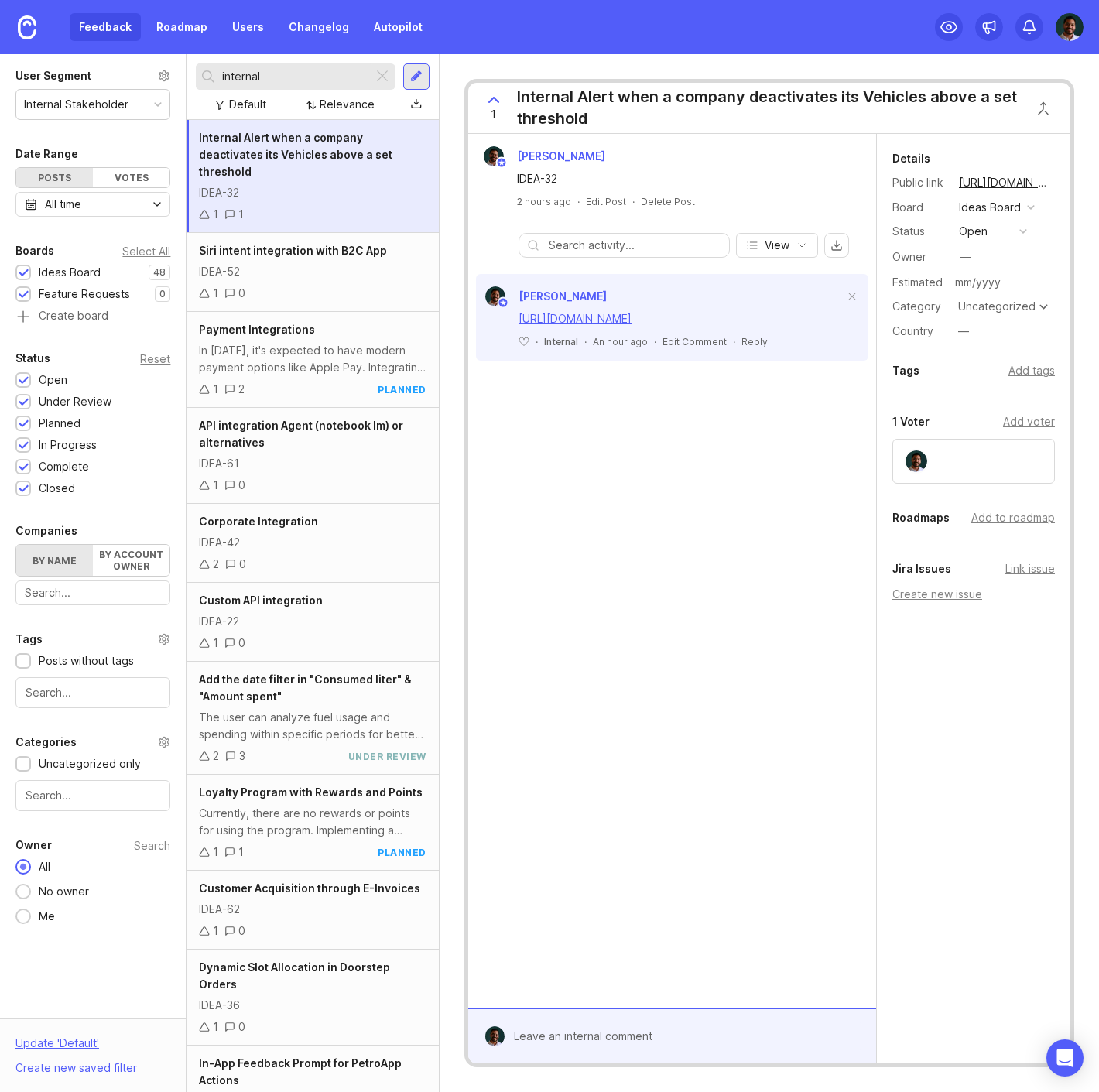 click on "Estimated" at bounding box center (974, 282) 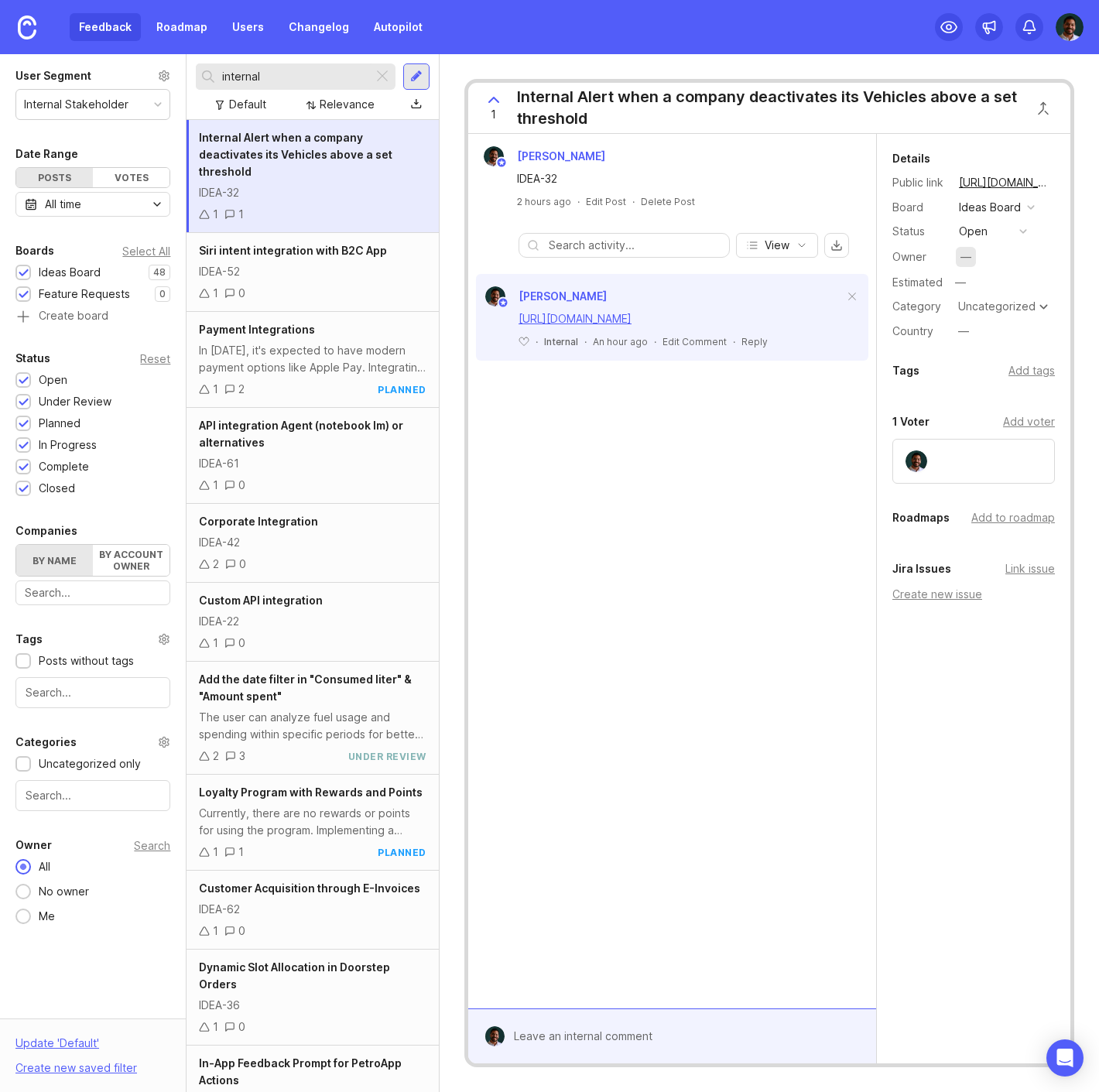 click on "—" at bounding box center (966, 257) 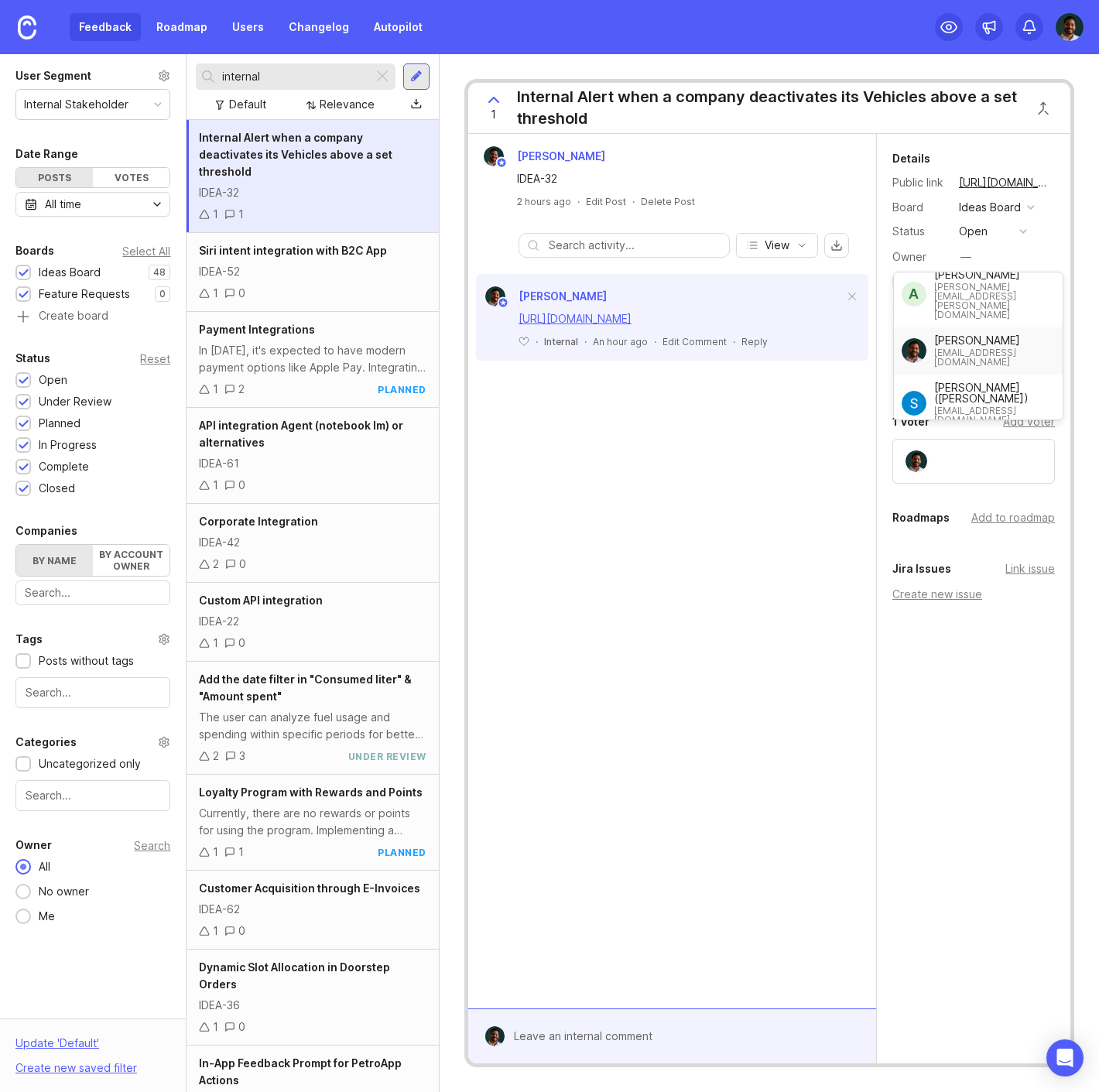 scroll, scrollTop: 22, scrollLeft: 0, axis: vertical 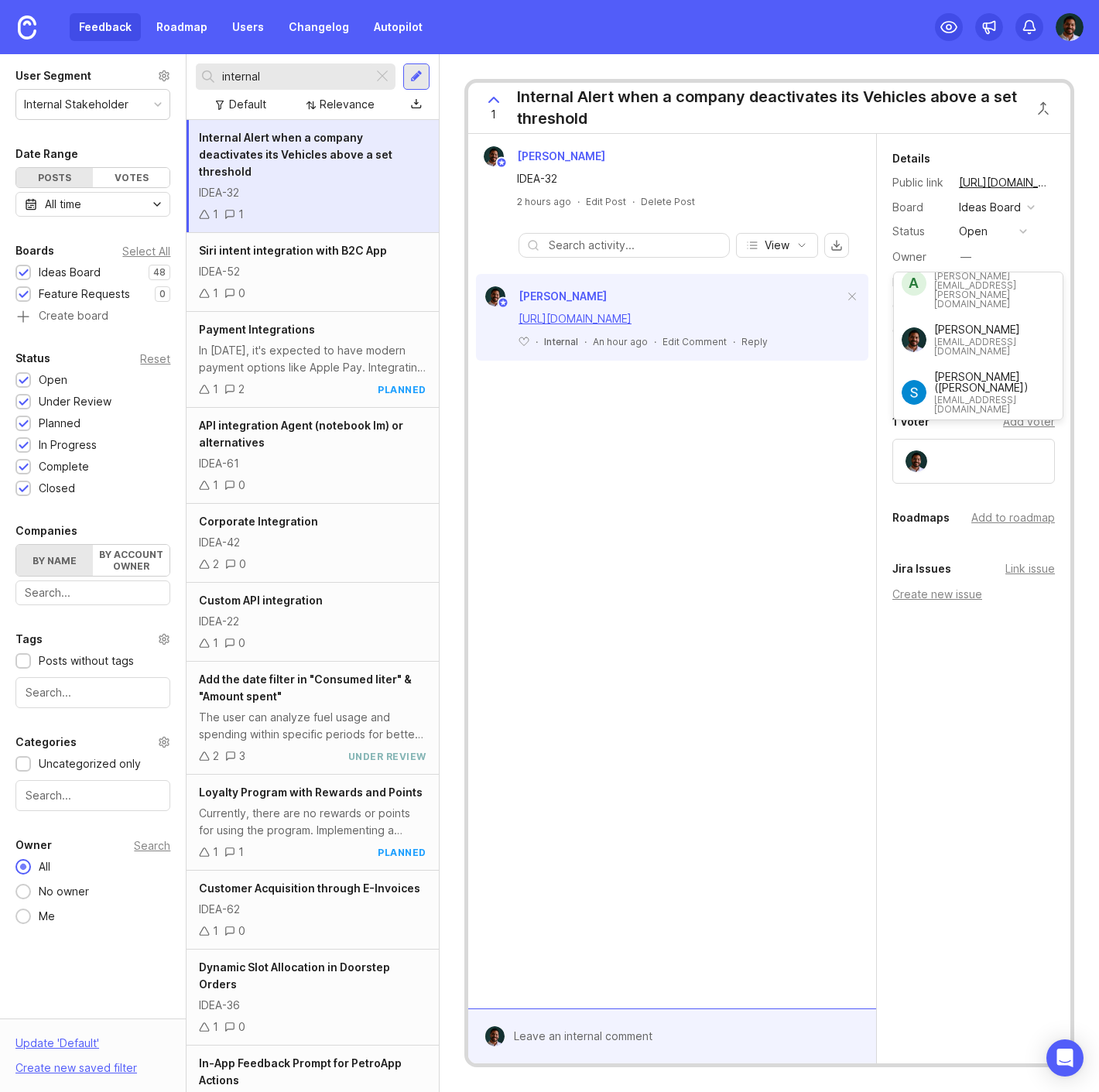 click on "[PERSON_NAME] IDEA-32 2 hours ago · Edit Post · Delete Post View [PERSON_NAME] [URL][DOMAIN_NAME] ﻿ · Internal · An hour ago · Edit Comment · Reply" at bounding box center (672, 571) 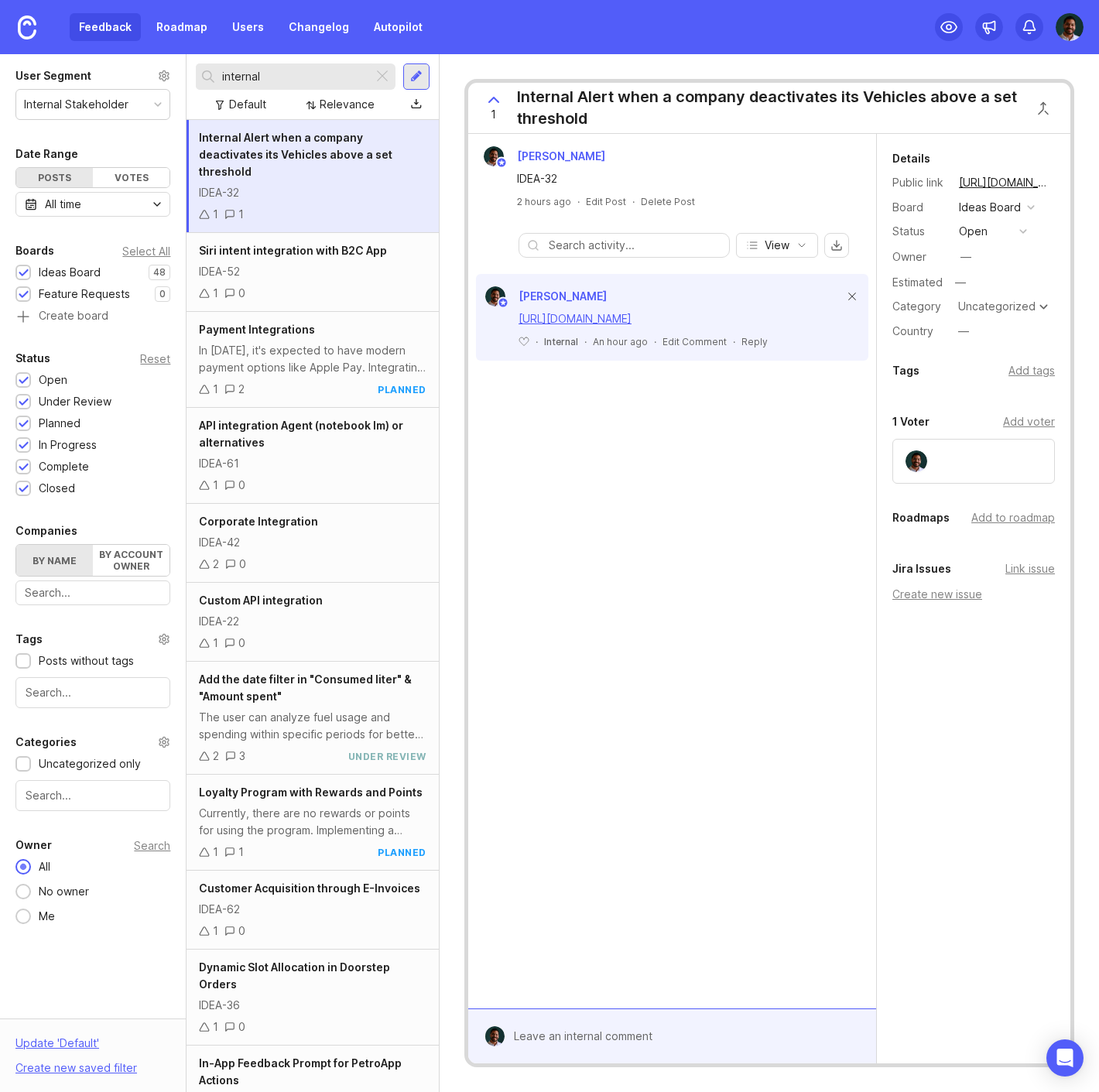 click at bounding box center (852, 297) 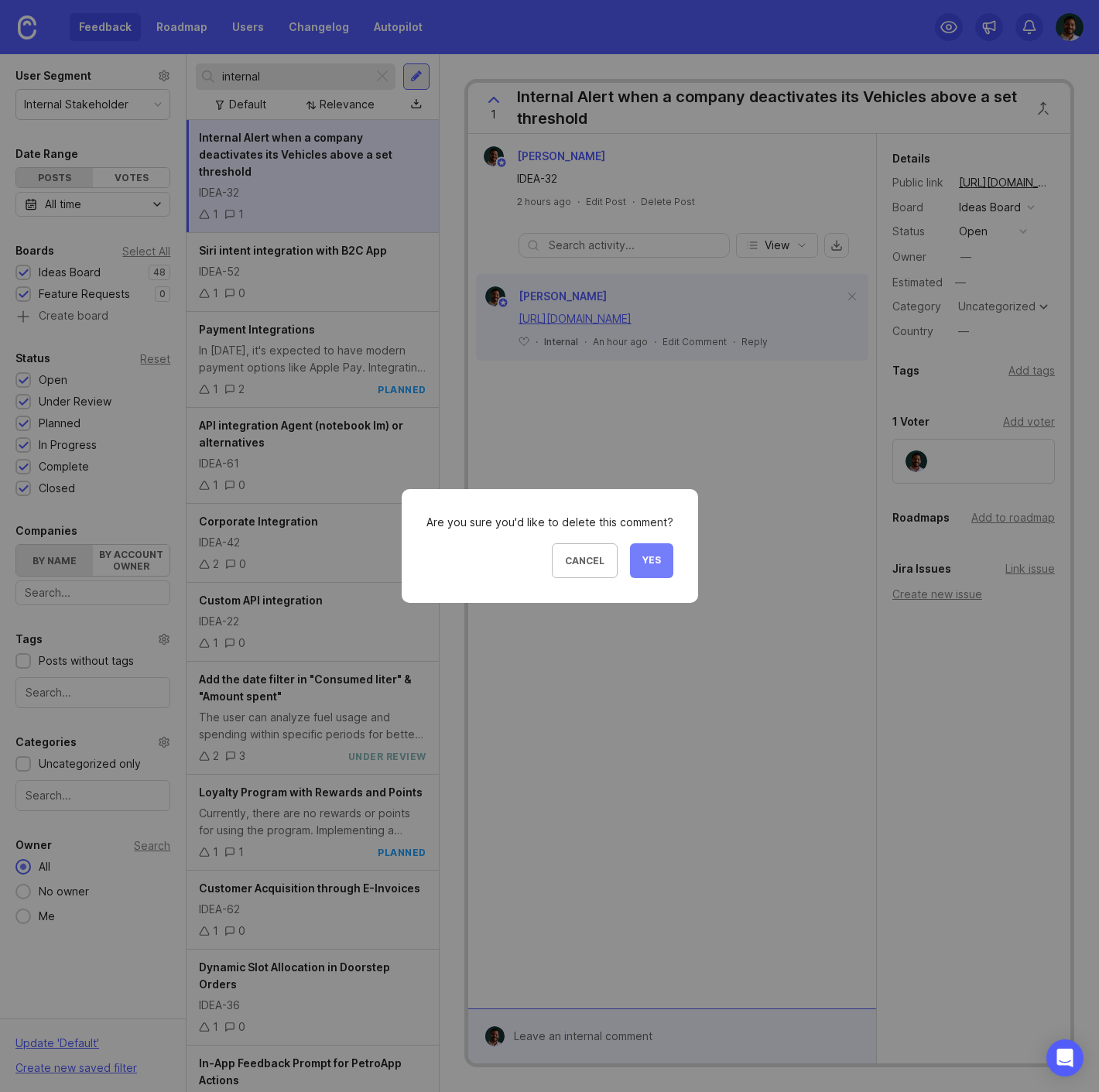 click on "Yes" at bounding box center (652, 560) 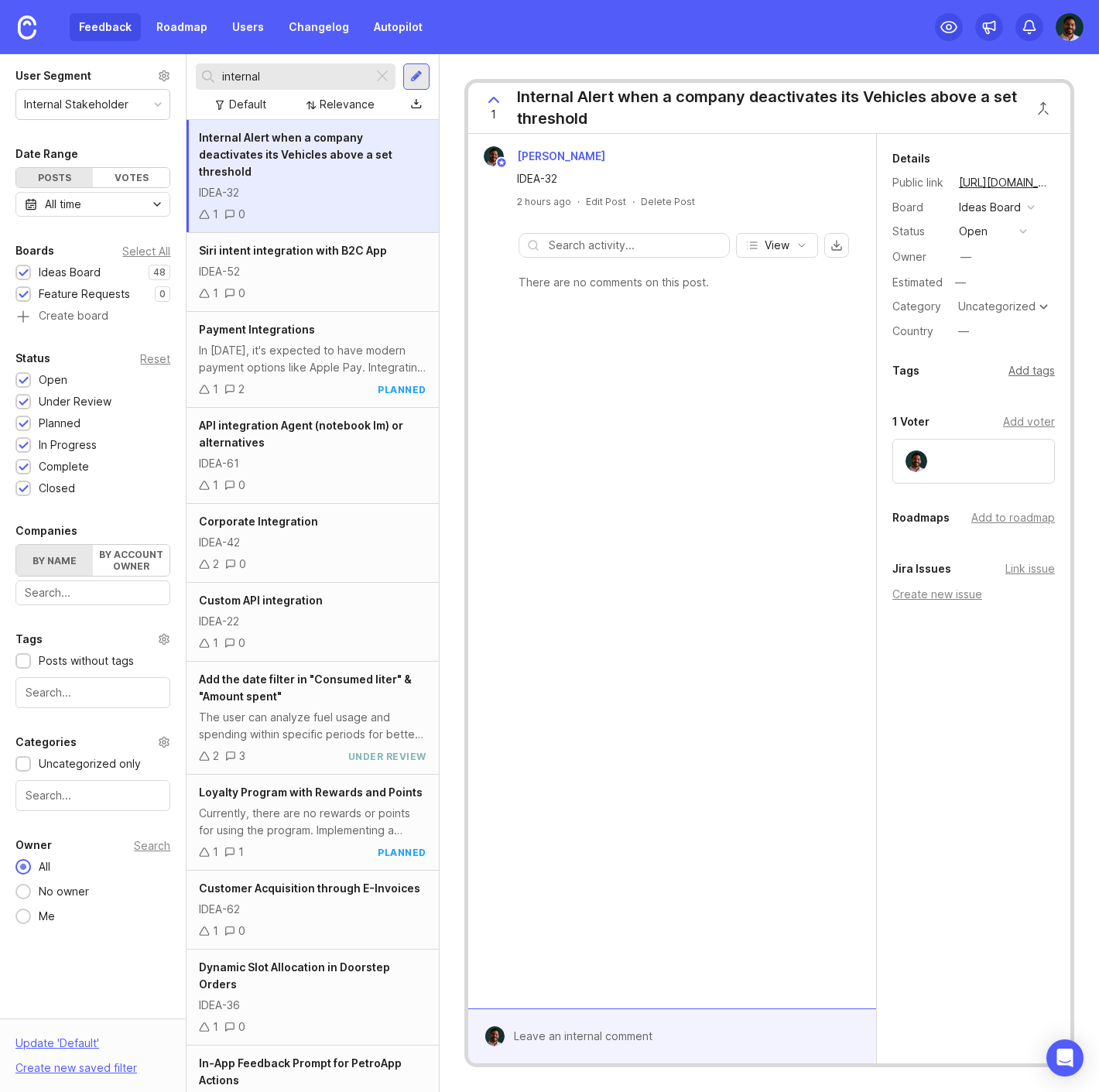click on "Add tags" at bounding box center (1032, 371) 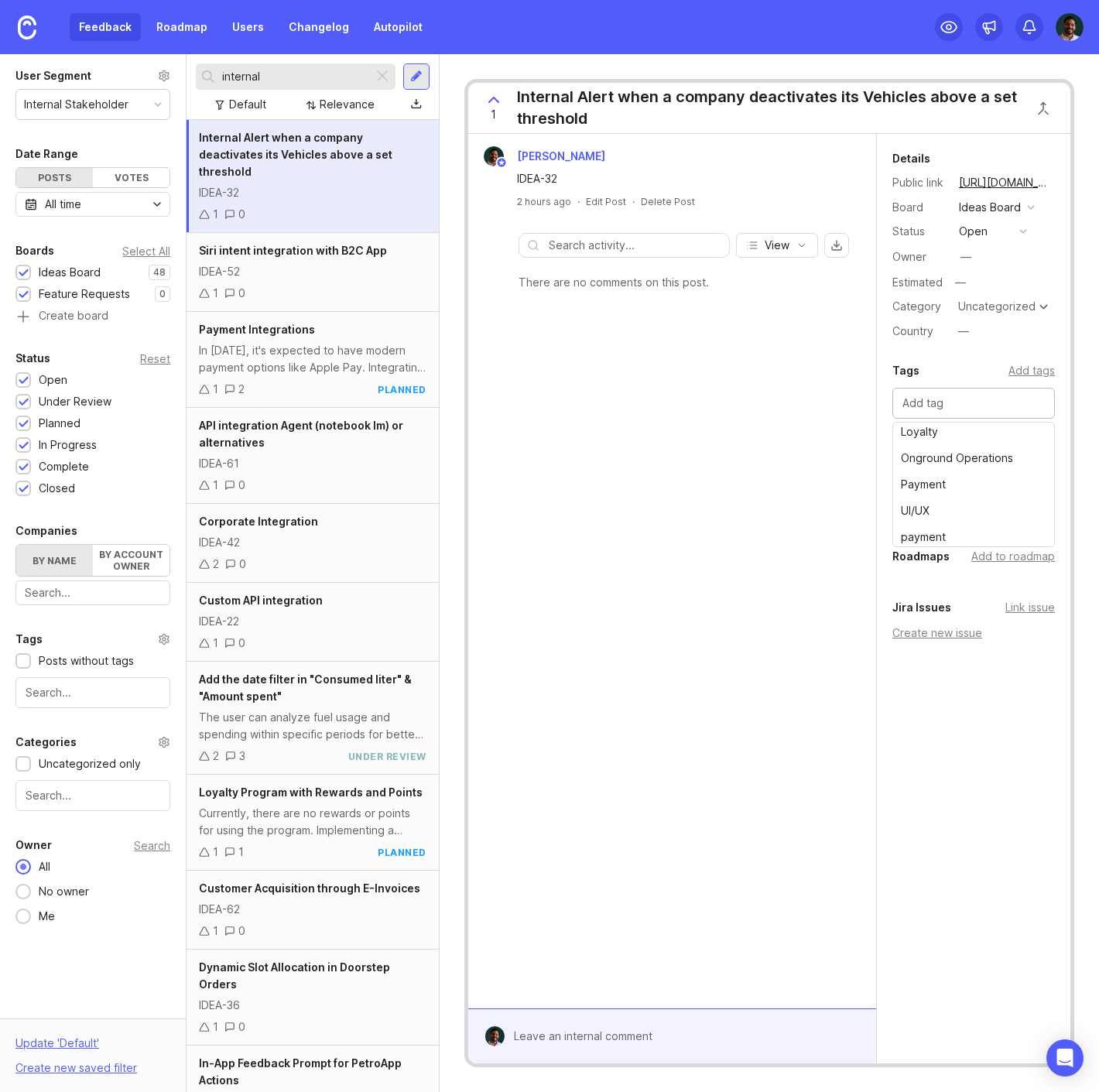 scroll, scrollTop: 8, scrollLeft: 0, axis: vertical 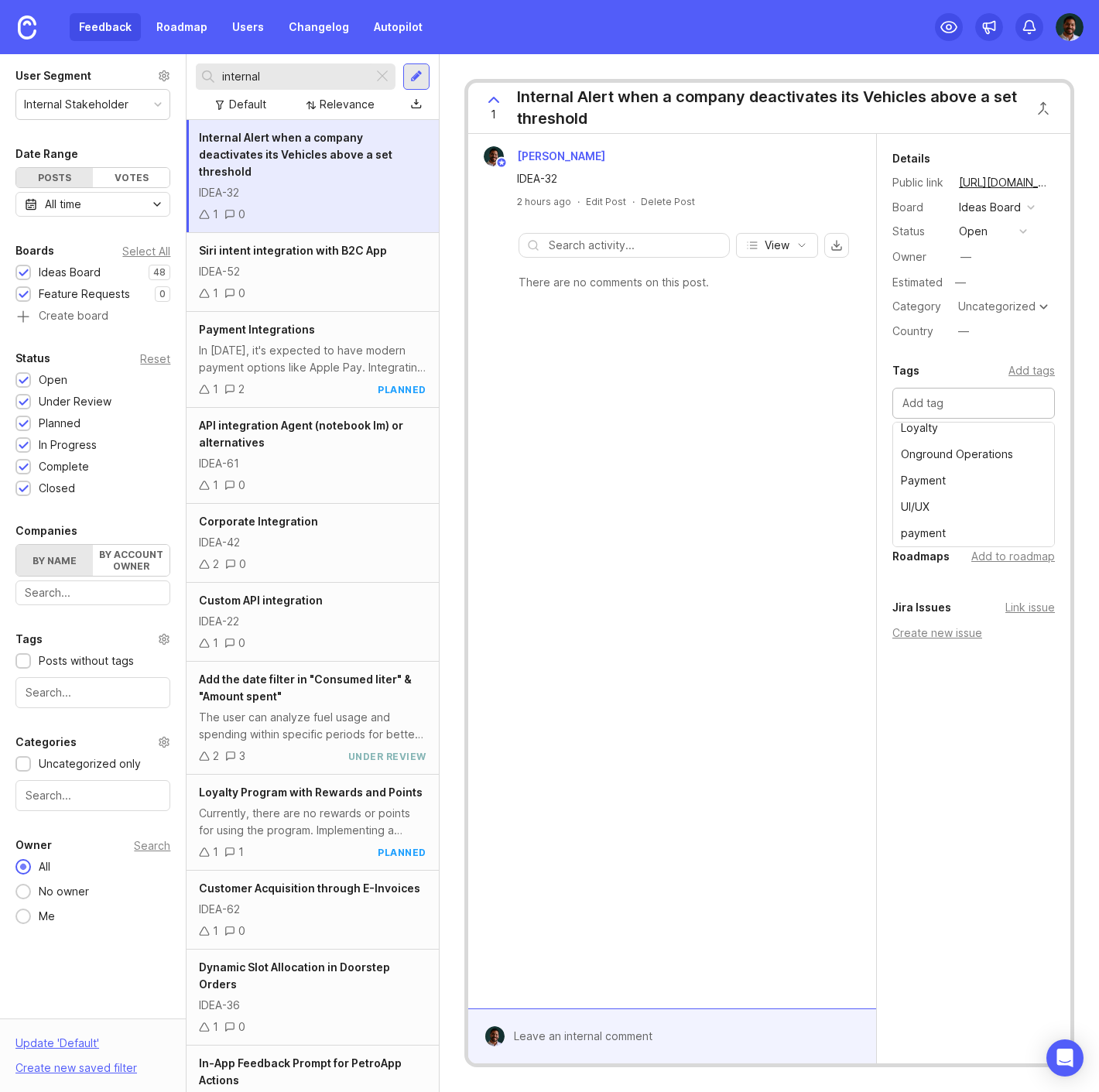 click on "[PERSON_NAME] IDEA-32 2 hours ago · Edit Post · Delete Post View There are no comments on this post." at bounding box center (672, 571) 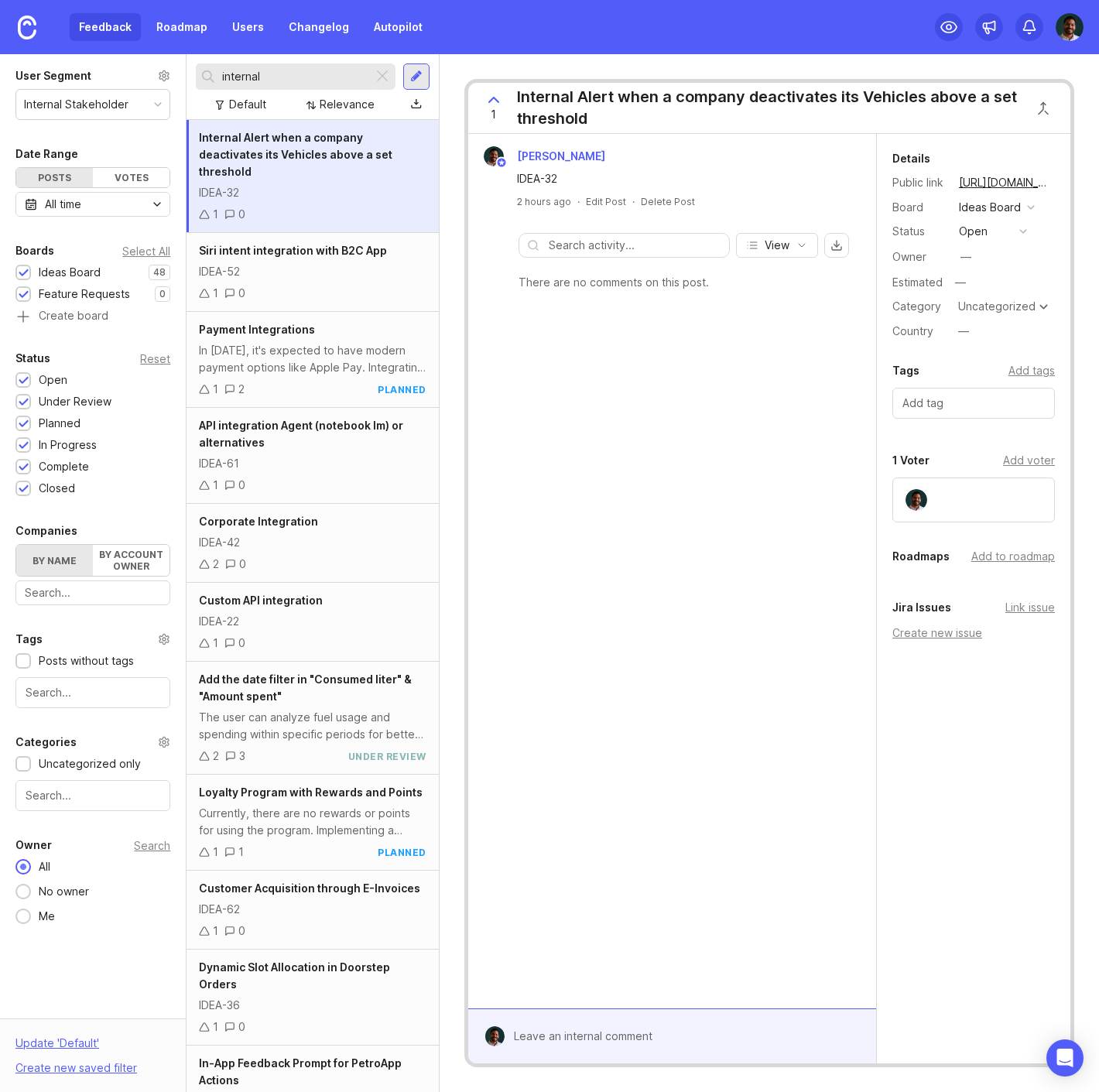 click at bounding box center [1070, 27] 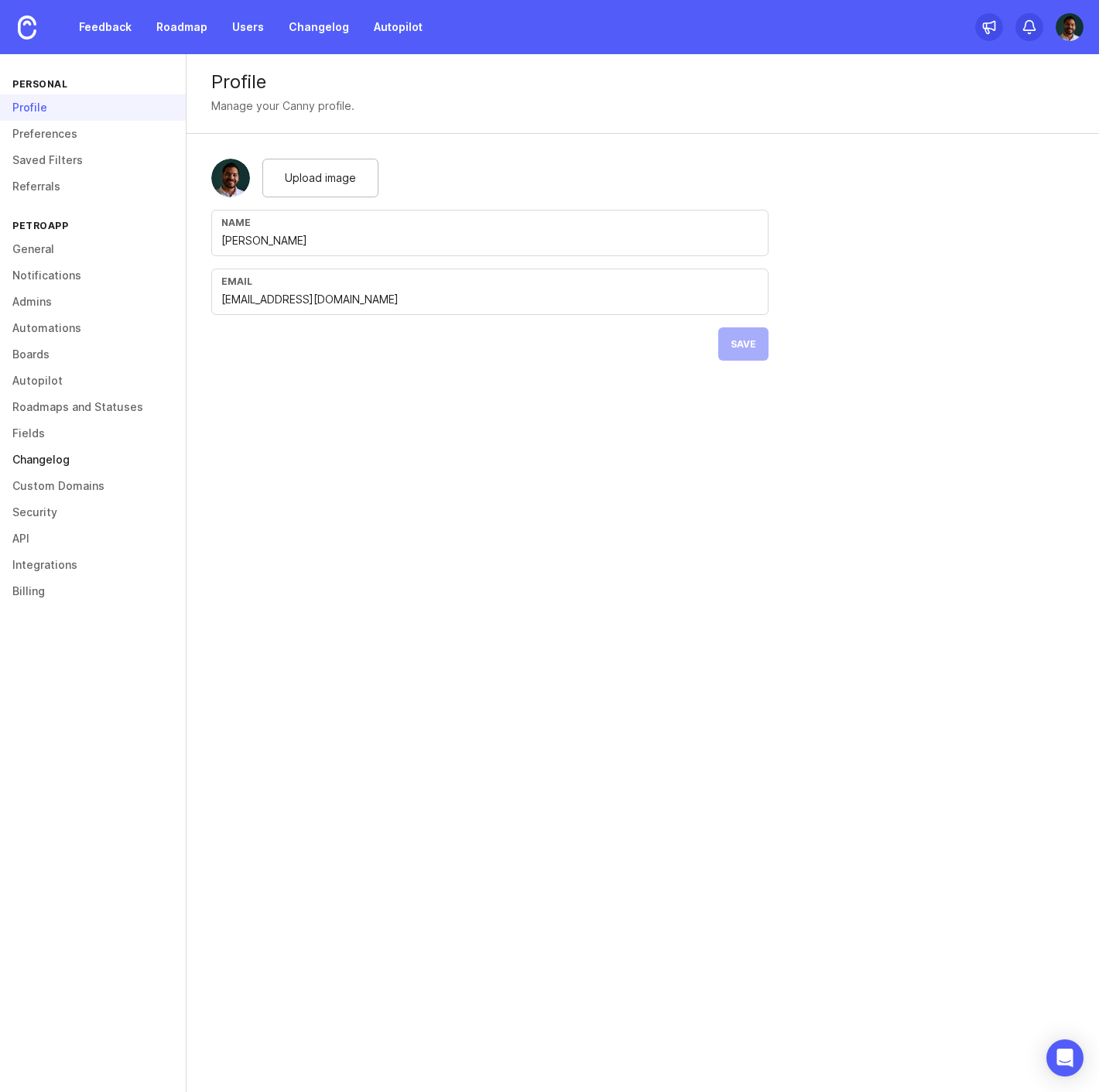 click on "Changelog" at bounding box center (93, 460) 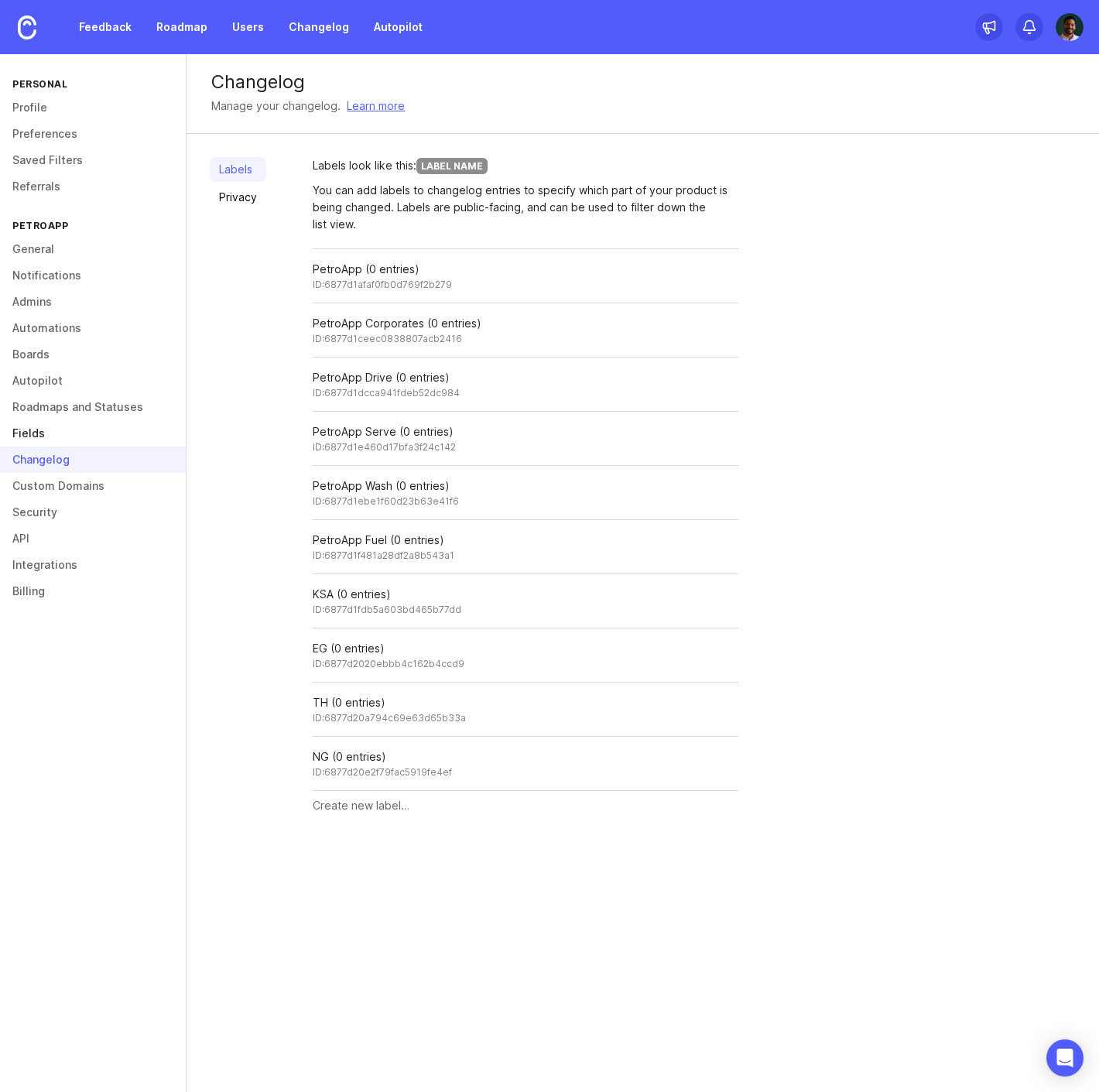 click on "Fields" at bounding box center [93, 433] 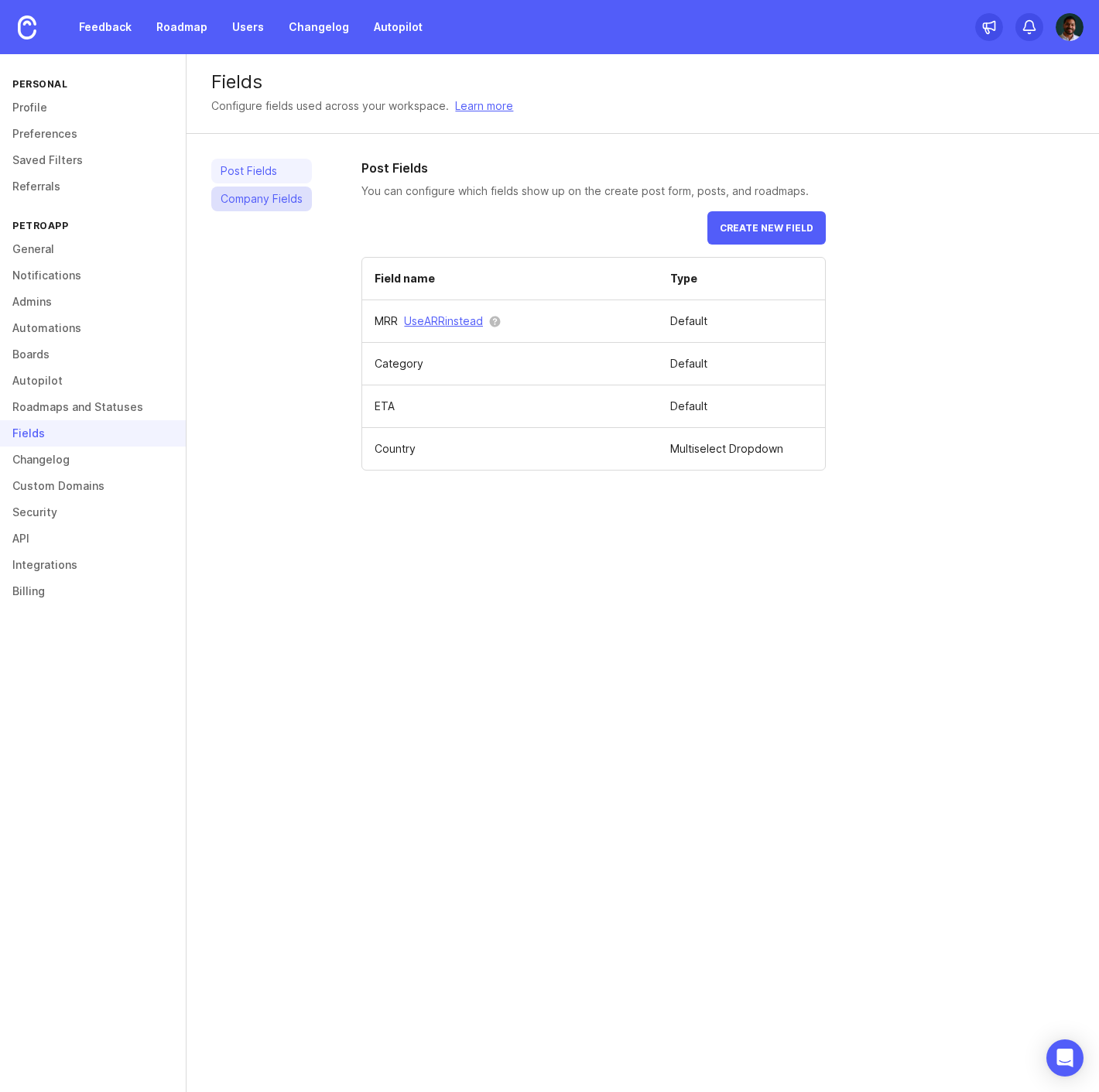 click on "Company Fields" at bounding box center [262, 199] 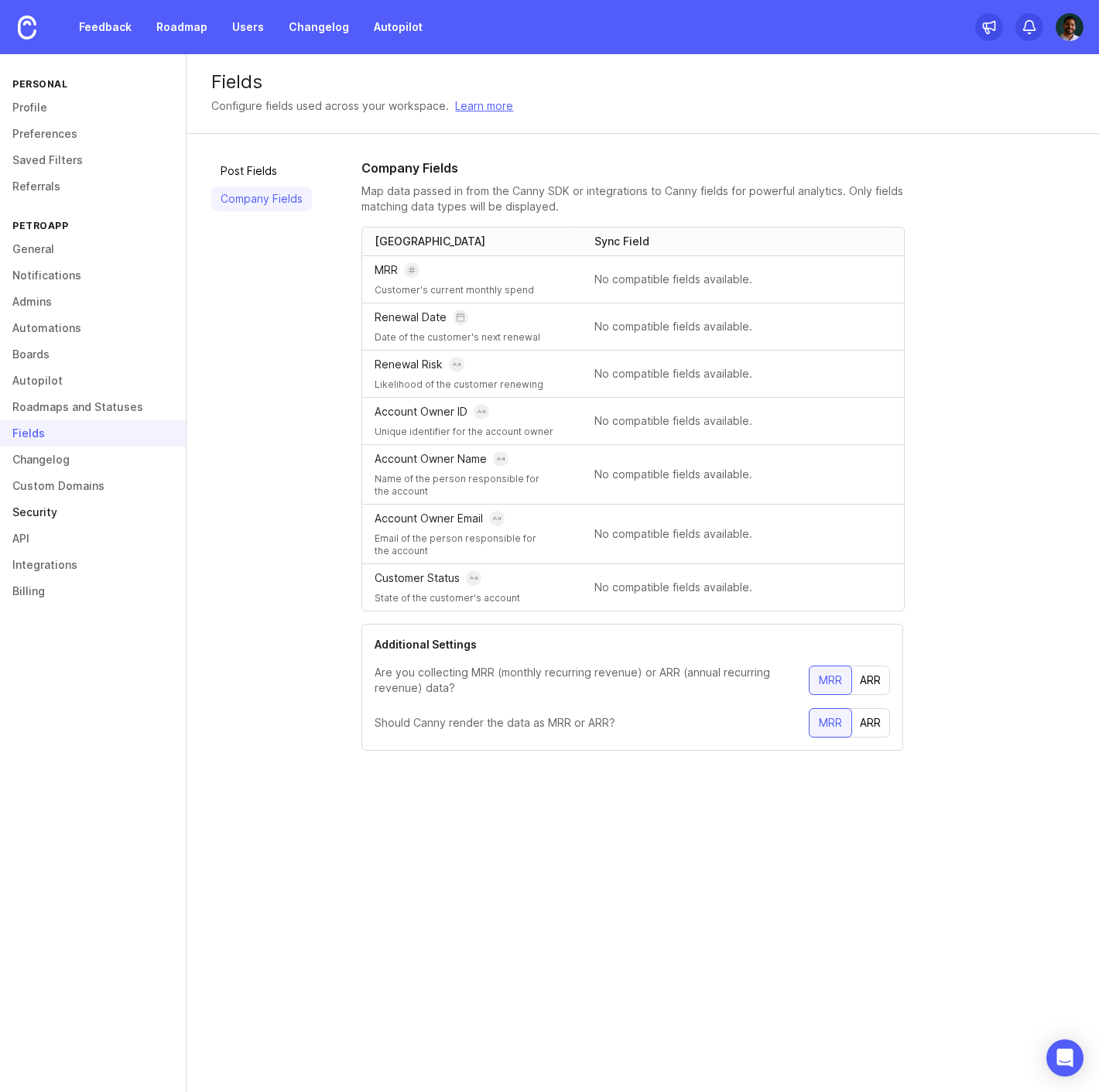 click on "Security" at bounding box center [93, 512] 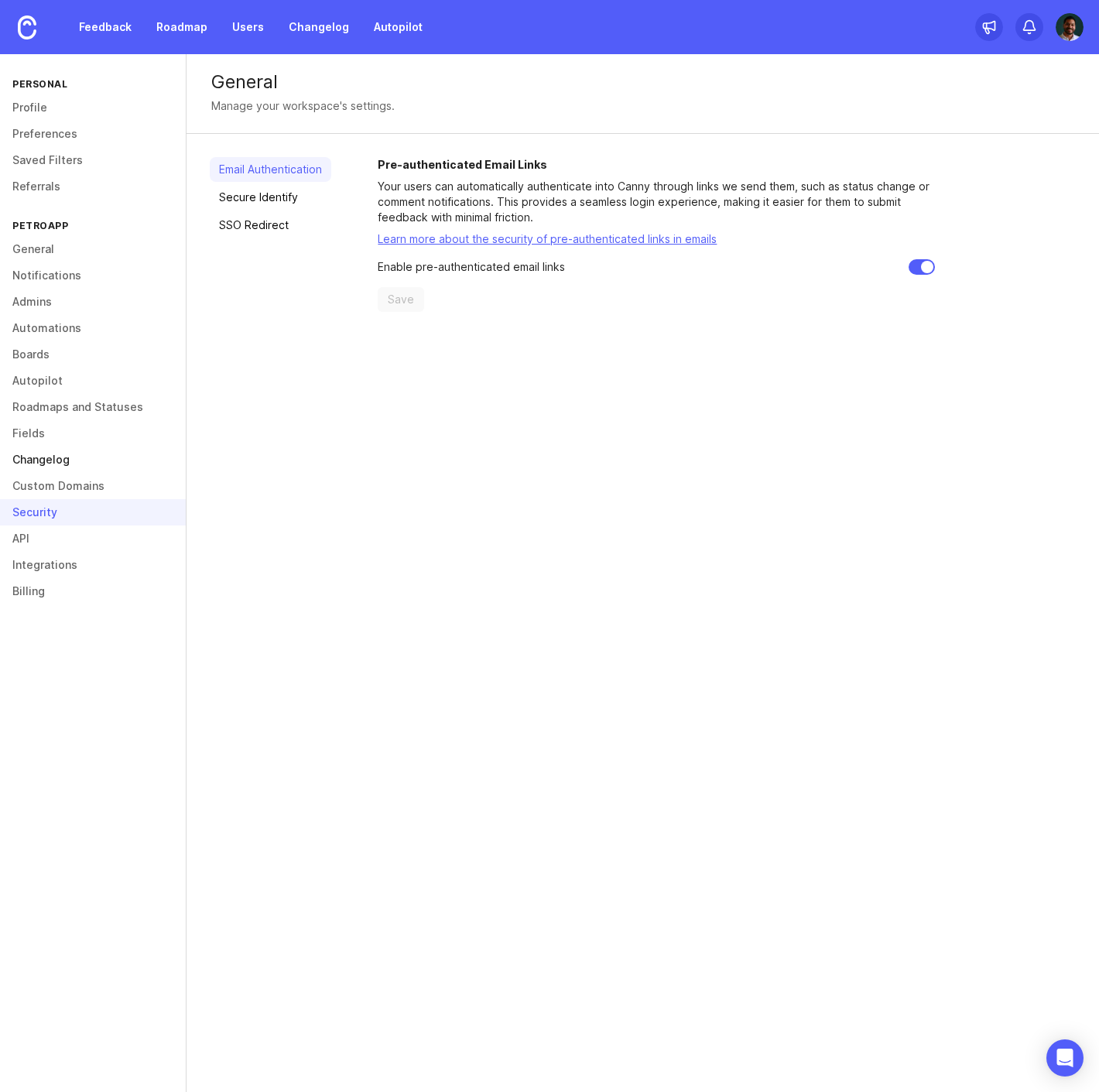 click on "Changelog" at bounding box center (93, 460) 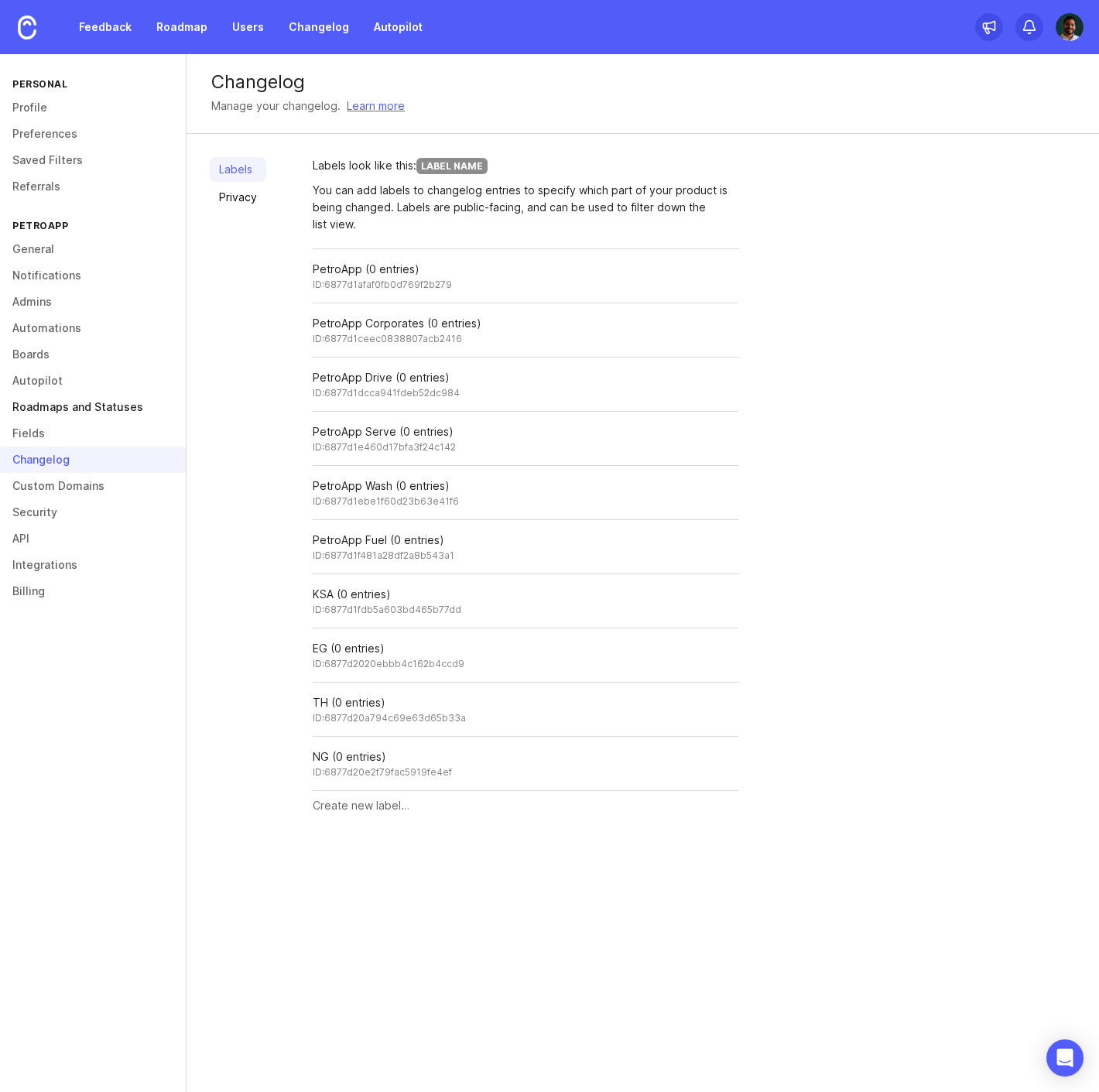 click on "Roadmaps and Statuses" at bounding box center [93, 407] 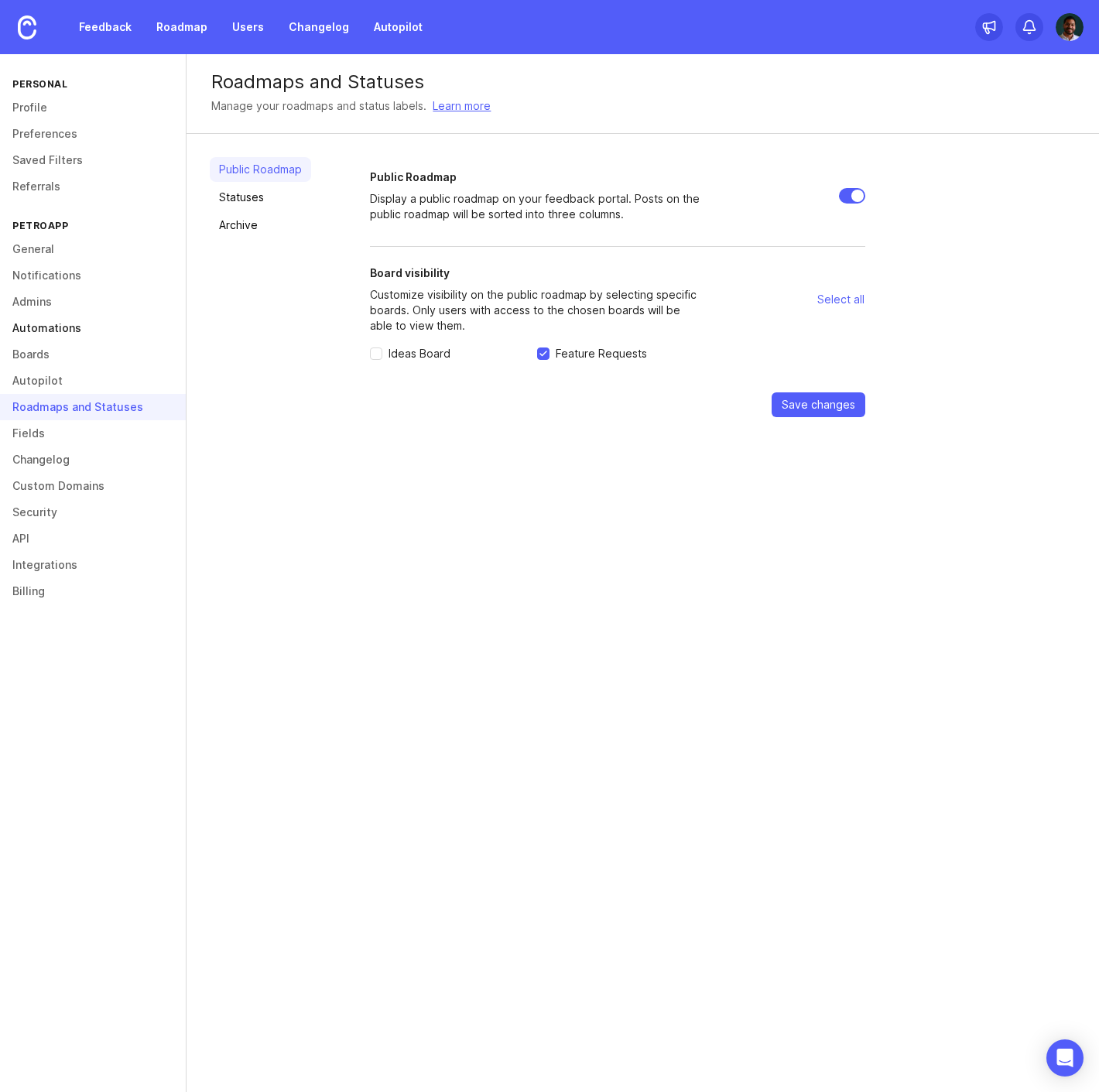 click on "Automations" at bounding box center [93, 328] 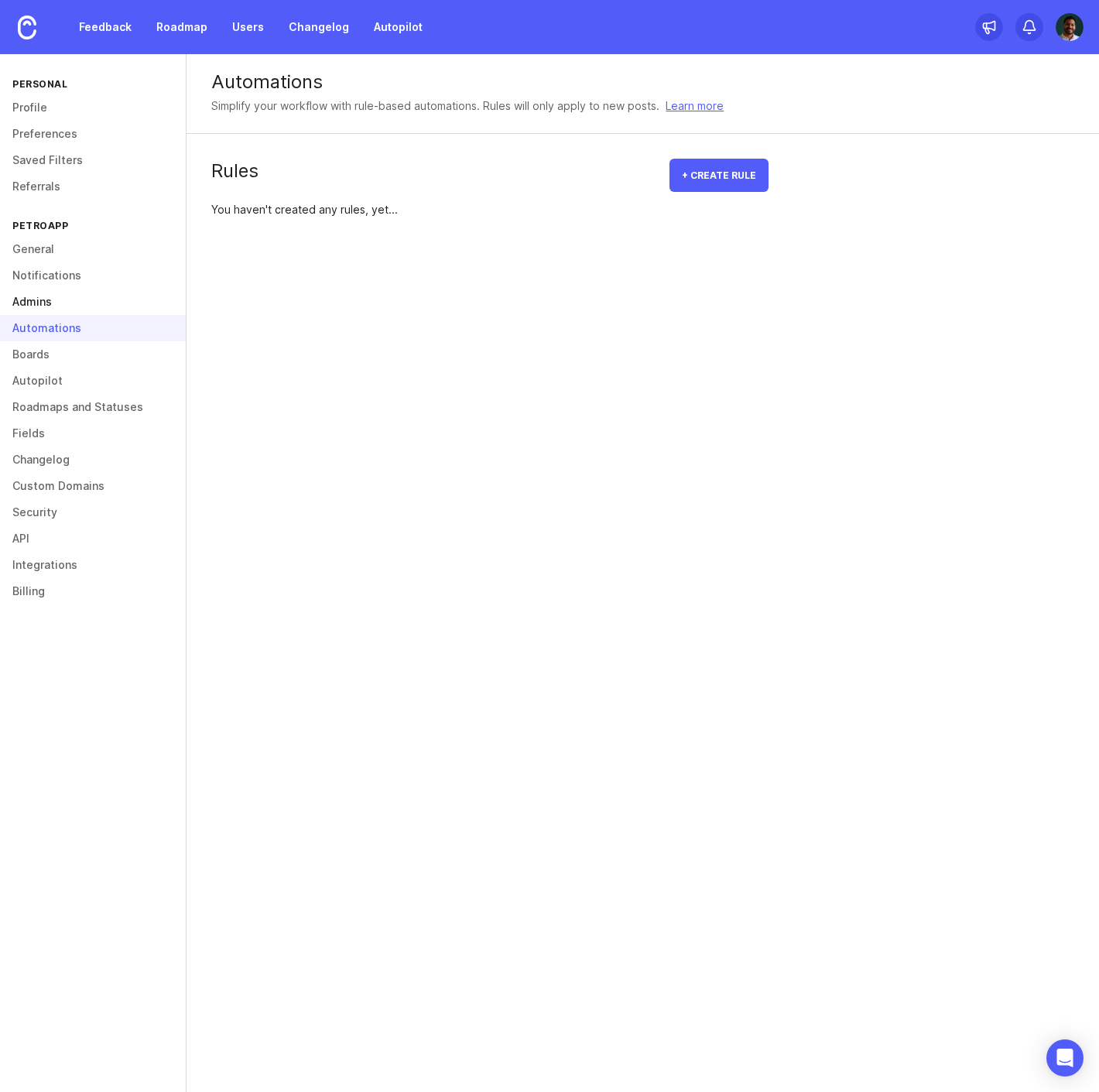 click on "Admins" at bounding box center (93, 302) 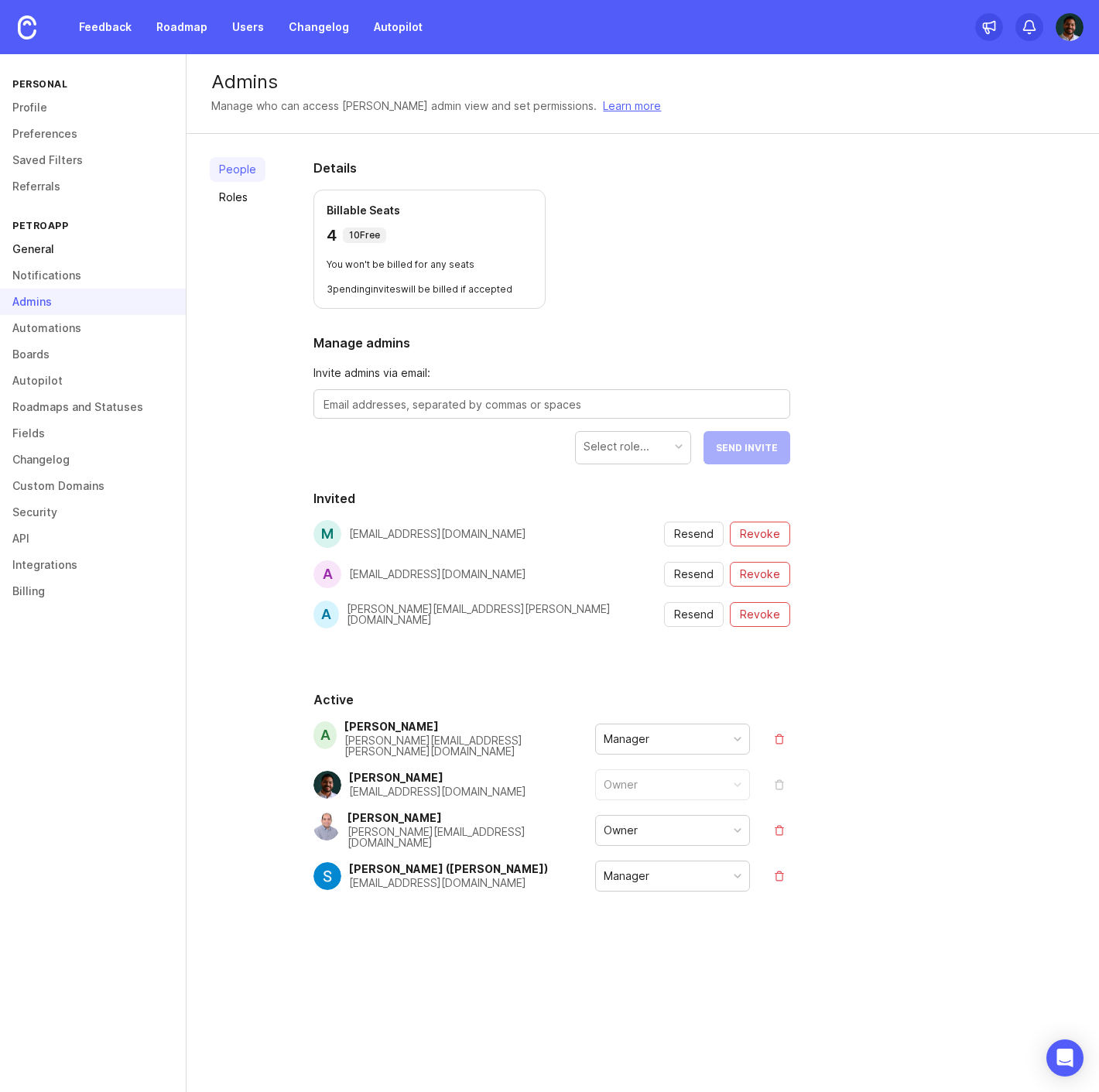 click on "General" at bounding box center (93, 249) 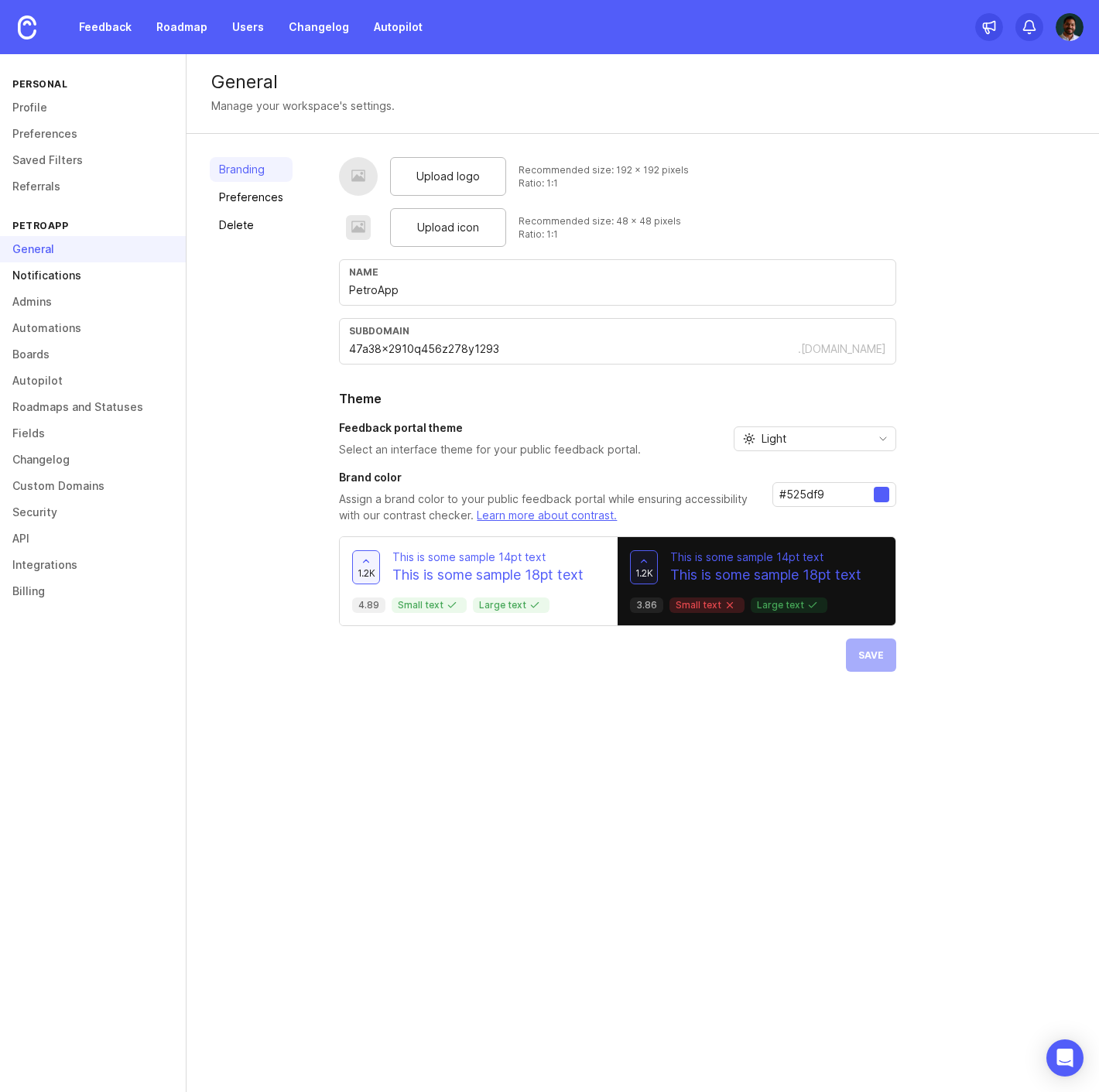 click on "Notifications" at bounding box center [93, 276] 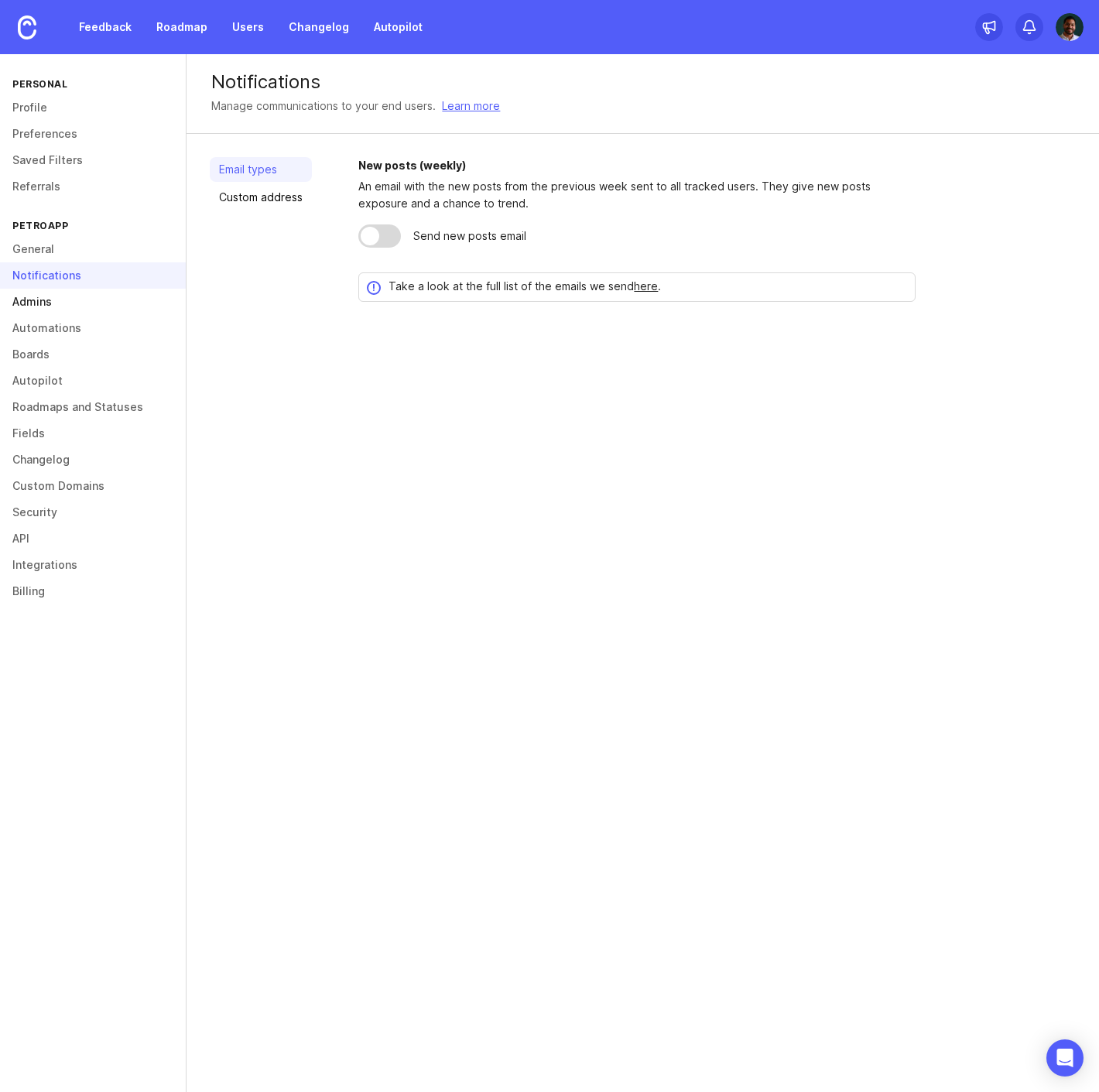 click on "Admins" at bounding box center (93, 302) 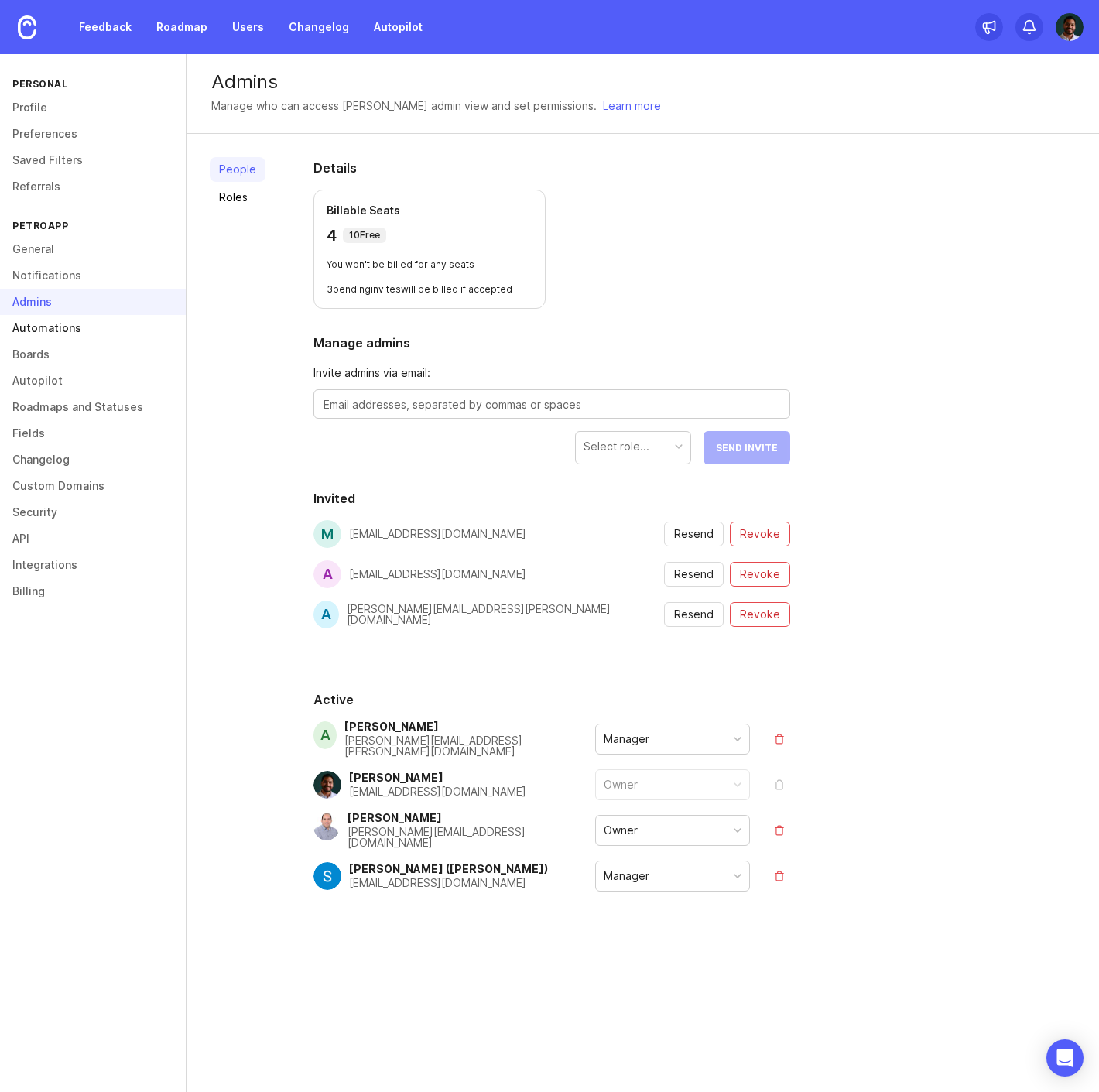 click on "Automations" at bounding box center (93, 328) 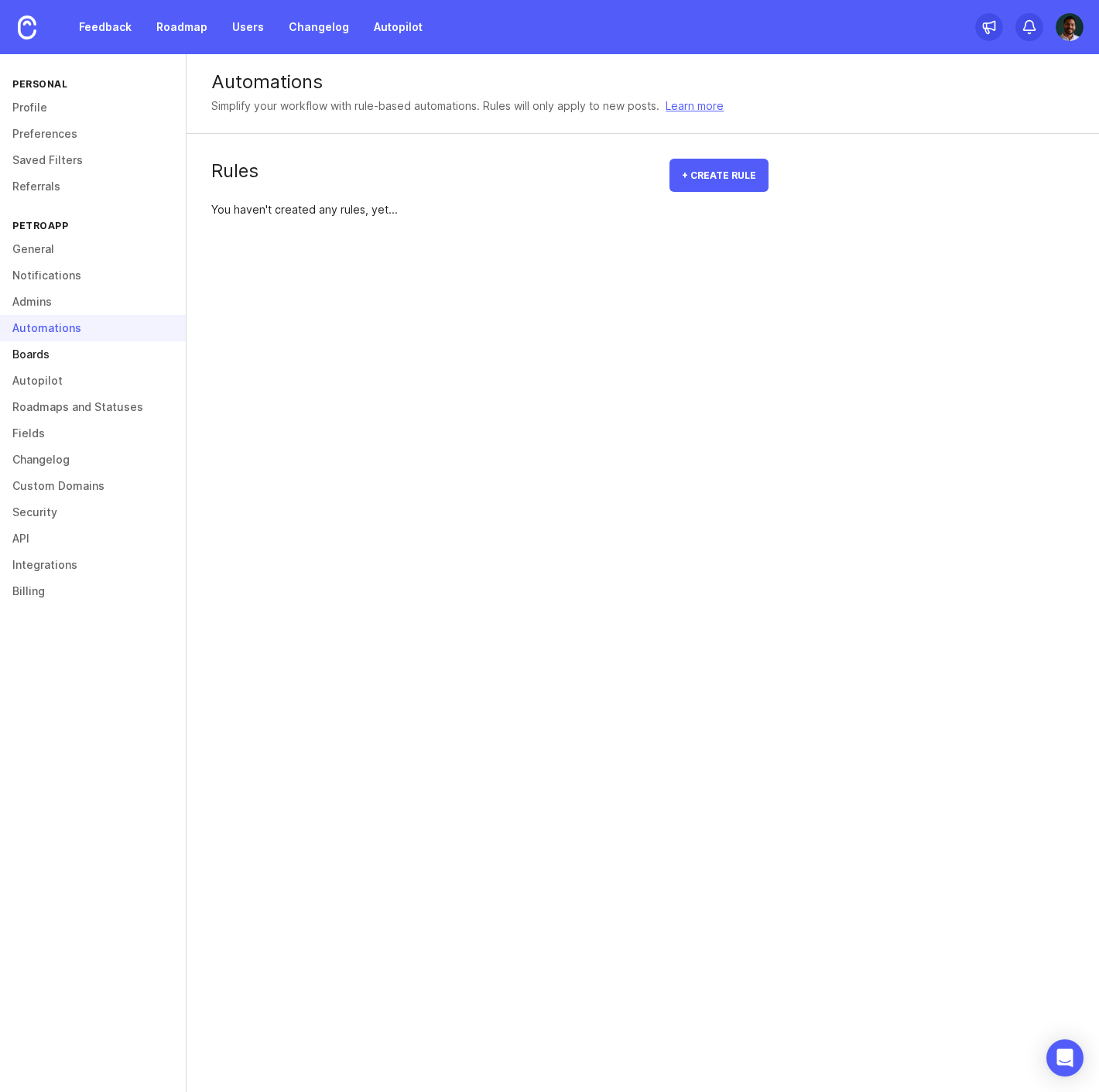 click on "Boards" at bounding box center (93, 354) 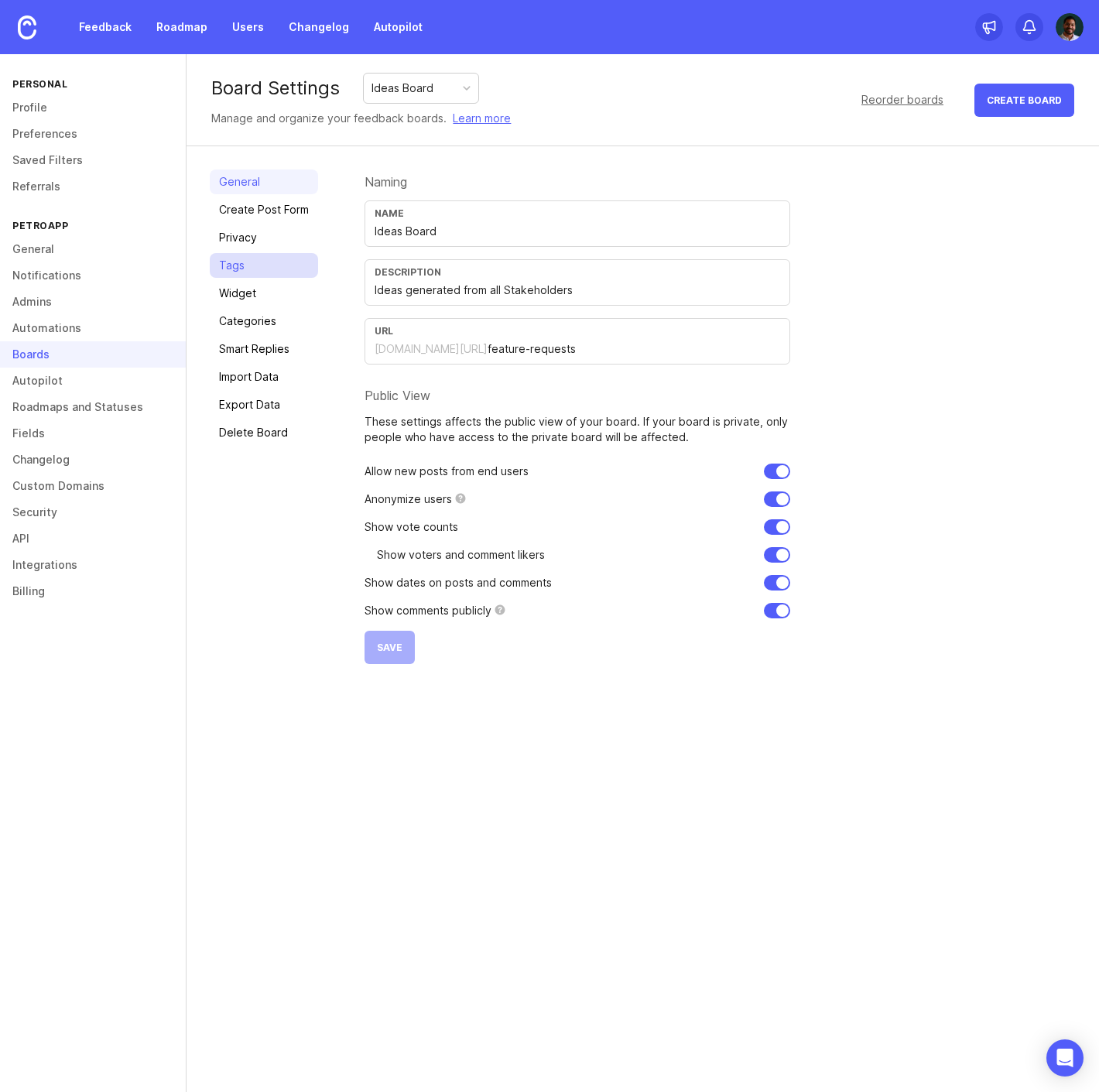 click on "Tags" at bounding box center [264, 265] 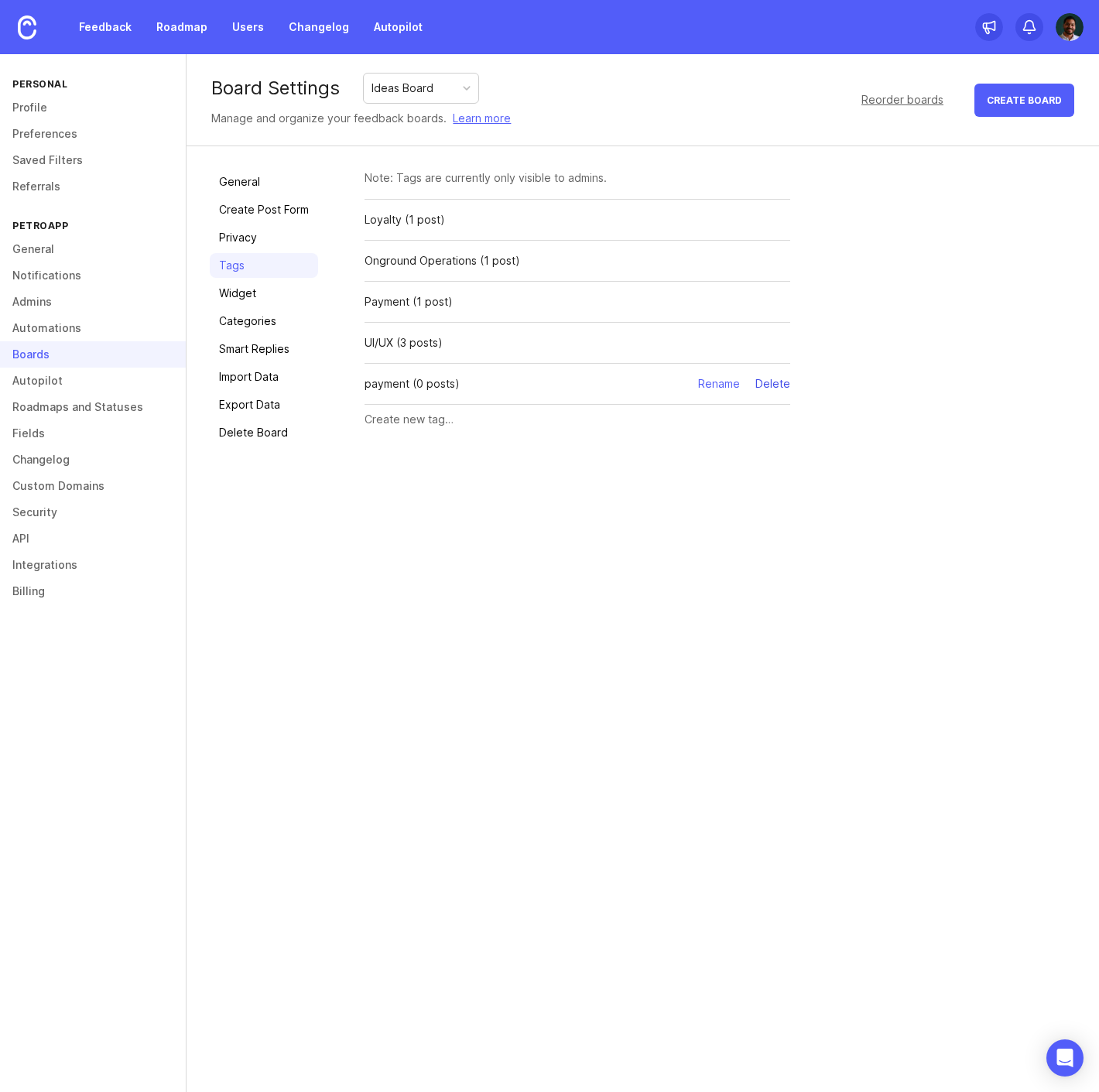 click on "Delete" at bounding box center [772, 384] 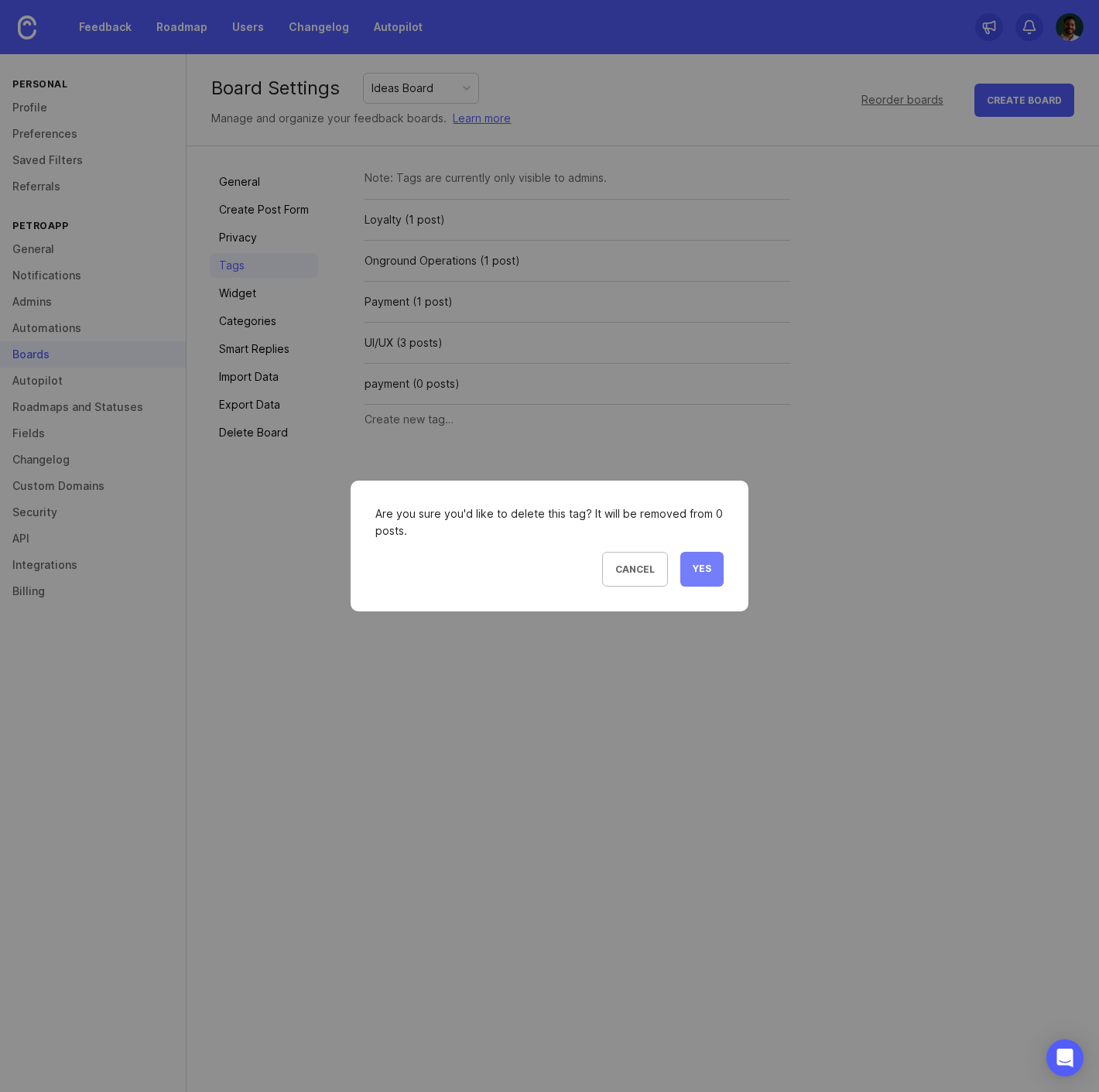 click on "Yes" at bounding box center [702, 569] 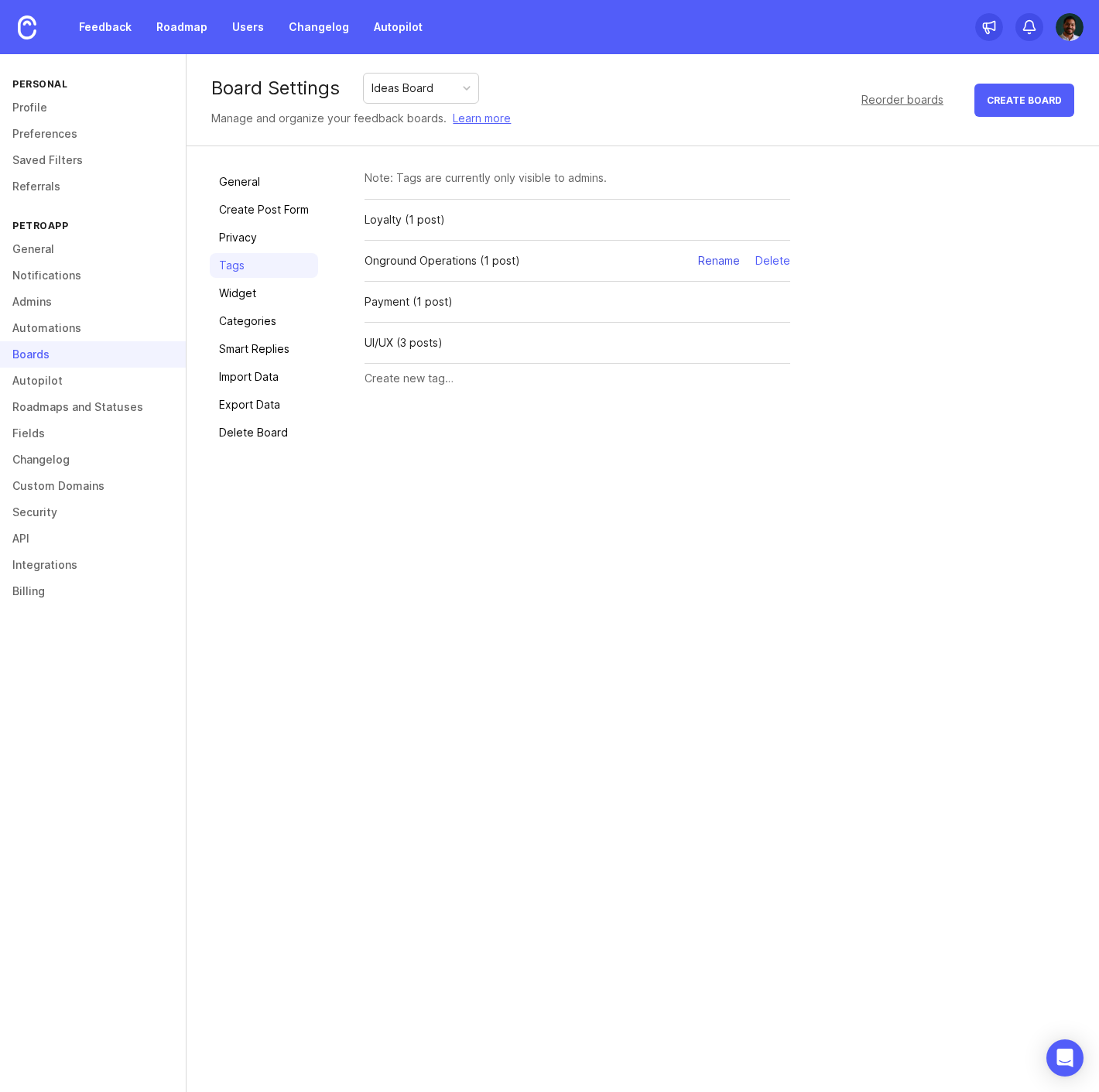click on "Rename" at bounding box center [719, 261] 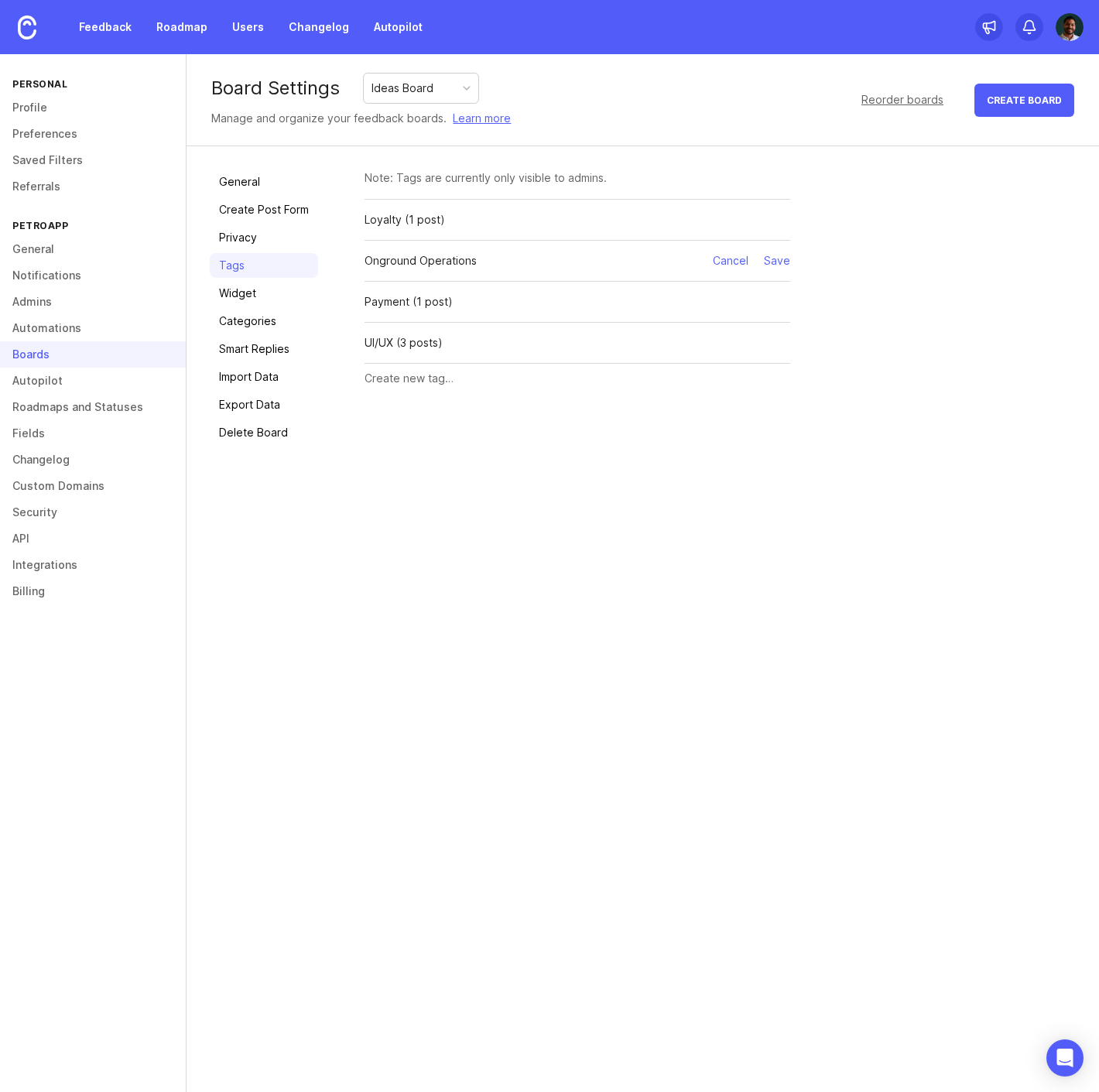 click on "Onground Operations" at bounding box center [531, 261] 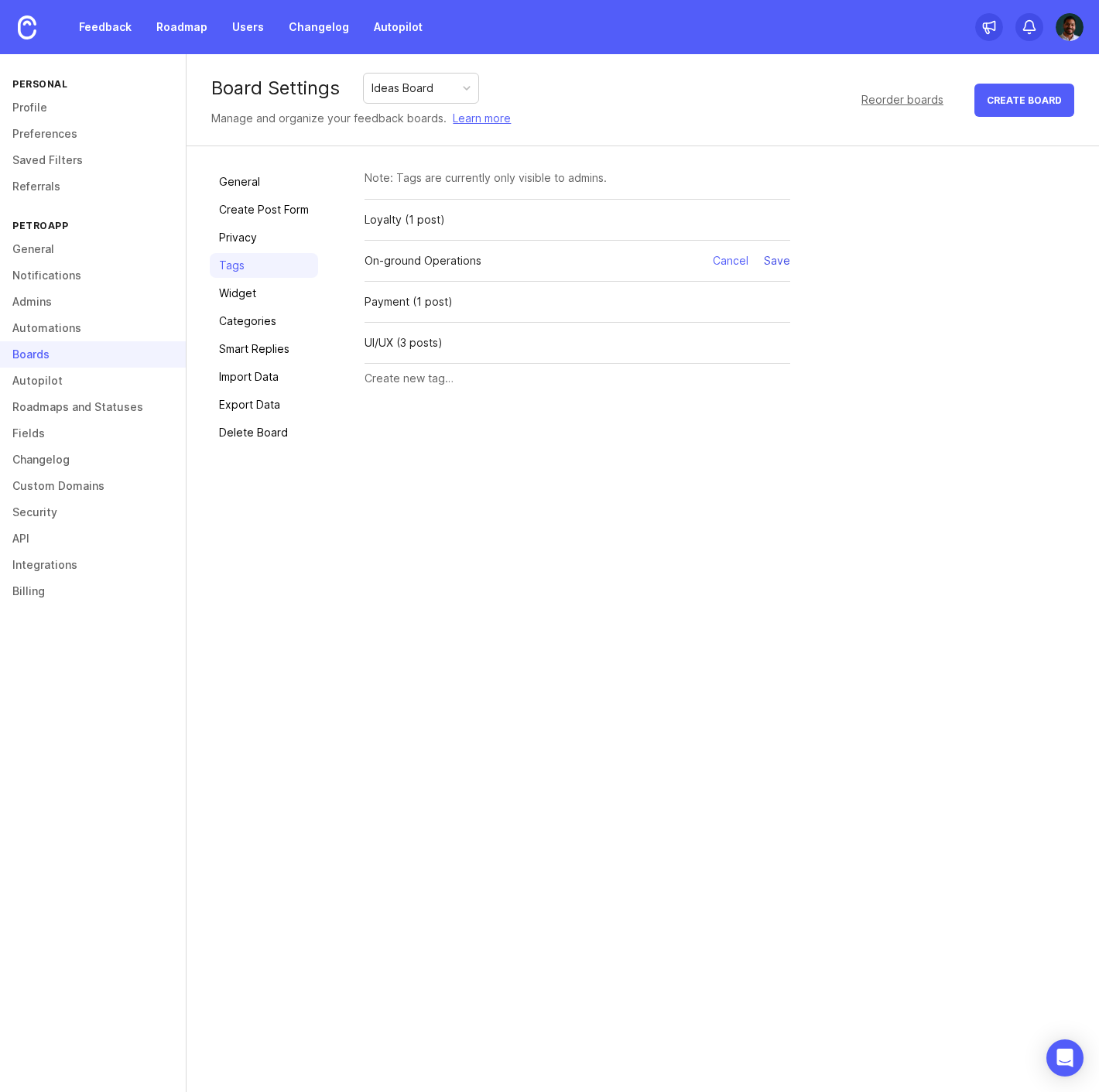 type on "On-ground Operations" 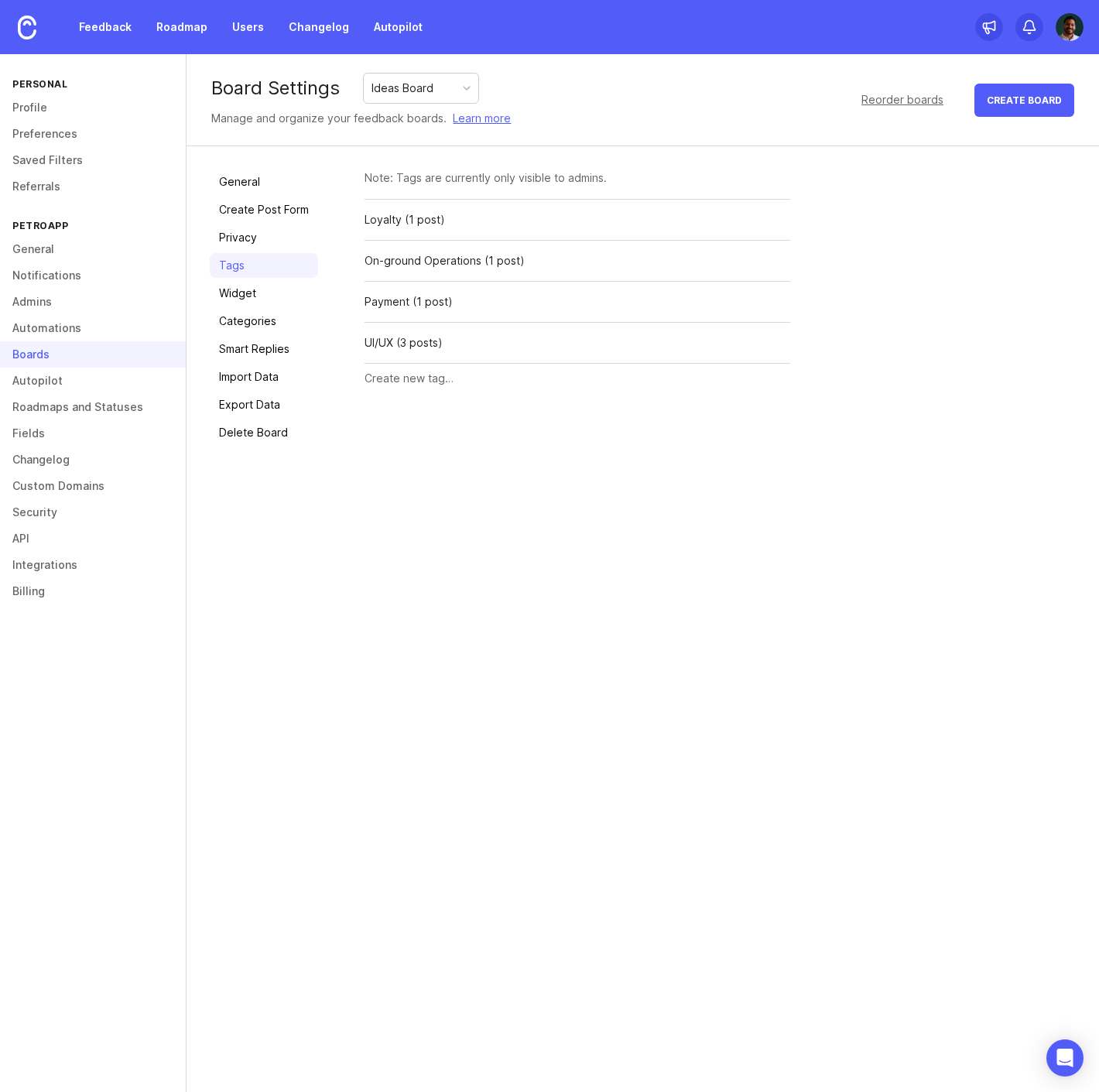 click at bounding box center [577, 378] 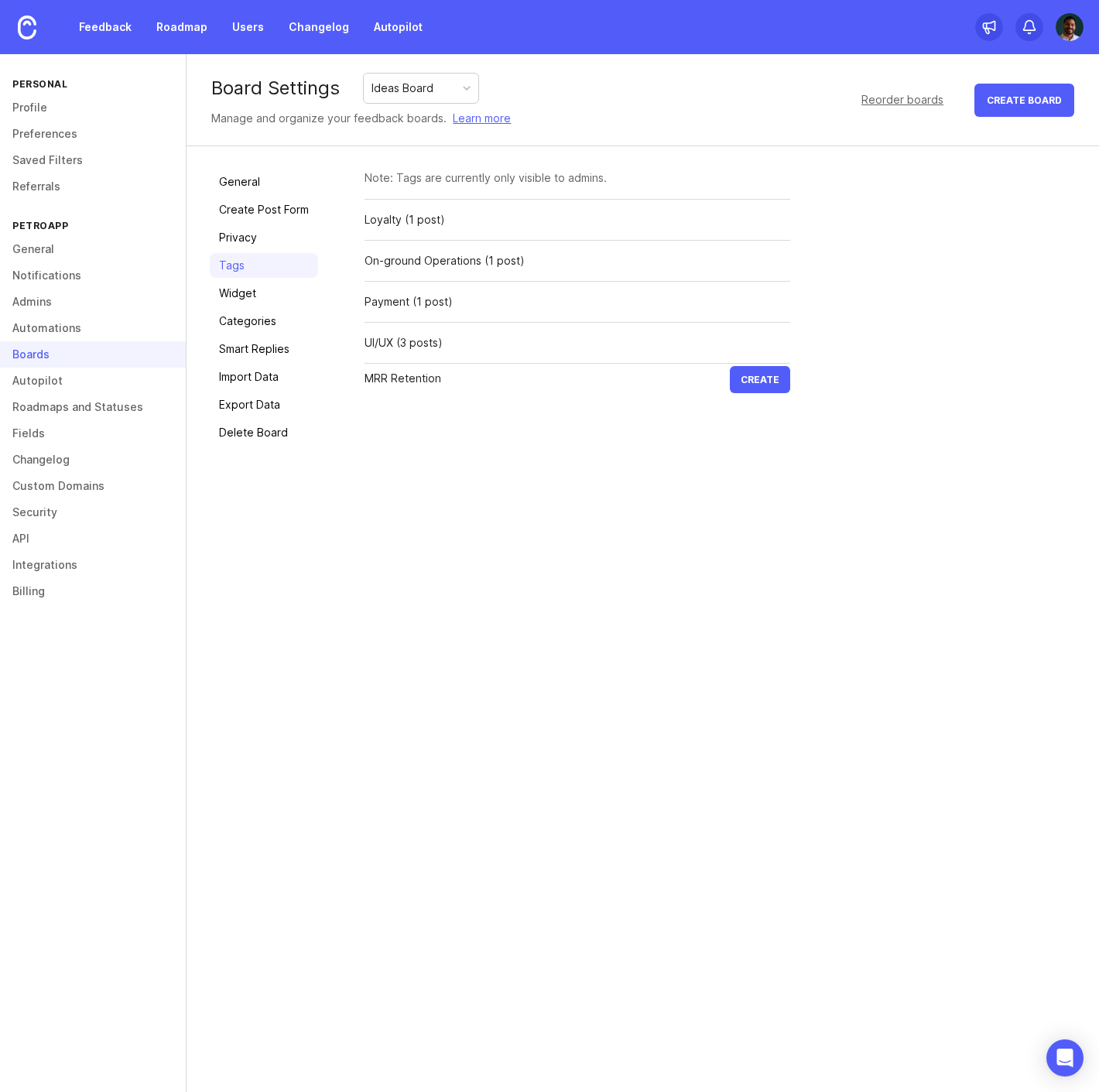 drag, startPoint x: 392, startPoint y: 381, endPoint x: 334, endPoint y: 383, distance: 58.03447 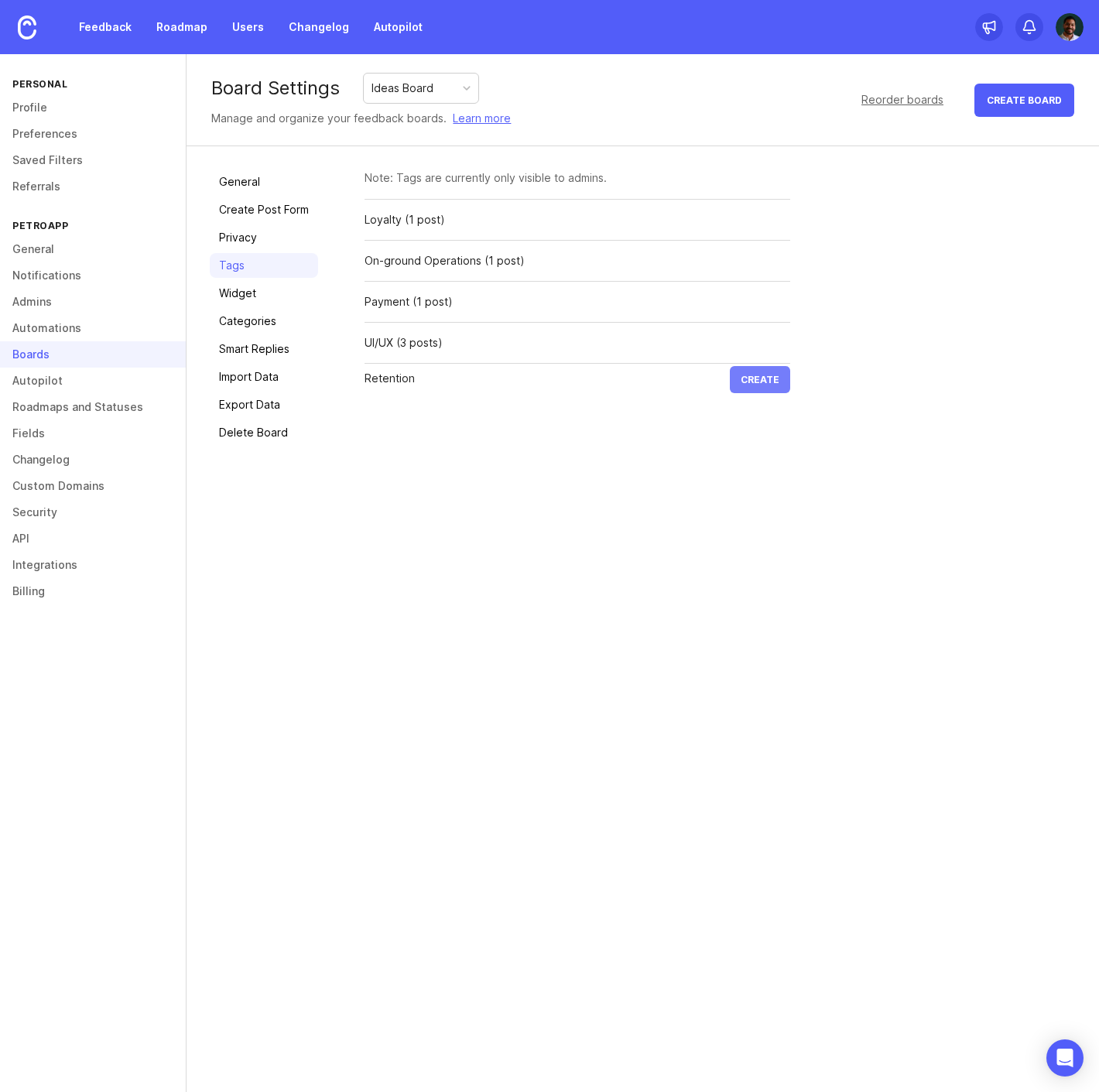 type on "Retention" 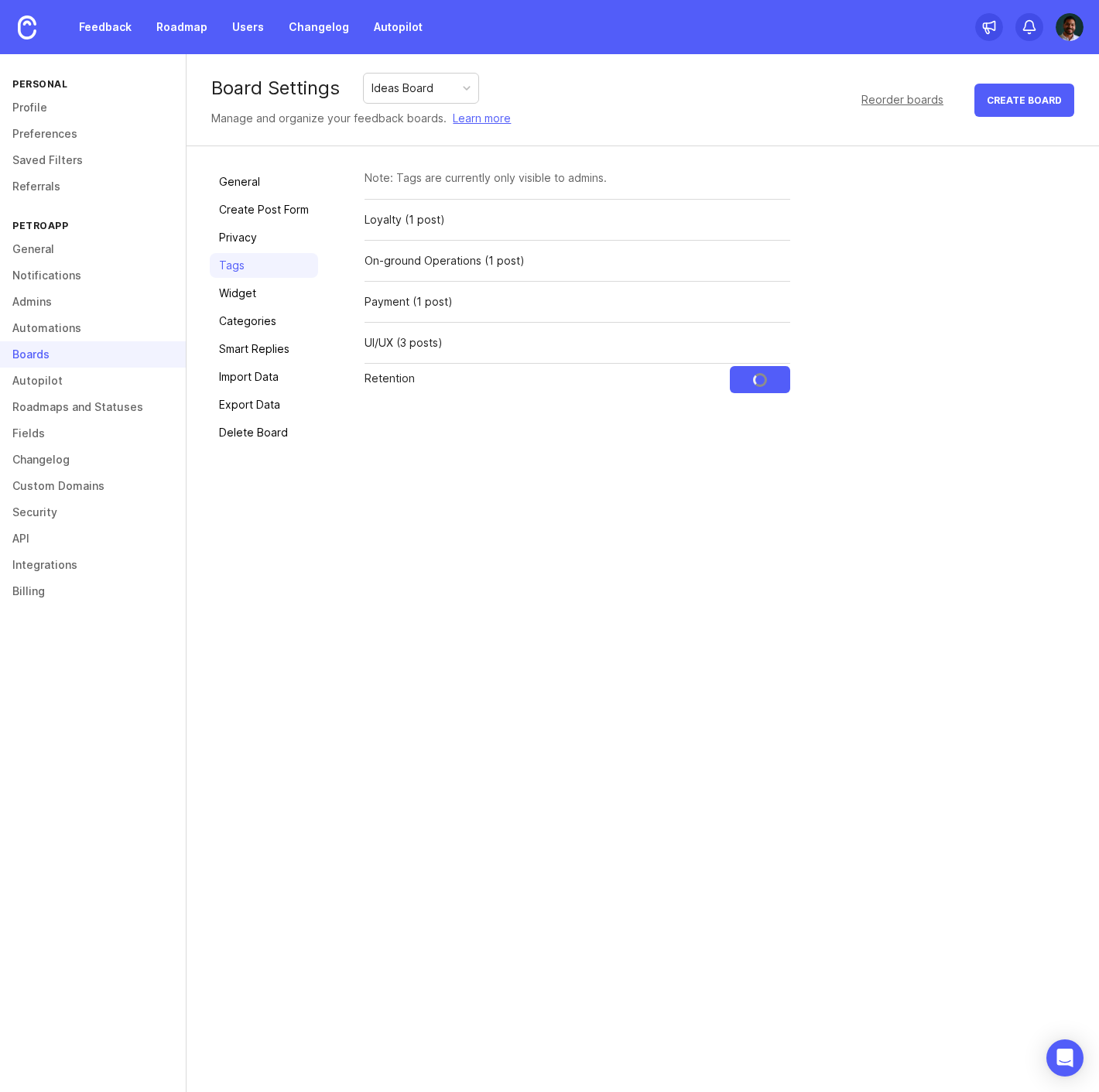 type 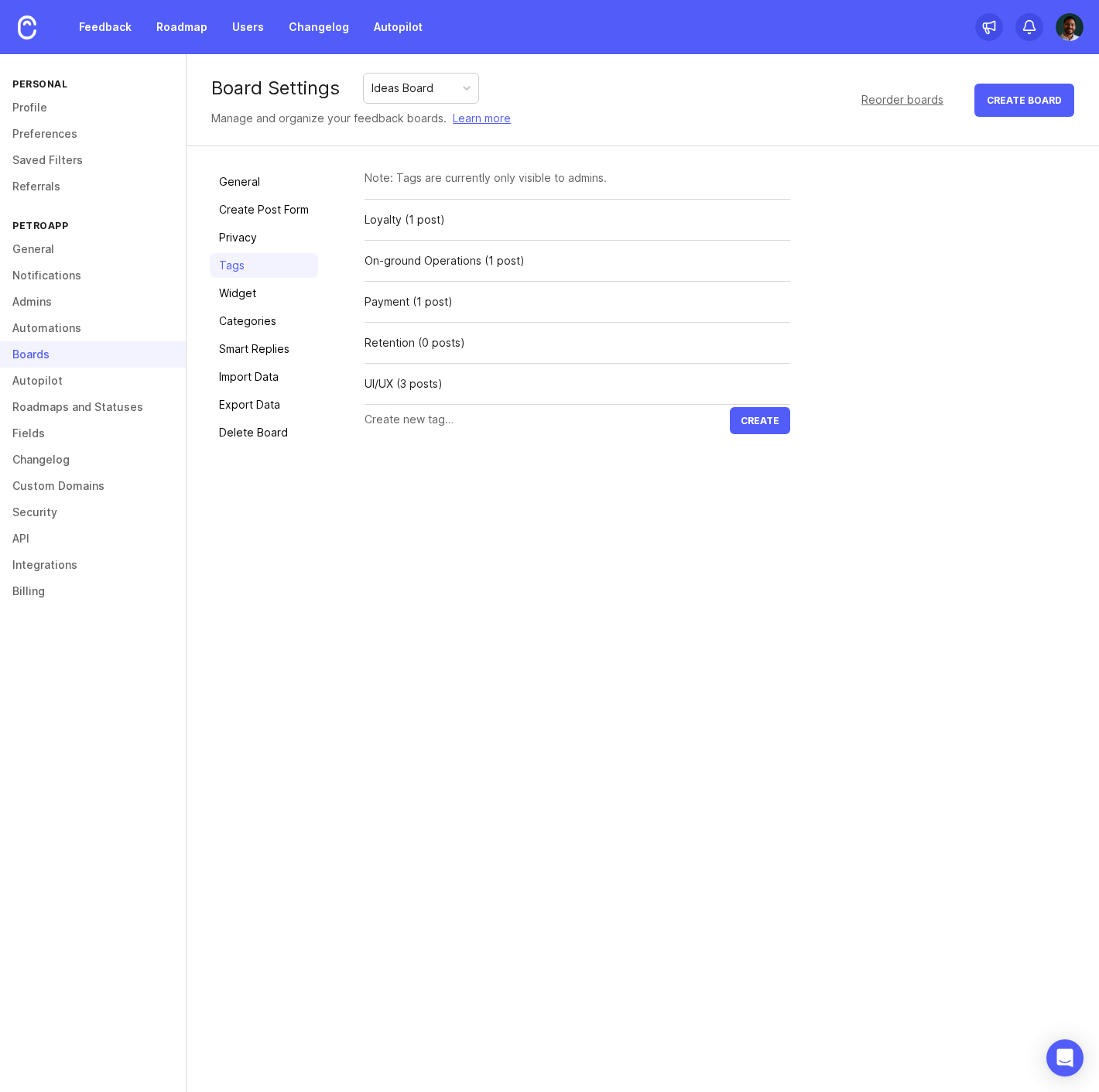 click at bounding box center [547, 419] 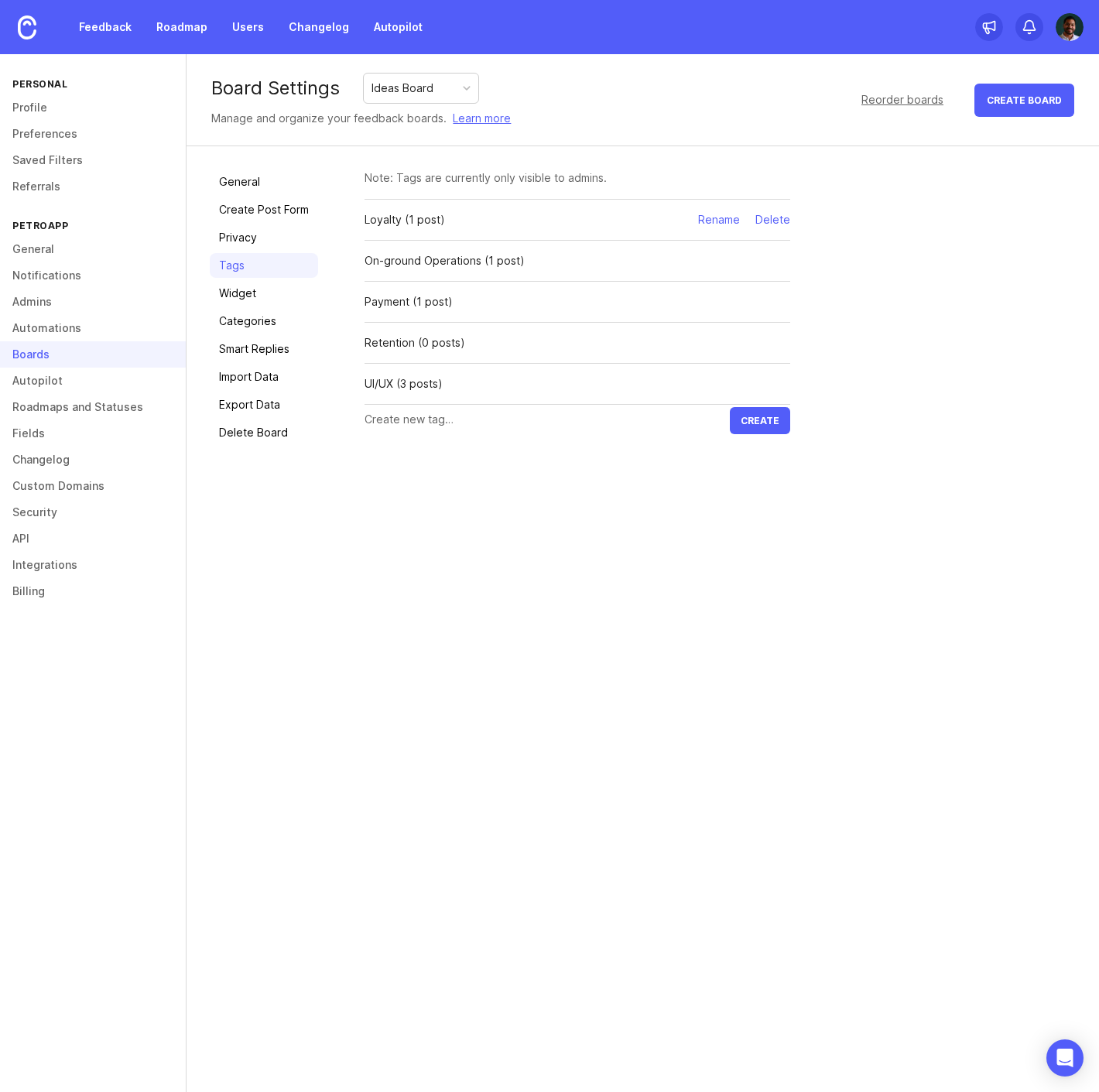 click on "Loyalty (1 post)" at bounding box center (405, 220) 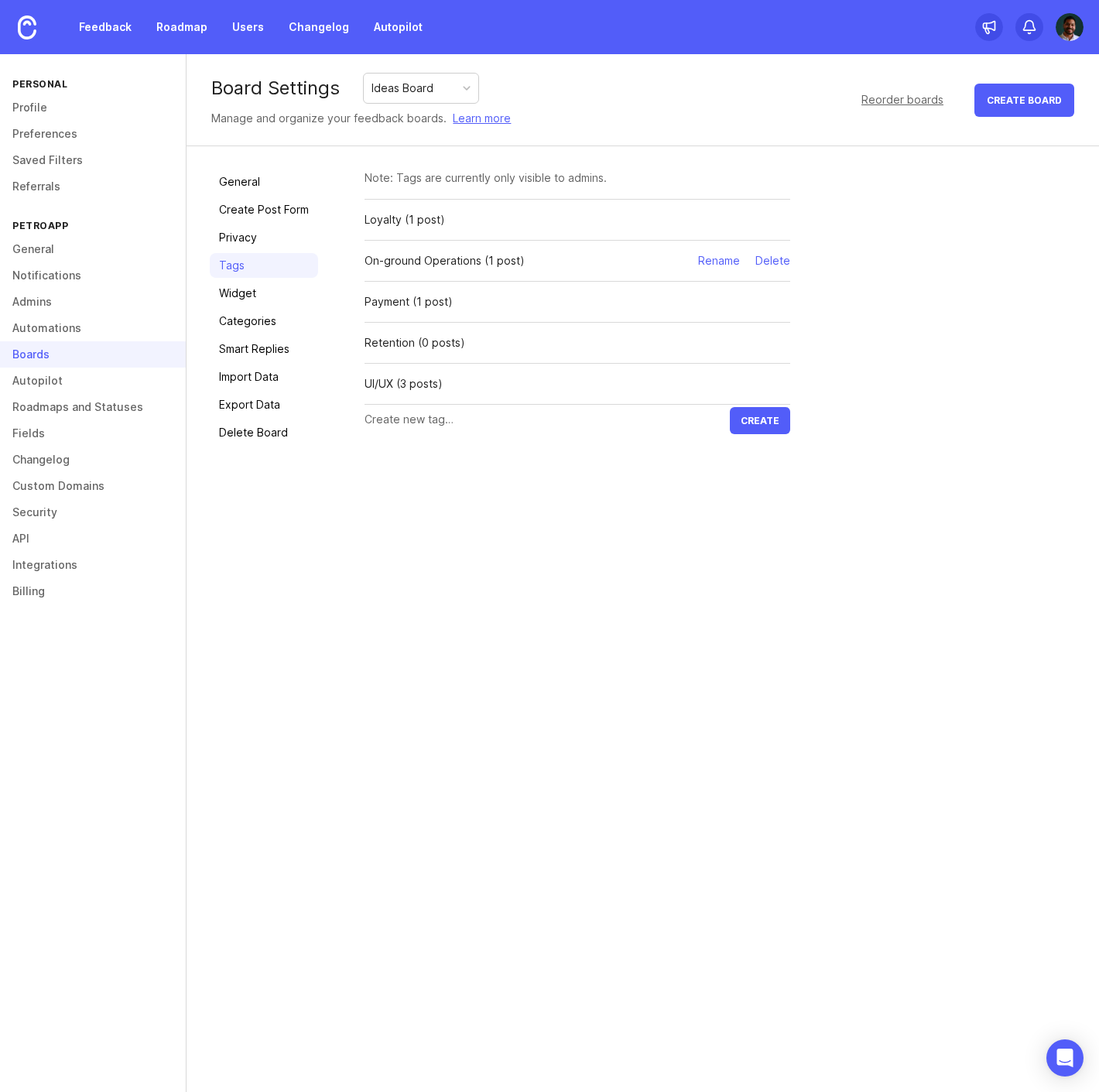 click on "On-ground Operations (1 post) Rename Delete" at bounding box center (577, 261) 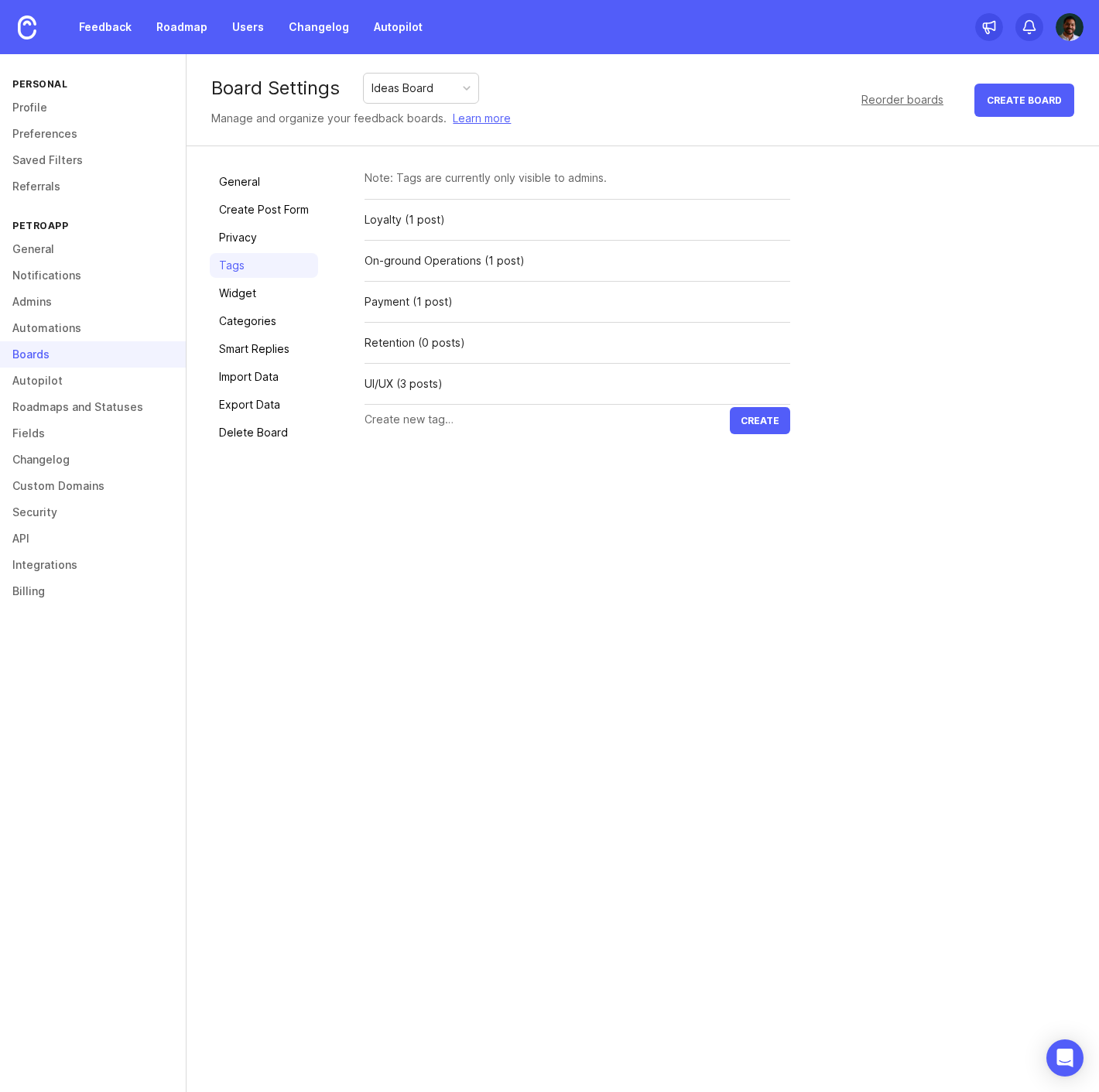 click on "Note: Tags are currently only visible to admins." at bounding box center [577, 178] 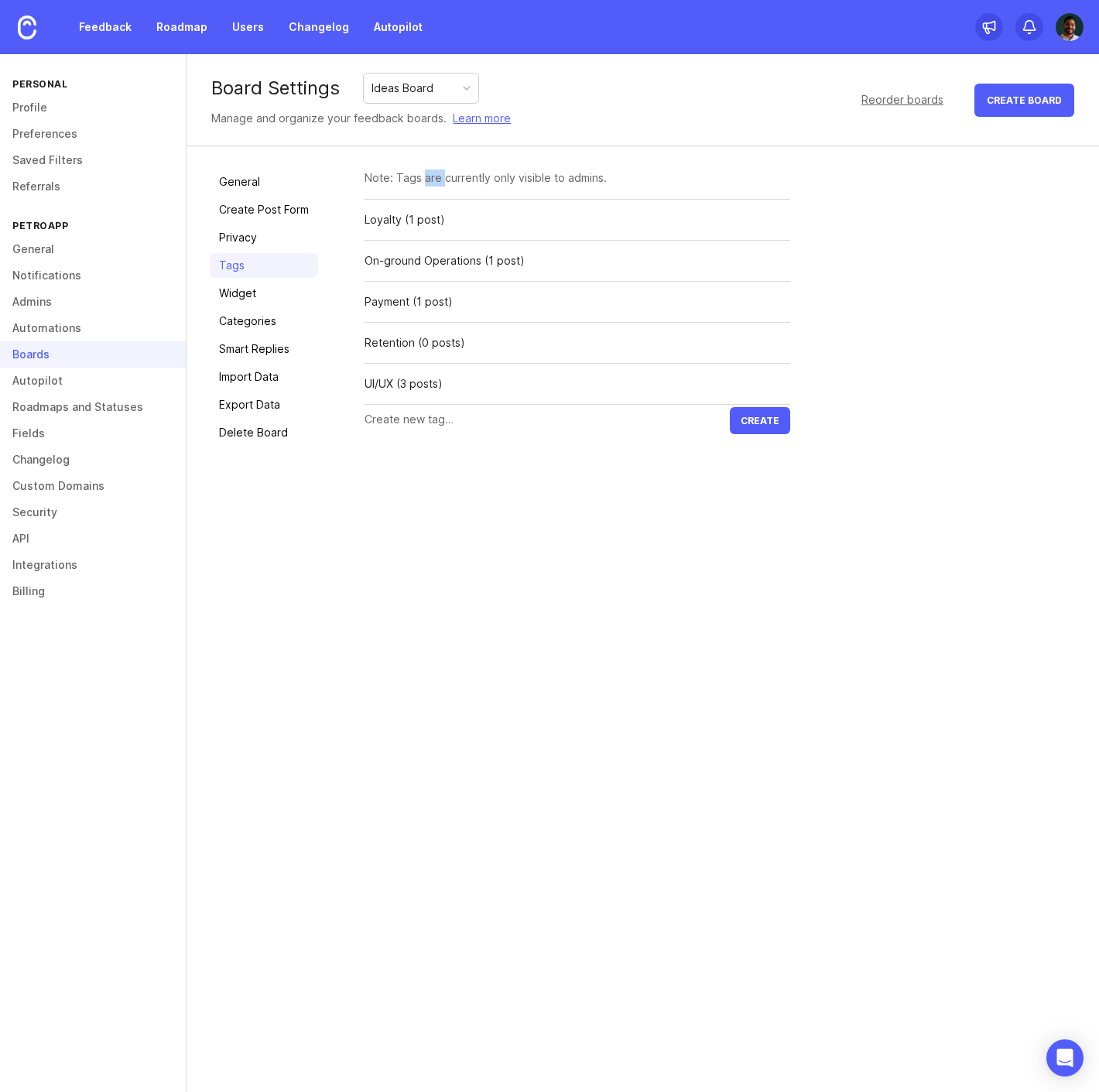click on "Note: Tags are currently only visible to admins." at bounding box center (577, 178) 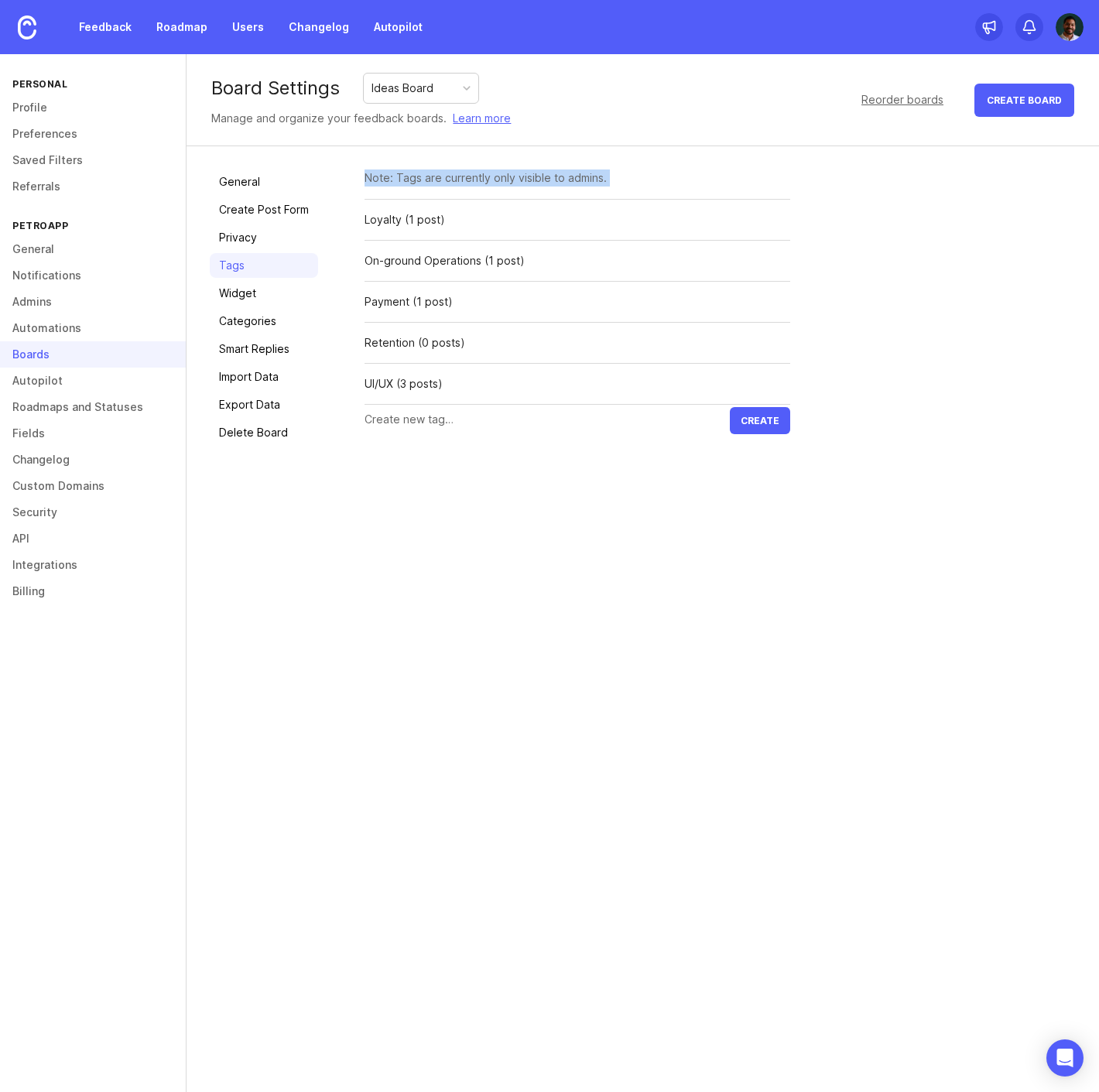 click on "Note: Tags are currently only visible to admins." at bounding box center [577, 178] 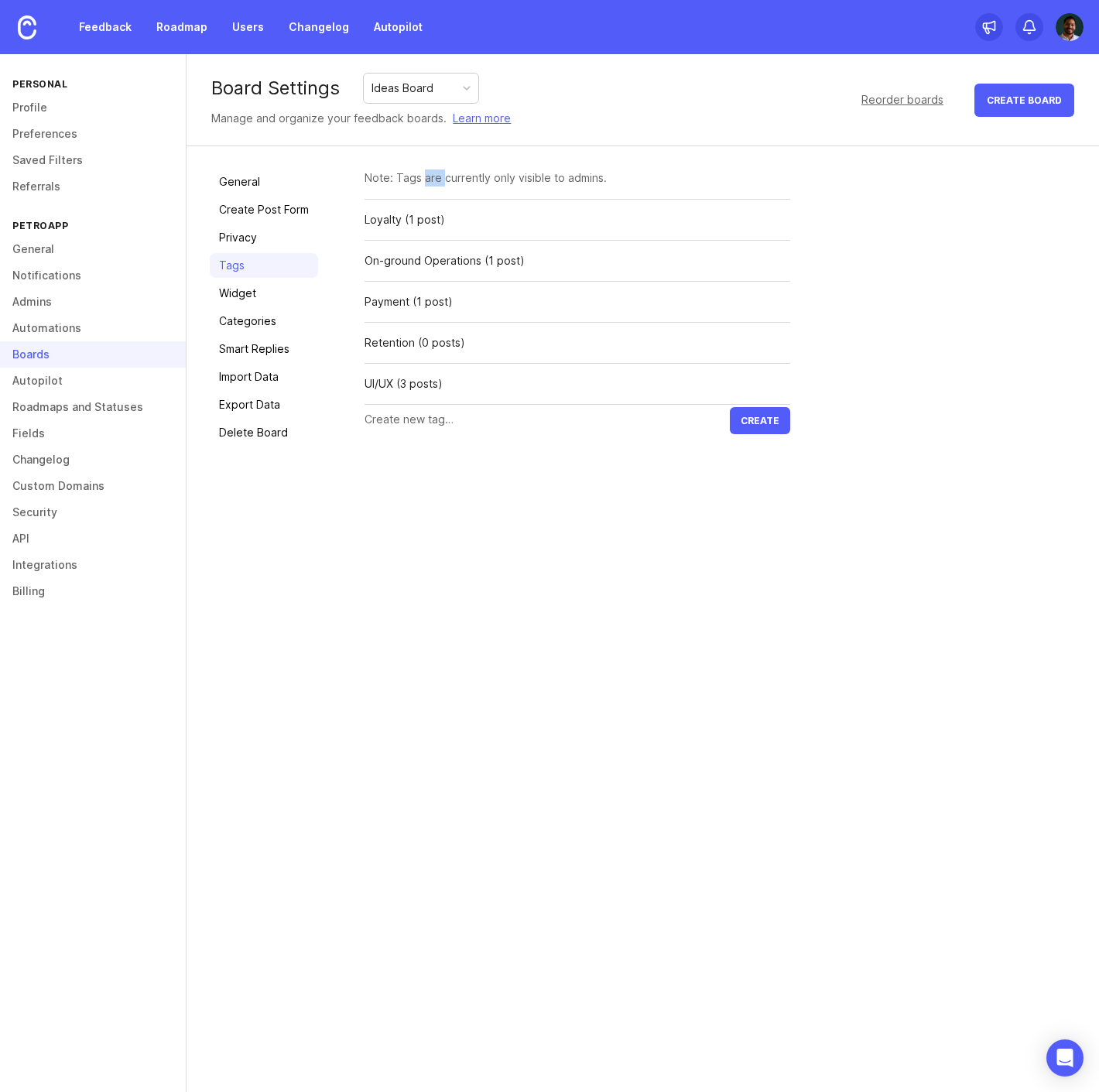 click on "Note: Tags are currently only visible to admins." at bounding box center [577, 178] 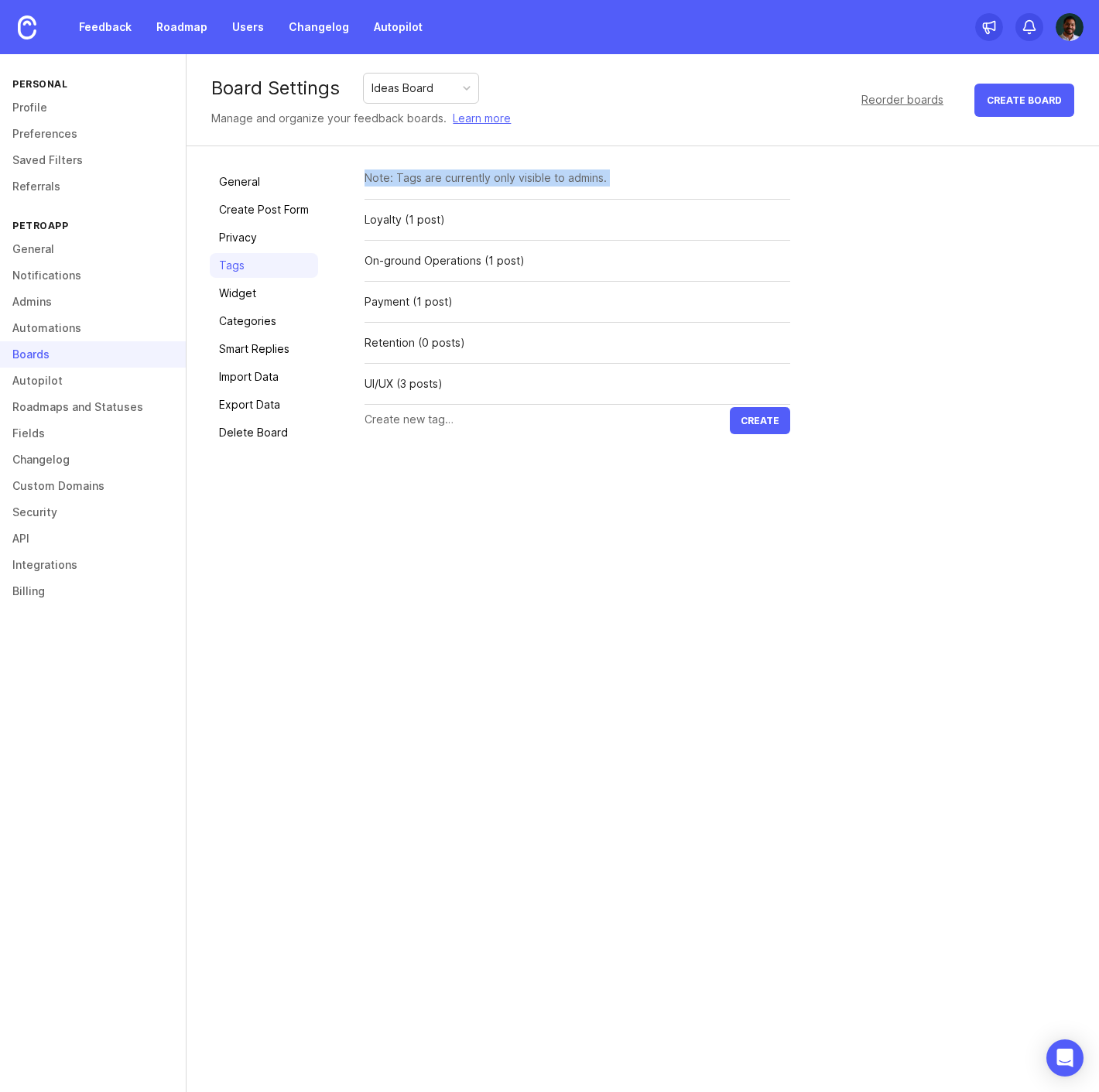 click on "Note: Tags are currently only visible to admins." at bounding box center (577, 178) 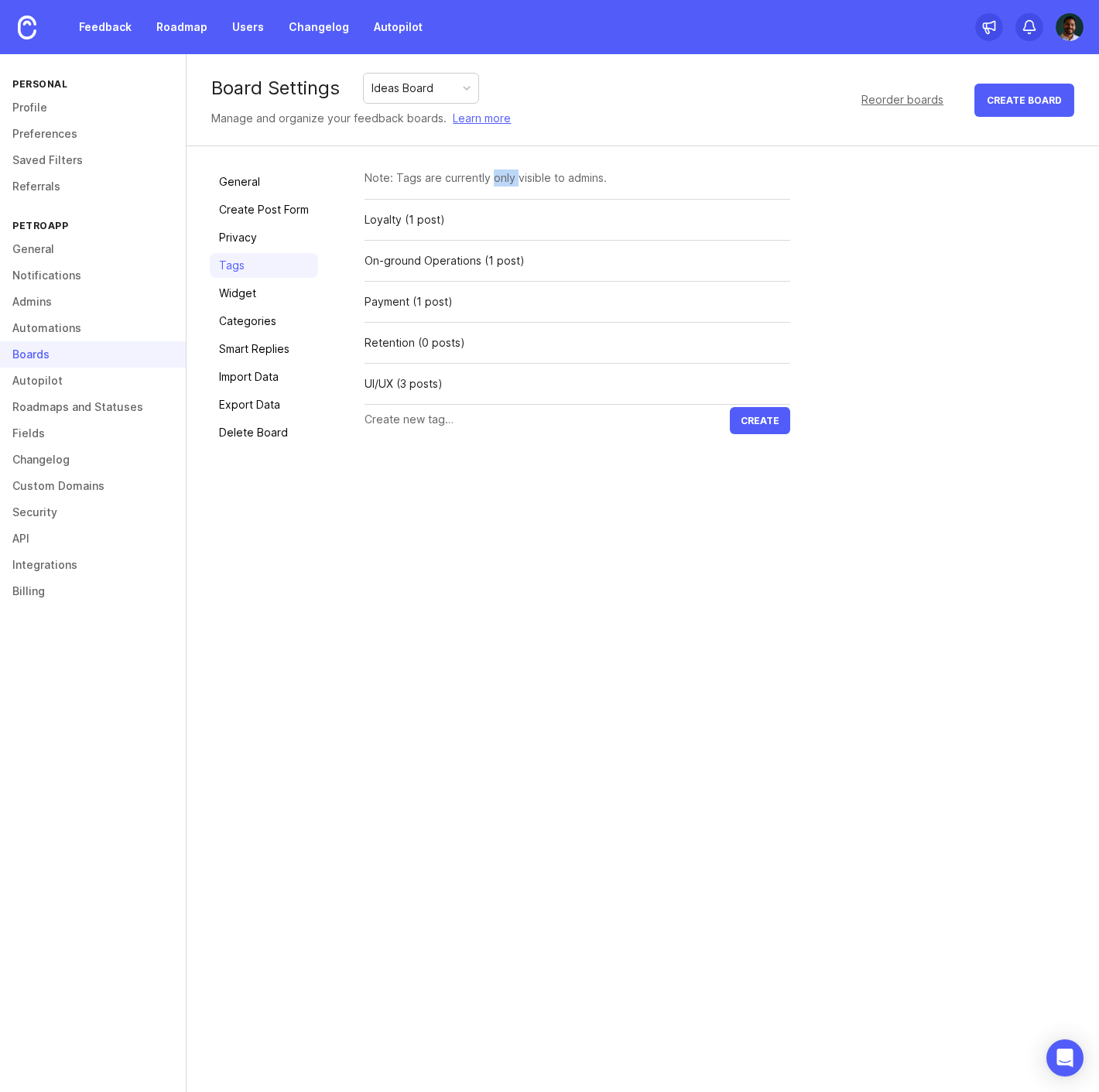 click on "Note: Tags are currently only visible to admins." at bounding box center (577, 178) 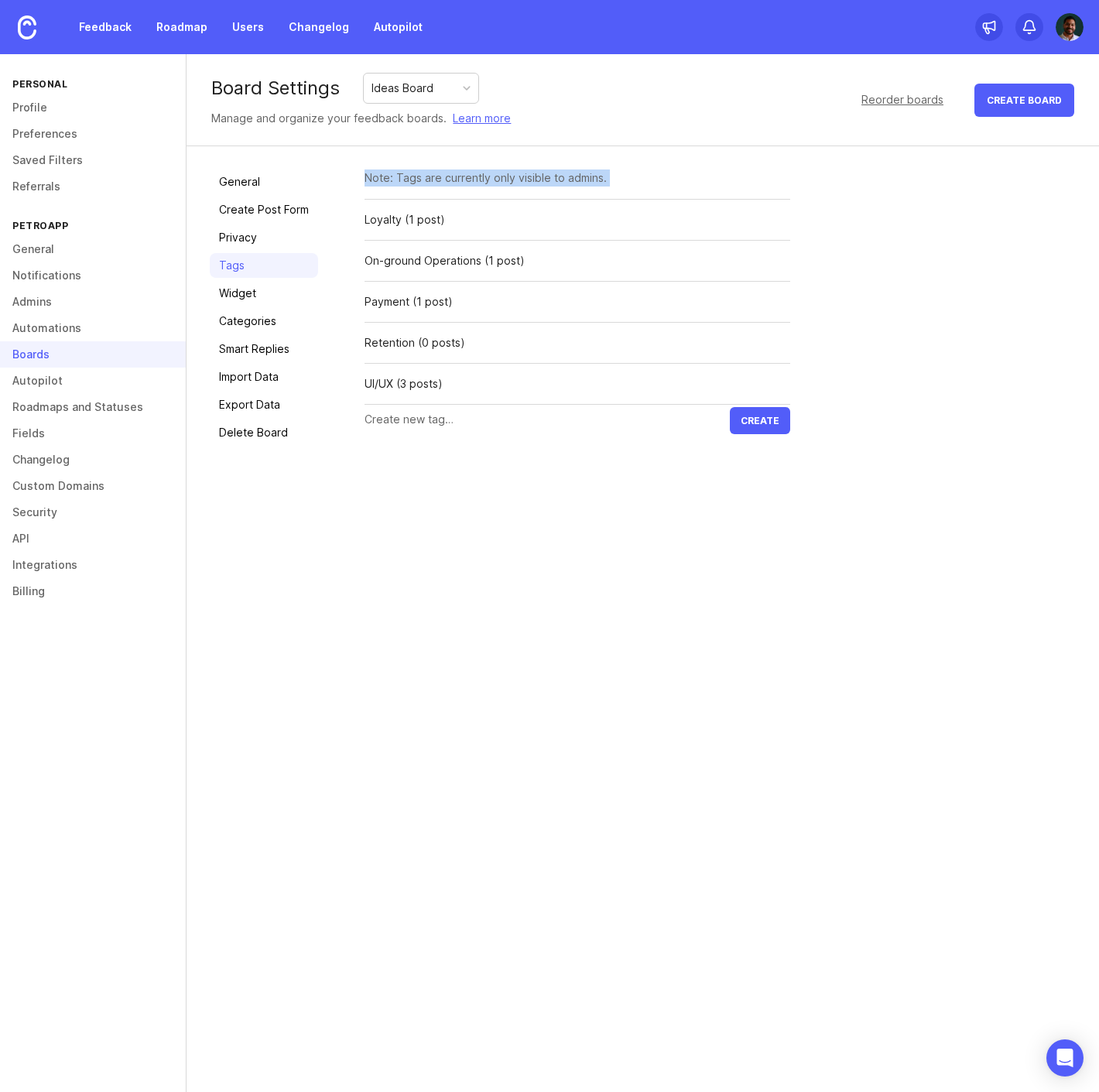 click on "Note: Tags are currently only visible to admins." at bounding box center [577, 178] 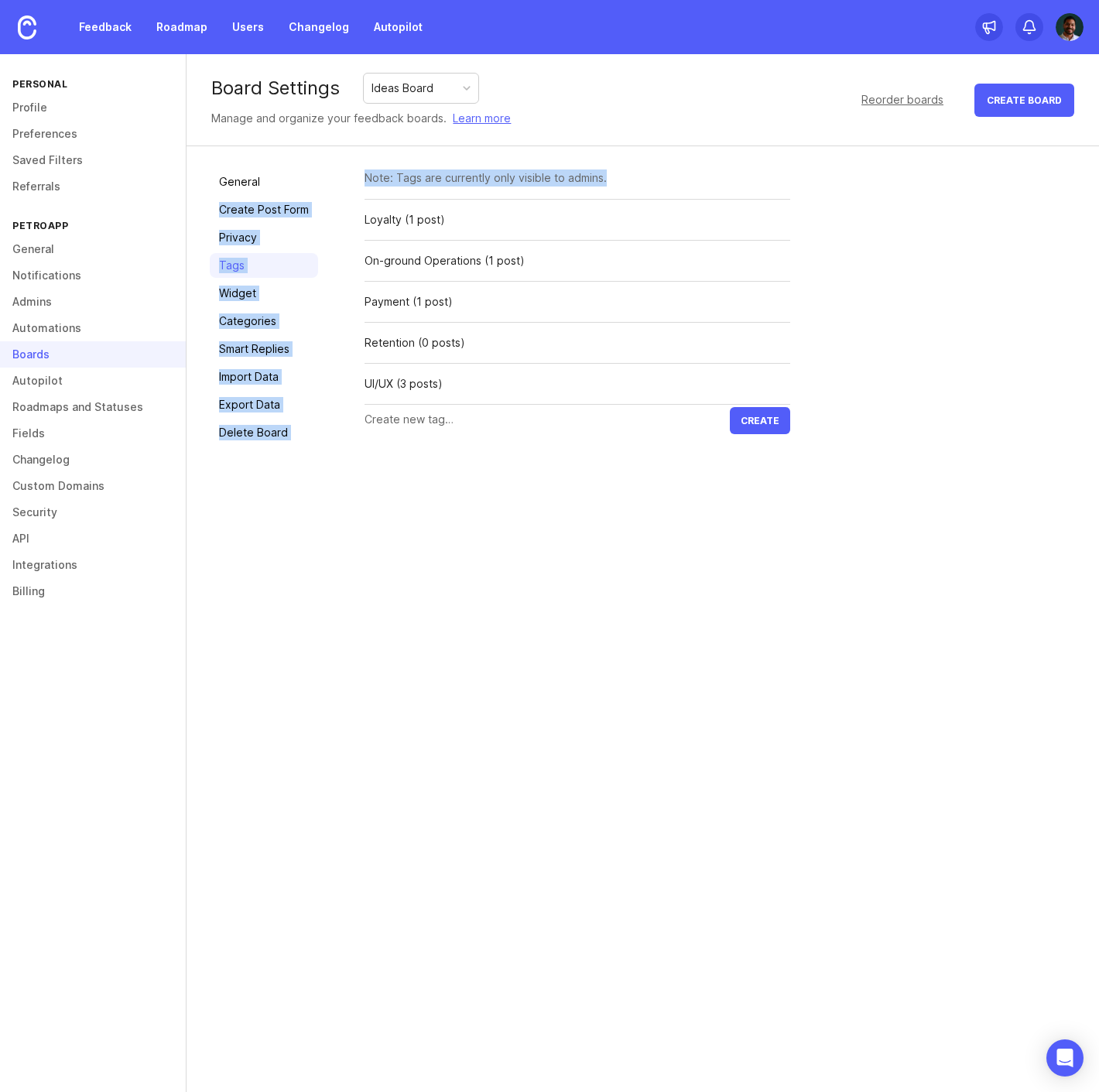 drag, startPoint x: 613, startPoint y: 176, endPoint x: 328, endPoint y: 166, distance: 285.1754 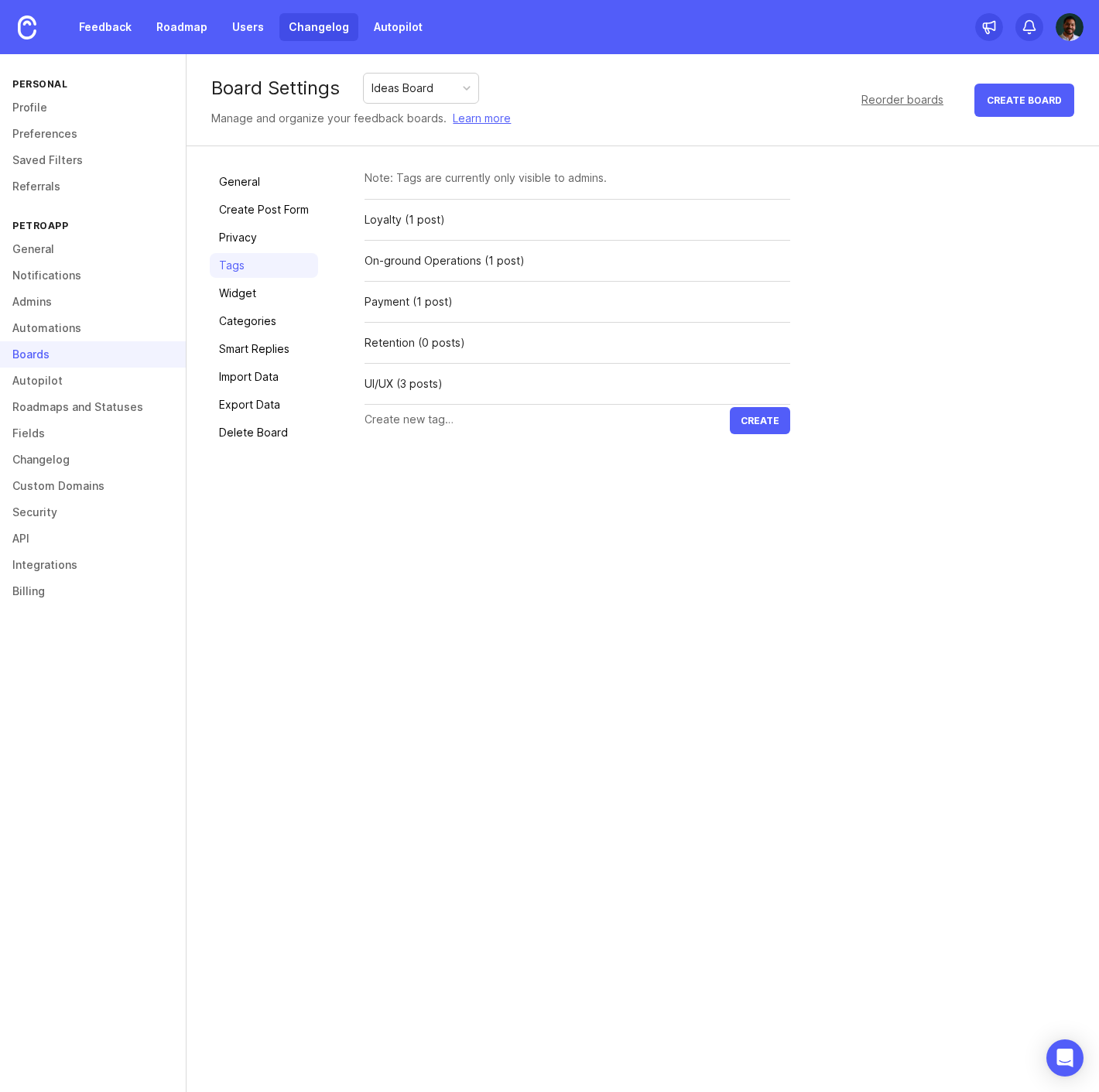click on "Changelog" at bounding box center (319, 27) 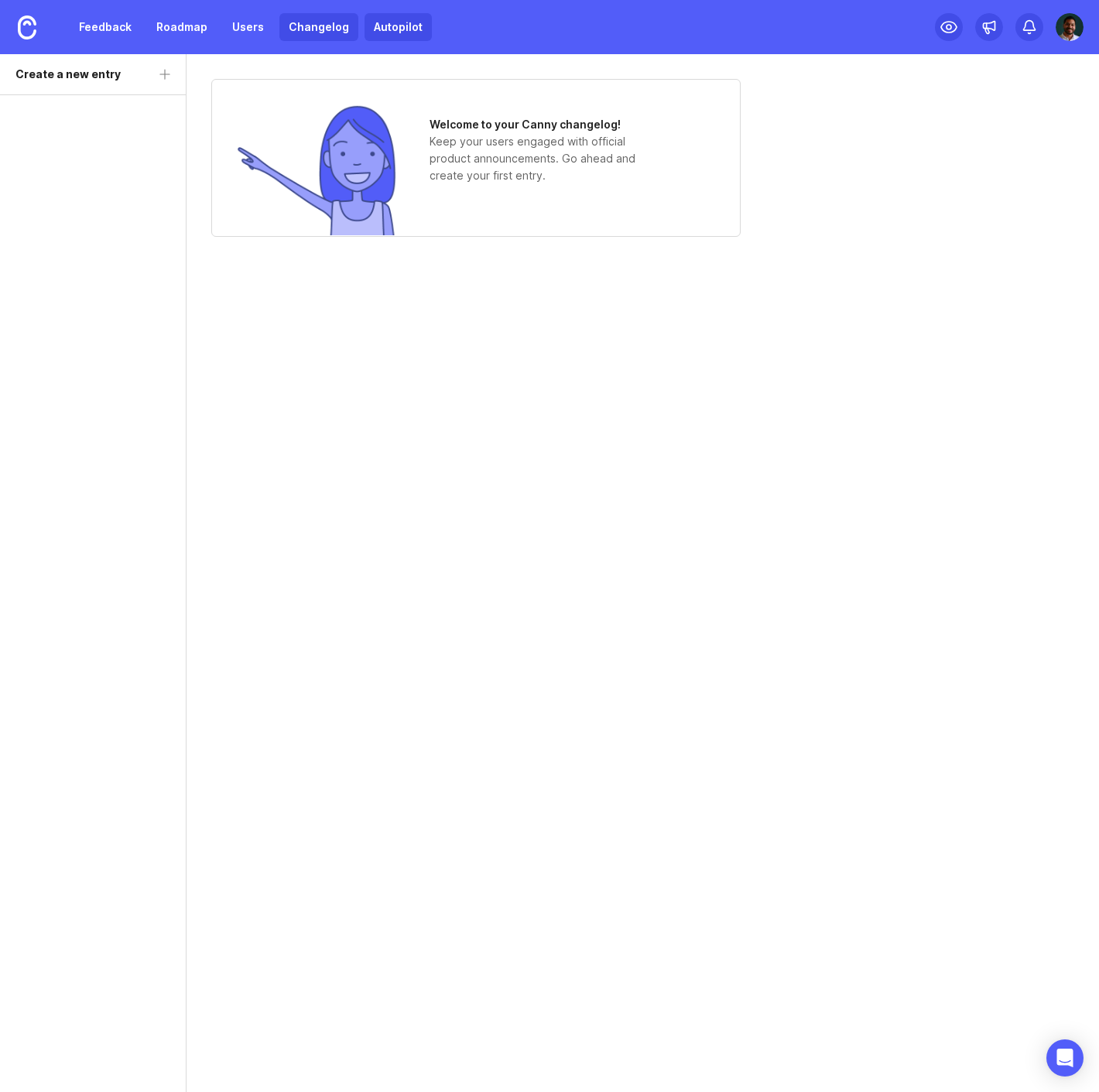 drag, startPoint x: 395, startPoint y: 50, endPoint x: 391, endPoint y: 32, distance: 18.439089 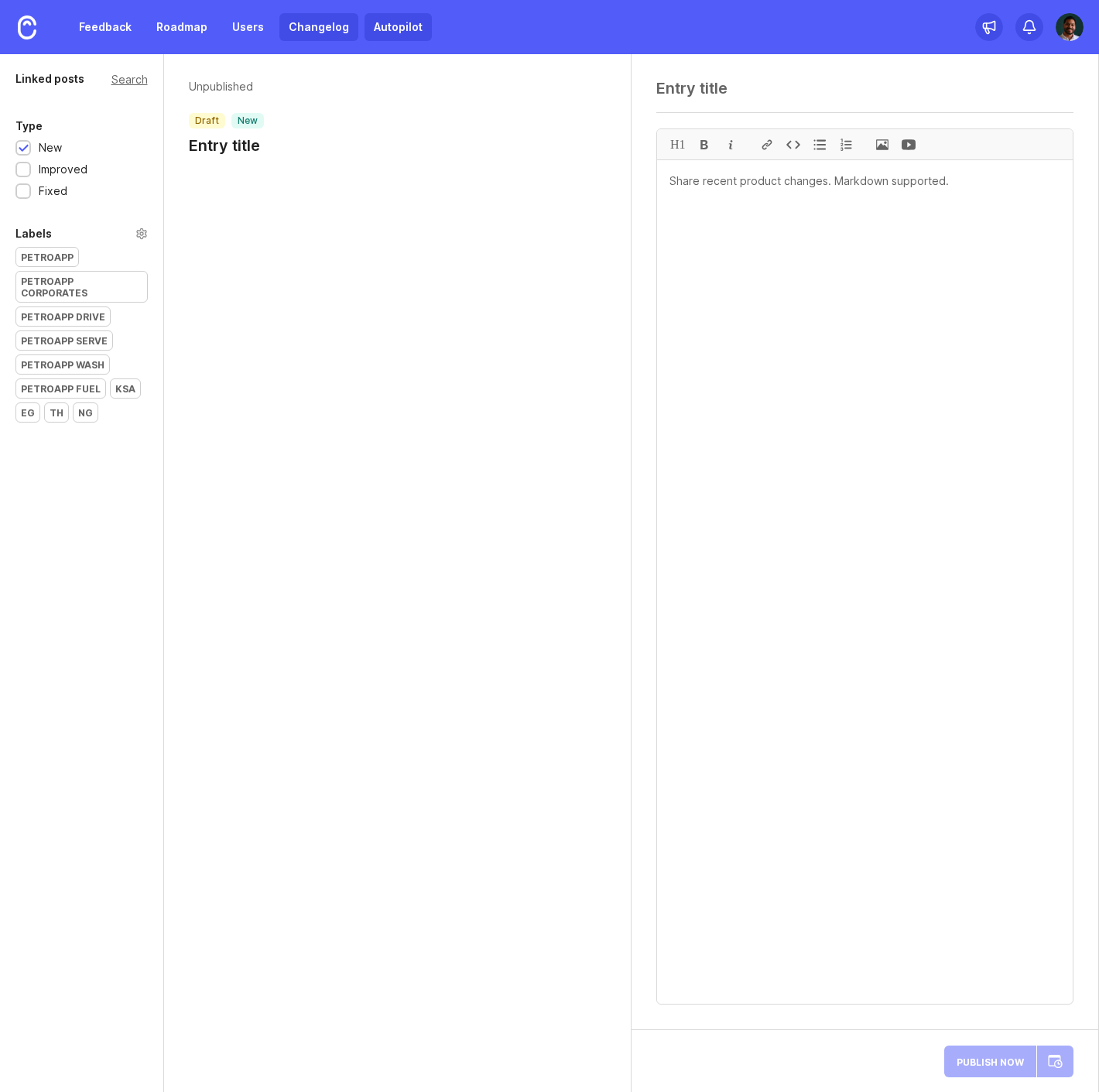 click on "Autopilot" at bounding box center [398, 27] 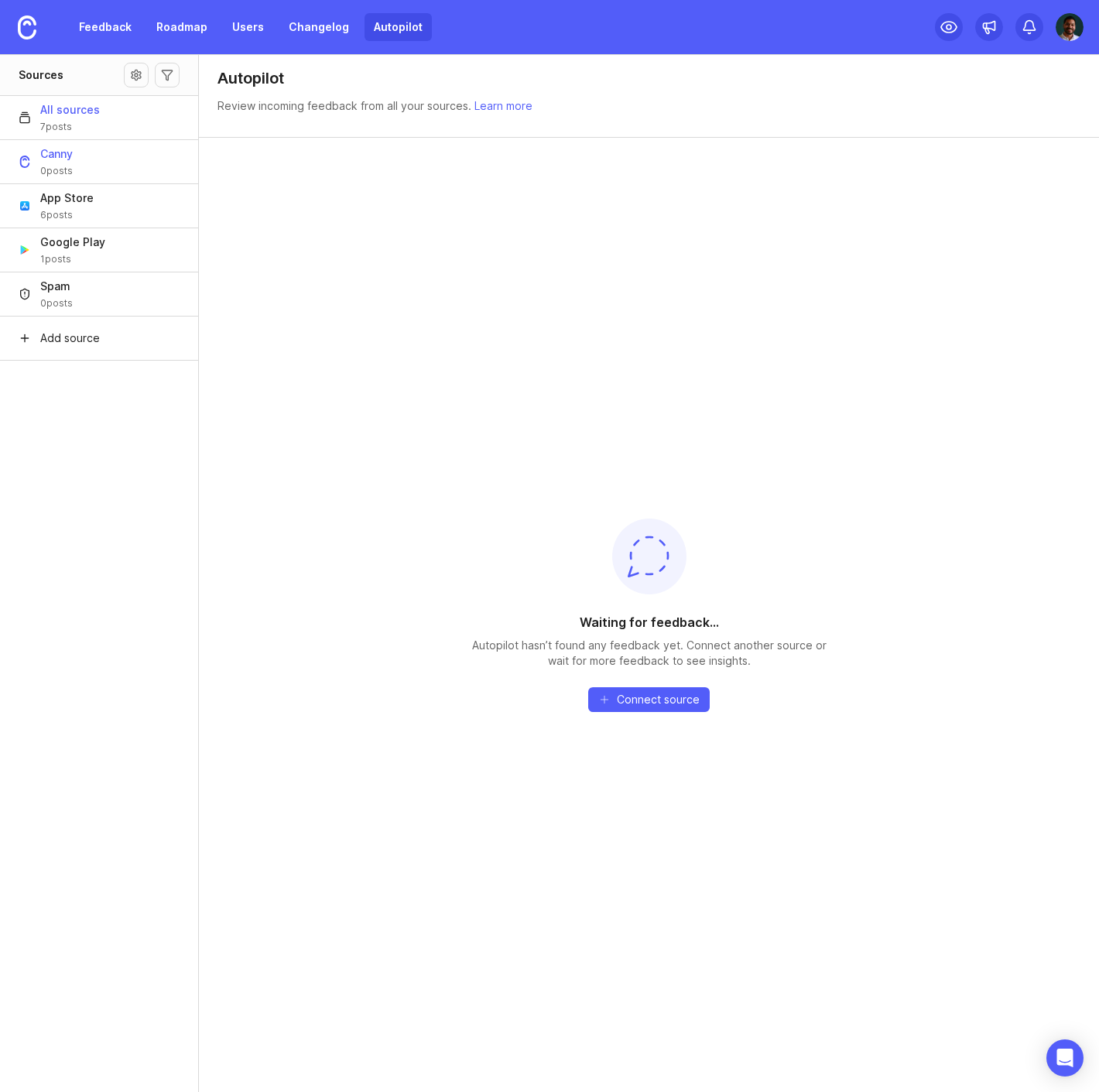 click on "All sources" at bounding box center [70, 110] 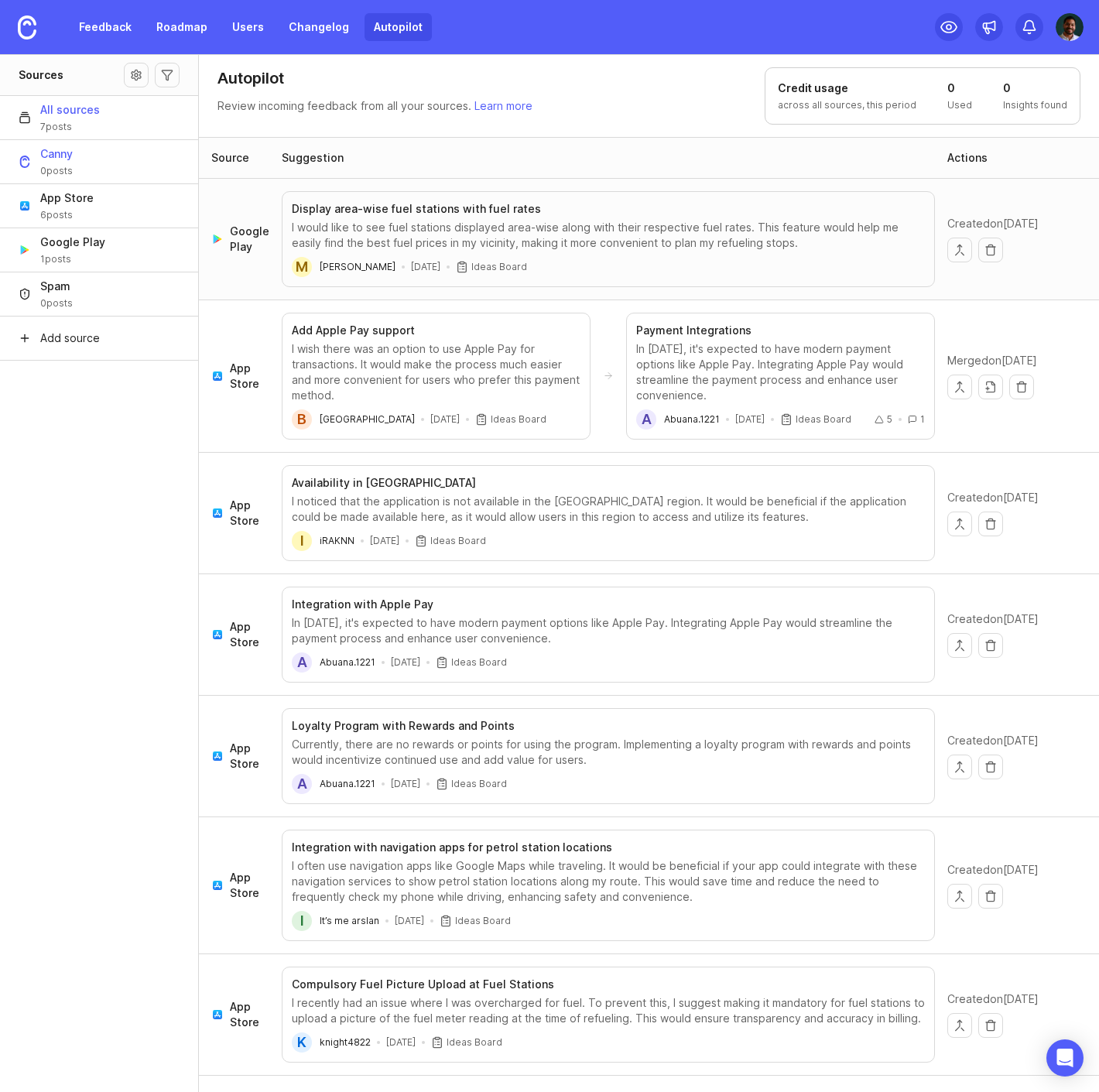 click on "Canny 0  posts" at bounding box center (99, 161) 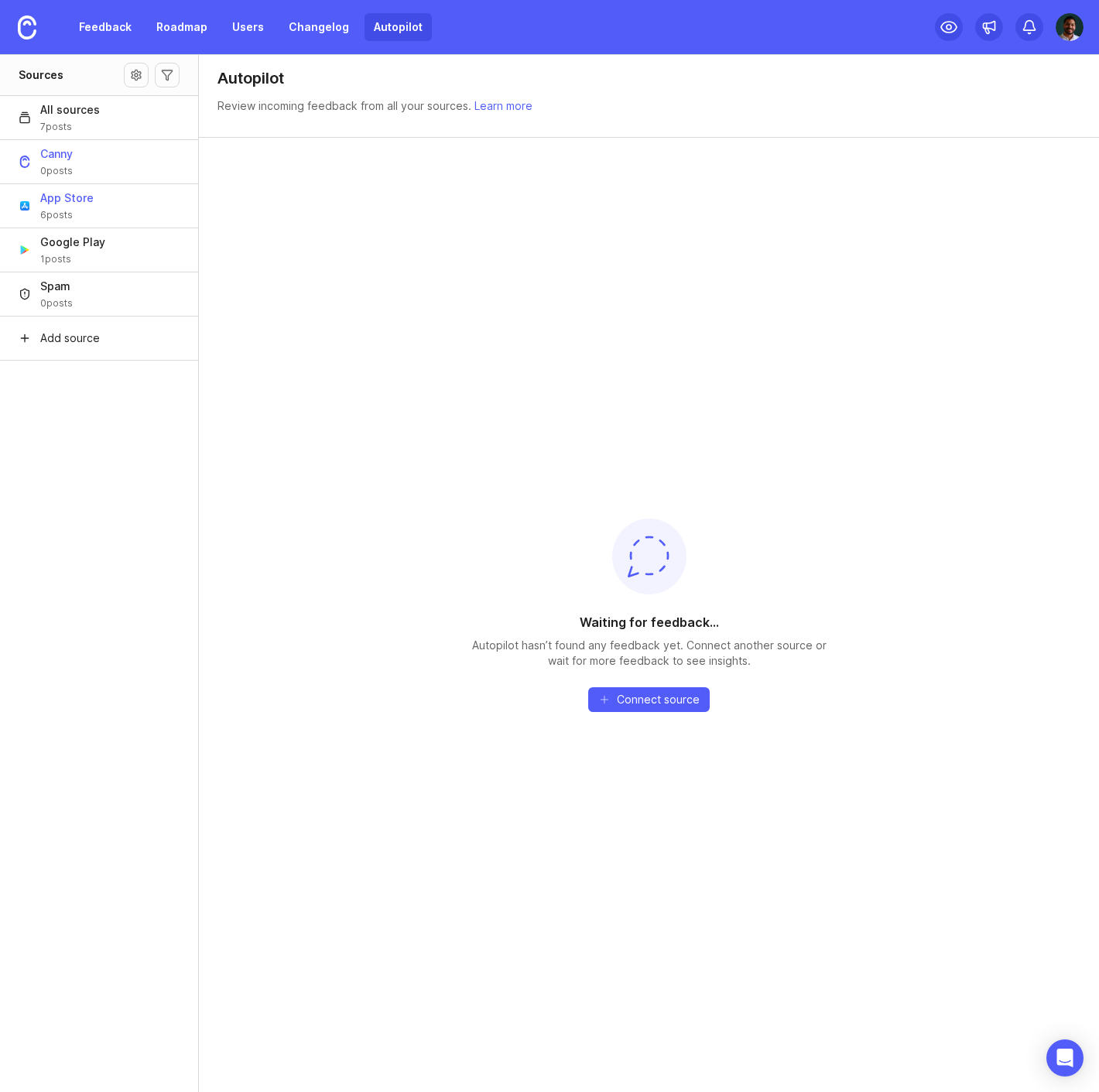 click on "App Store" at bounding box center (67, 198) 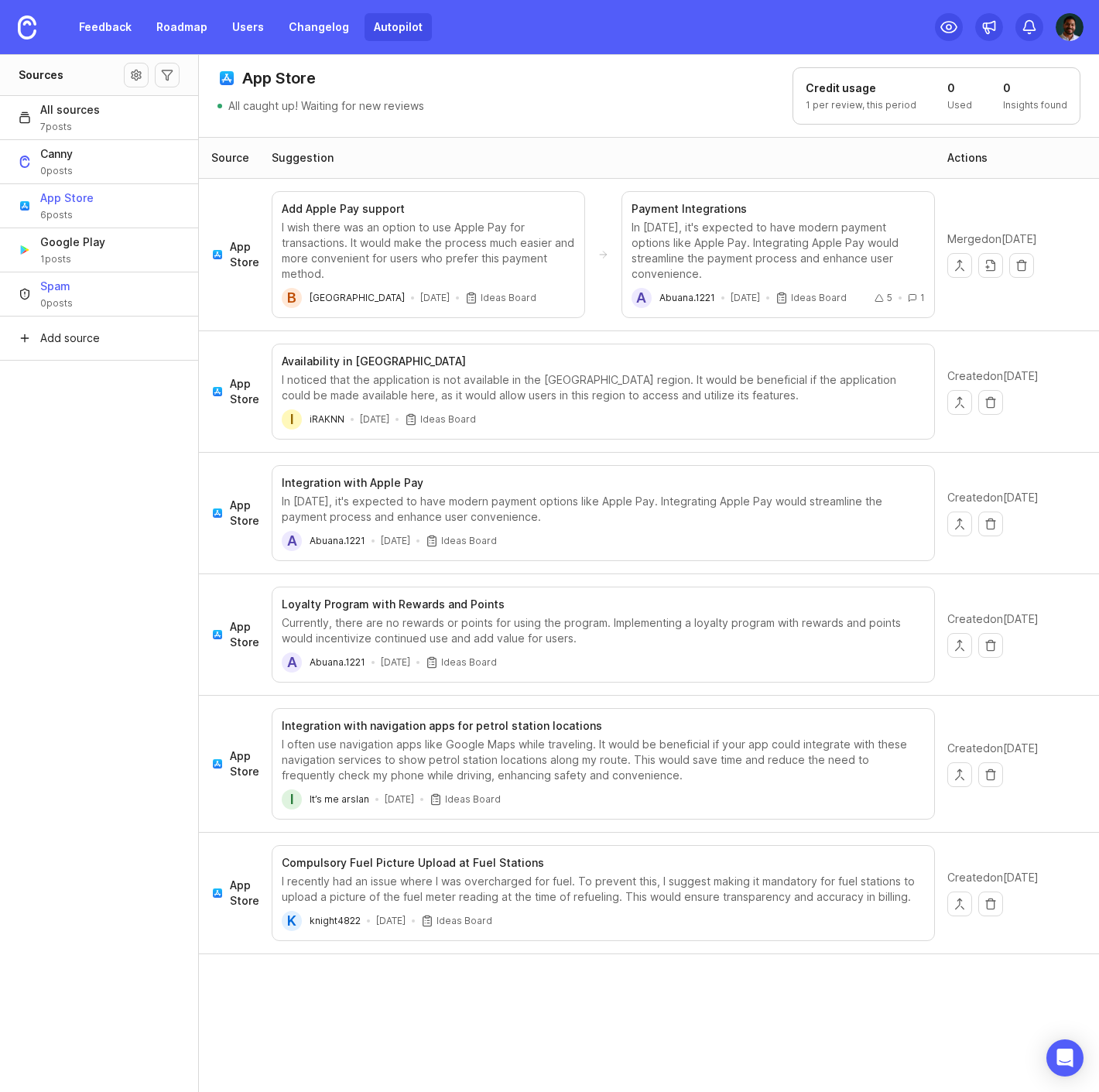 click on "0  posts" at bounding box center (56, 303) 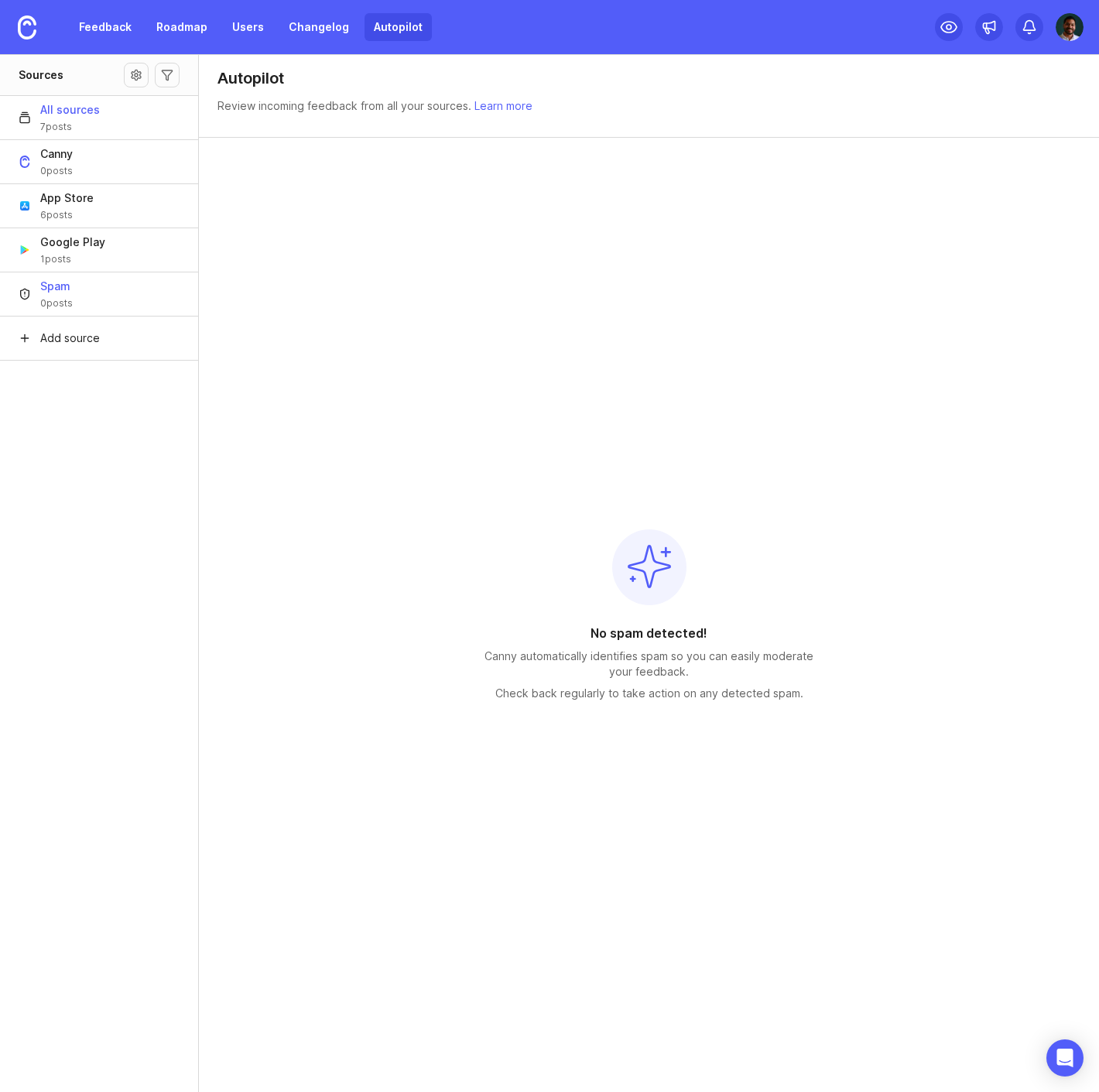 click on "All sources 7  posts" at bounding box center (99, 117) 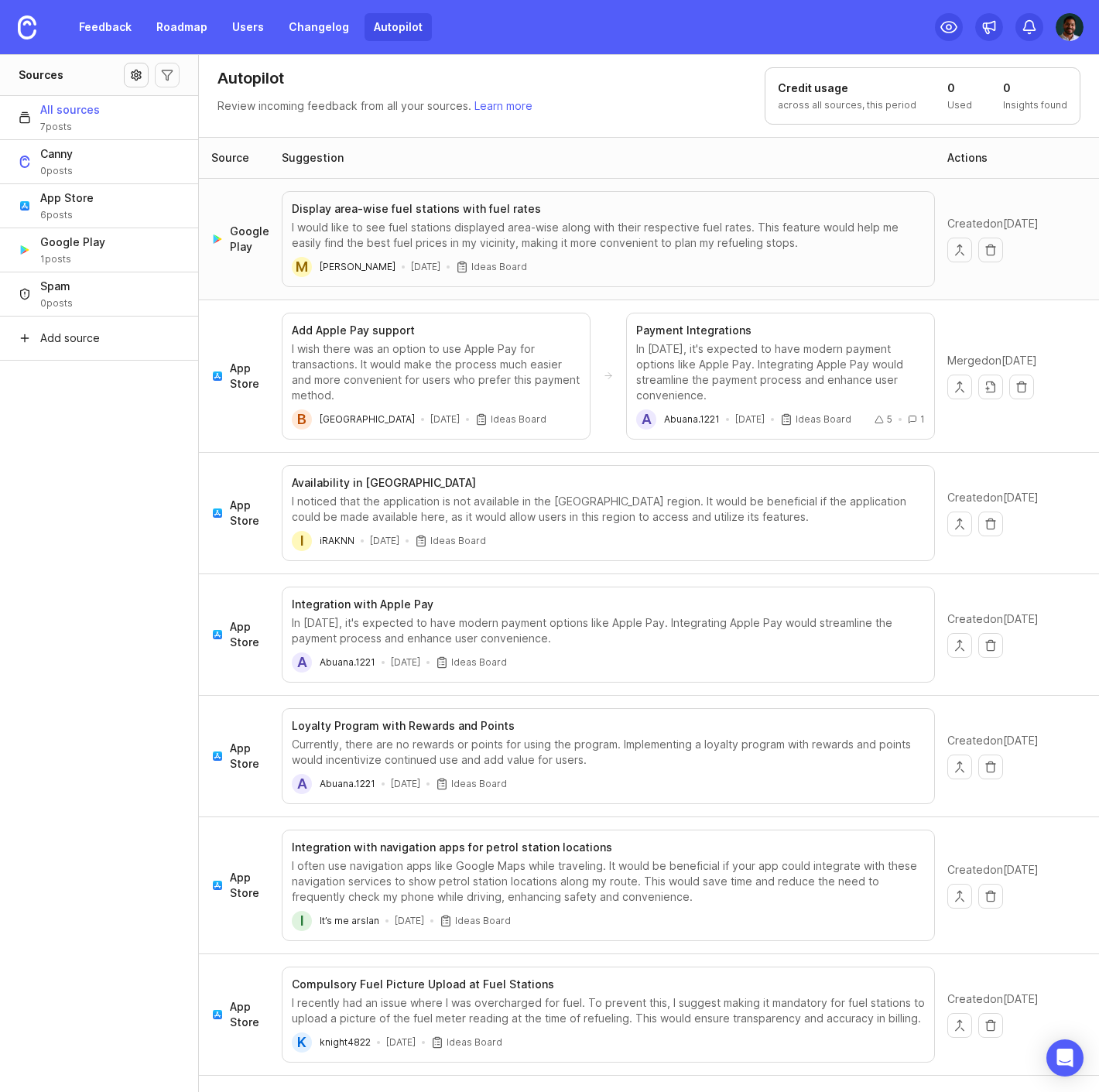 click at bounding box center (136, 75) 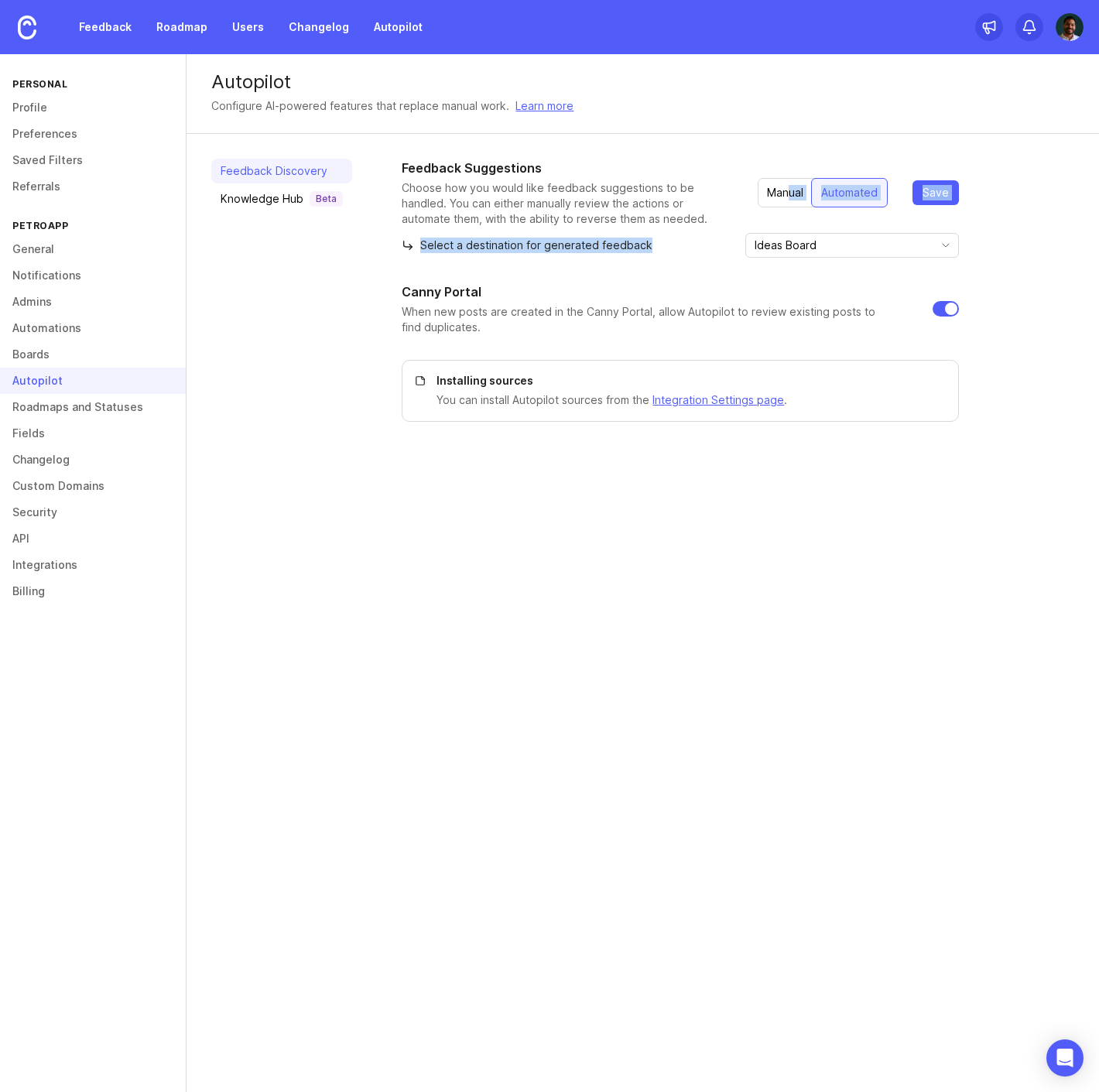 click on "Feedback Suggestions Choose how you would like feedback suggestions to be handled. You can either manually review the actions or automate them, with the ability to reverse them as needed. Manual Automated Save Select a destination for generated feedback Ideas Board Ideas Board Feature Requests" at bounding box center [680, 208] 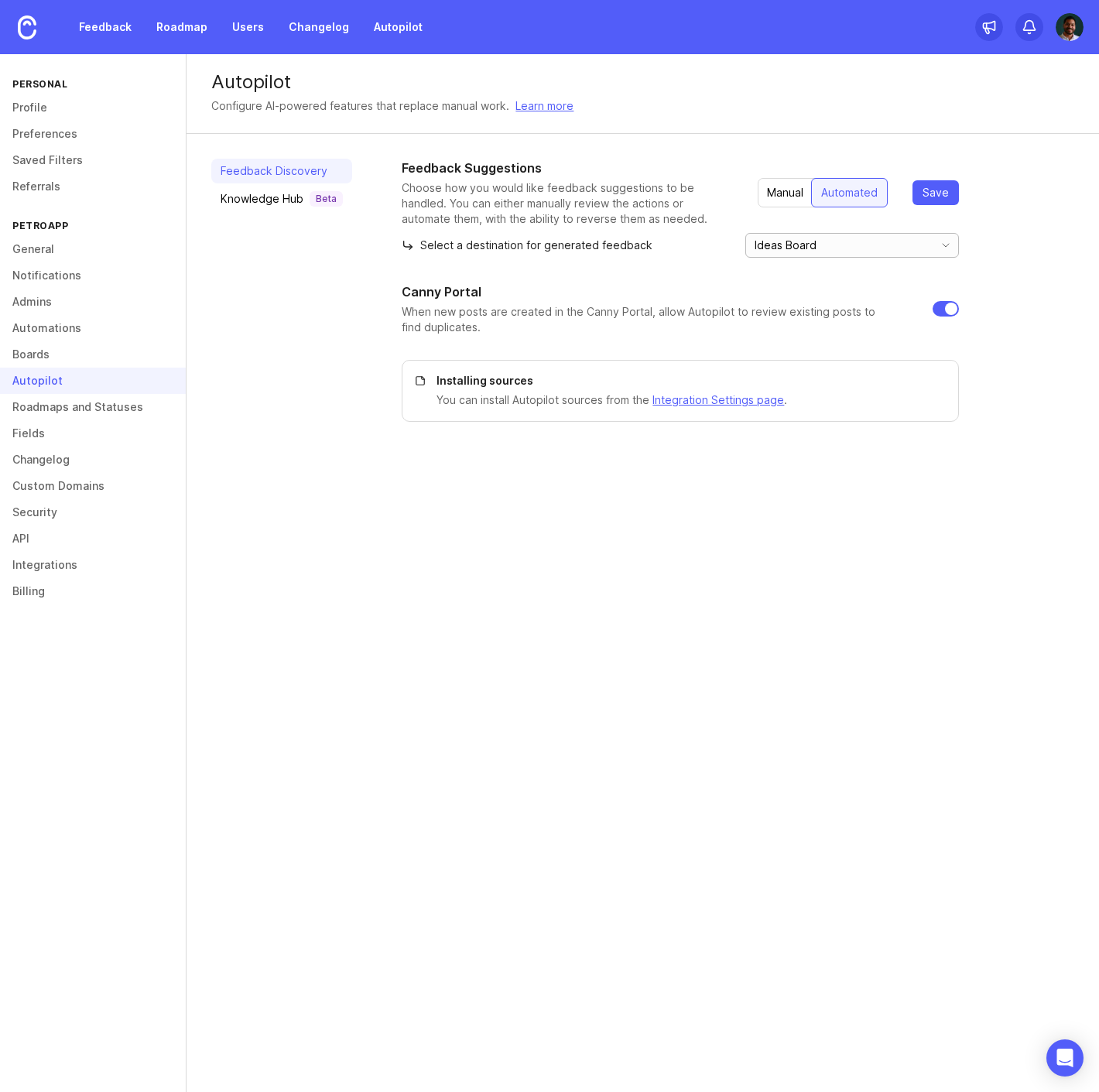 click on "Ideas Board" at bounding box center (840, 245) 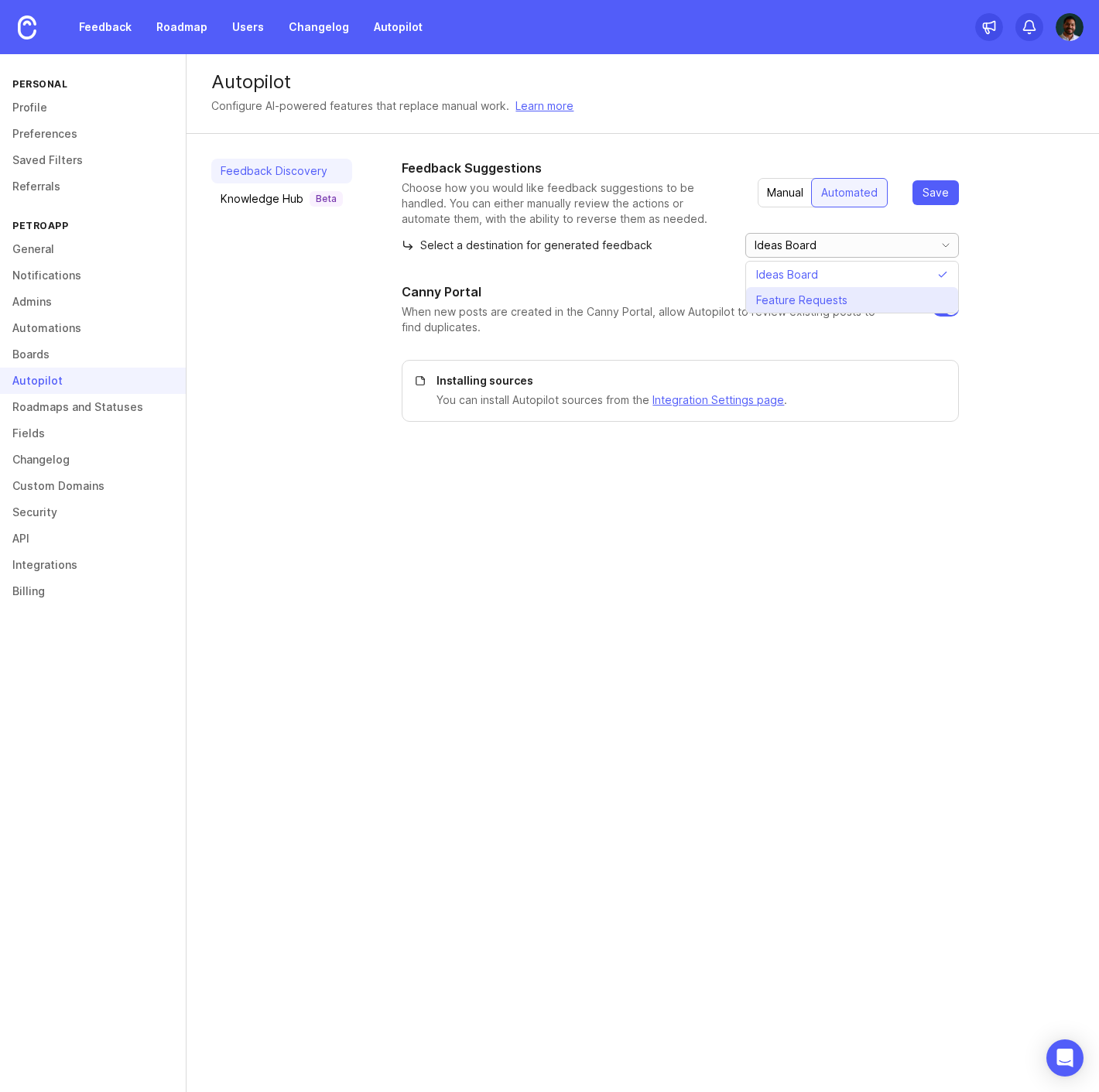 click on "Feature Requests" at bounding box center (802, 300) 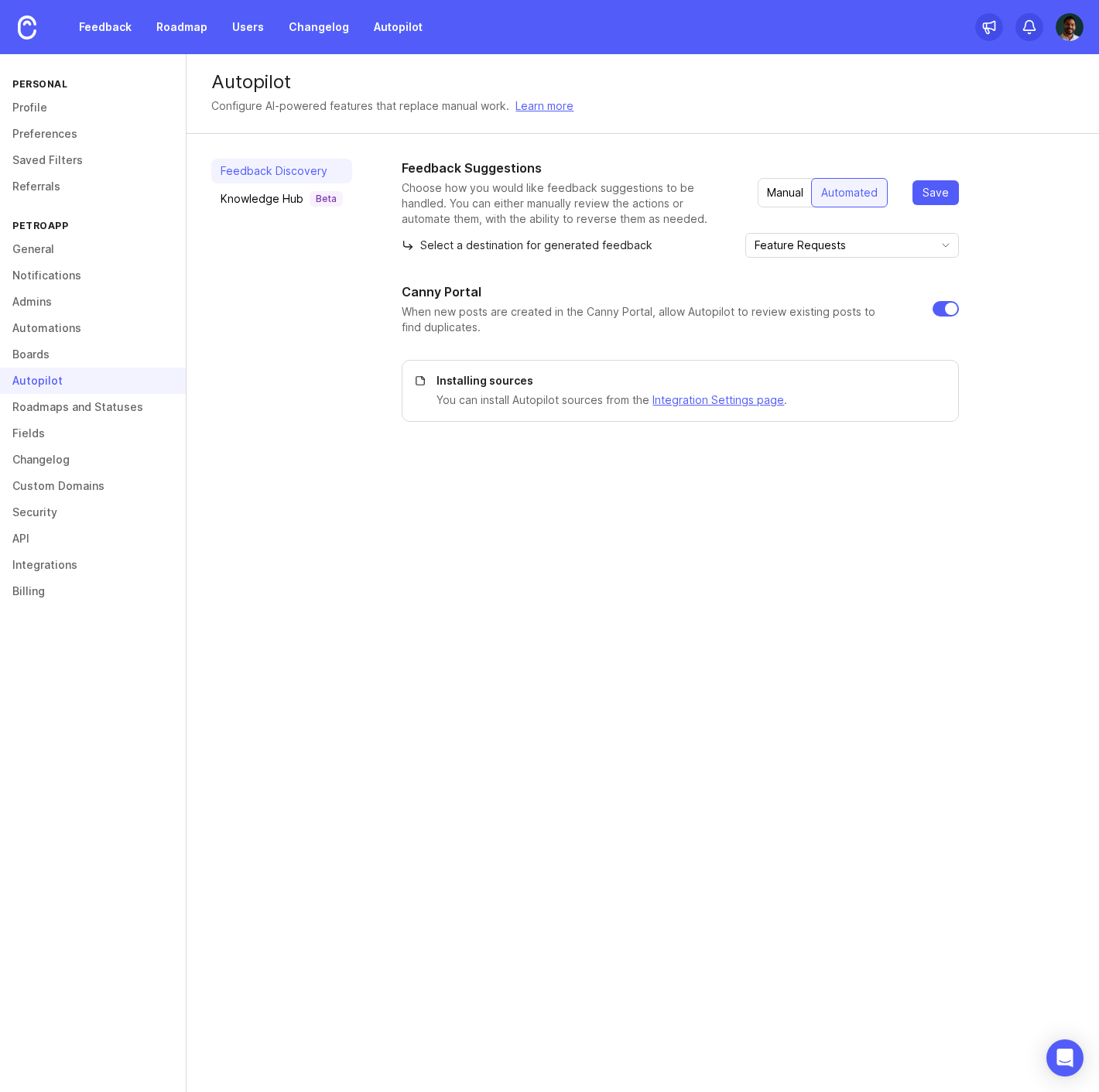 click on "Autopilot Configure AI-powered features that replace manual work. Learn more Feedback Discovery Knowledge Hub Beta Feedback Suggestions Choose how you would like feedback suggestions to be handled. You can either manually review the actions or automate them, with the ability to reverse them as needed. Manual Automated Save Select a destination for generated feedback Feature Requests Ideas Board Feature Requests Canny Portal When new posts are created in the Canny Portal, allow Autopilot to review existing posts to find duplicates. Installing sources You can install Autopilot sources from the   Integration Settings page ." at bounding box center (642, 573) 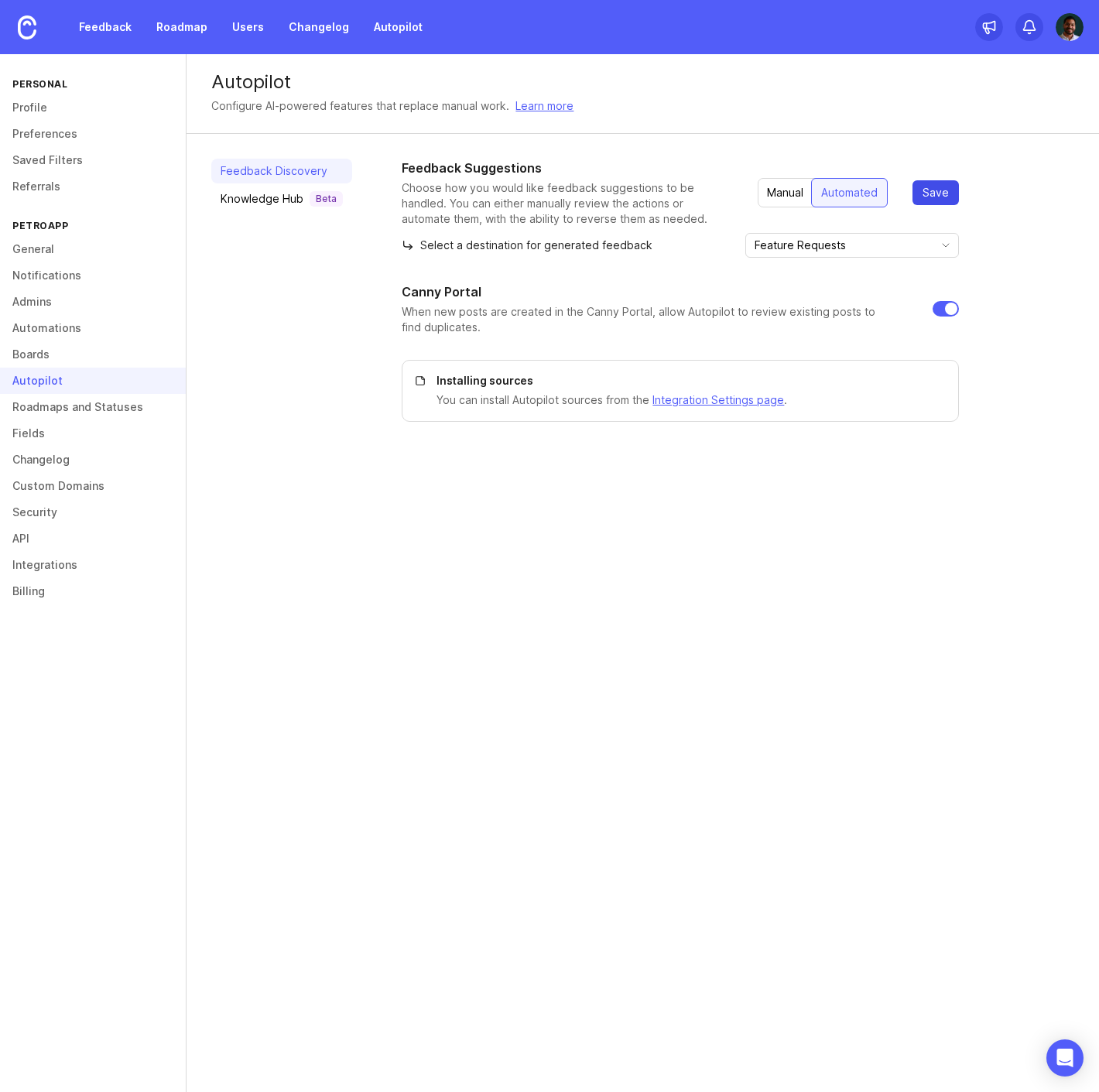 click on "Save" at bounding box center (936, 193) 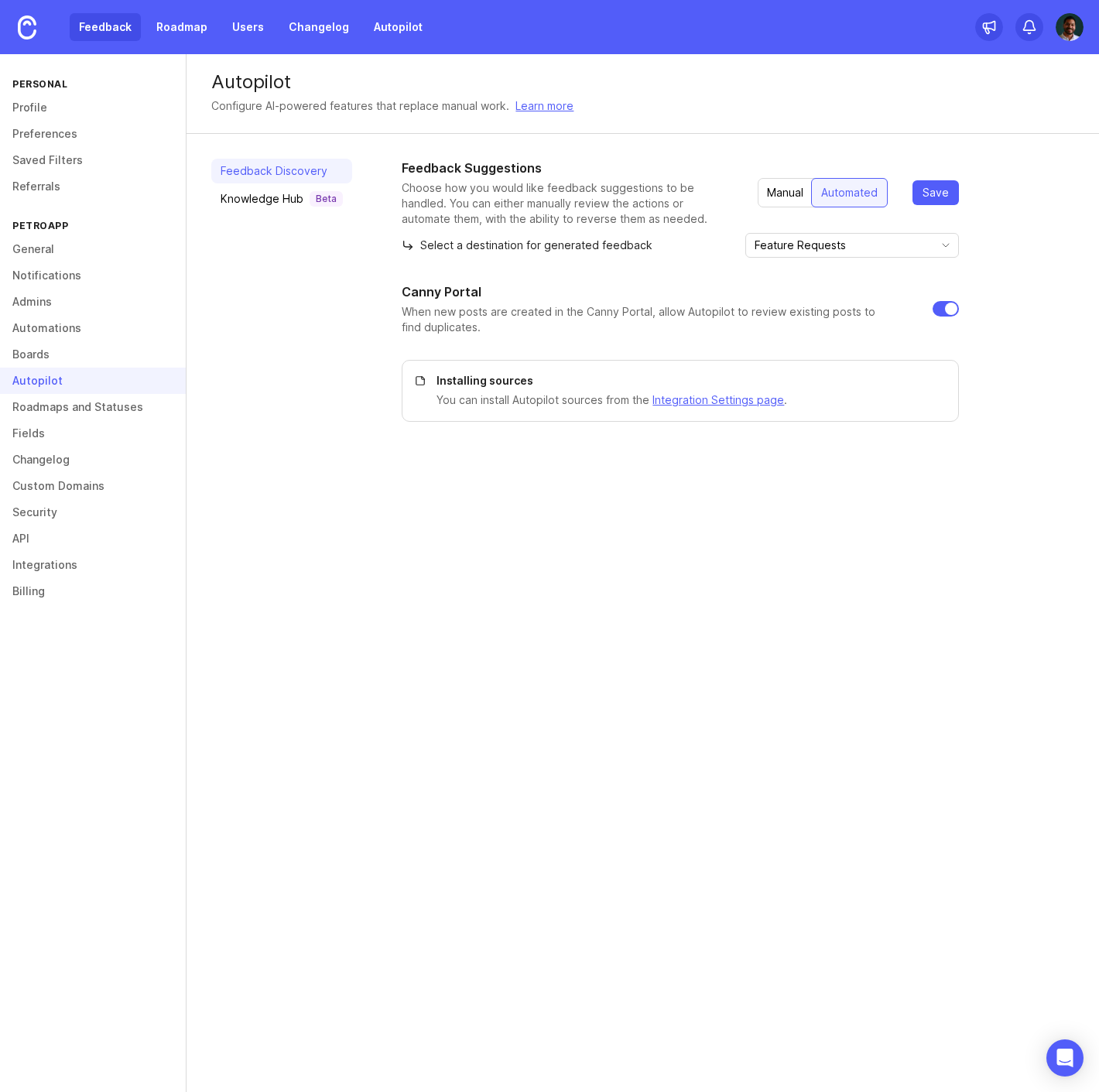 click on "Feedback" at bounding box center [105, 27] 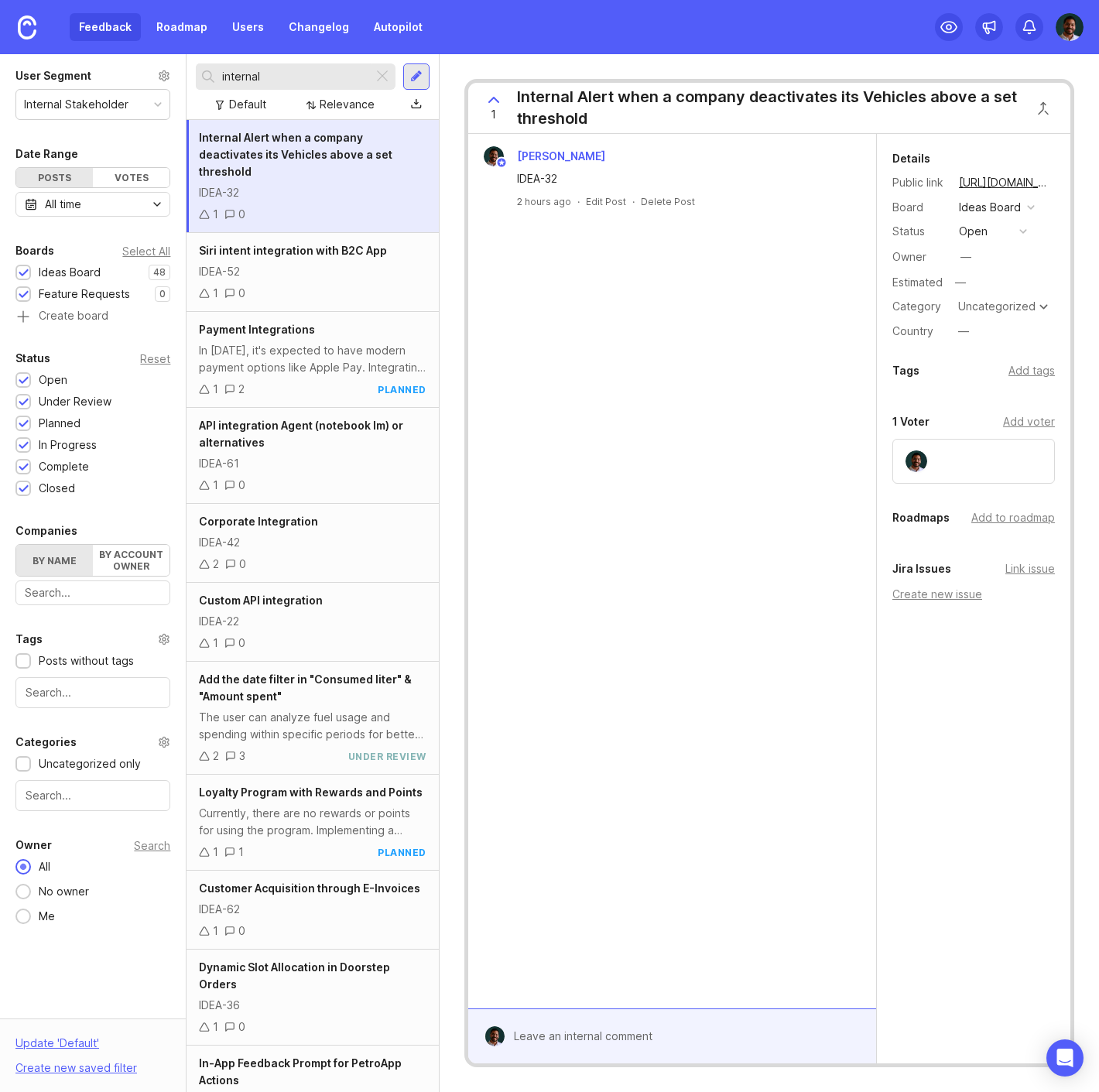 click on "Internal Stakeholder" at bounding box center (76, 104) 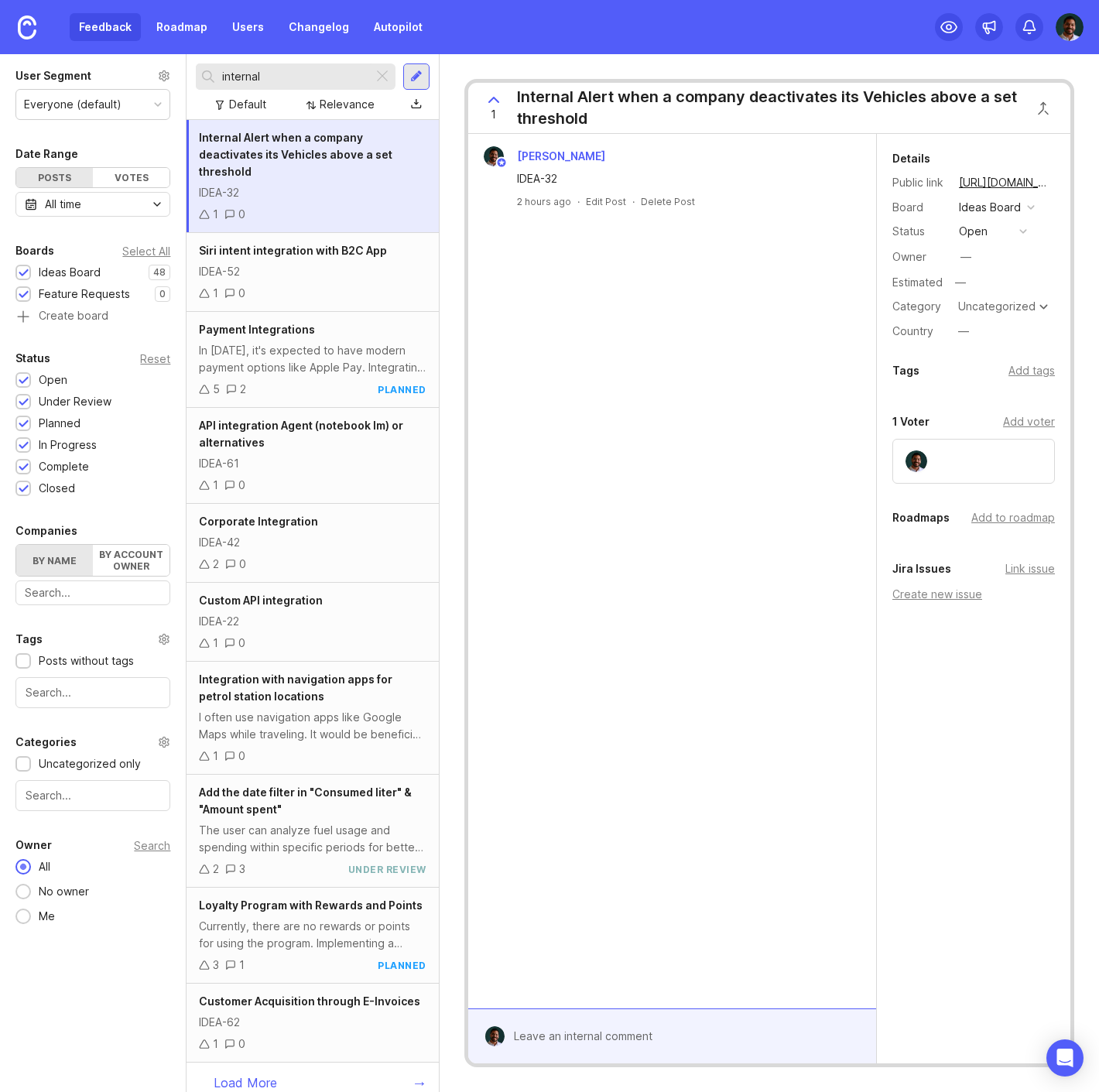 click on "Everyone (default)" at bounding box center (73, 104) 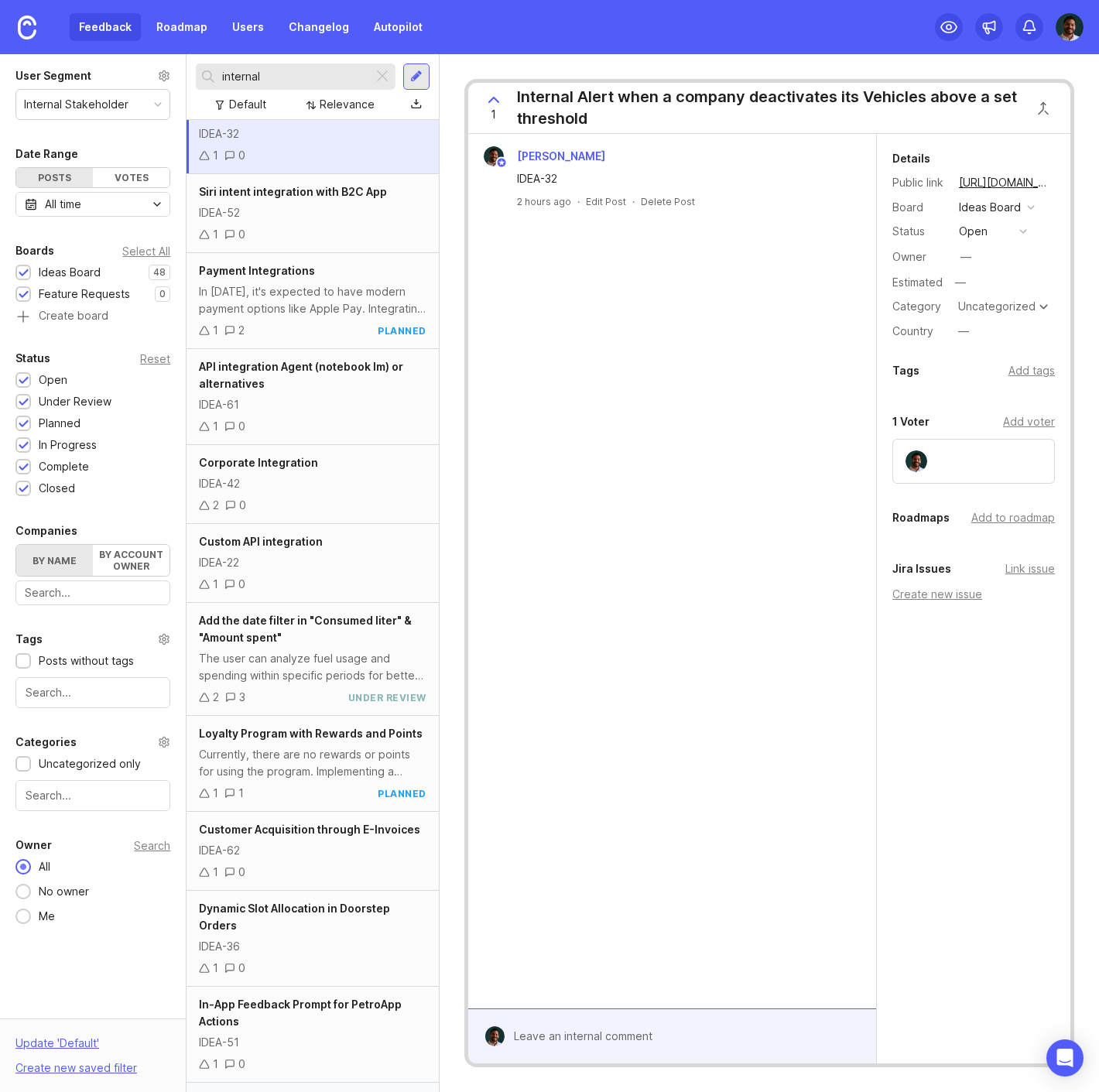 scroll, scrollTop: 0, scrollLeft: 0, axis: both 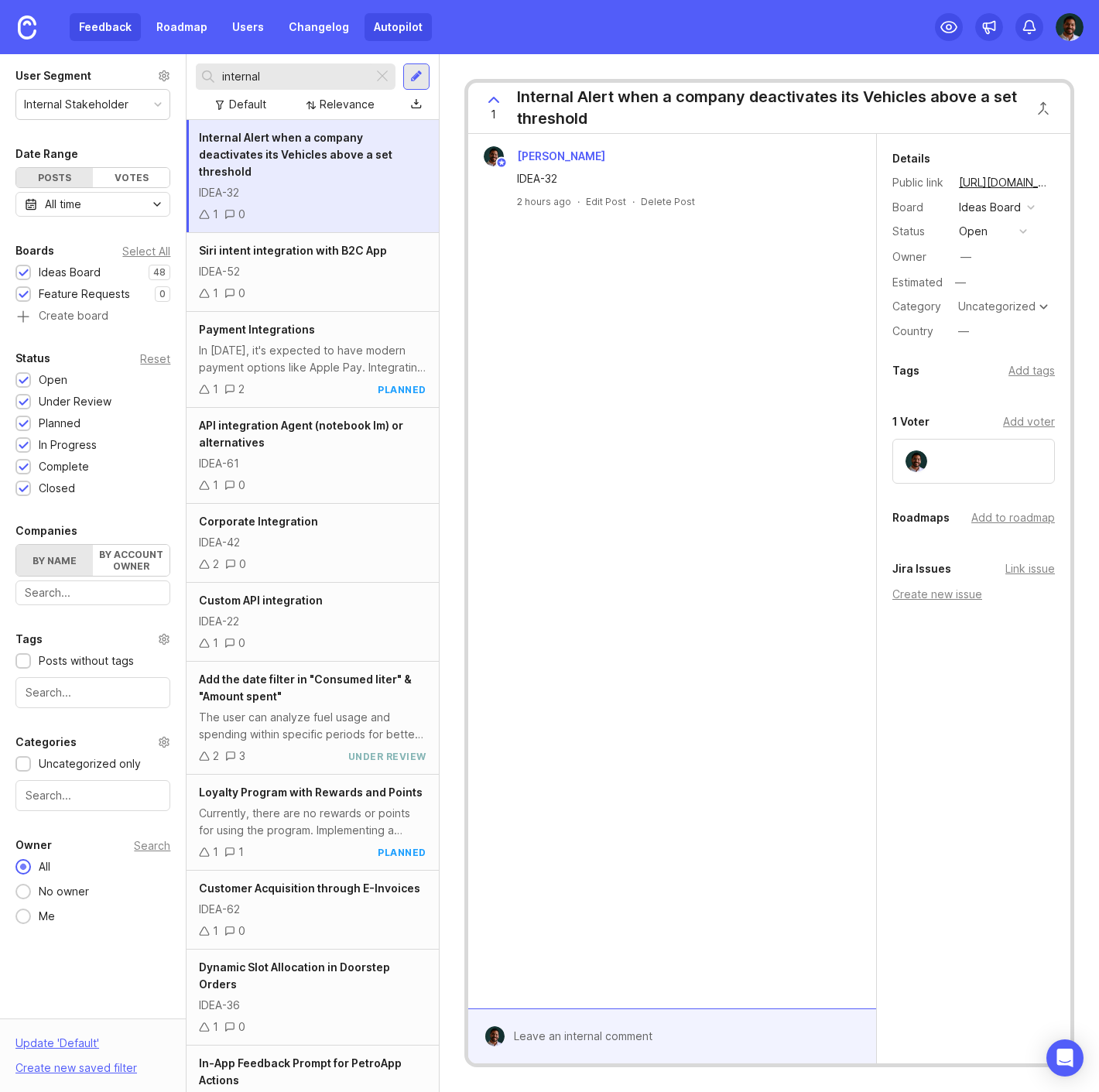 click on "Autopilot" at bounding box center (398, 27) 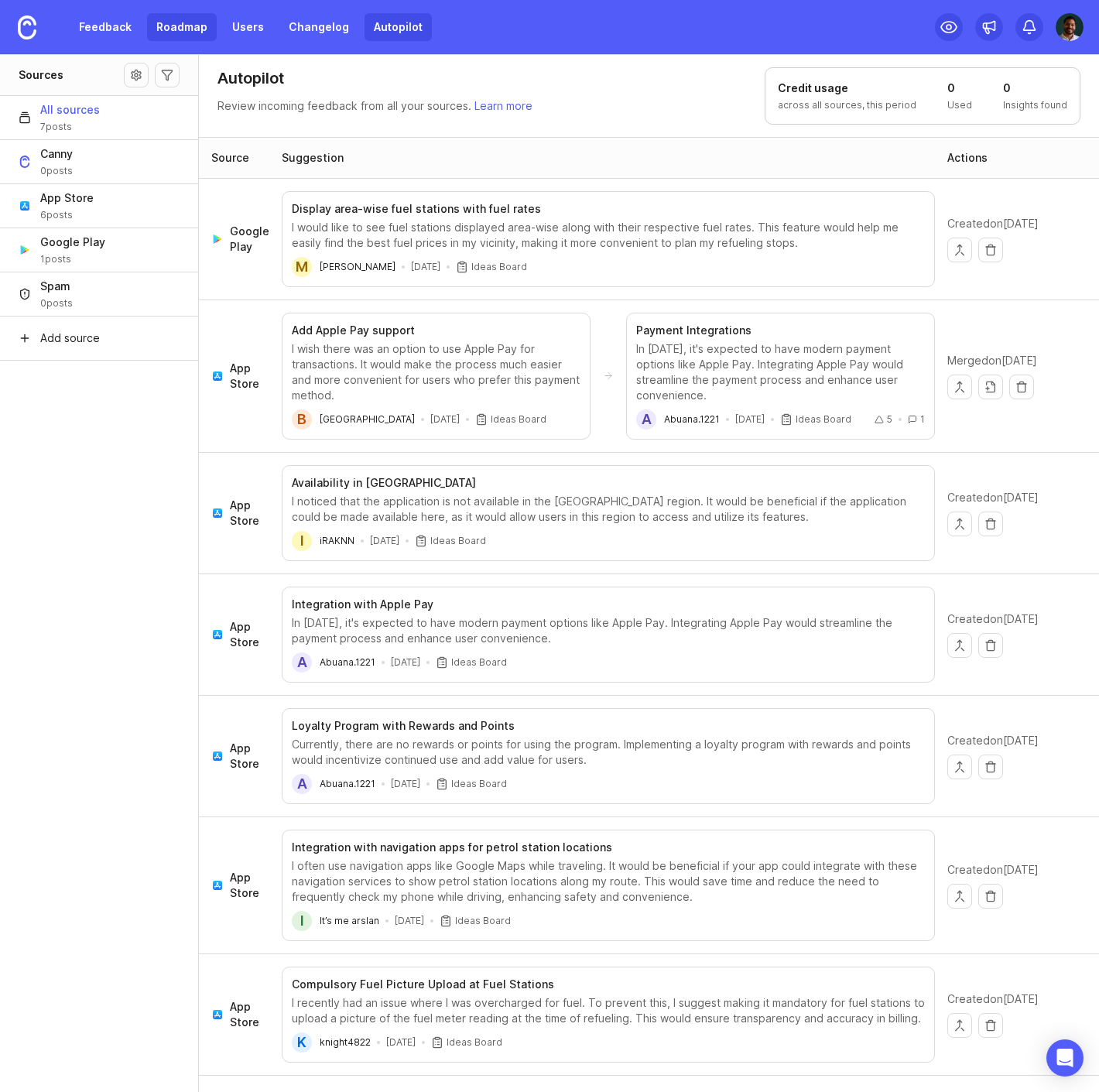 click on "Roadmap" at bounding box center [182, 27] 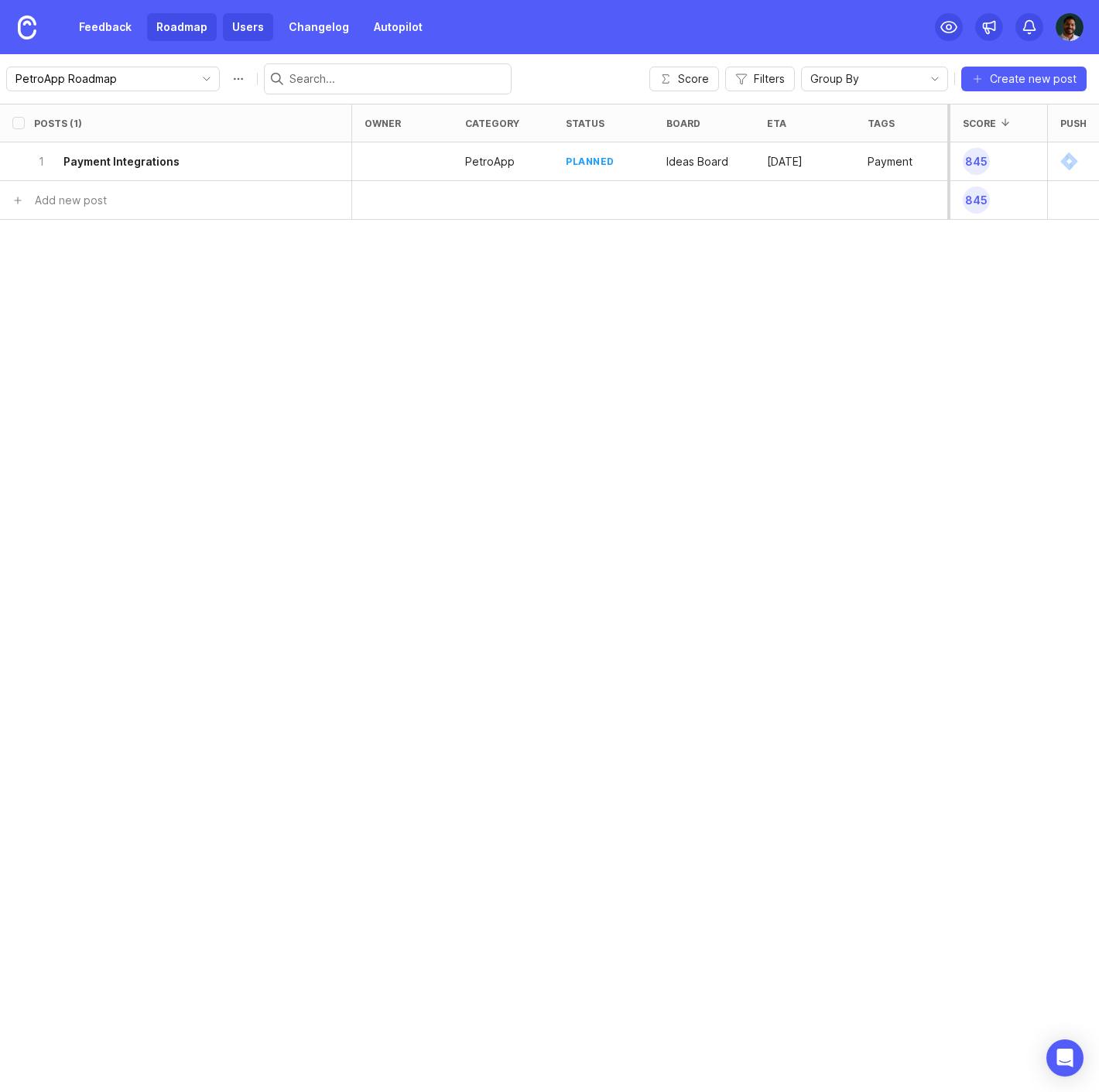 click on "Users" at bounding box center [248, 27] 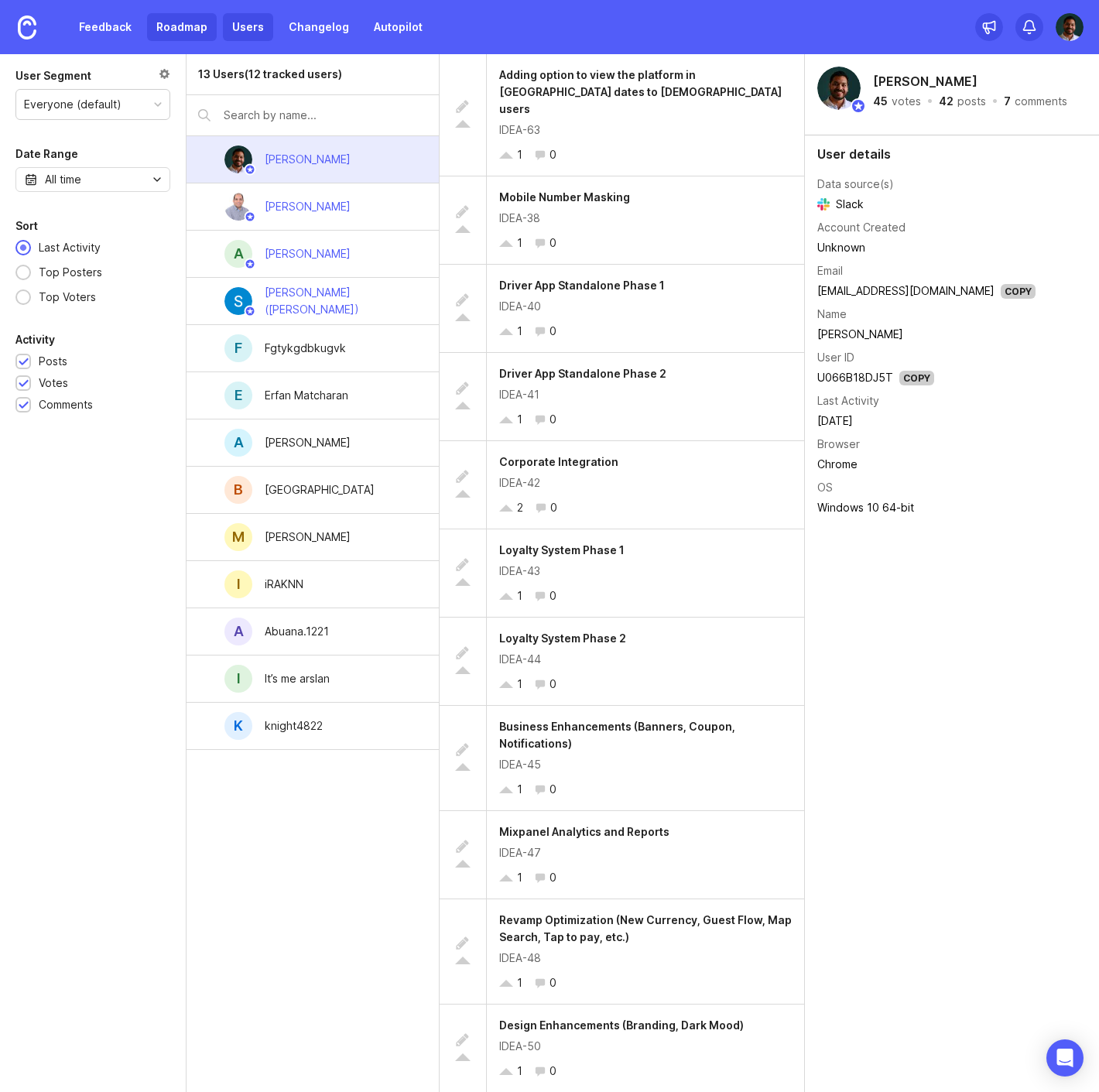 click on "Roadmap" at bounding box center [182, 27] 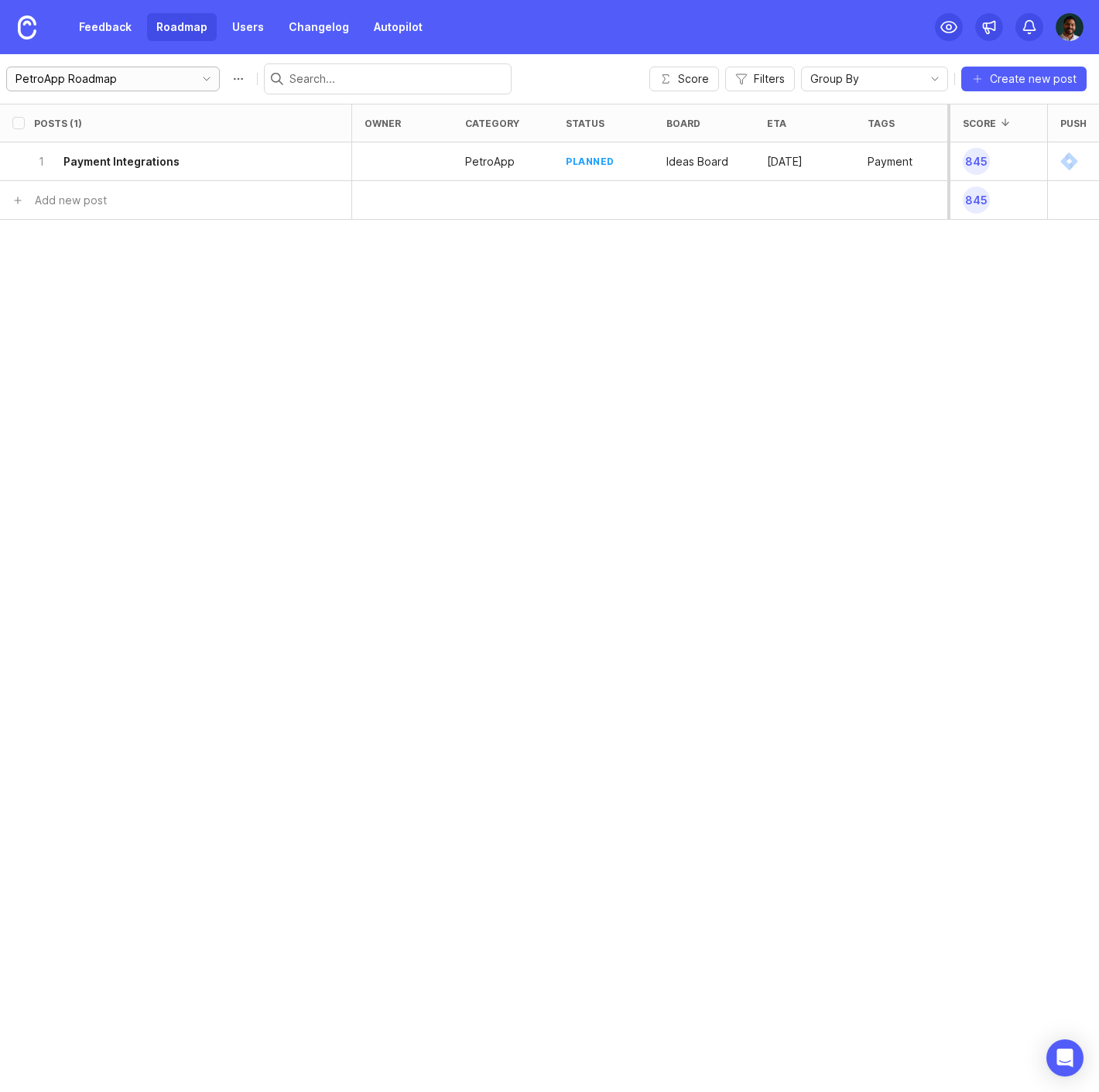 click on "PetroApp Roadmap" at bounding box center (101, 79) 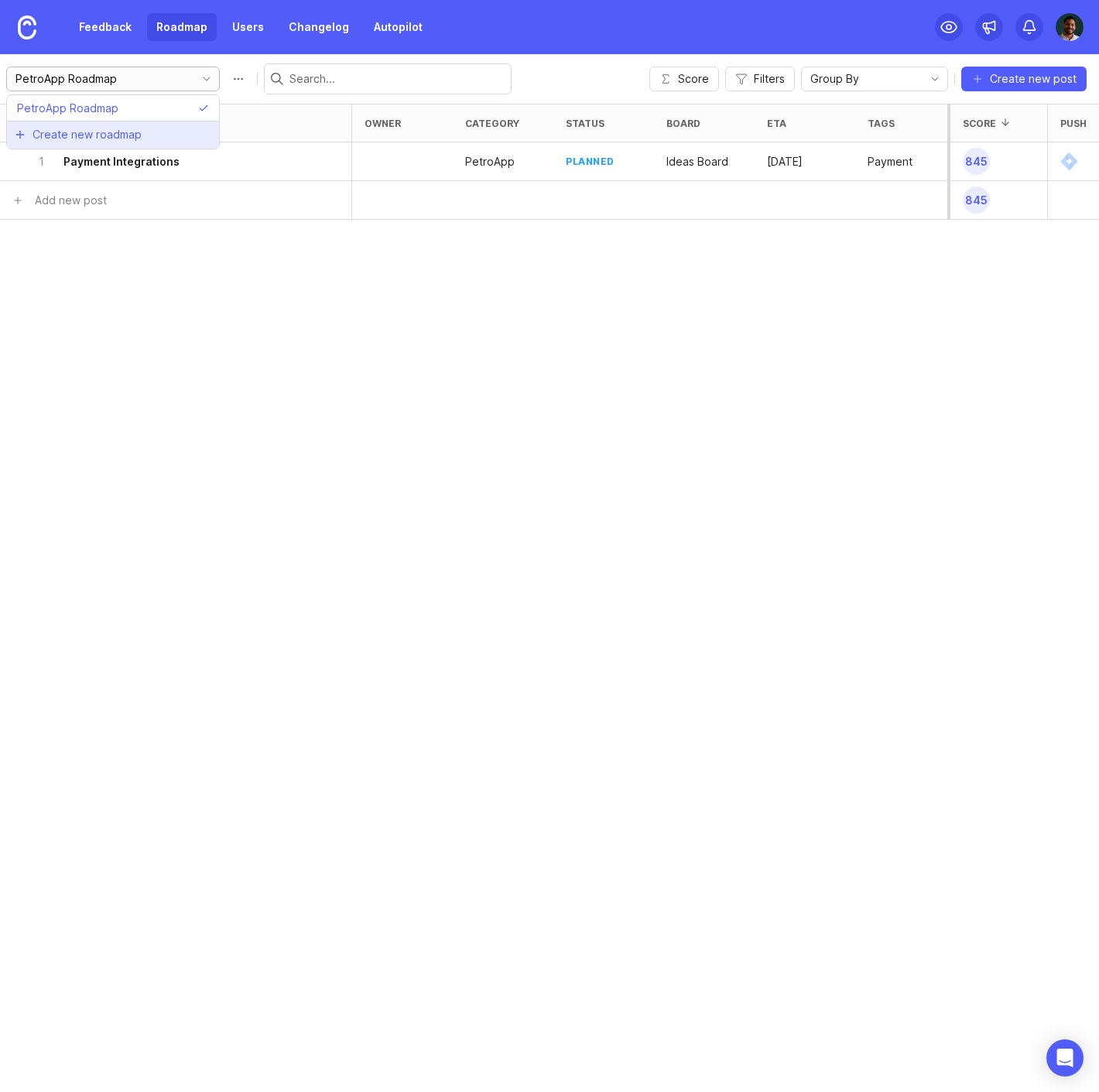 click on "Create new roadmap" at bounding box center (87, 135) 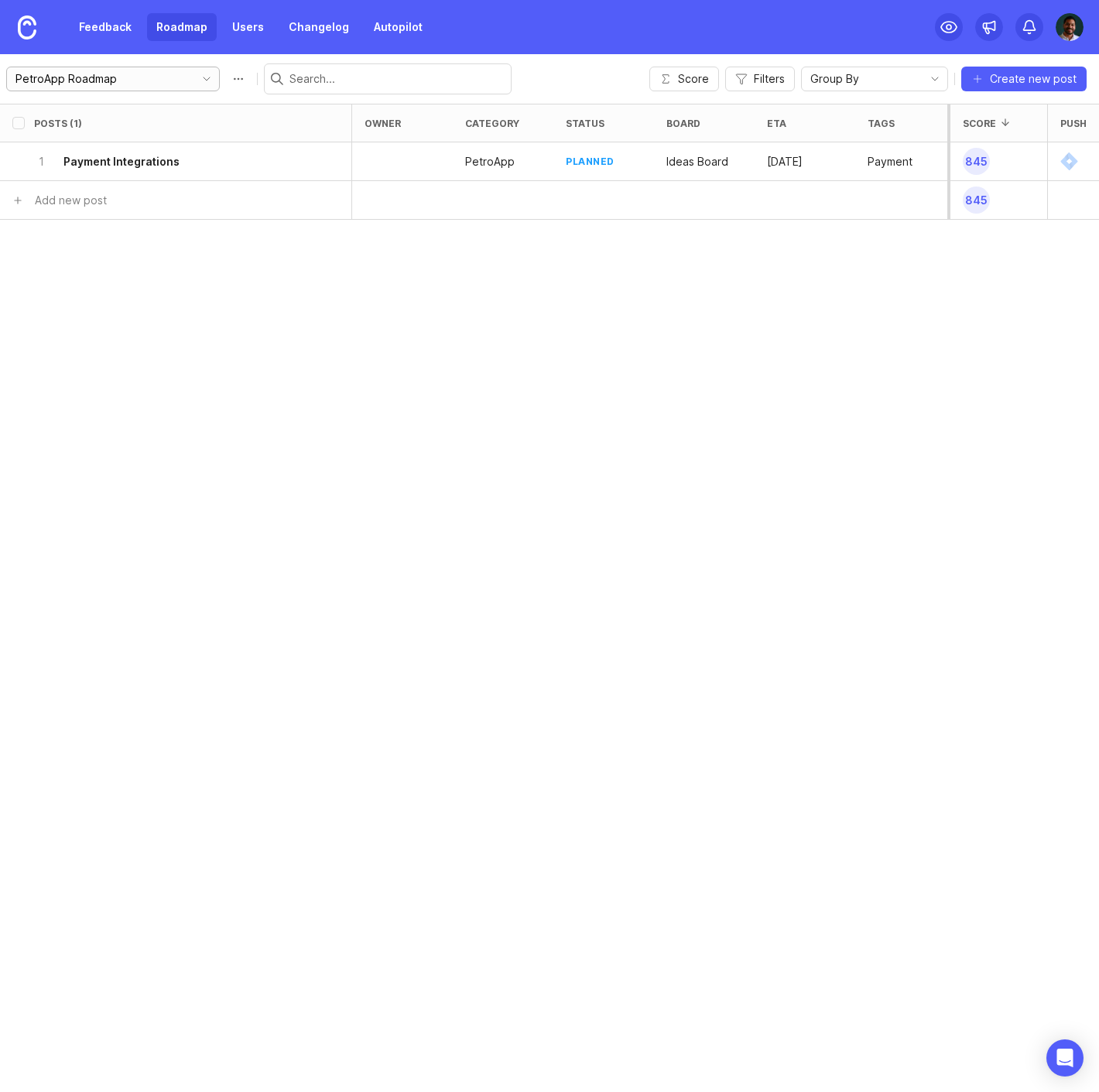 click 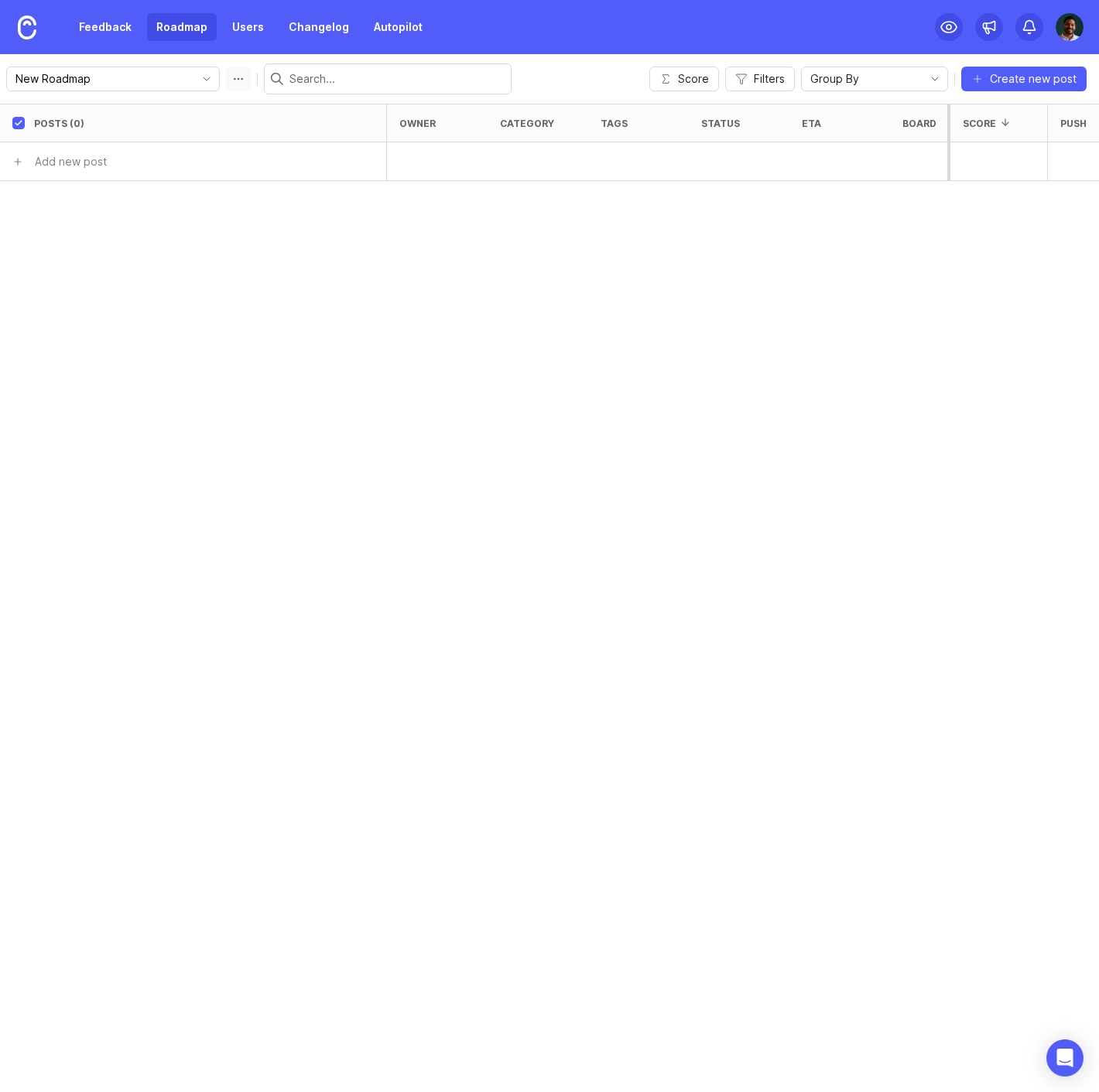 click at bounding box center [238, 79] 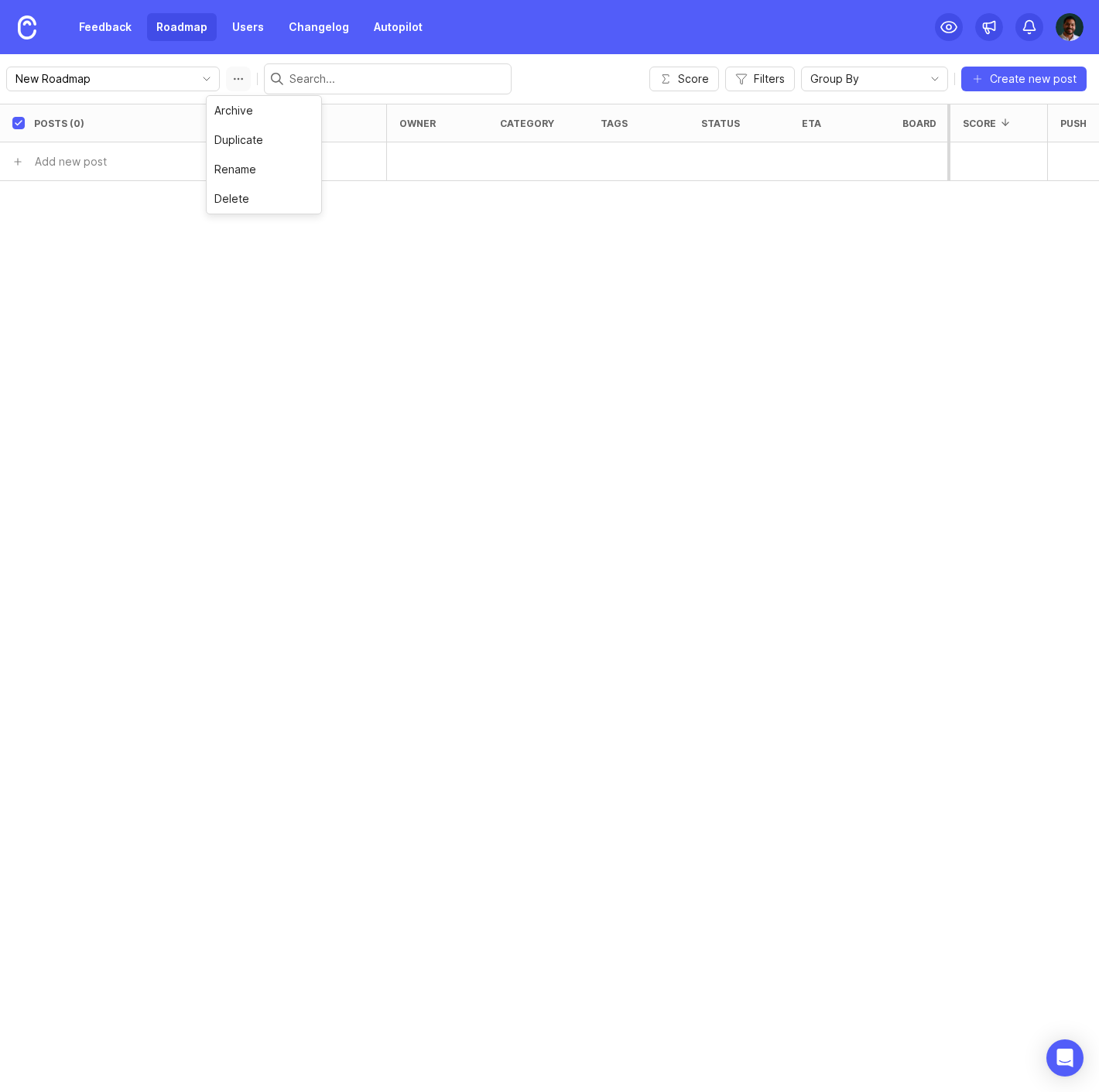 click at bounding box center (238, 79) 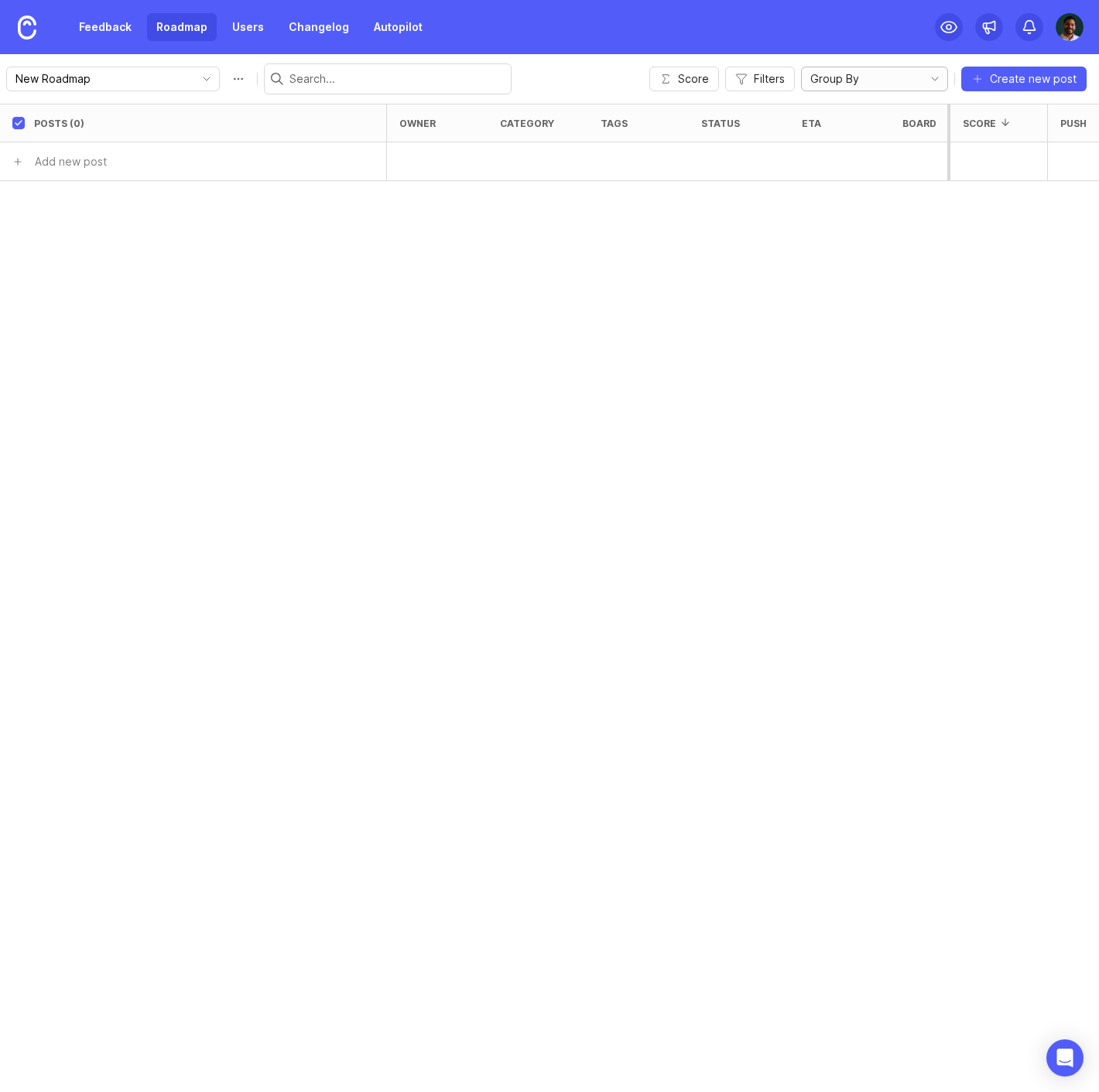 click on "Group By" at bounding box center [834, 79] 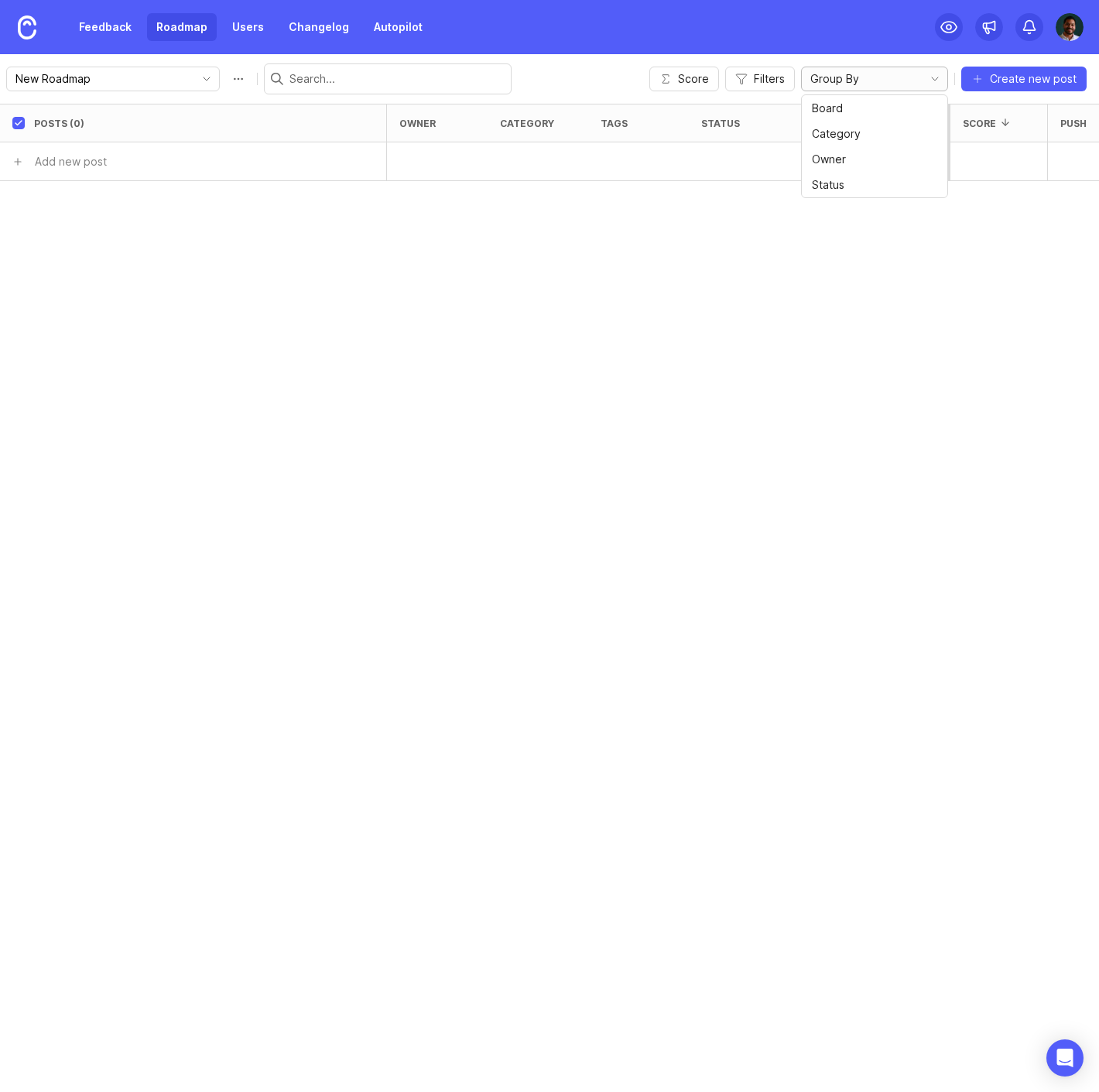 click on "Group By" at bounding box center (834, 79) 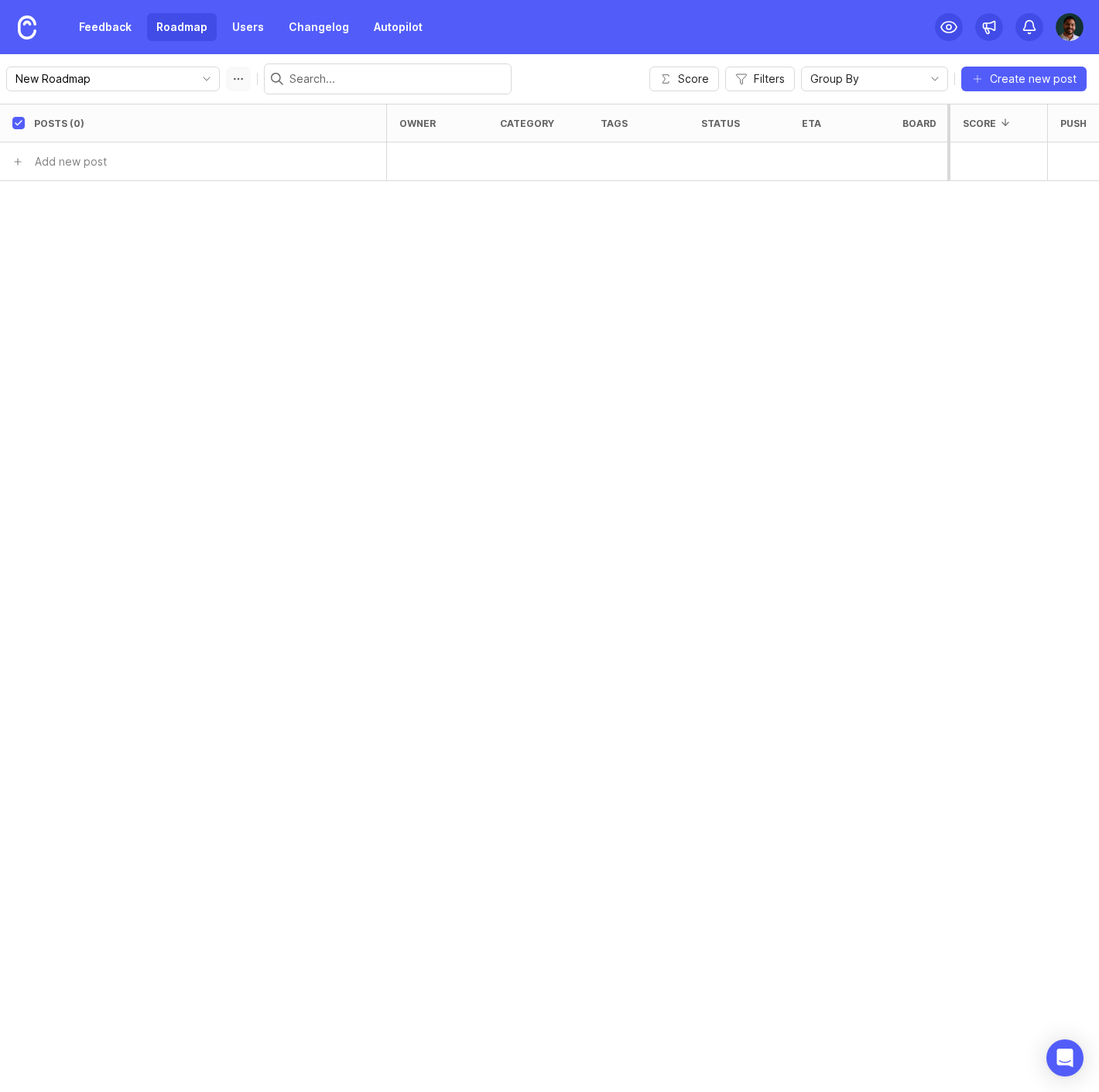 click at bounding box center (238, 79) 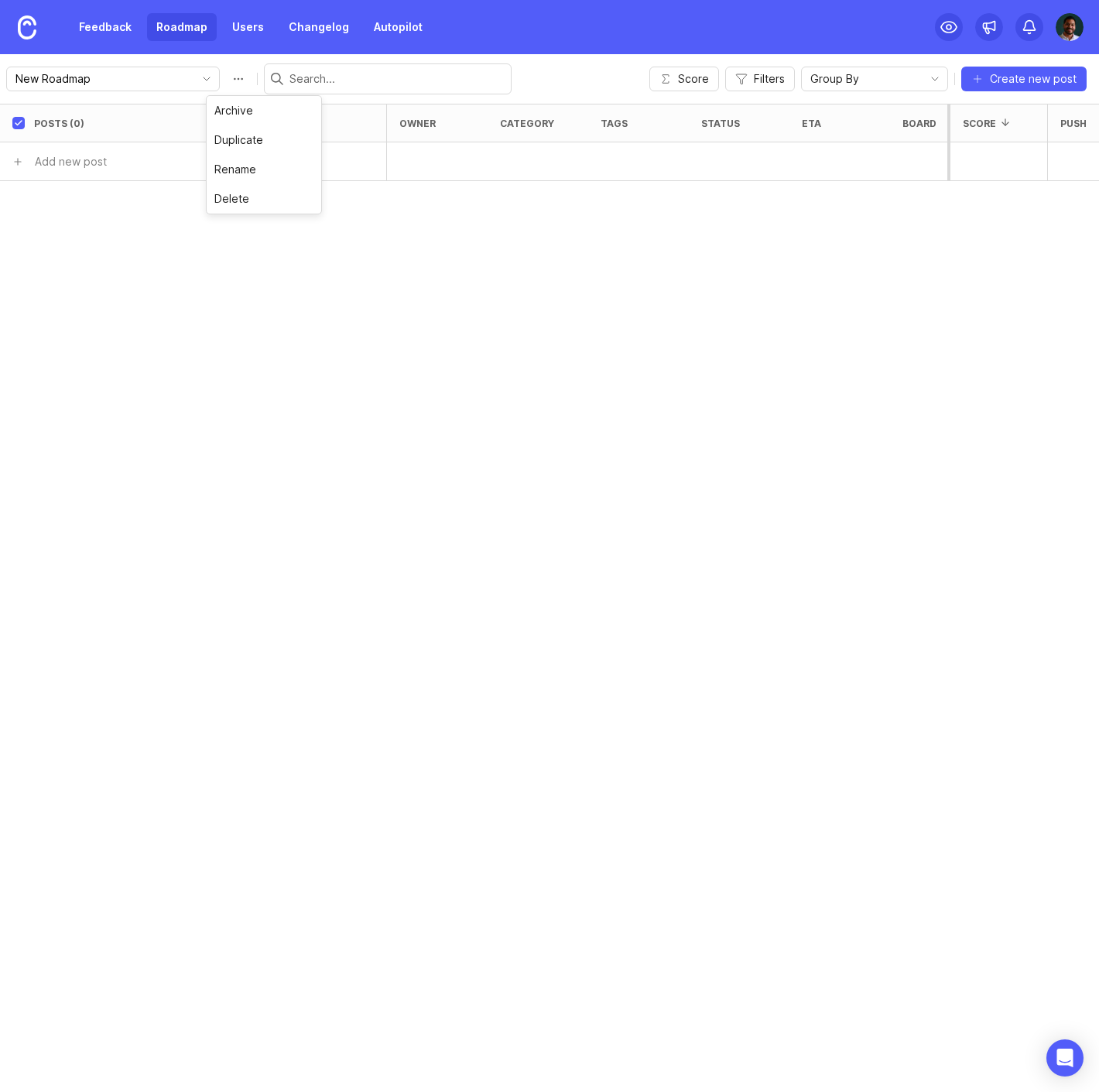 click at bounding box center [397, 79] 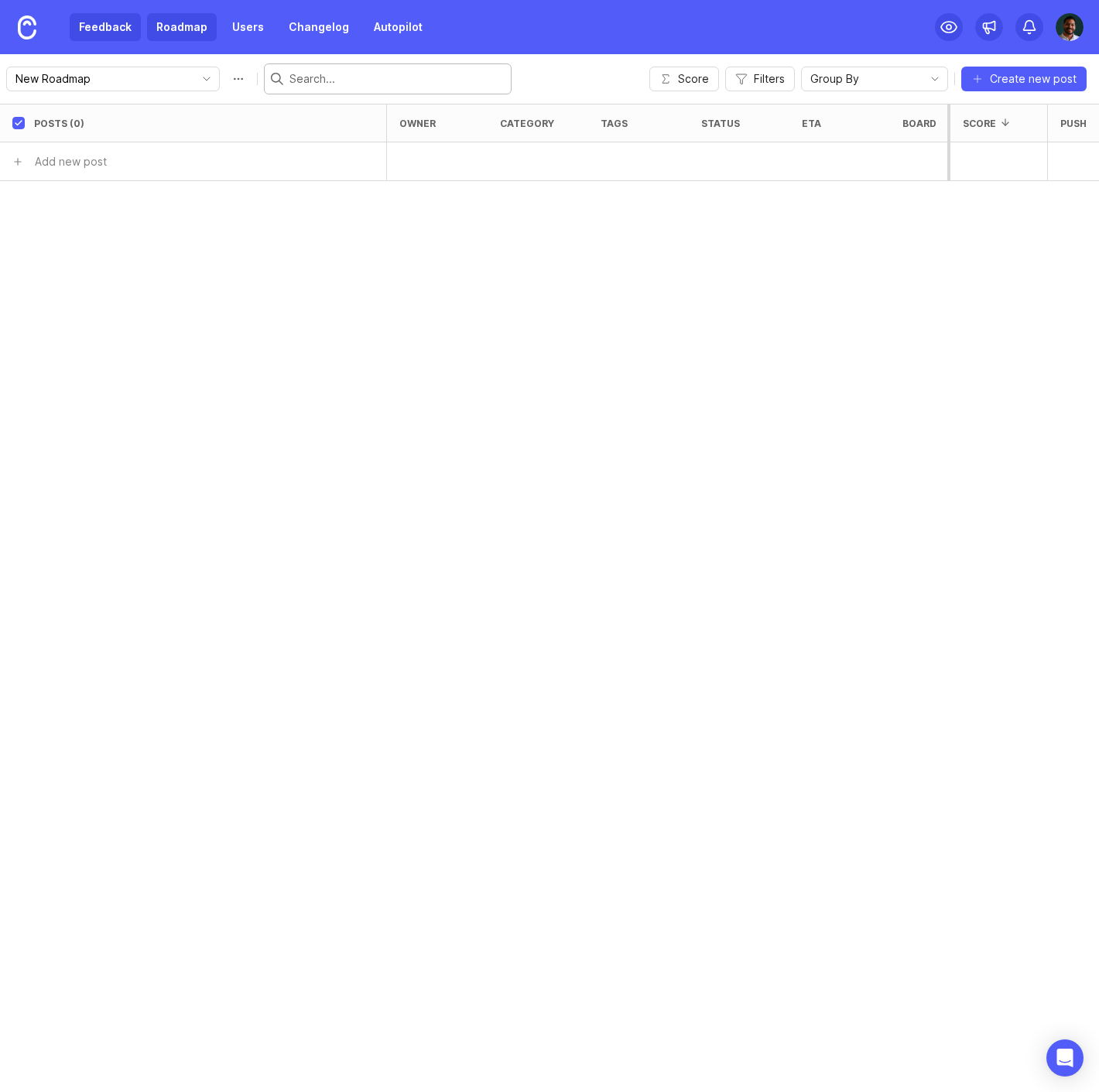 click on "Feedback" at bounding box center (105, 27) 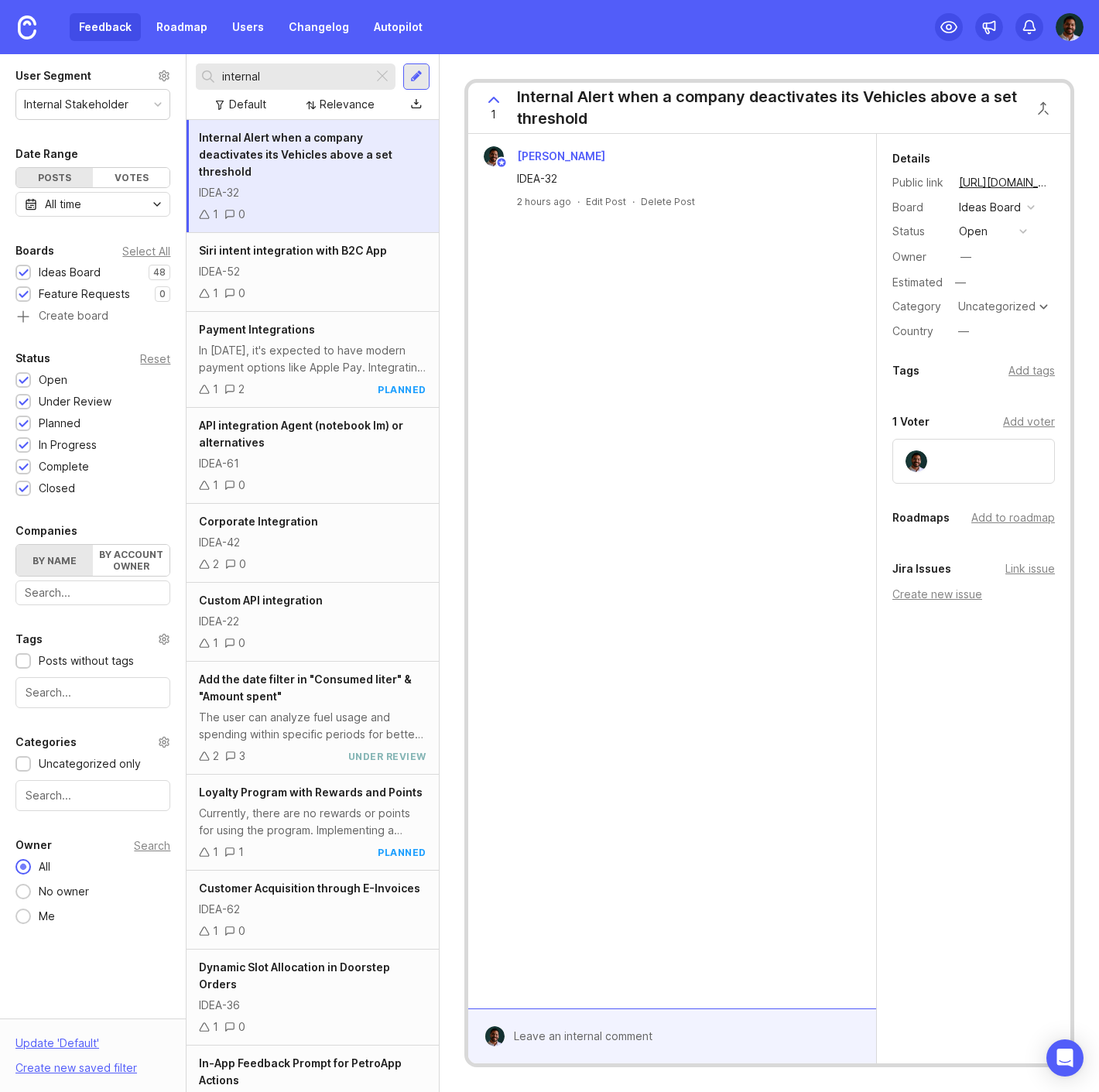 click on "Internal Stakeholder" at bounding box center (76, 104) 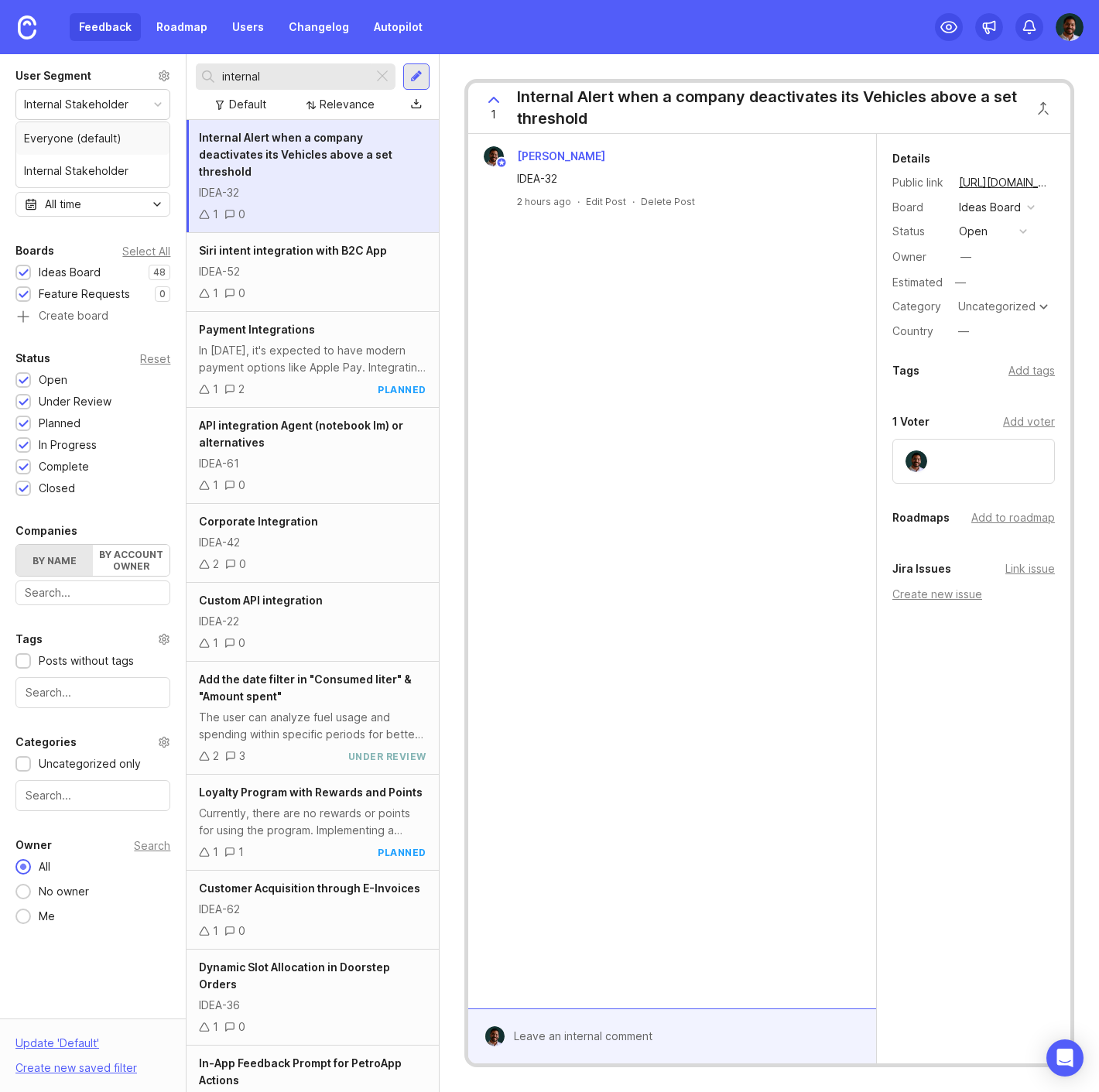 click on "Internal Stakeholder" at bounding box center [76, 104] 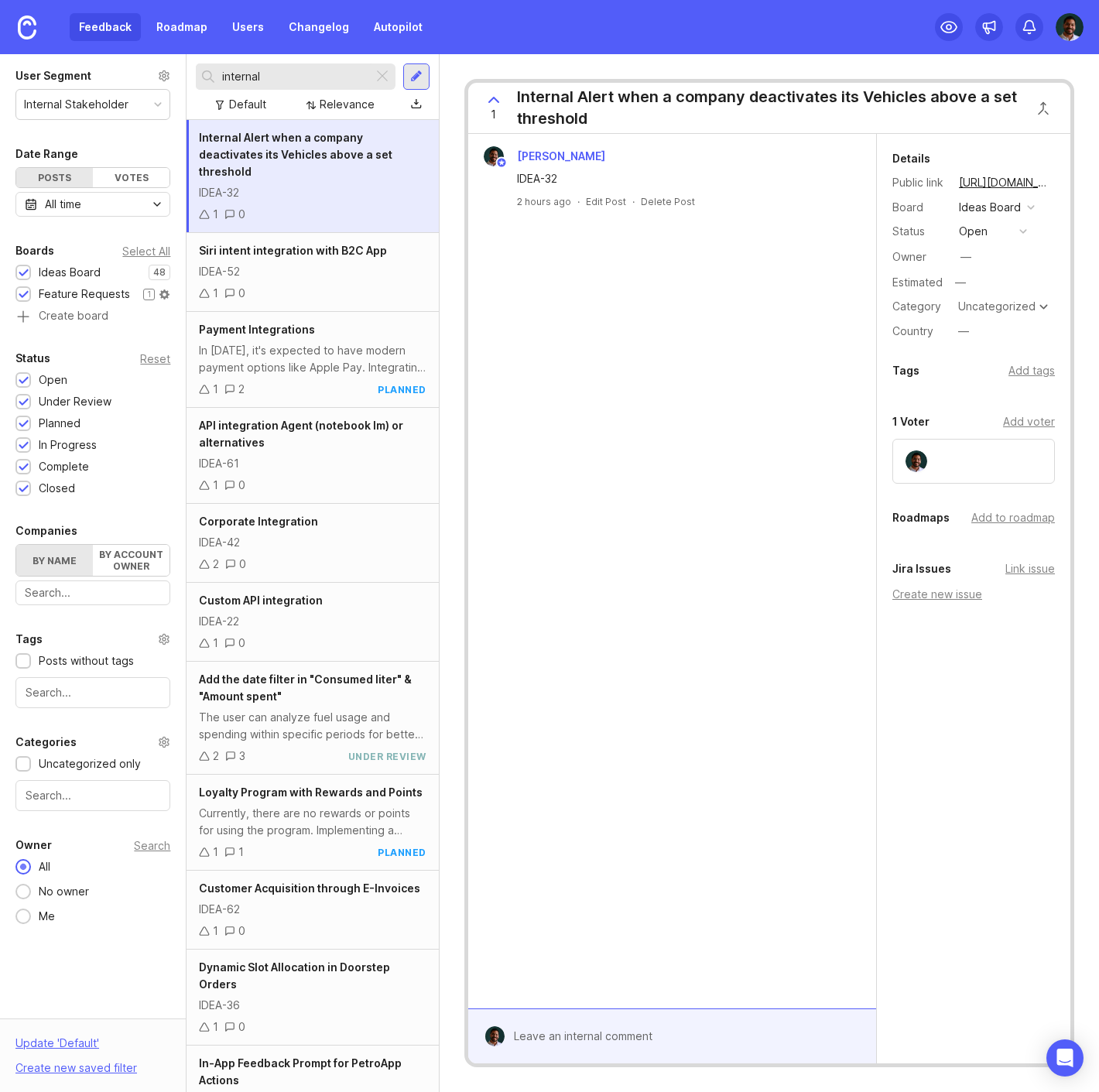 click at bounding box center [23, 295] 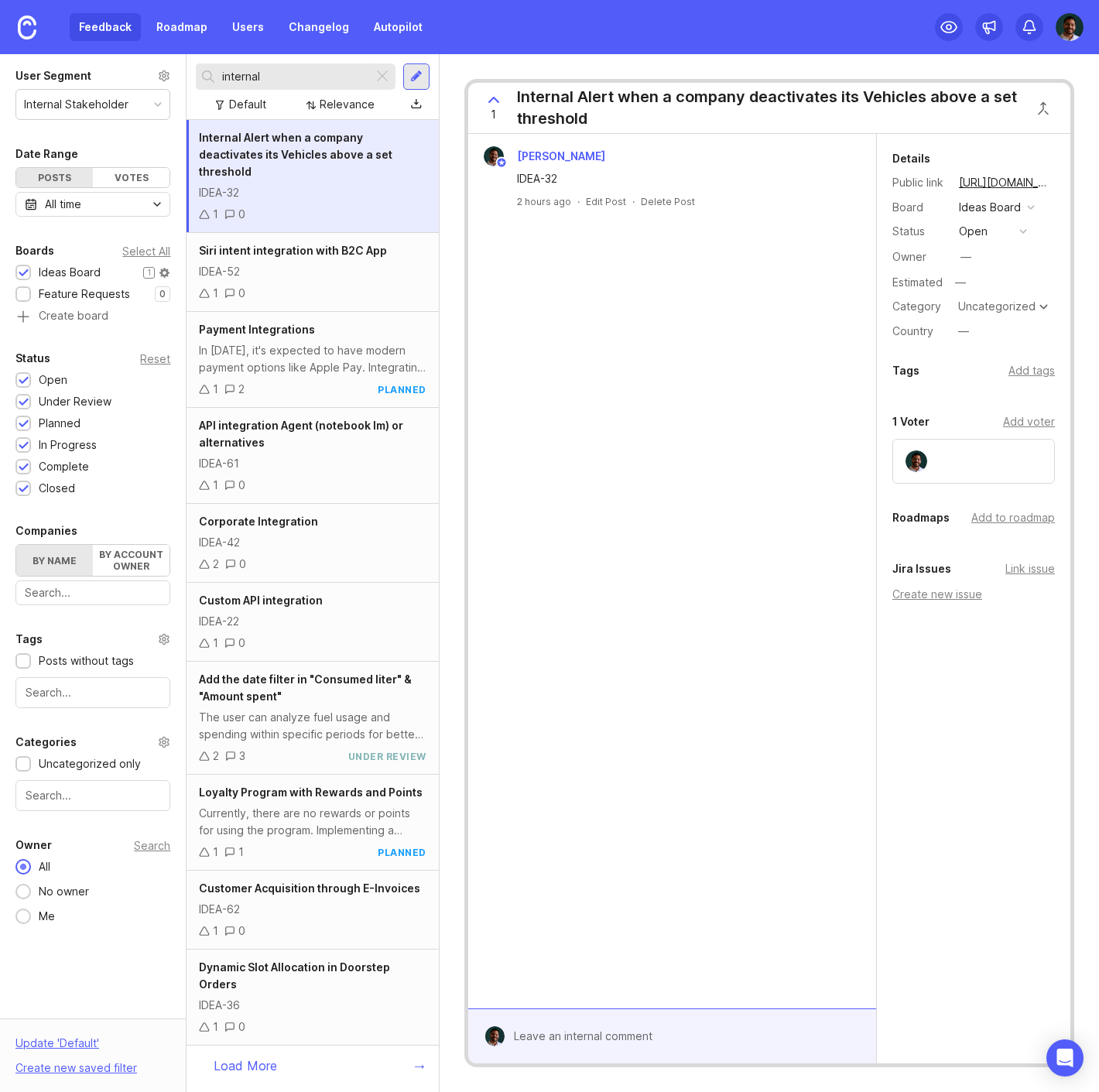 click at bounding box center [23, 273] 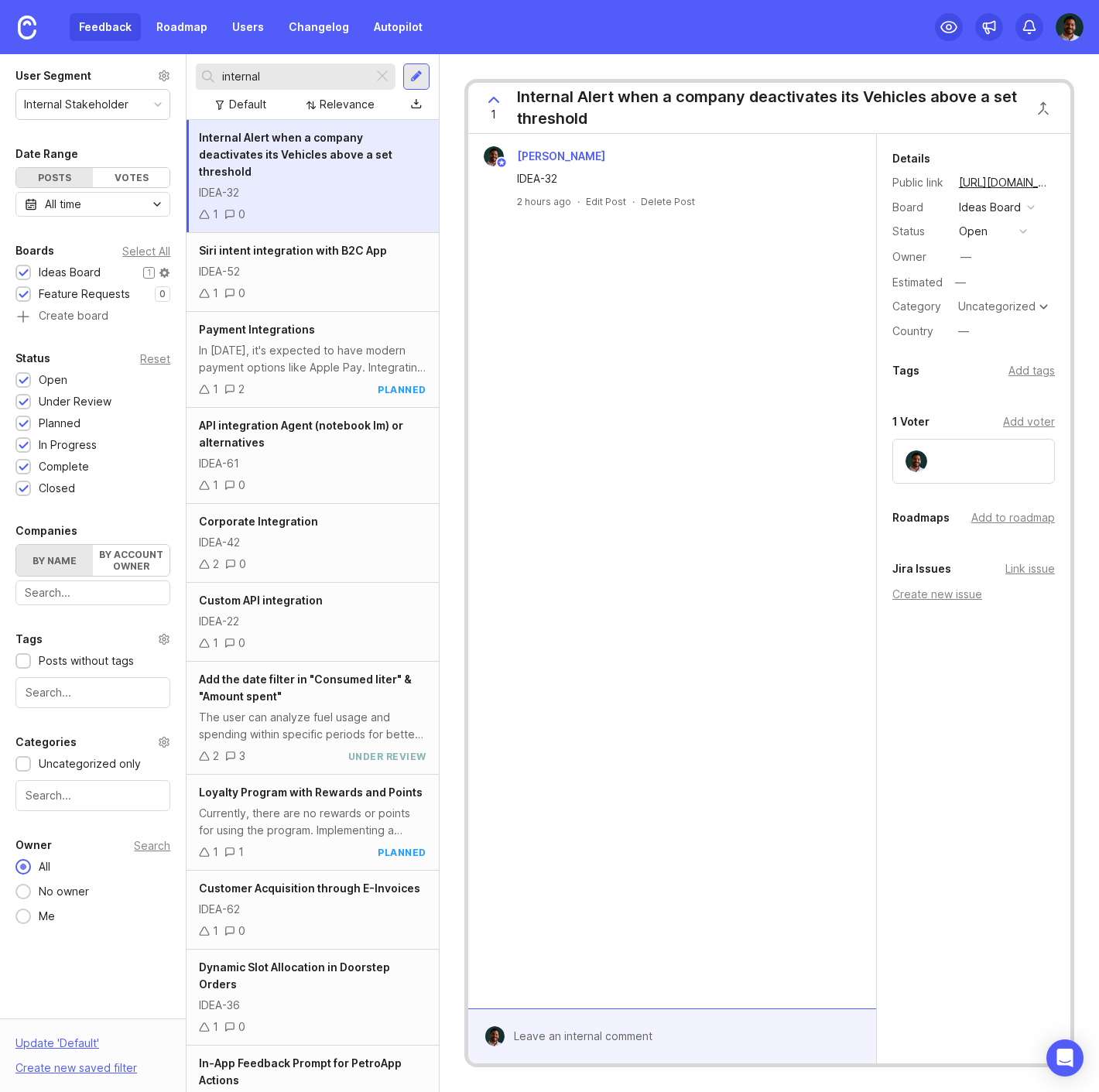 click at bounding box center (23, 273) 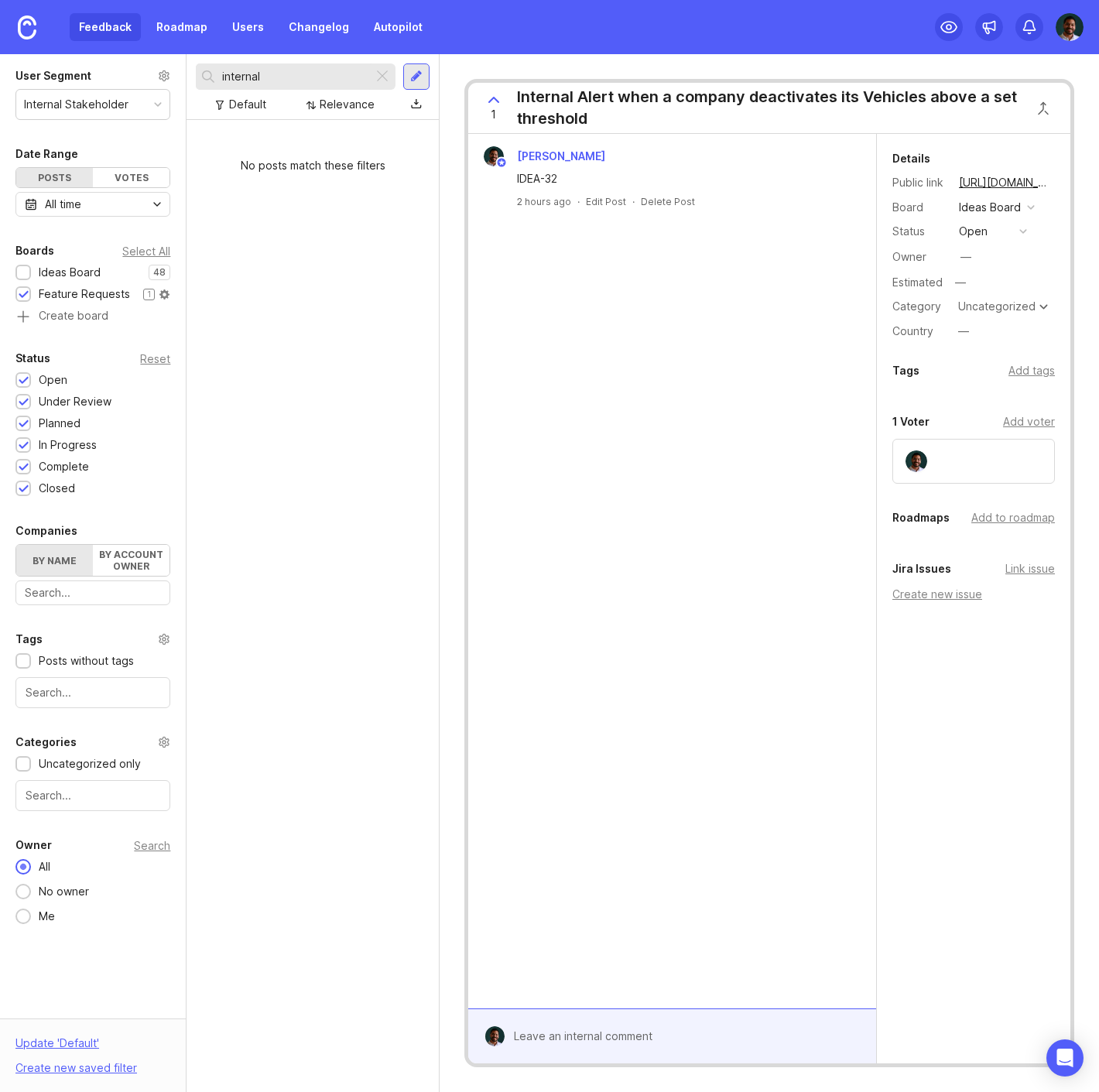 click at bounding box center (23, 295) 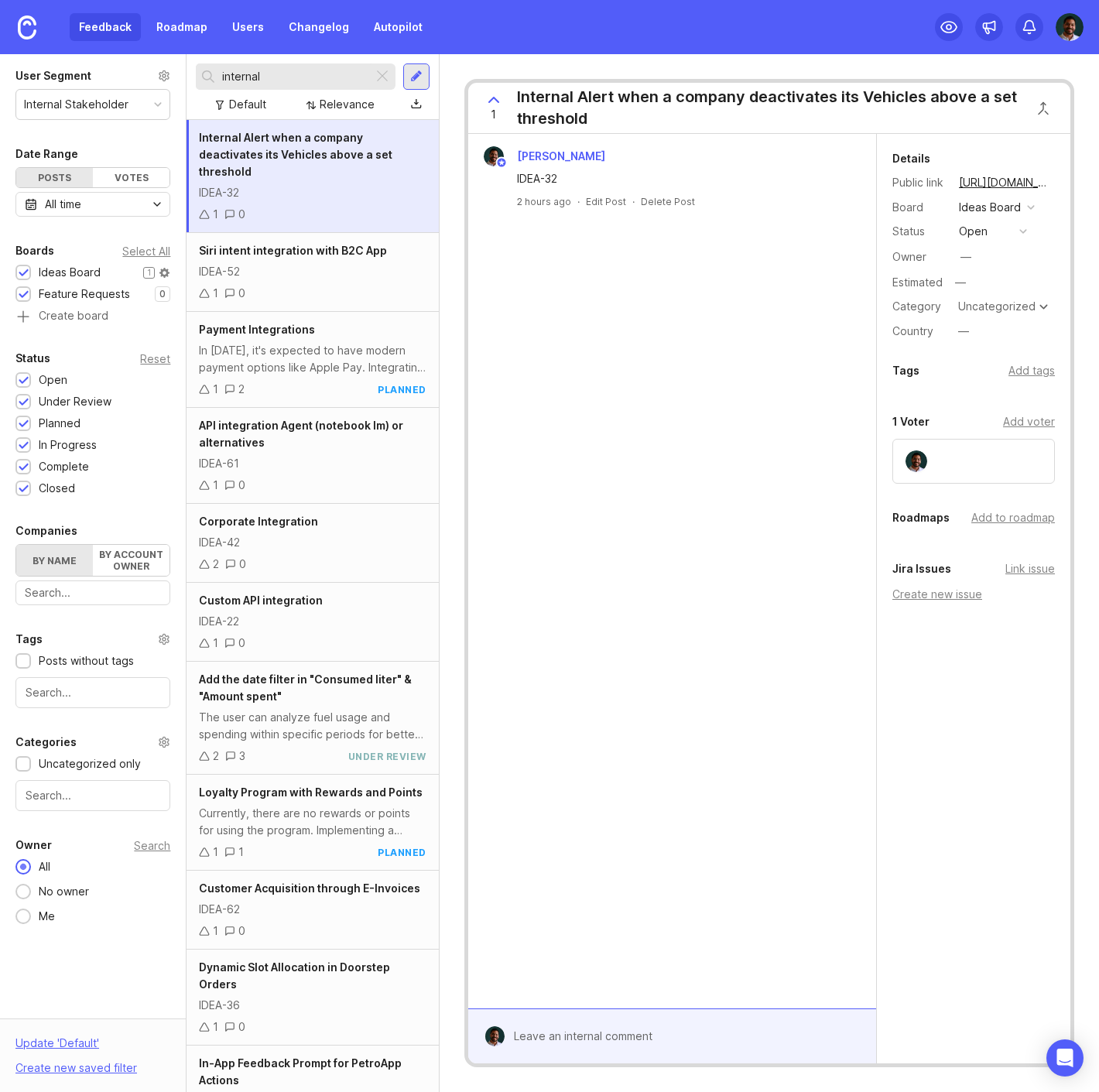 click at bounding box center (23, 273) 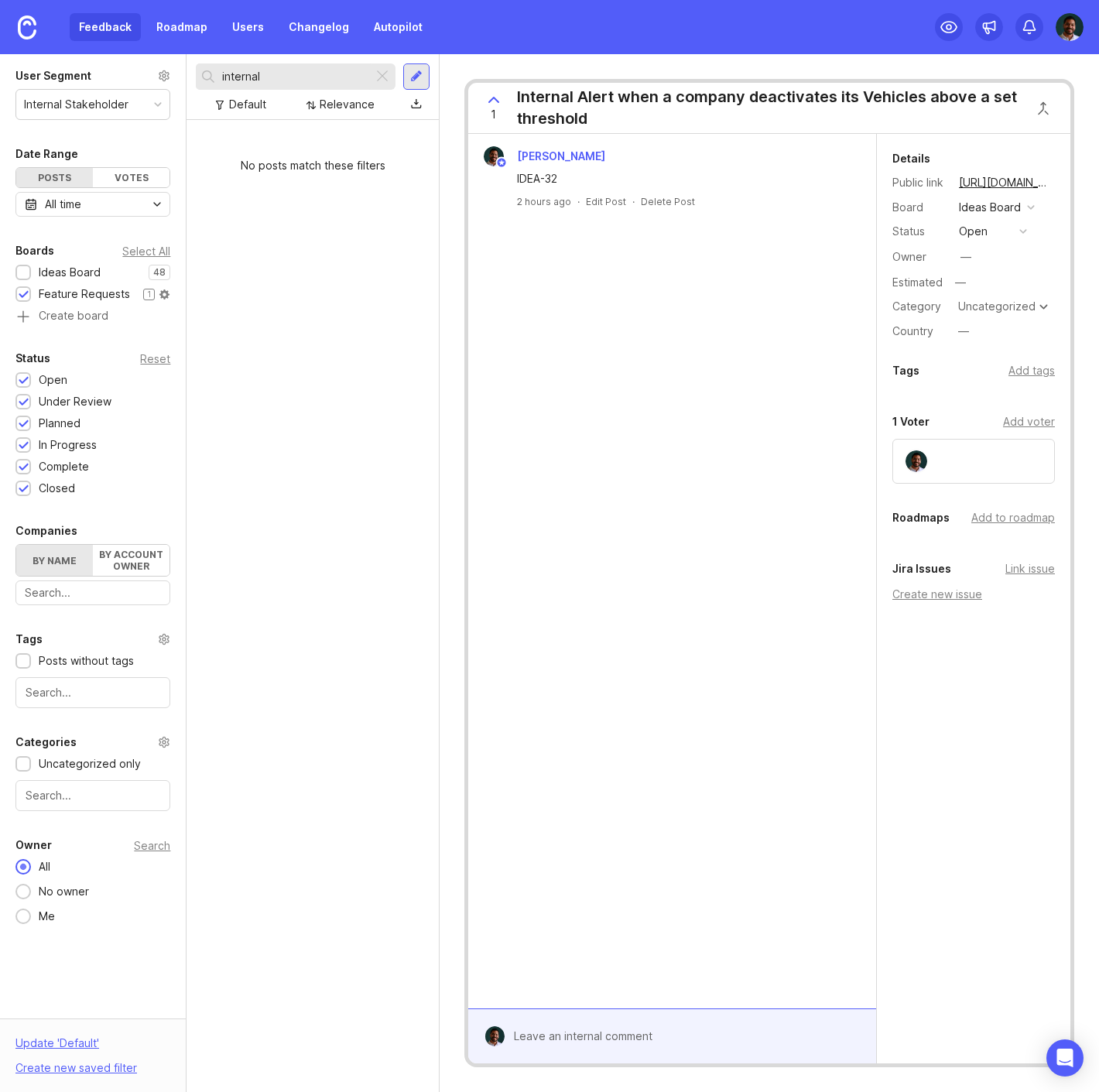 click on "1" at bounding box center [156, 294] 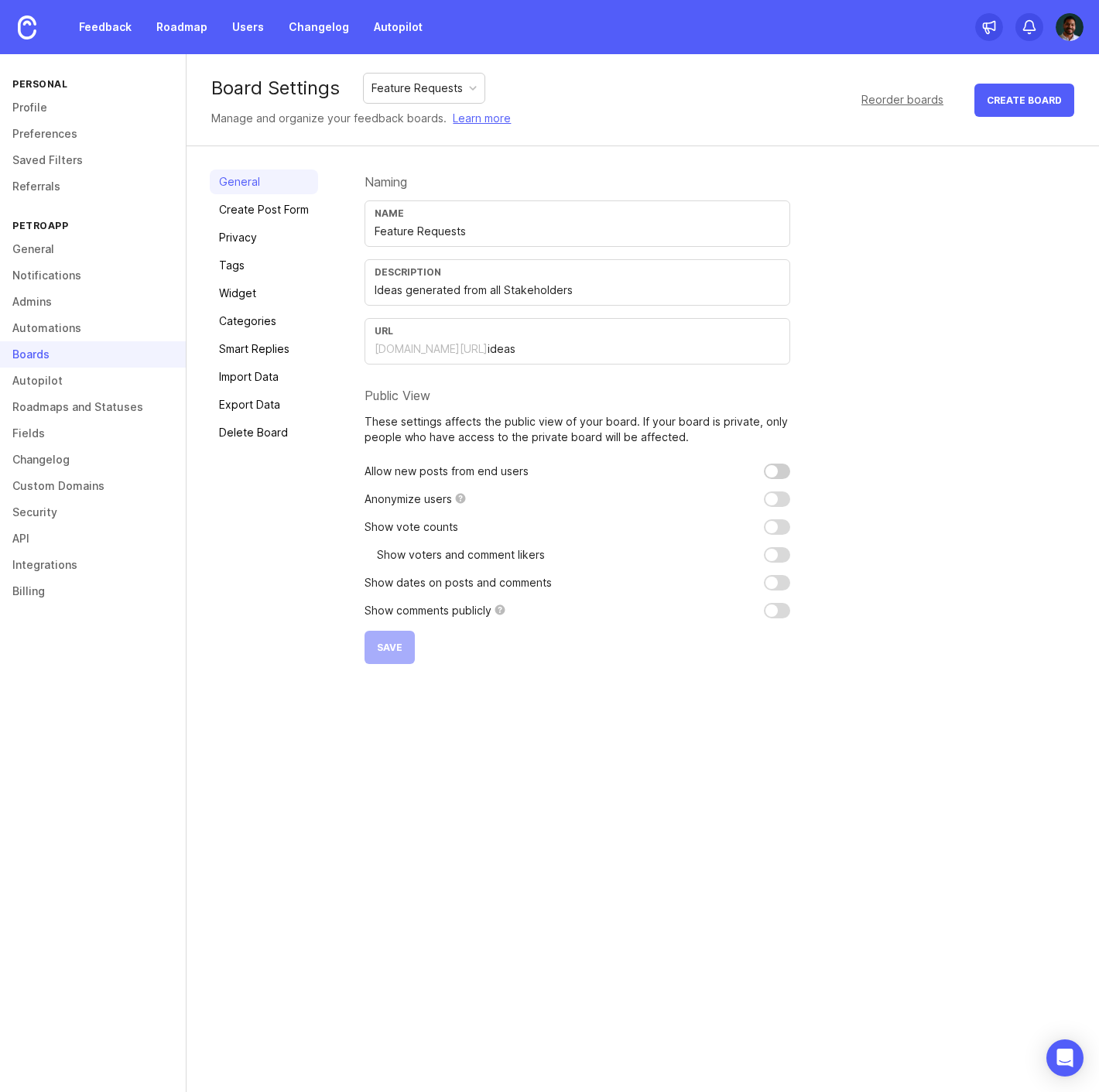 click at bounding box center [777, 471] 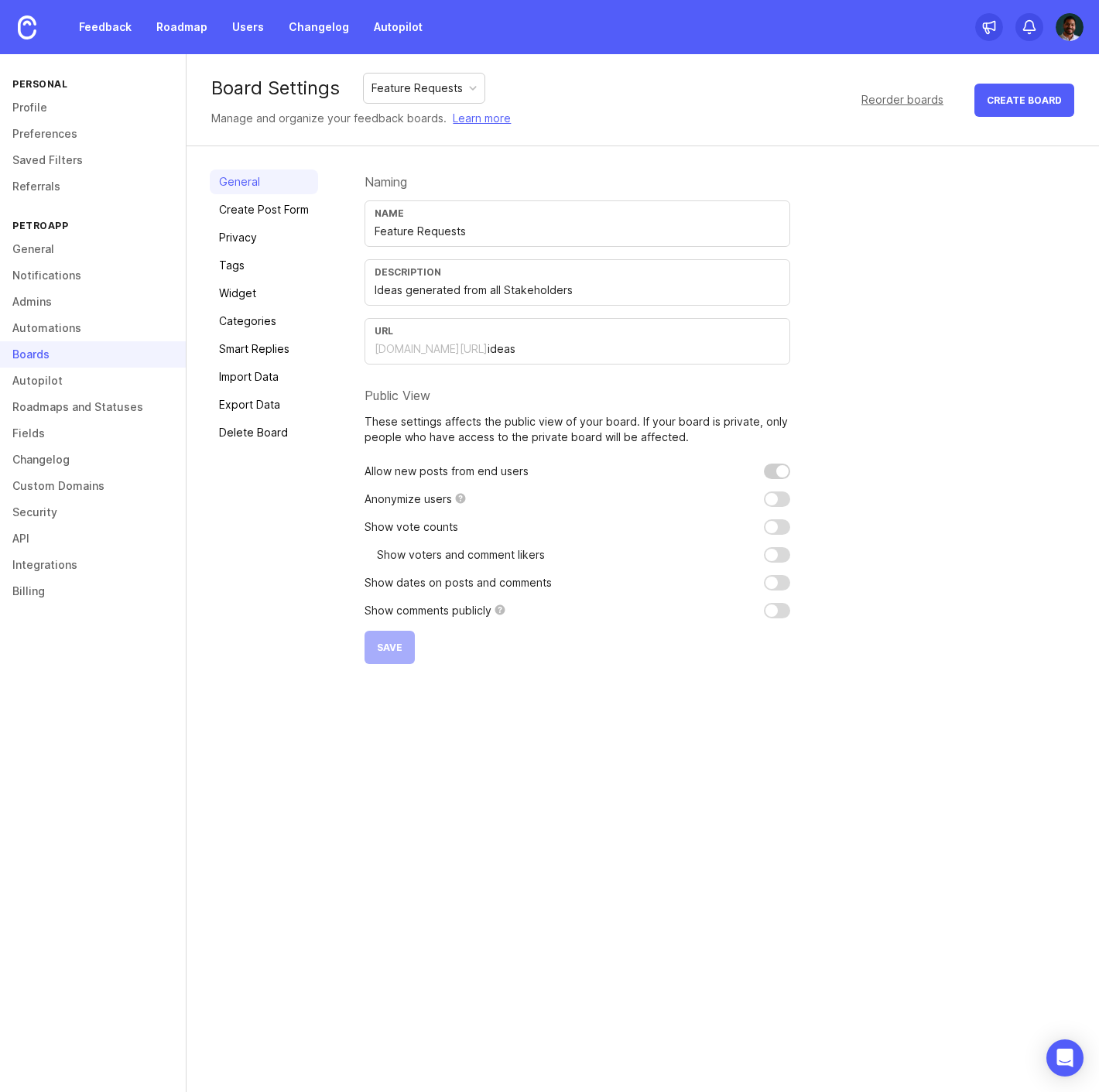 checkbox on "true" 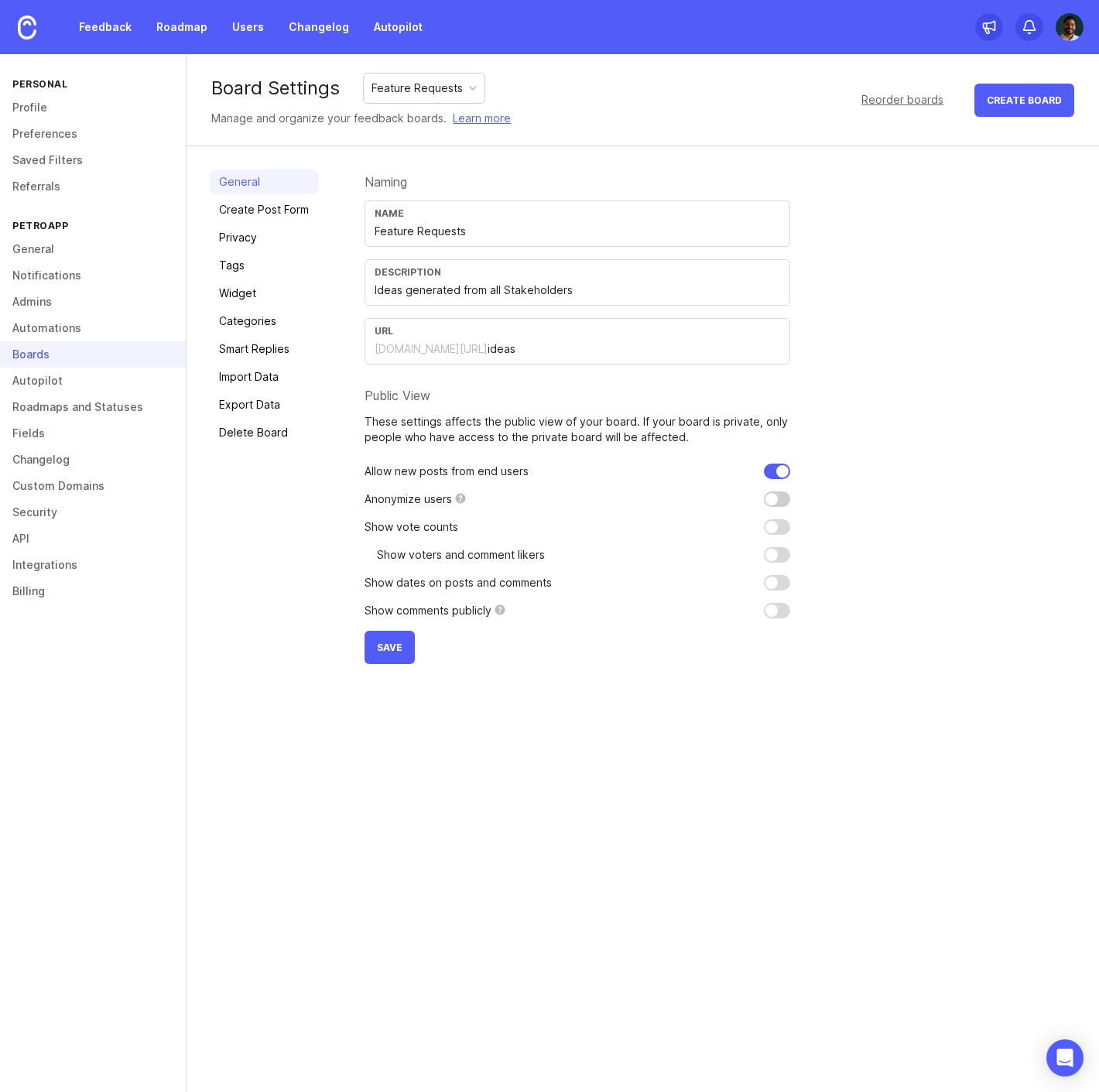click at bounding box center (777, 499) 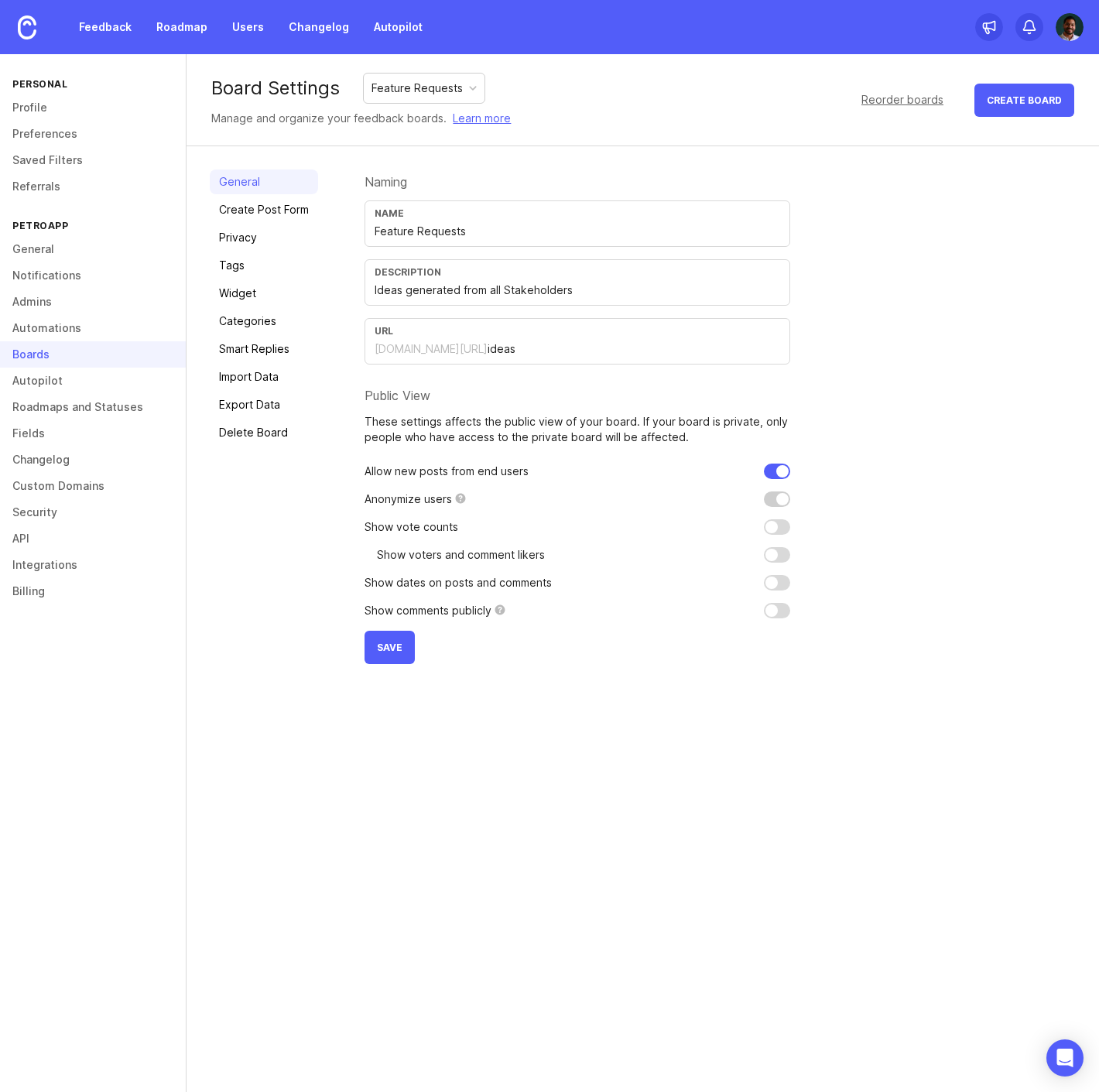 checkbox on "true" 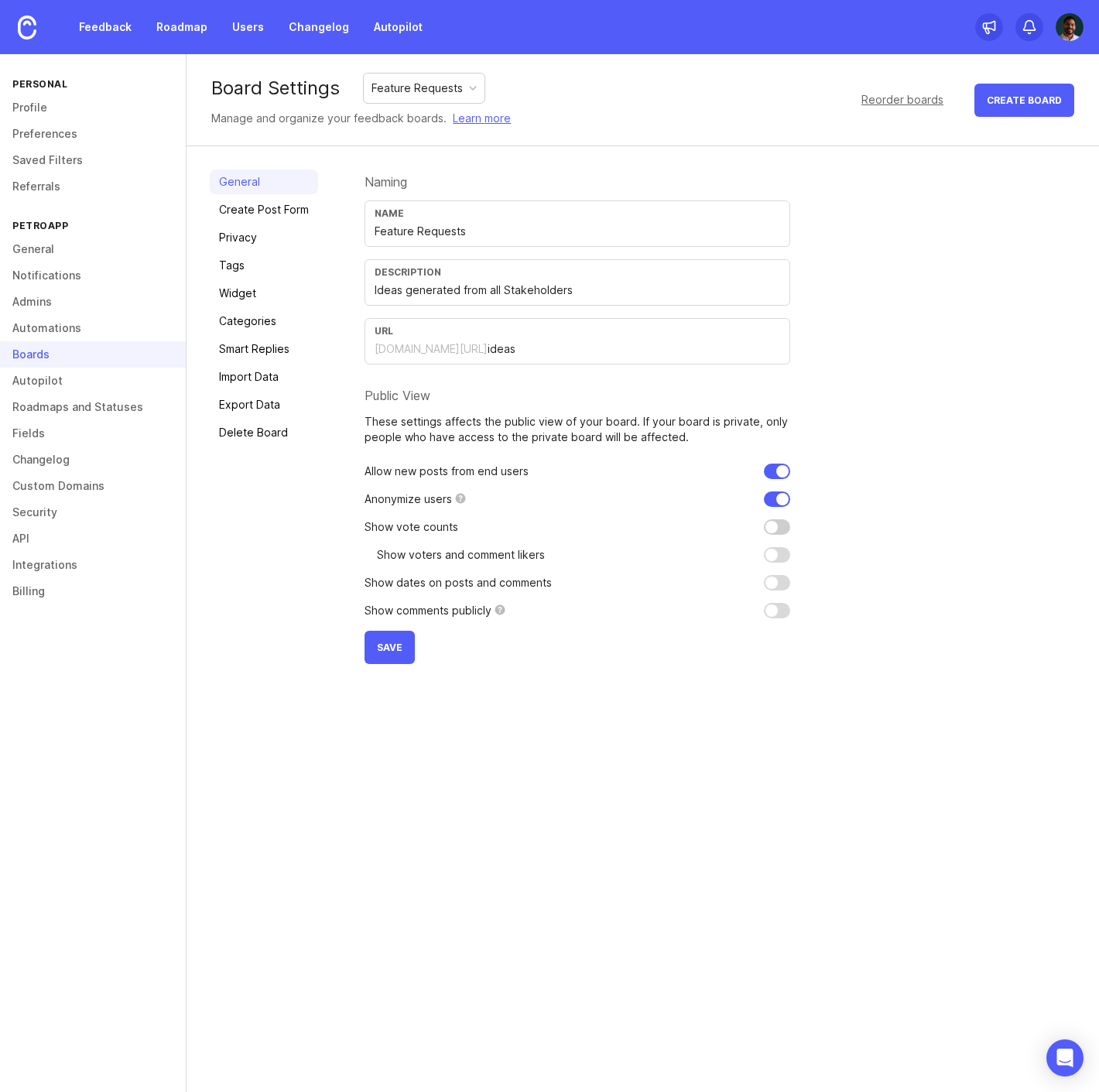 click at bounding box center (777, 527) 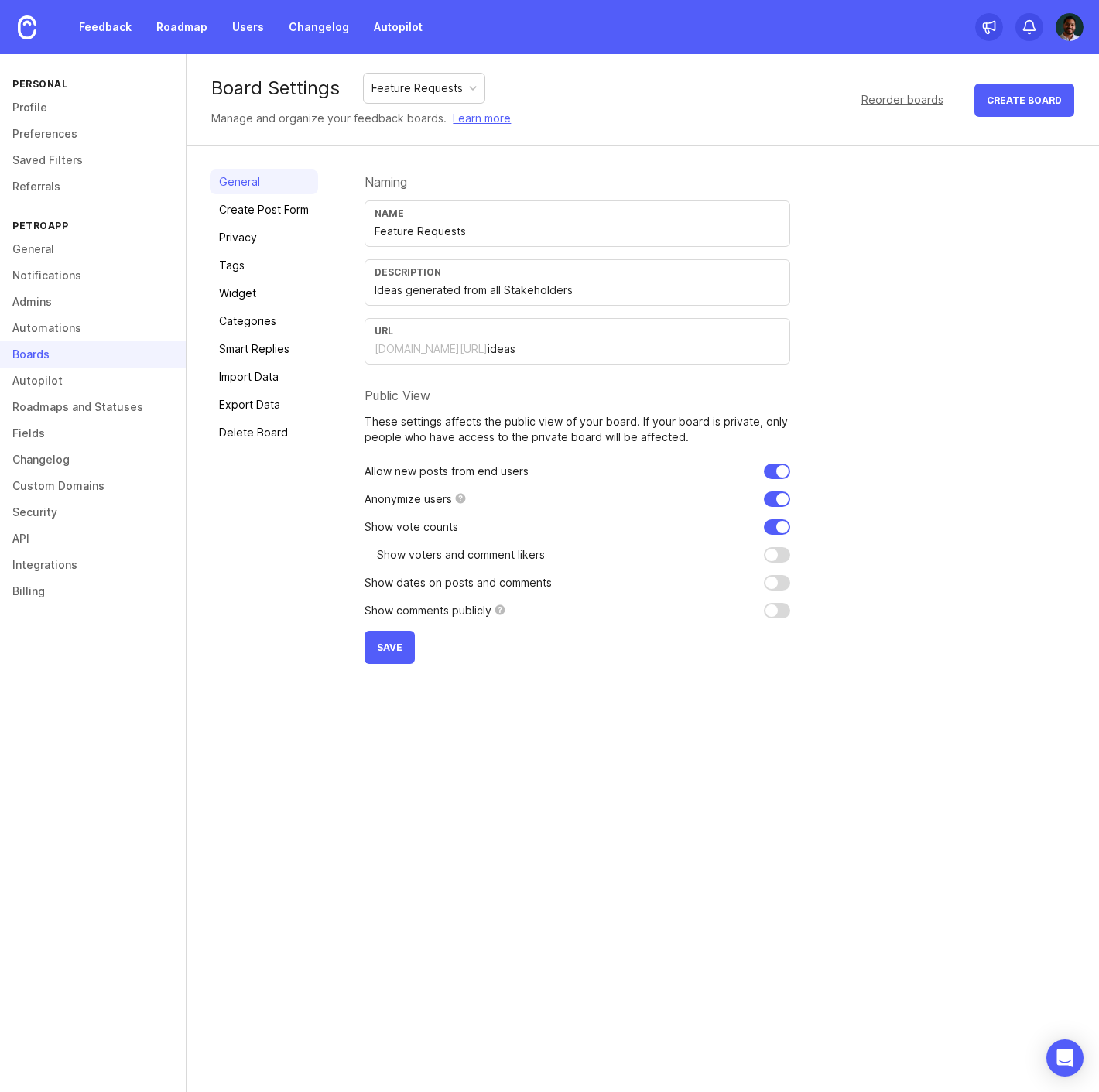 click on "Naming Name Feature Requests Description Ideas generated from all Stakeholders URL [DOMAIN_NAME][URL] ideas Public View These settings affects the public view of your board. If your board is private, only people who have access to the private board will be affected. Allow new posts from end users Anonymize users Show vote counts Show voters and comment likers Show dates on posts and comments Show comments publicly Save" at bounding box center [577, 416] 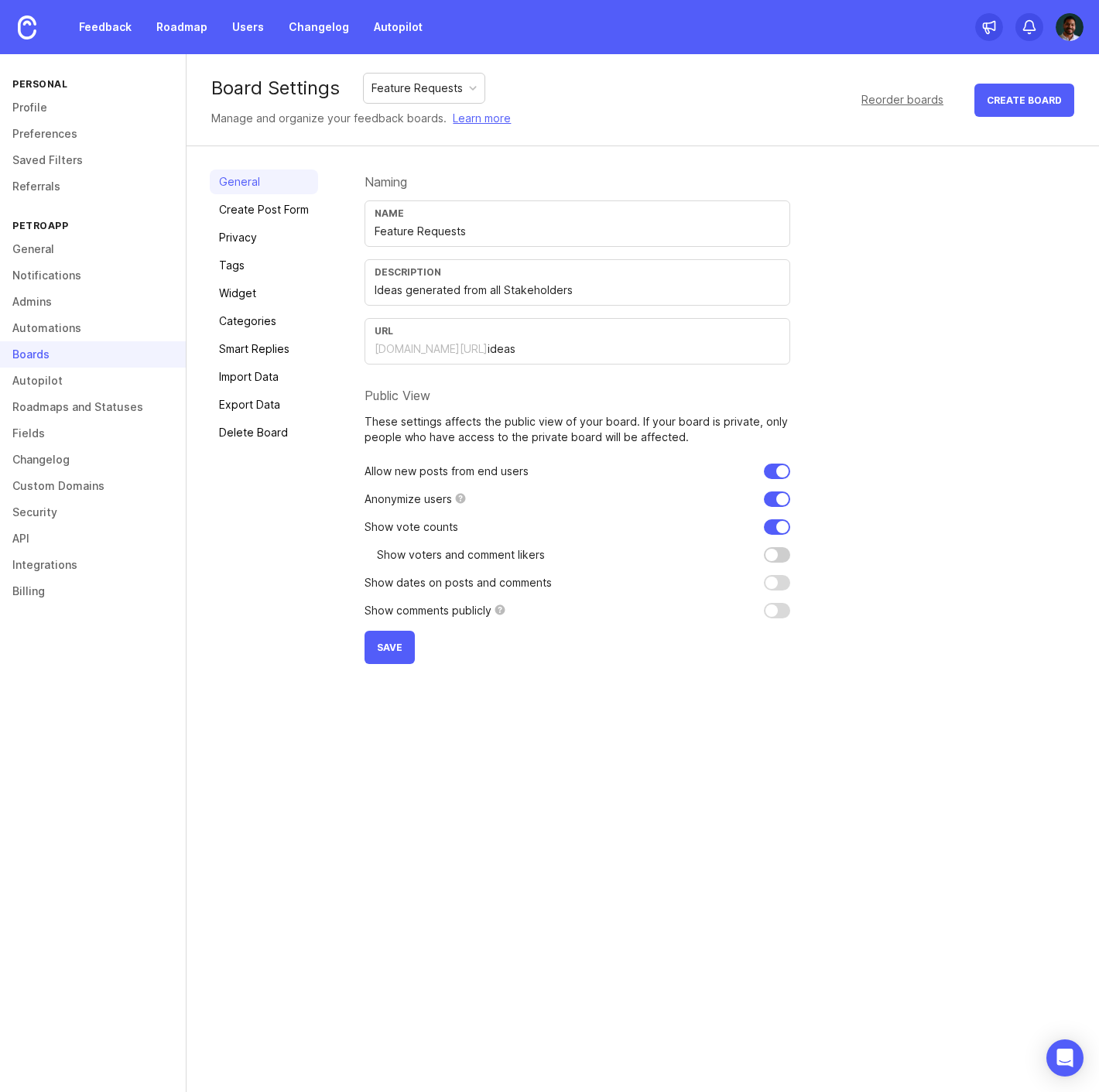 click at bounding box center (777, 555) 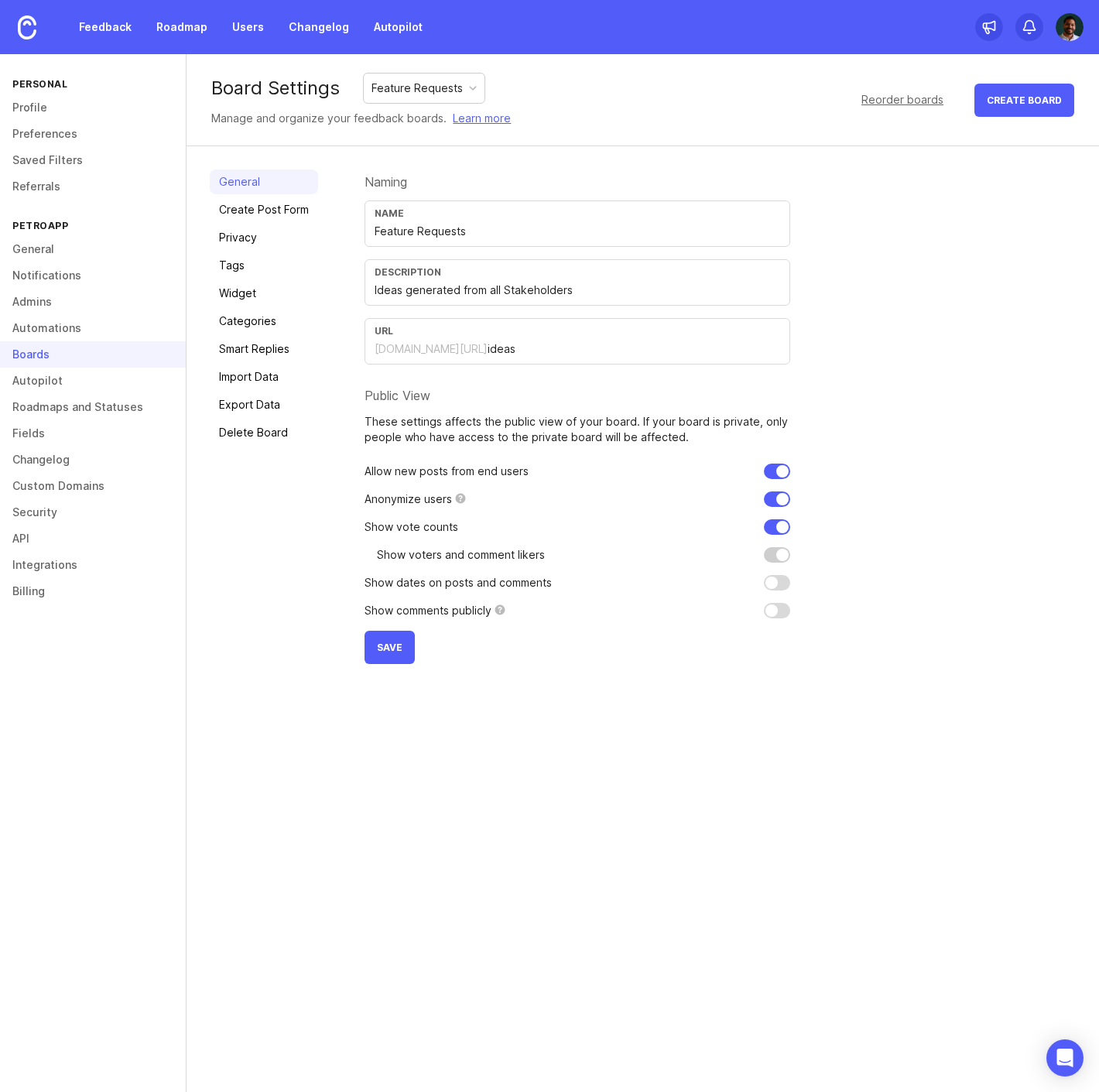 checkbox on "true" 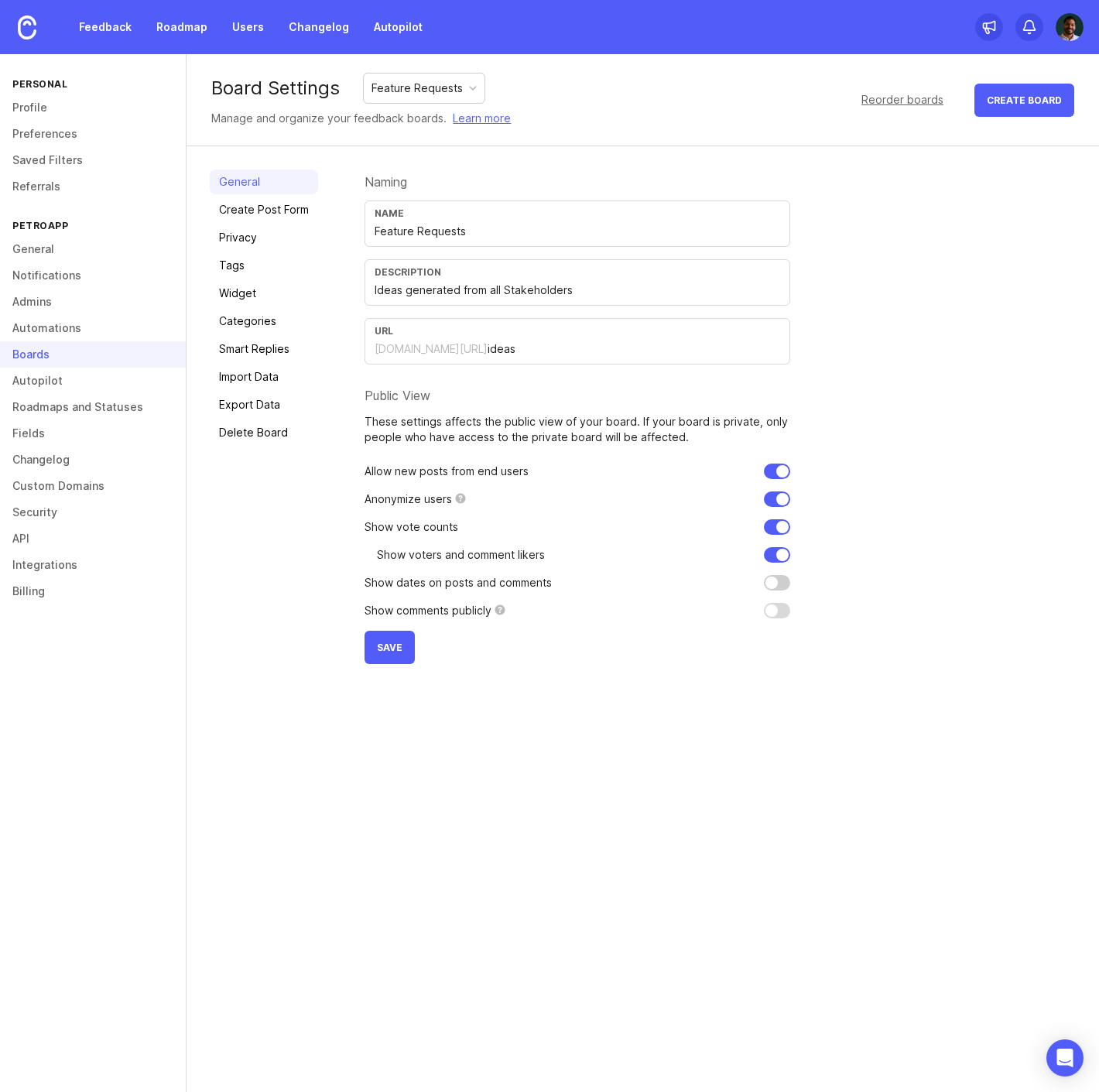 click at bounding box center (777, 583) 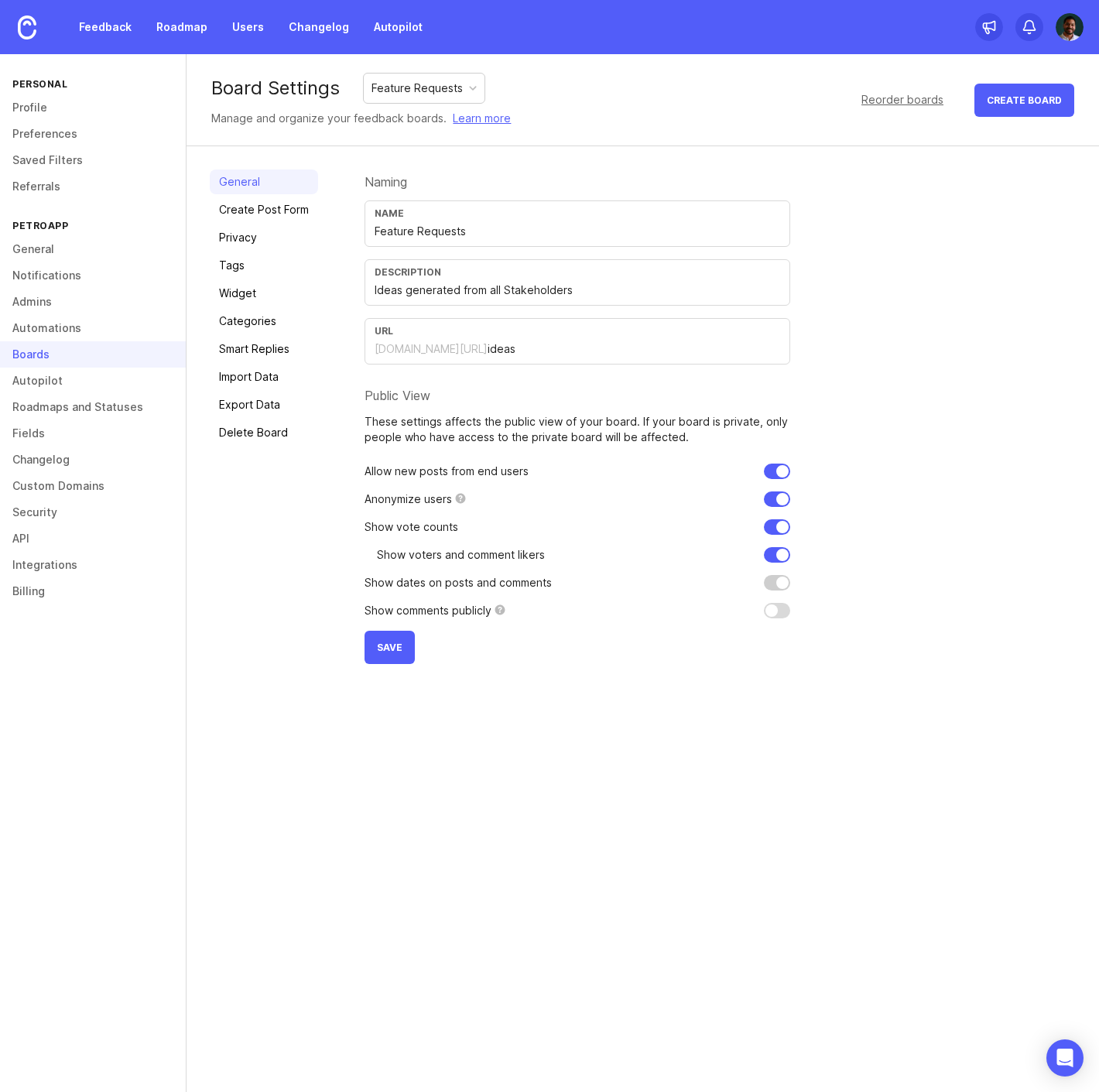 checkbox on "true" 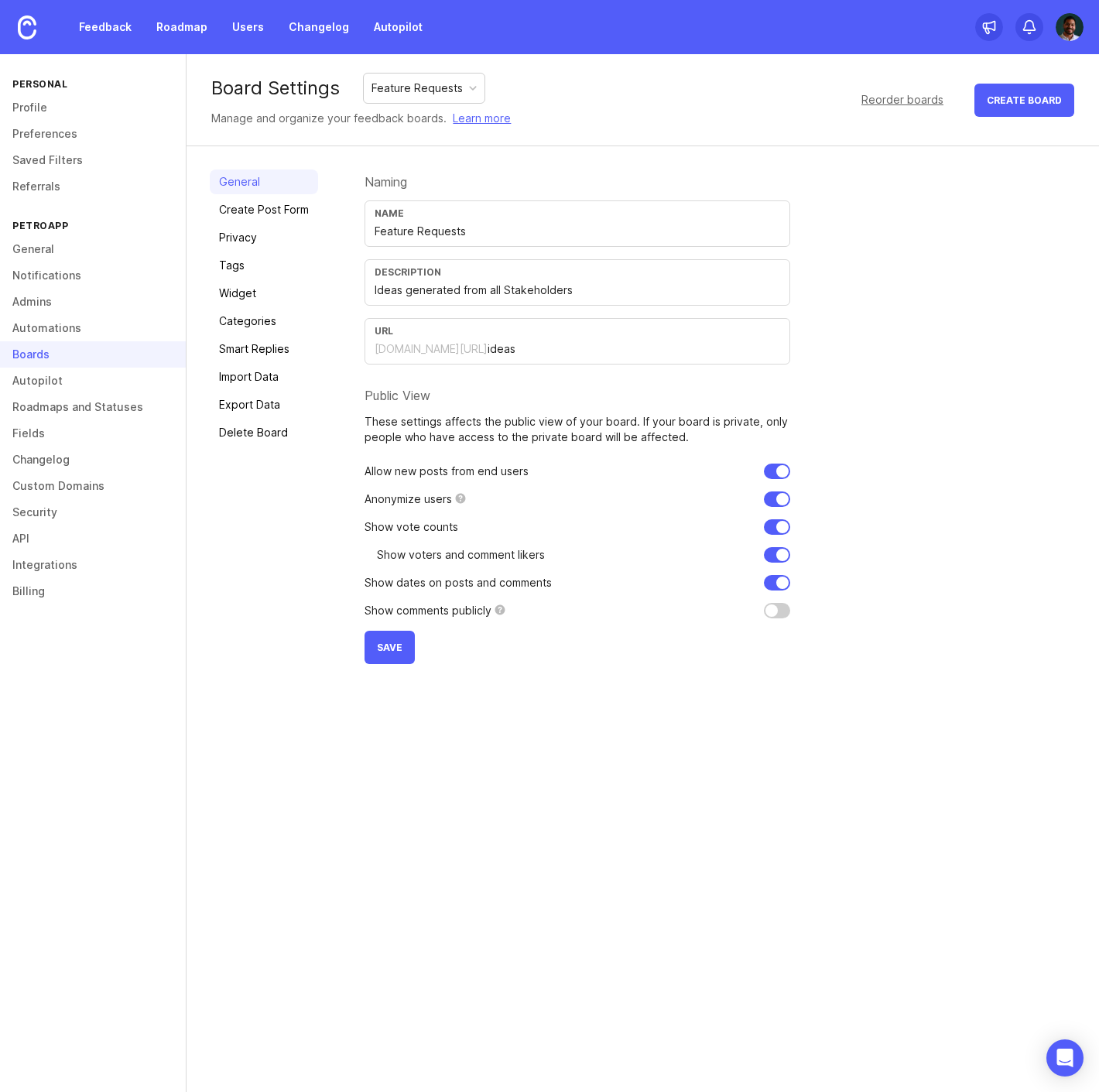 click at bounding box center (777, 611) 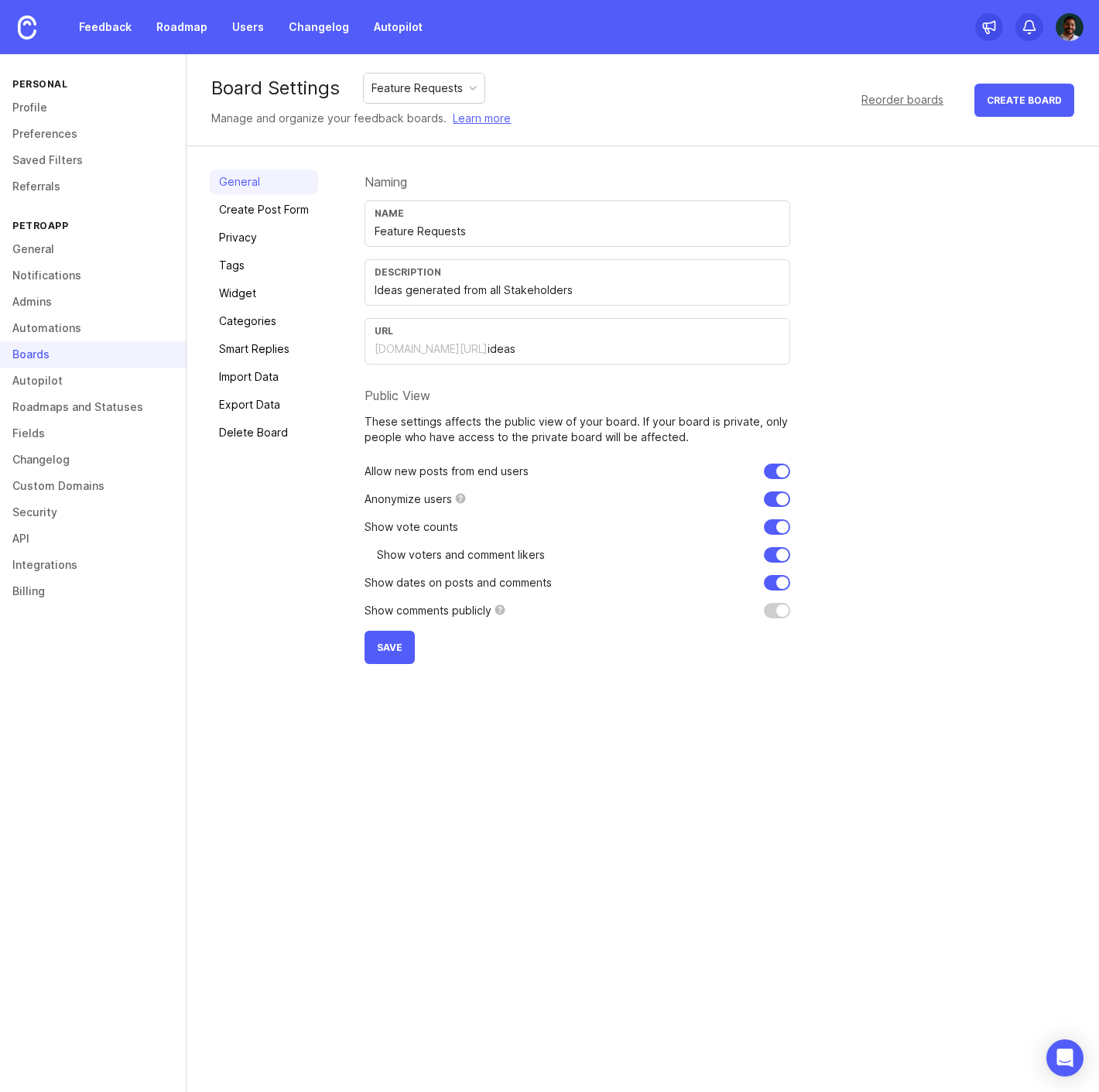 checkbox on "true" 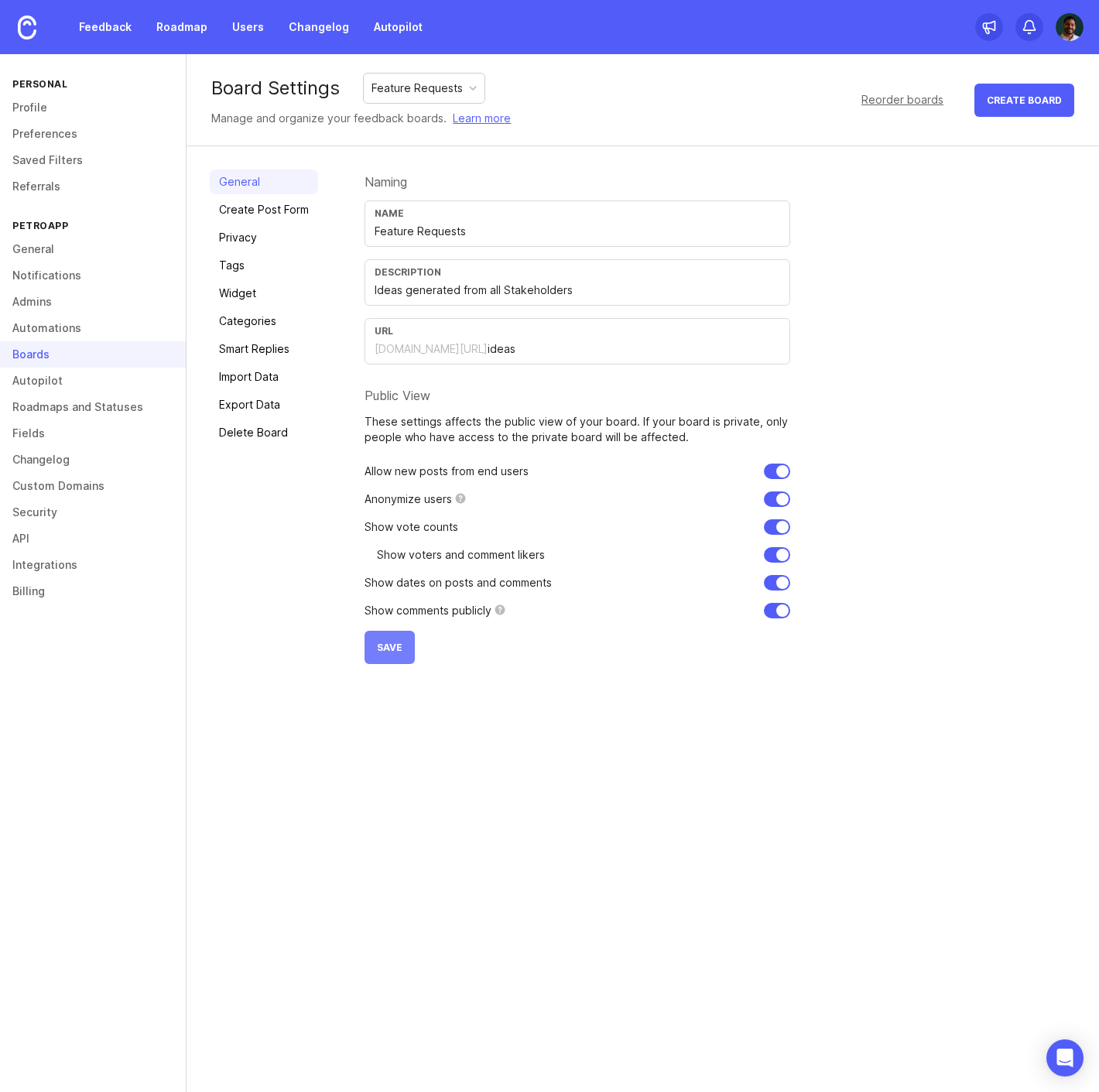 click on "Save" at bounding box center (389, 647) 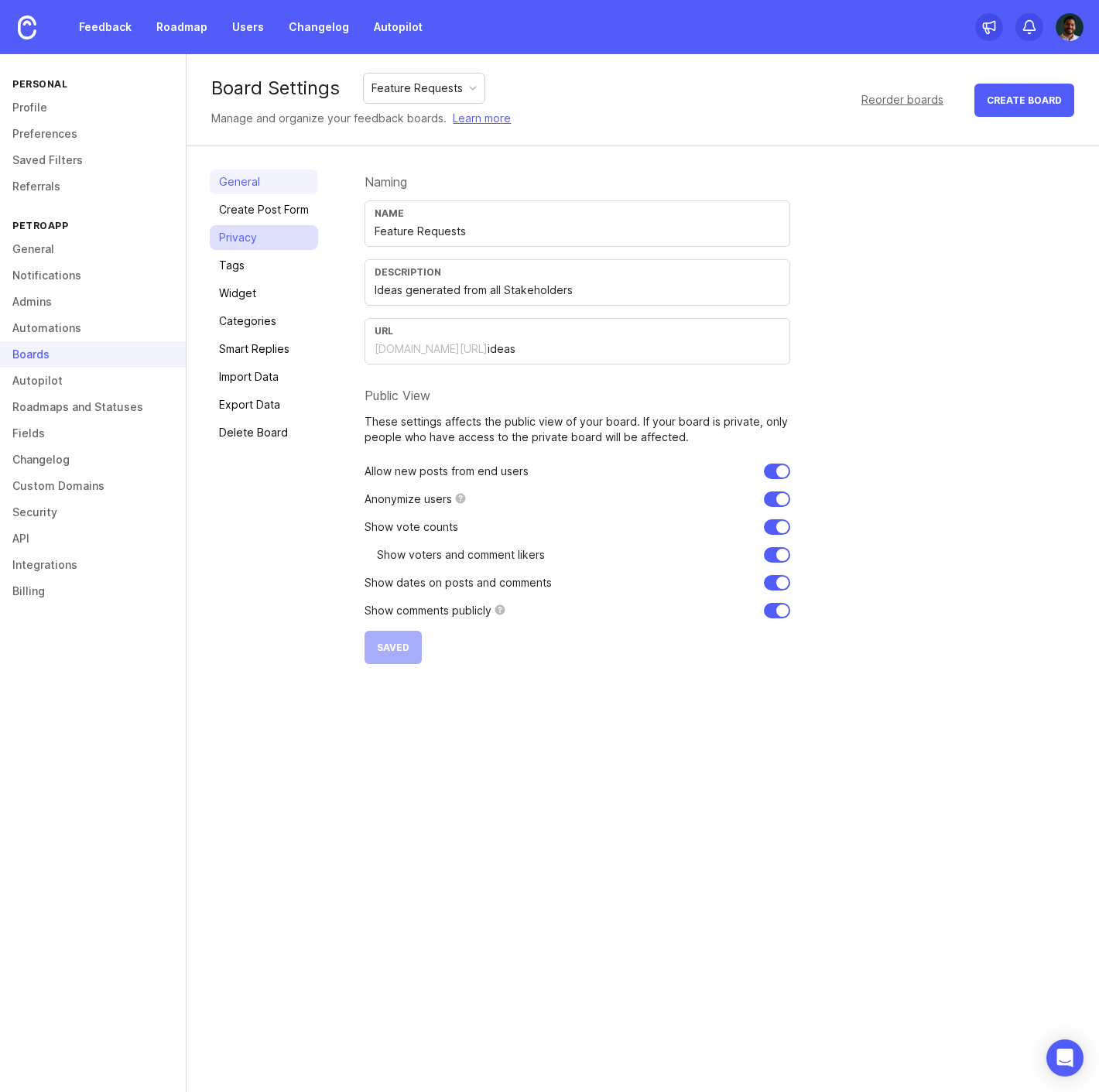 click on "Privacy" at bounding box center [264, 238] 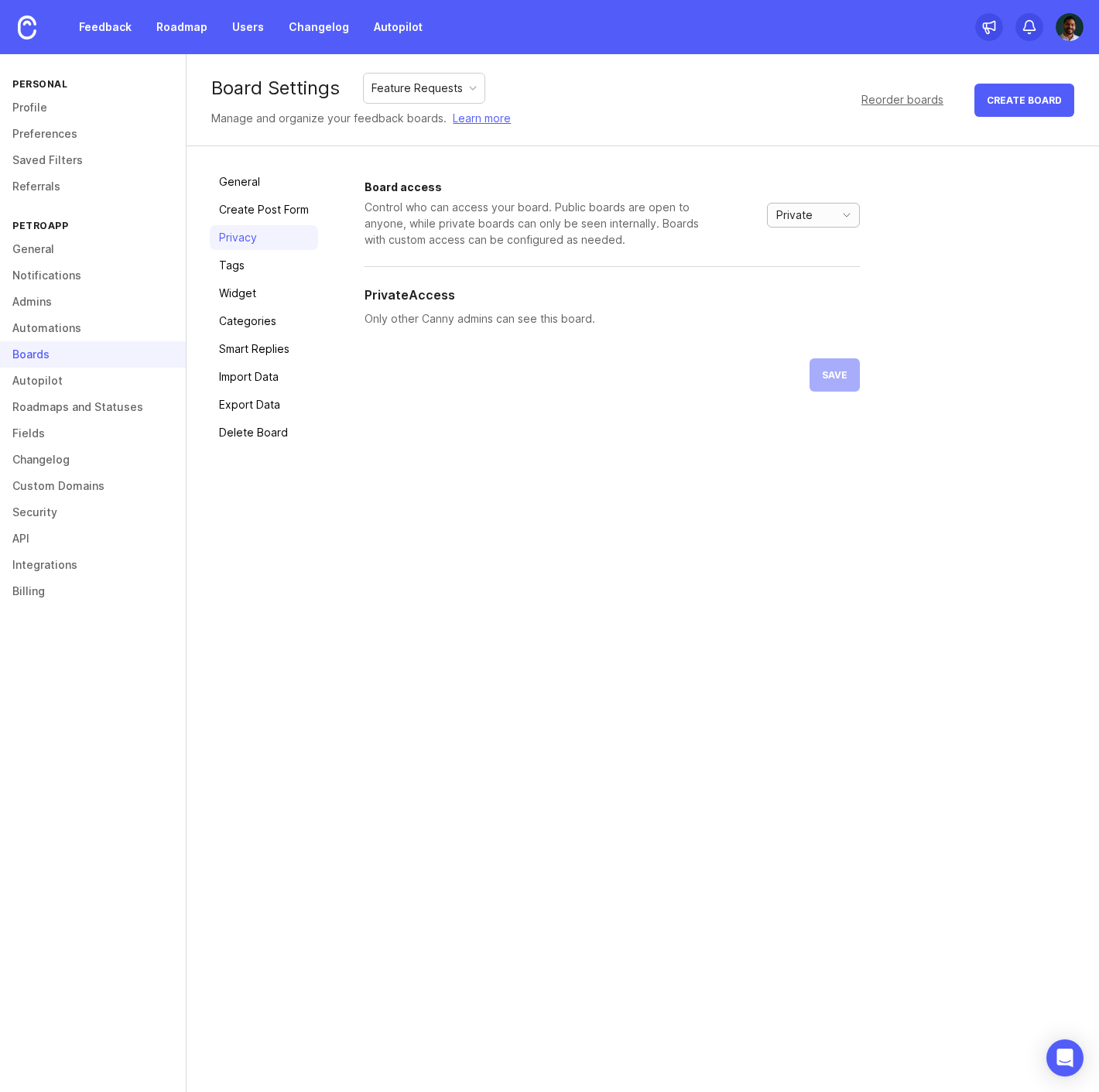 click on "Private" at bounding box center [798, 215] 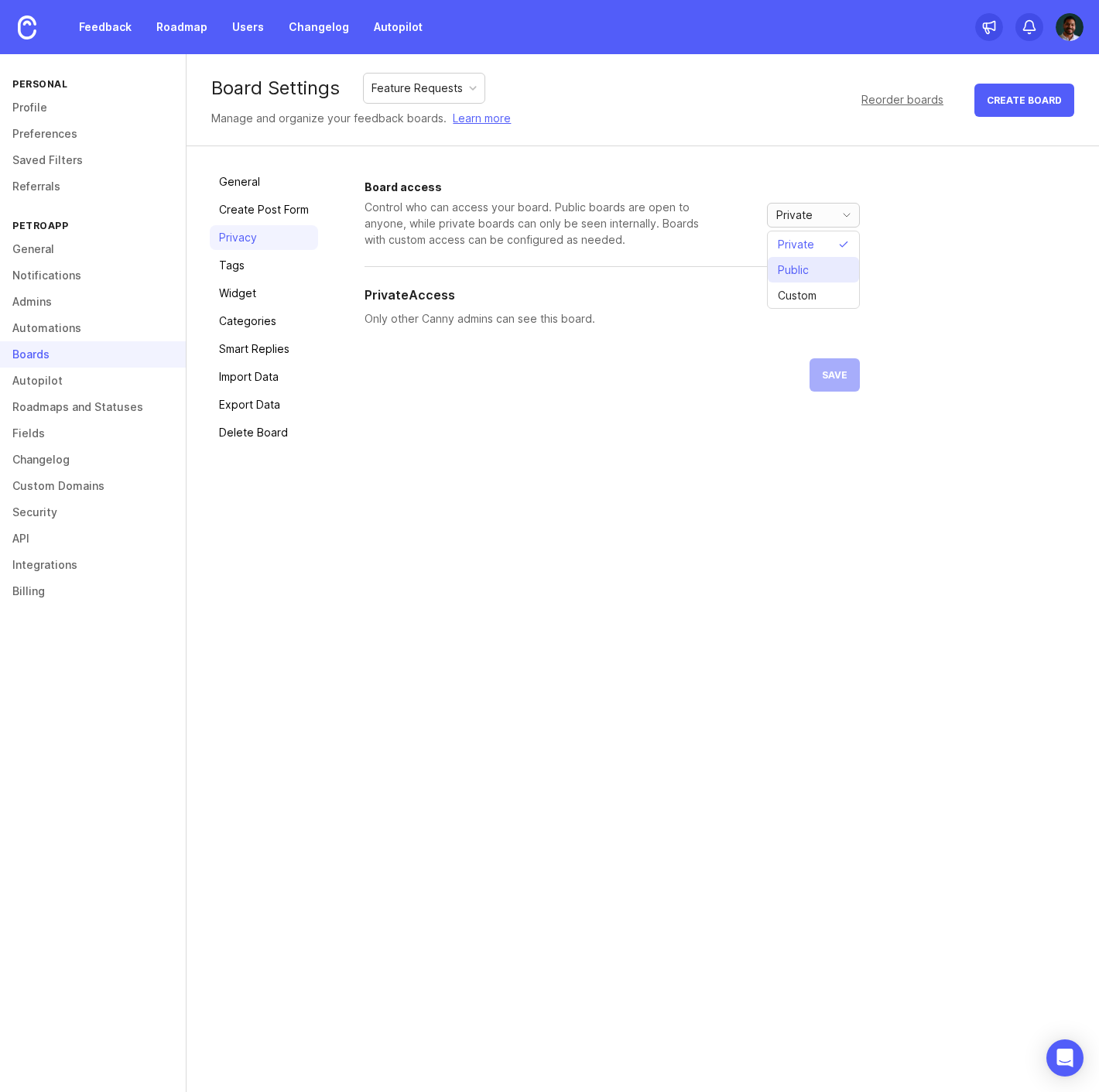 click on "Public" at bounding box center [813, 269] 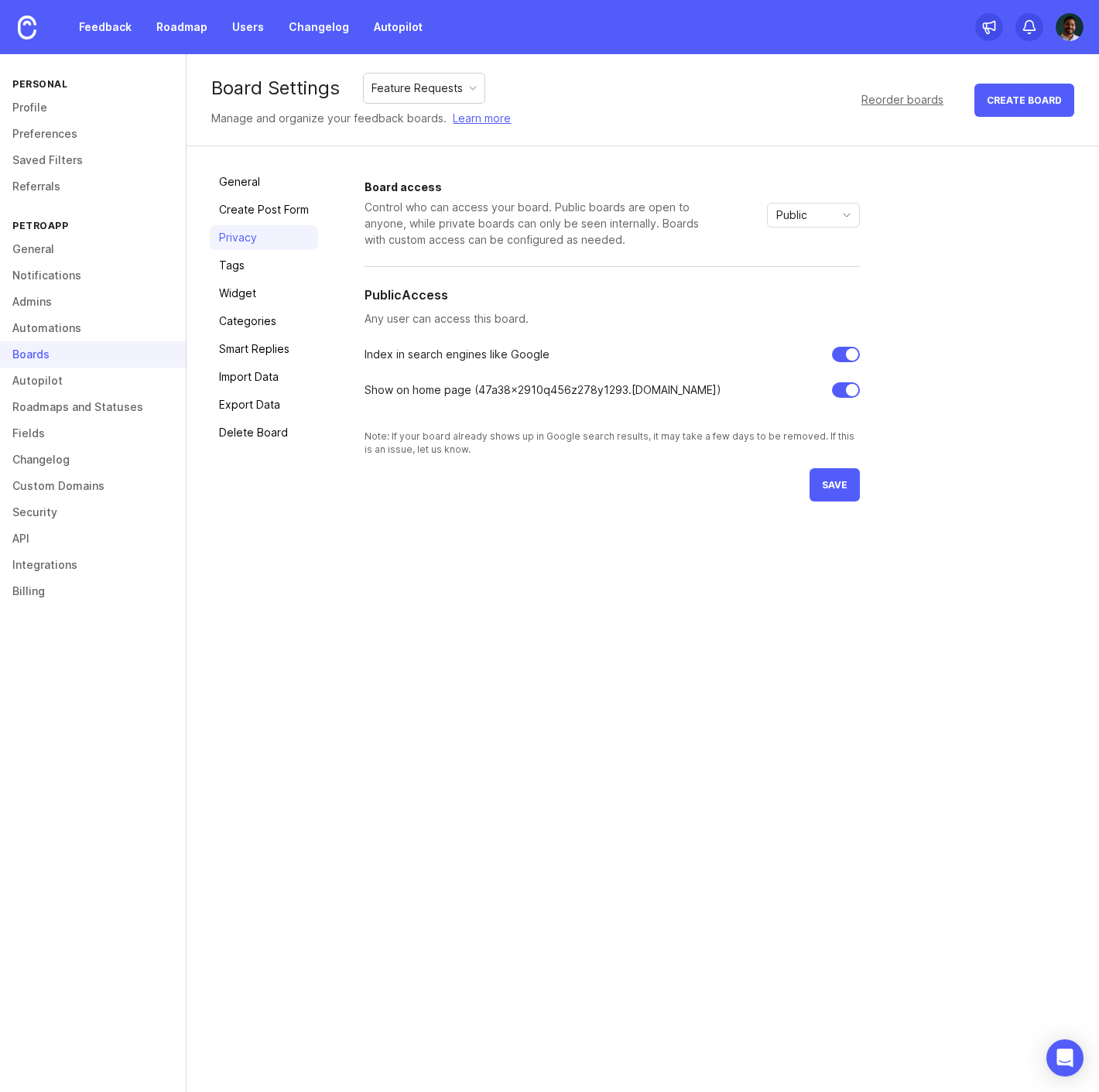 click on "Board access Control who can access your board. Public boards are open to anyone, while private boards can only be seen internally. Boards with custom access can be configured as needed. Public Private Public Custom Public  Access Any user can access this board. Index in search engines like Google Show on home page ( 47a38x2910q456z278y1293 .[DOMAIN_NAME]) Note: If your board already shows up in Google search results, it may take a few days to be removed. If this is an issue, let us know." at bounding box center (612, 319) 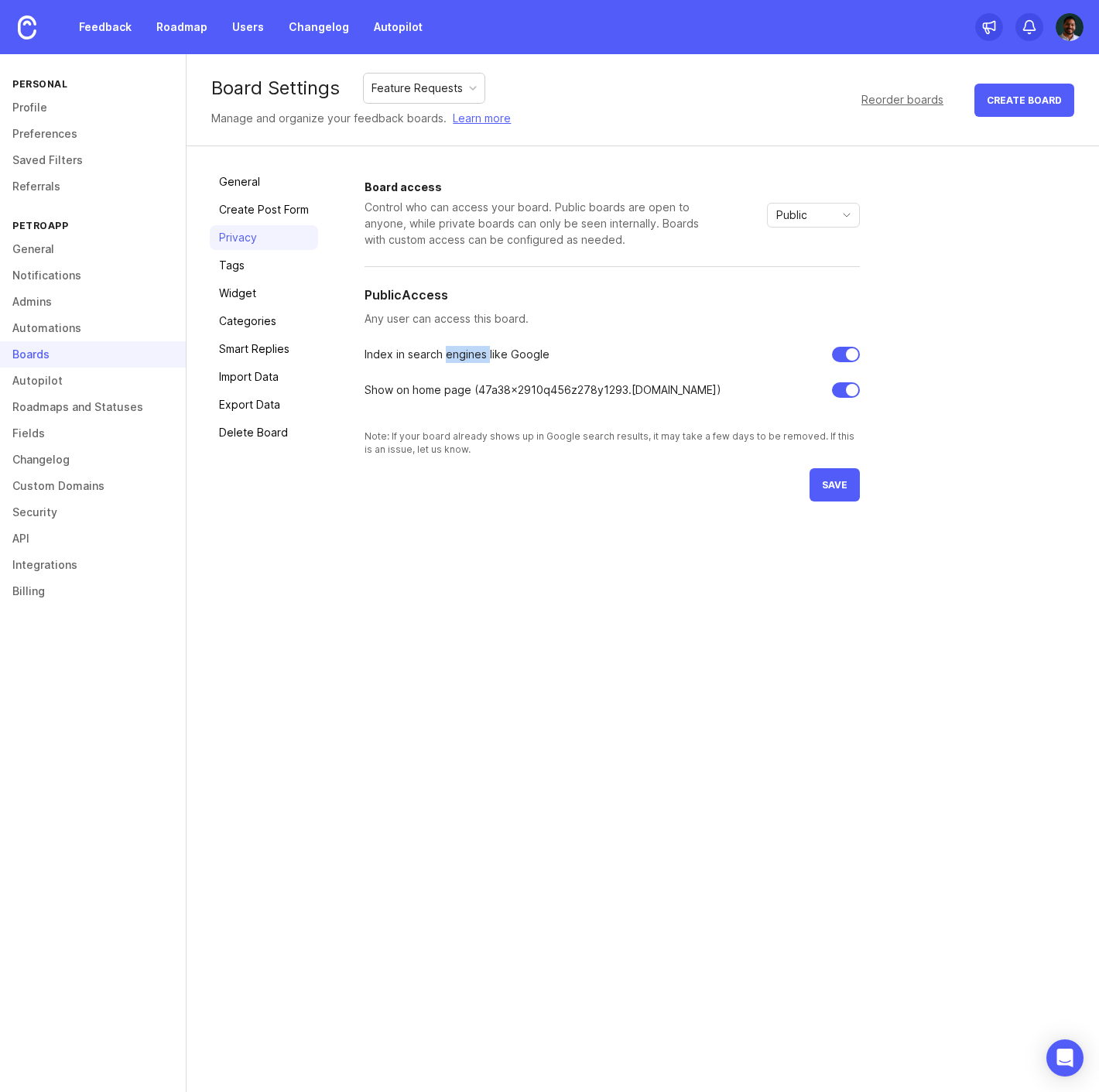 click on "Index in search engines like Google" at bounding box center [457, 354] 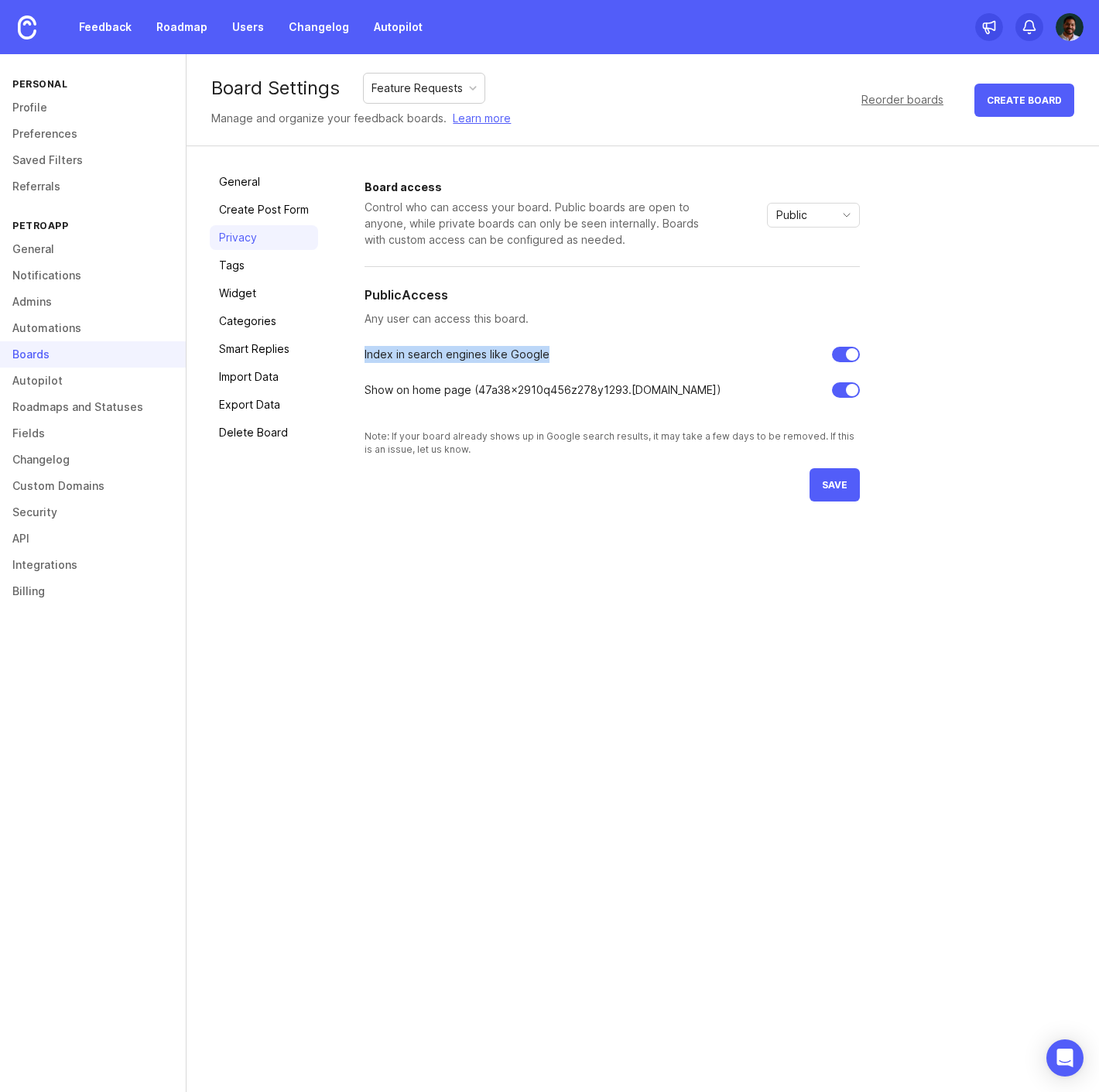 click on "Index in search engines like Google" at bounding box center [457, 354] 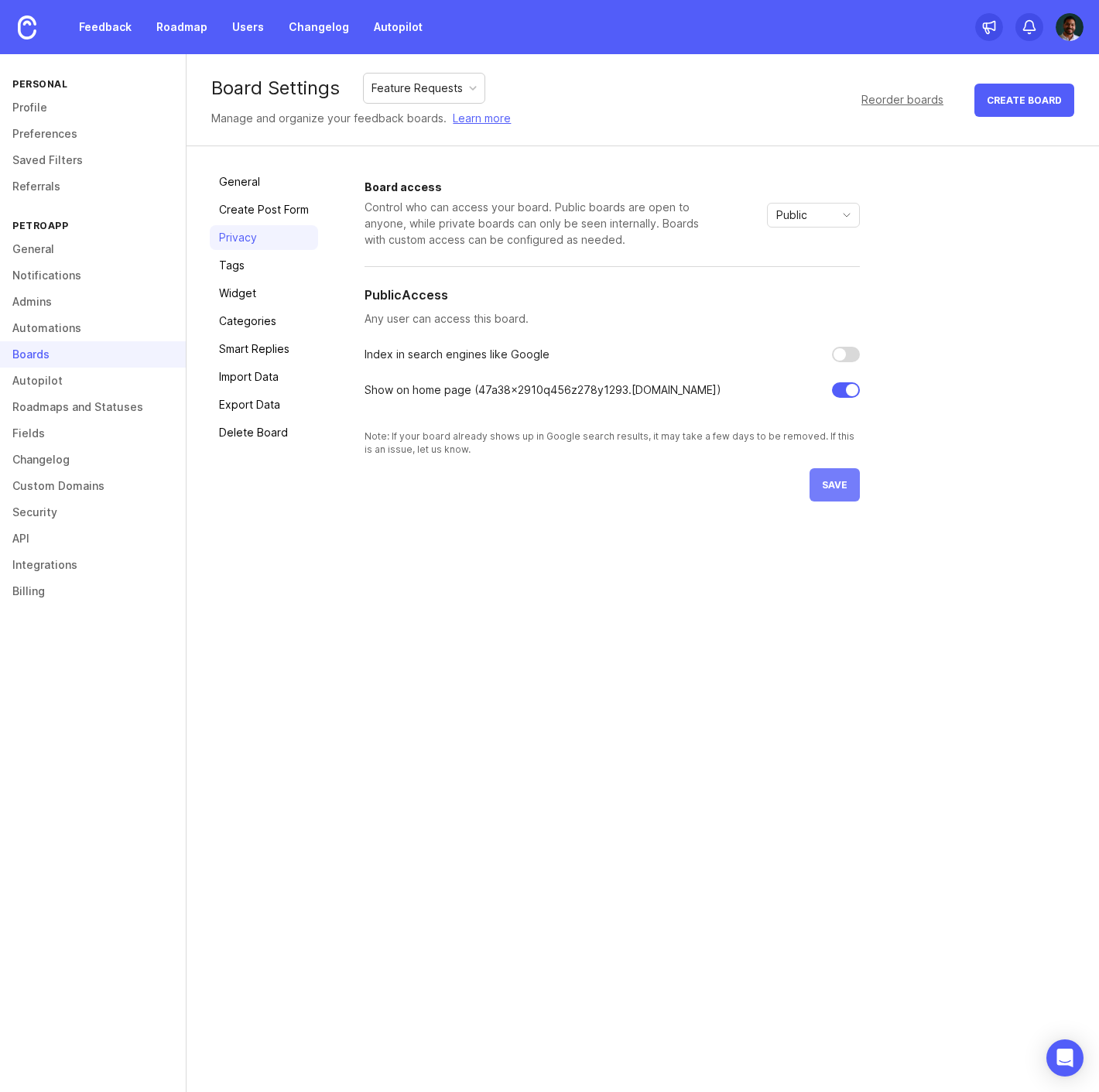 click on "save" at bounding box center (834, 484) 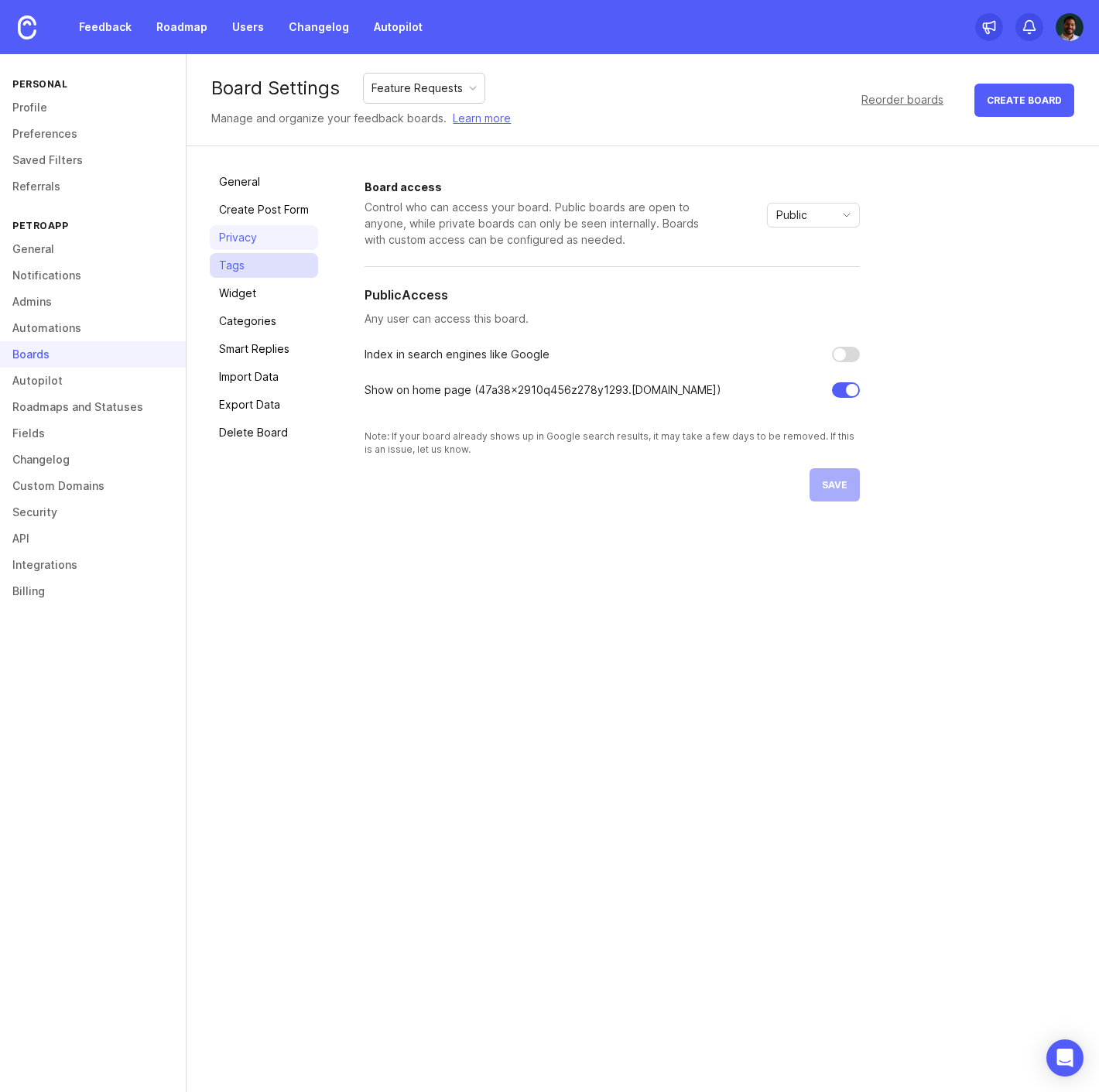 click on "Tags" at bounding box center [264, 265] 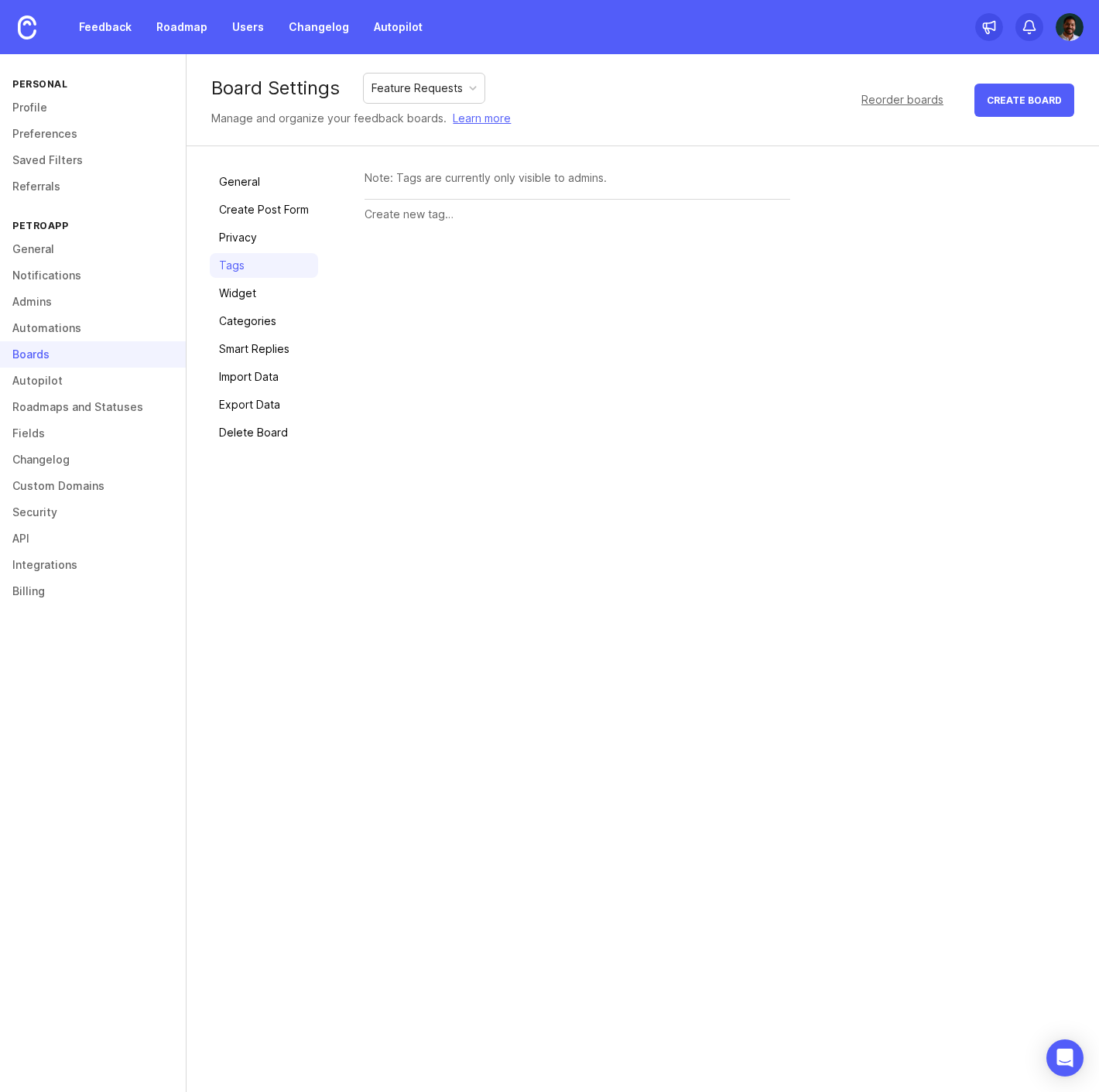 click on "Note: Tags are currently only visible to admins." at bounding box center (577, 199) 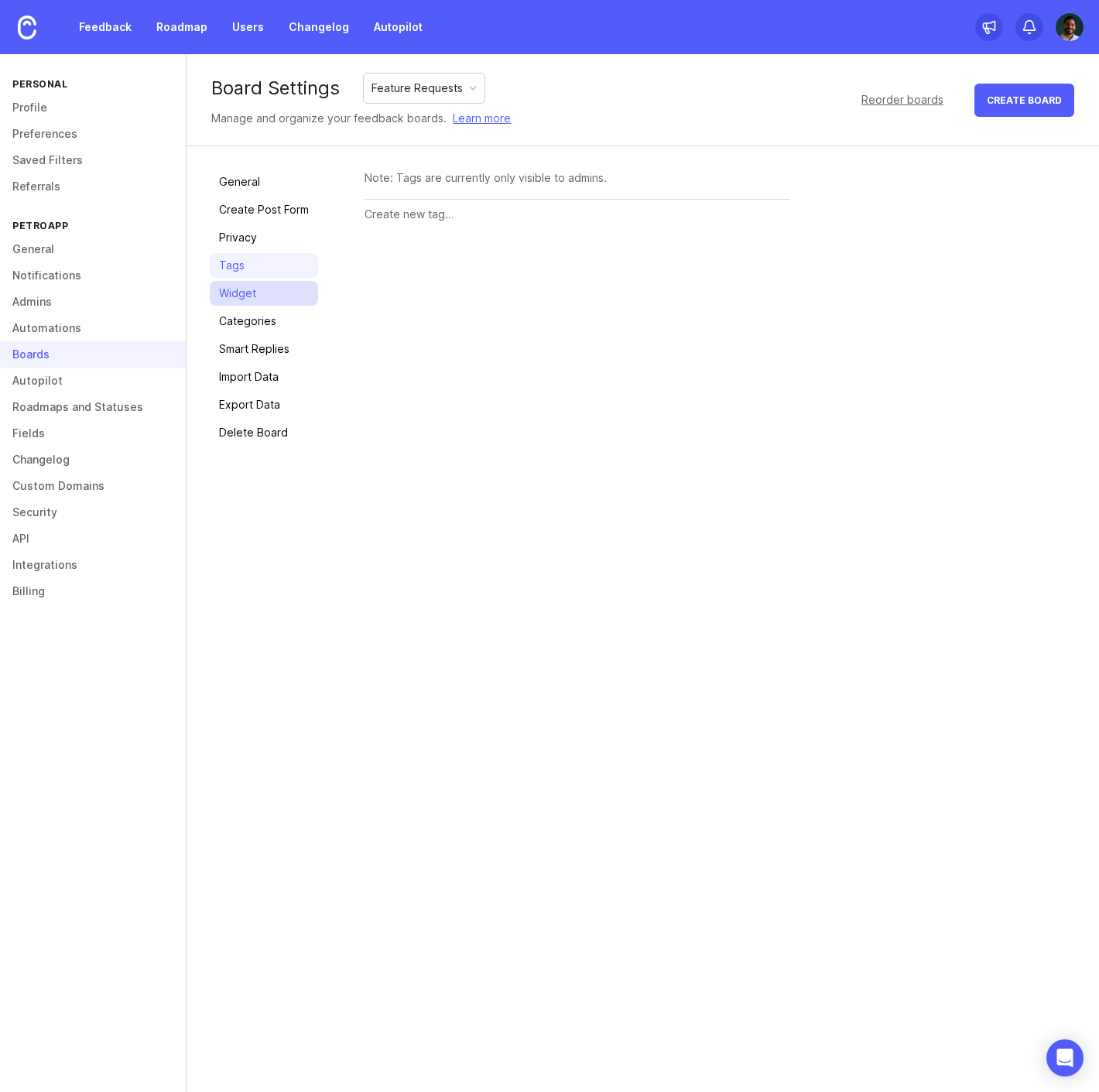 click on "Widget" at bounding box center [264, 293] 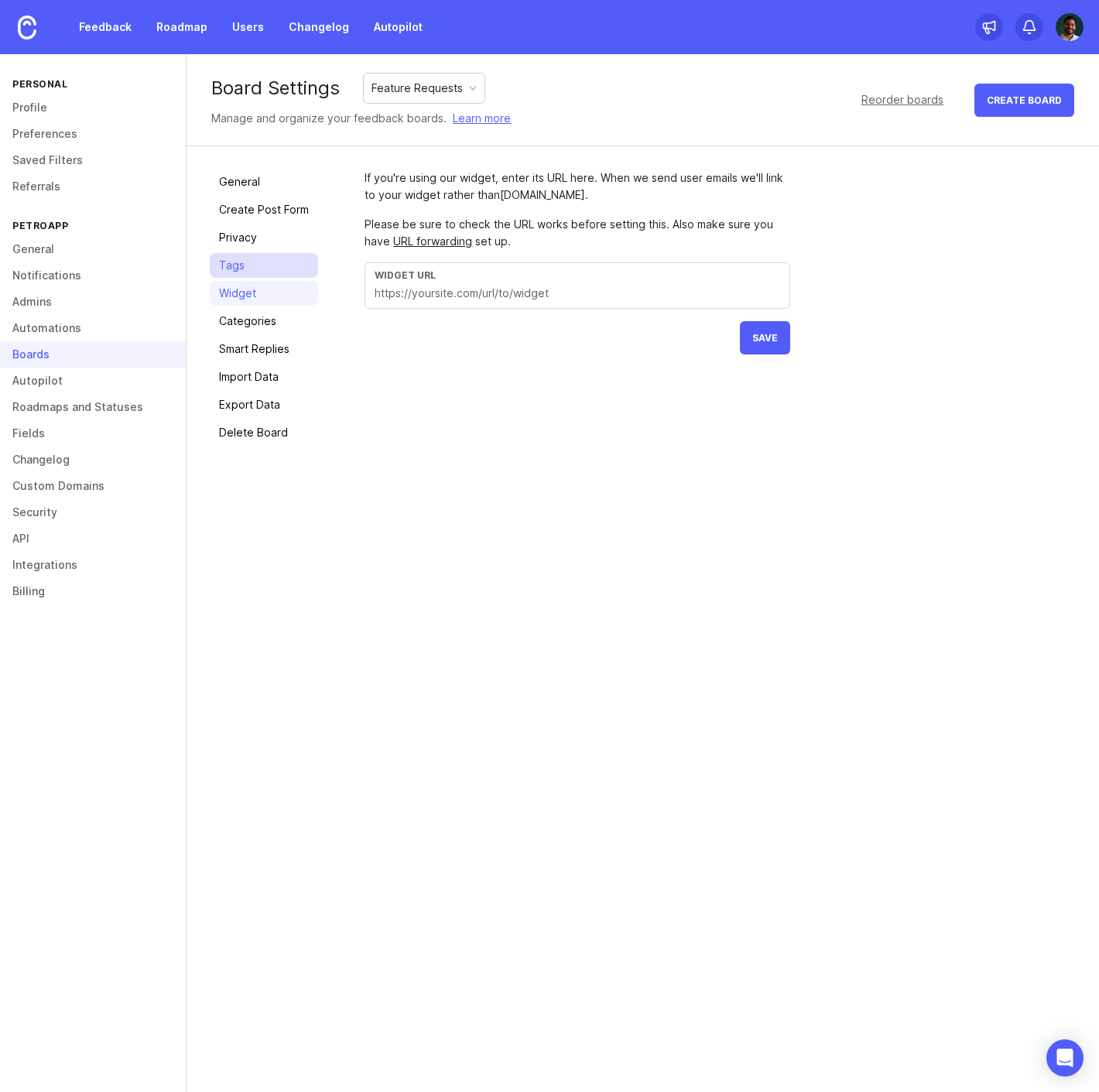 click on "Tags" at bounding box center [264, 265] 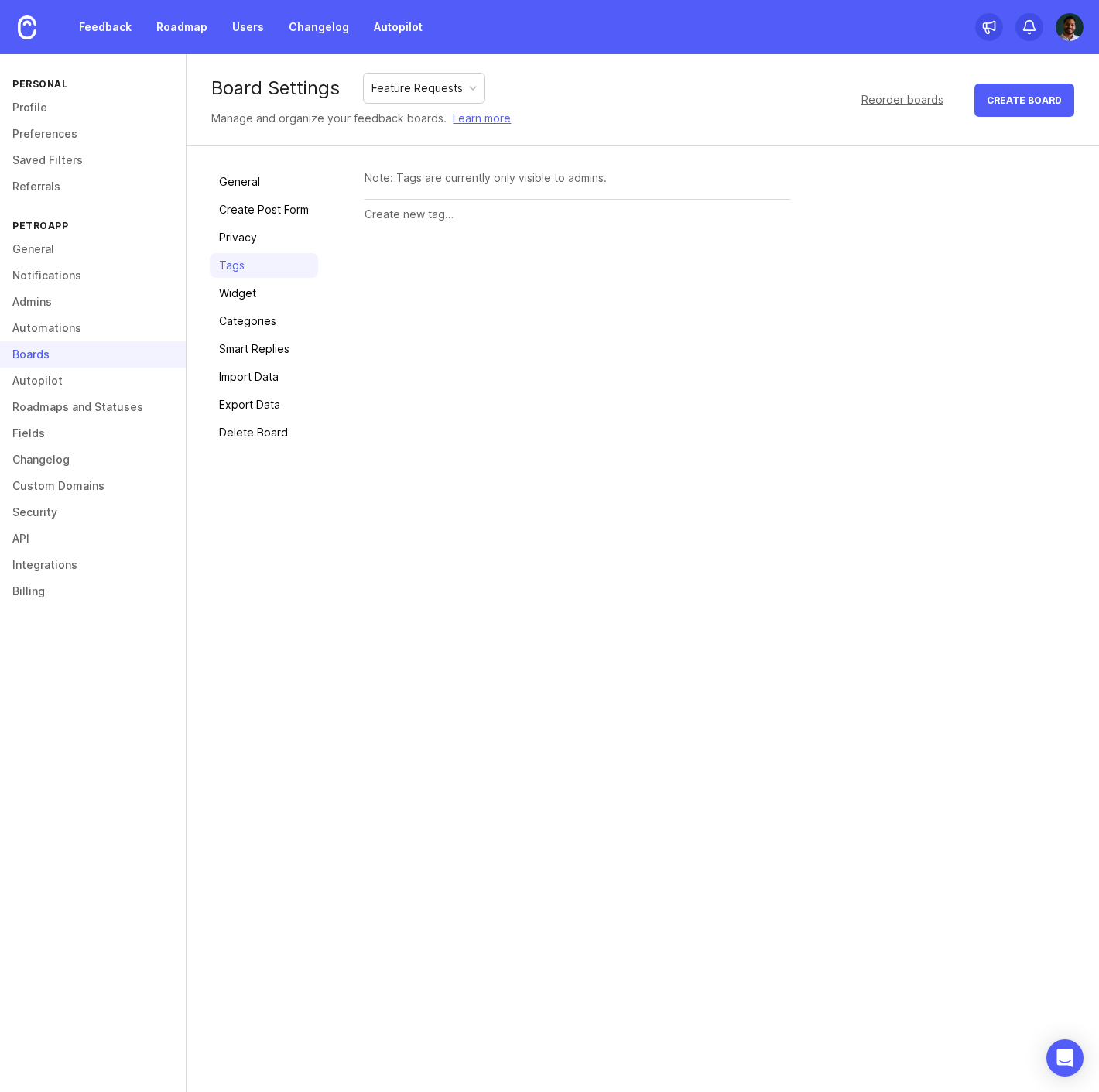 click at bounding box center (577, 214) 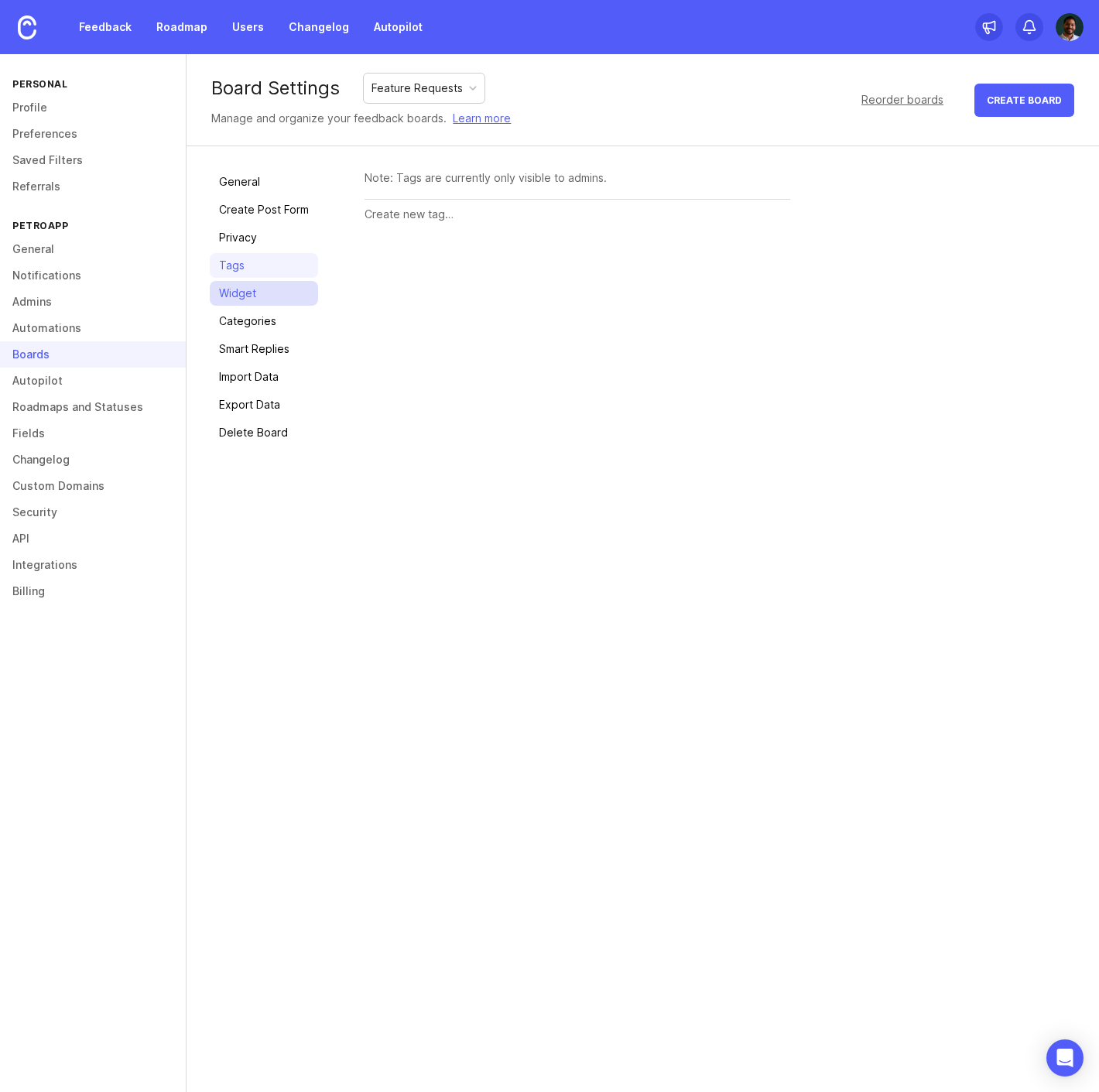 click on "Widget" at bounding box center [264, 293] 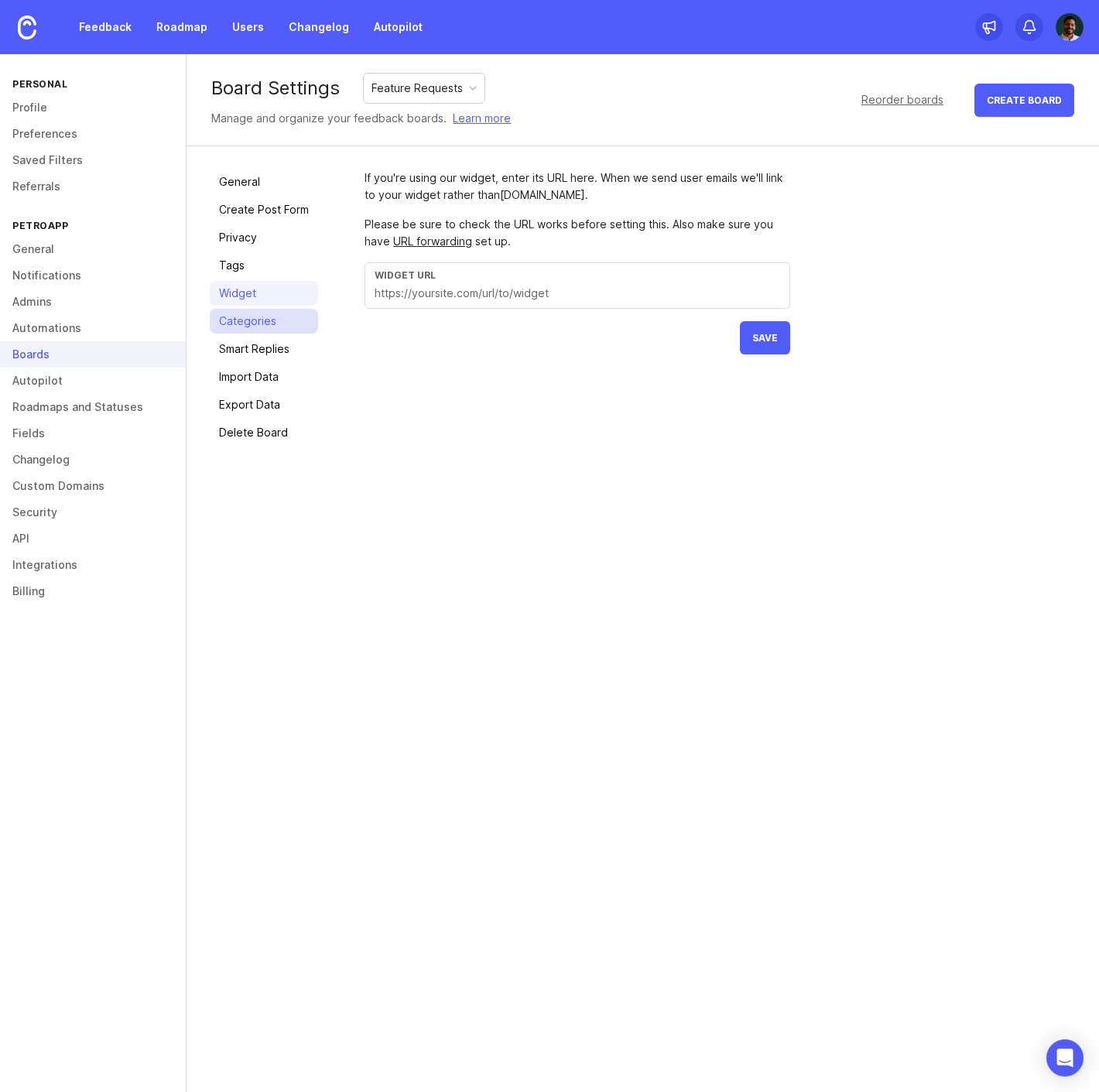 click on "Categories" at bounding box center [264, 321] 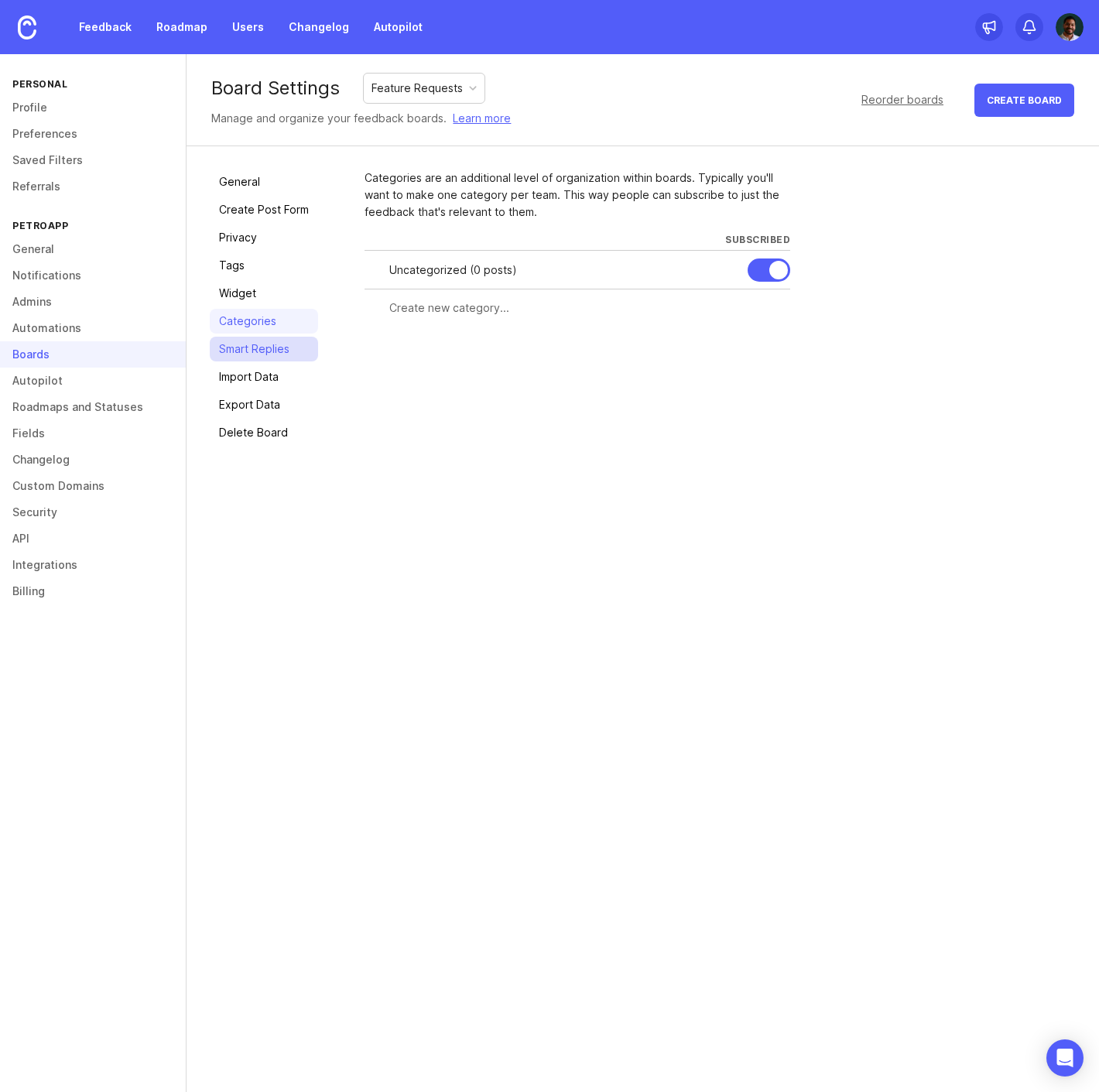 click on "Smart Replies" at bounding box center [264, 349] 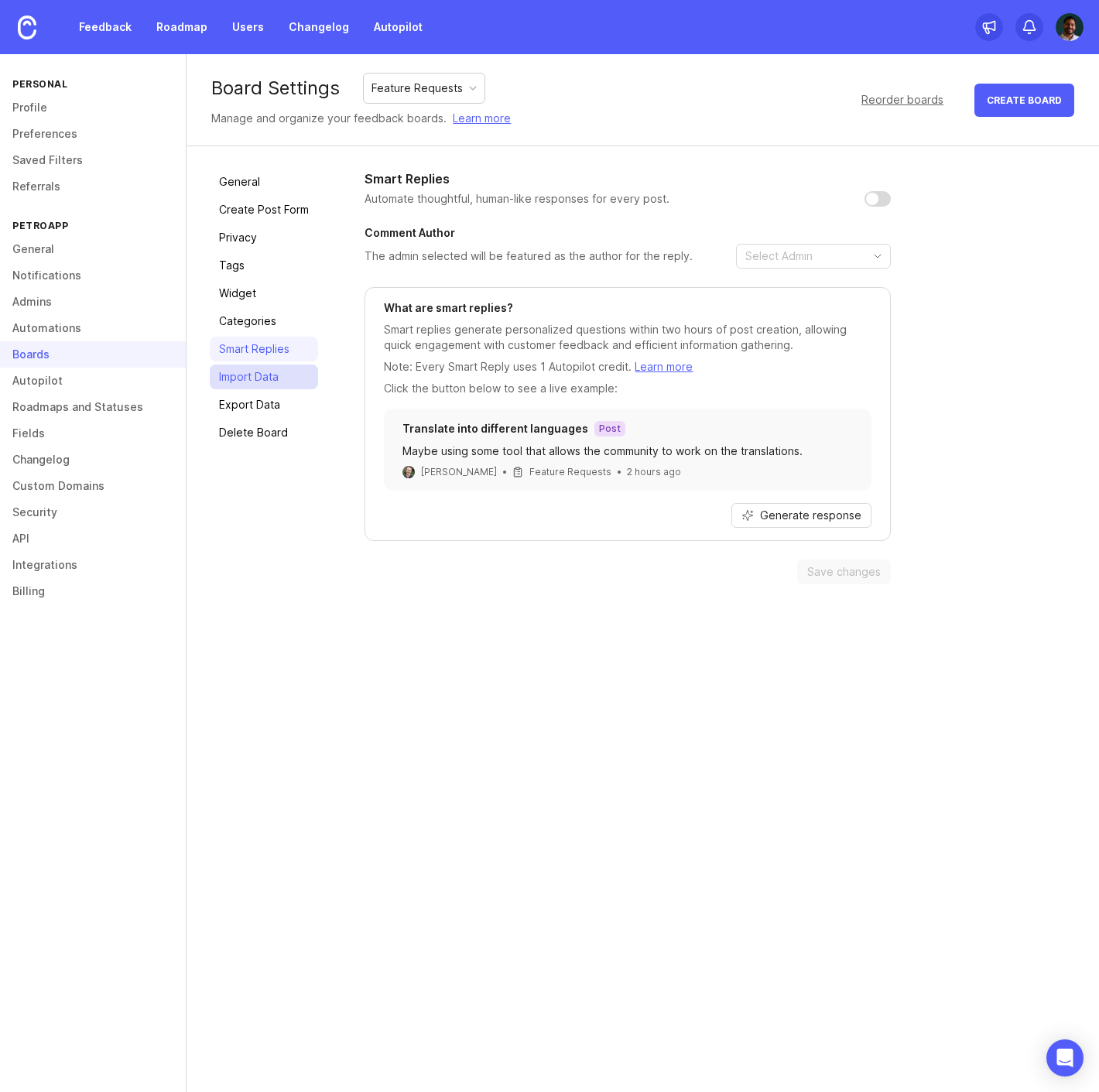 click on "Import Data" at bounding box center [264, 377] 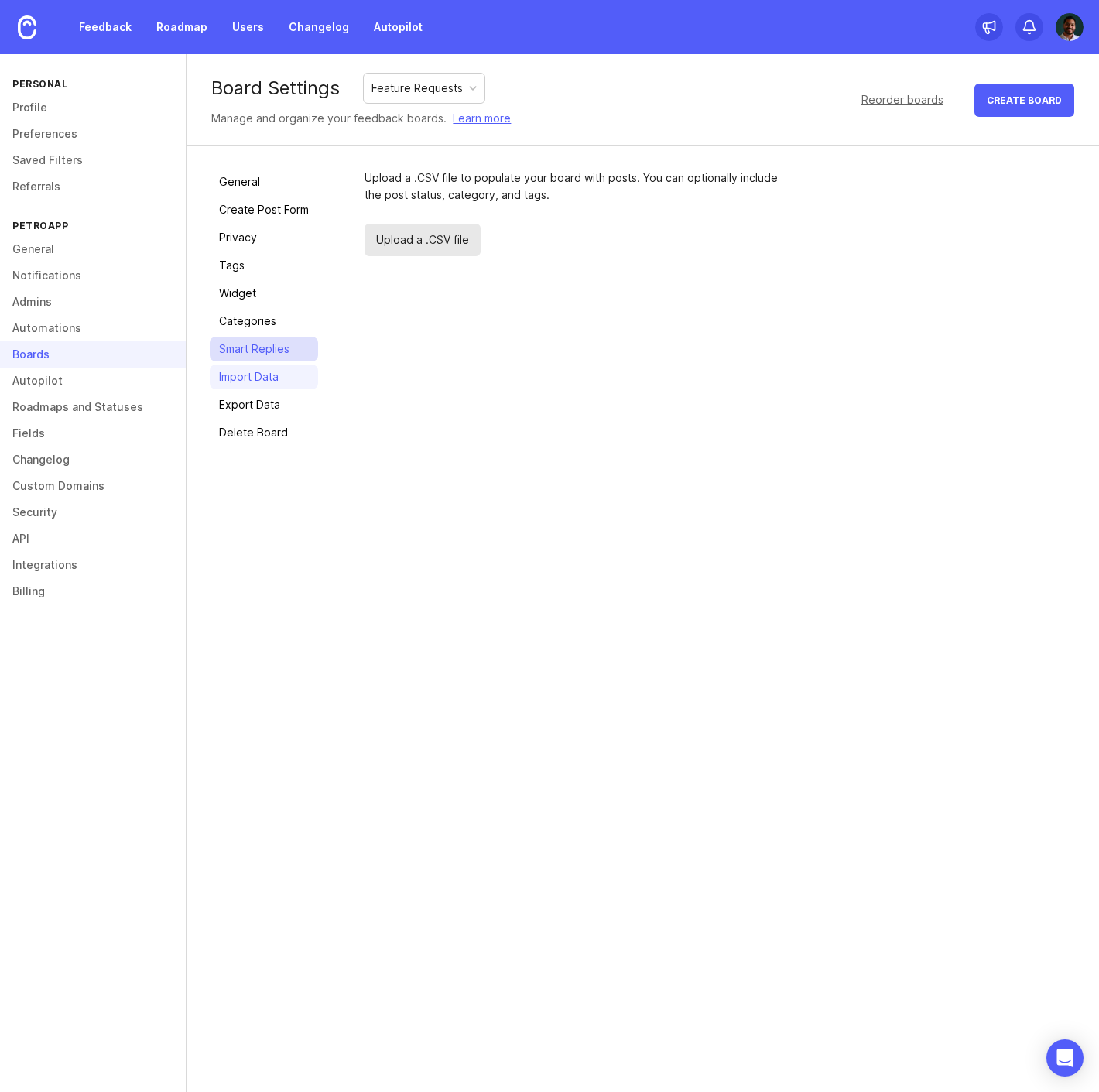 click on "Smart Replies" at bounding box center (264, 349) 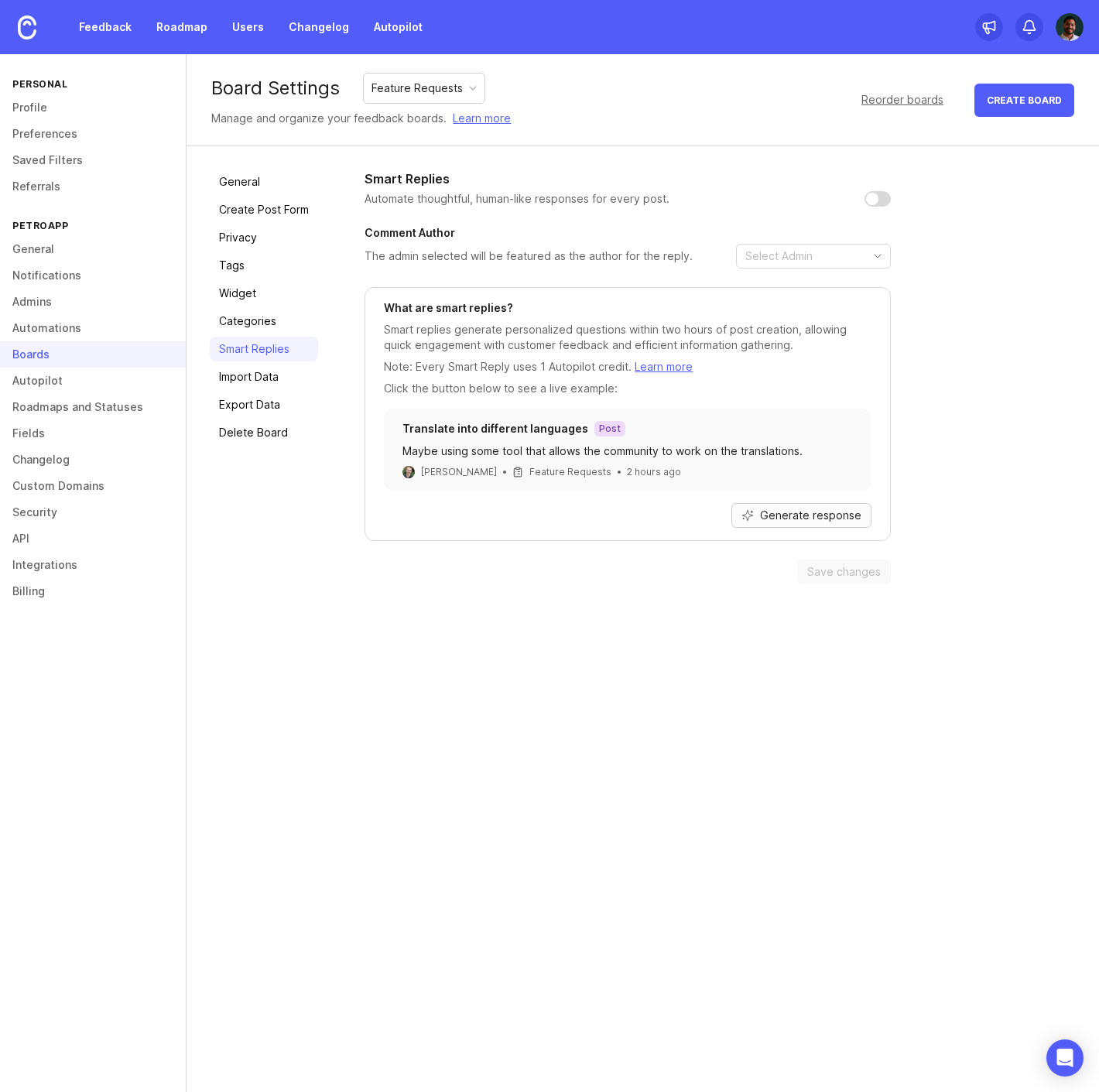 click on "Generate response" at bounding box center [810, 515] 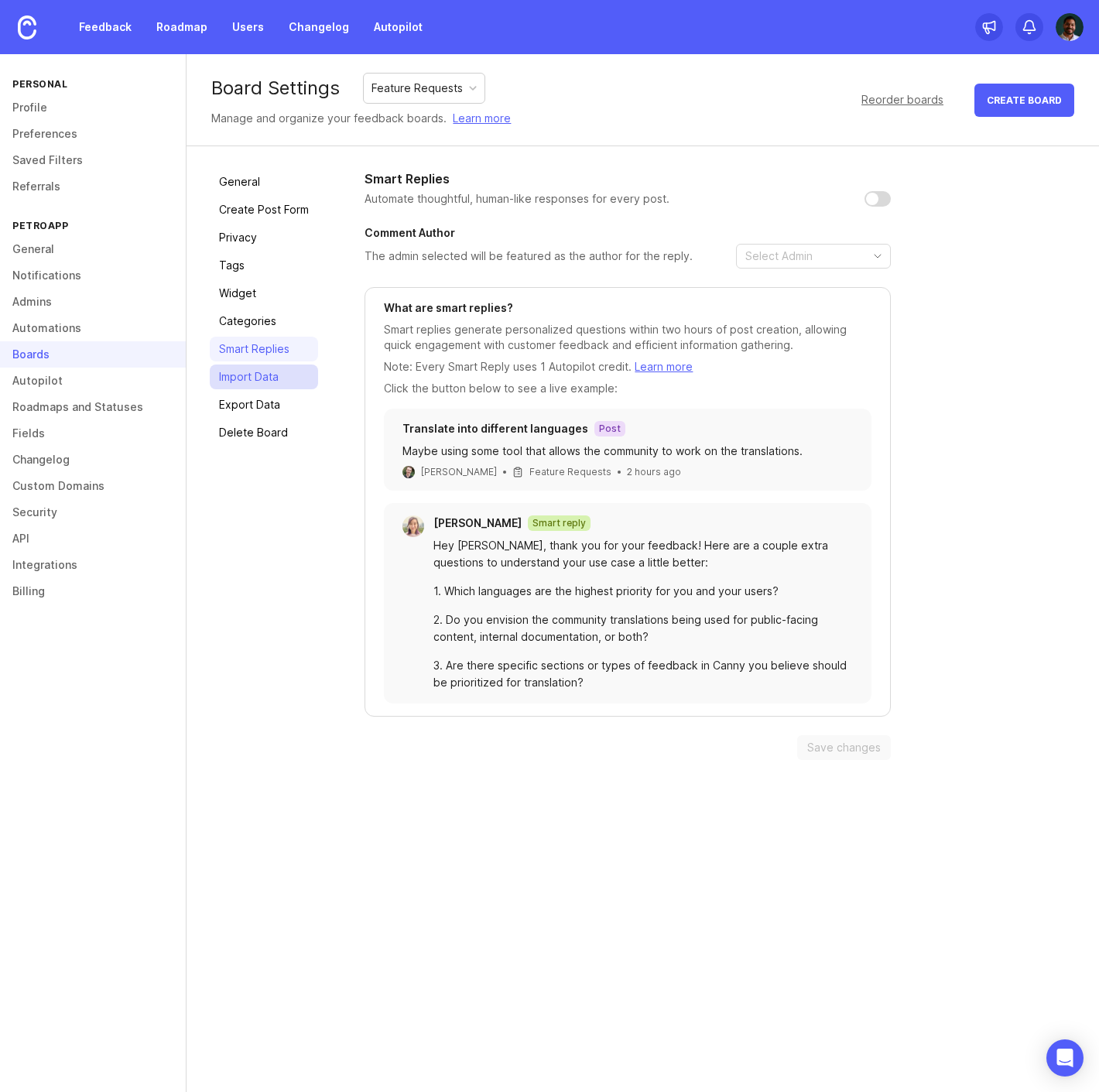 click on "Import Data" at bounding box center (264, 377) 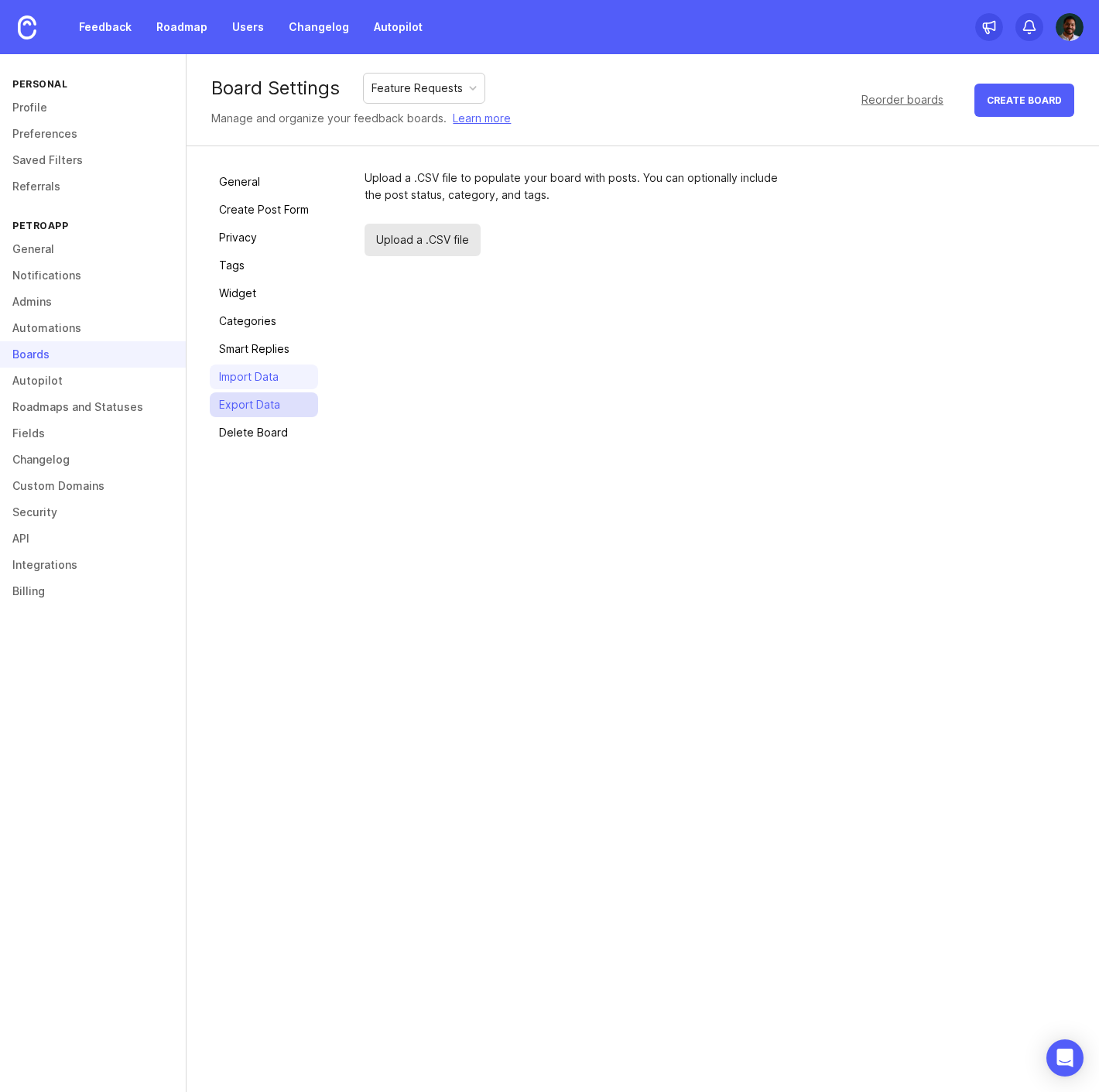 click on "Export Data" at bounding box center (264, 405) 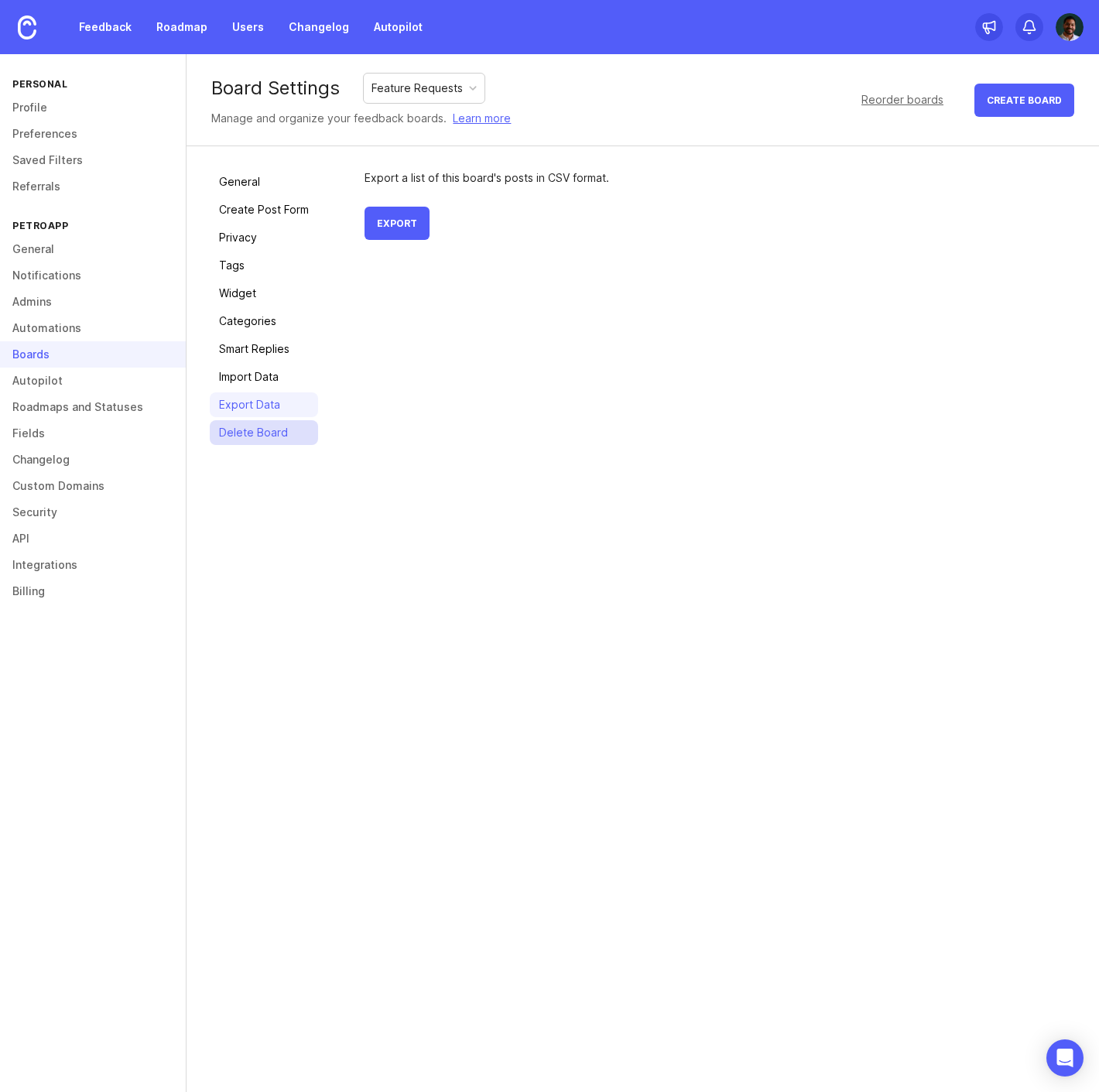 click on "Delete Board" at bounding box center (264, 433) 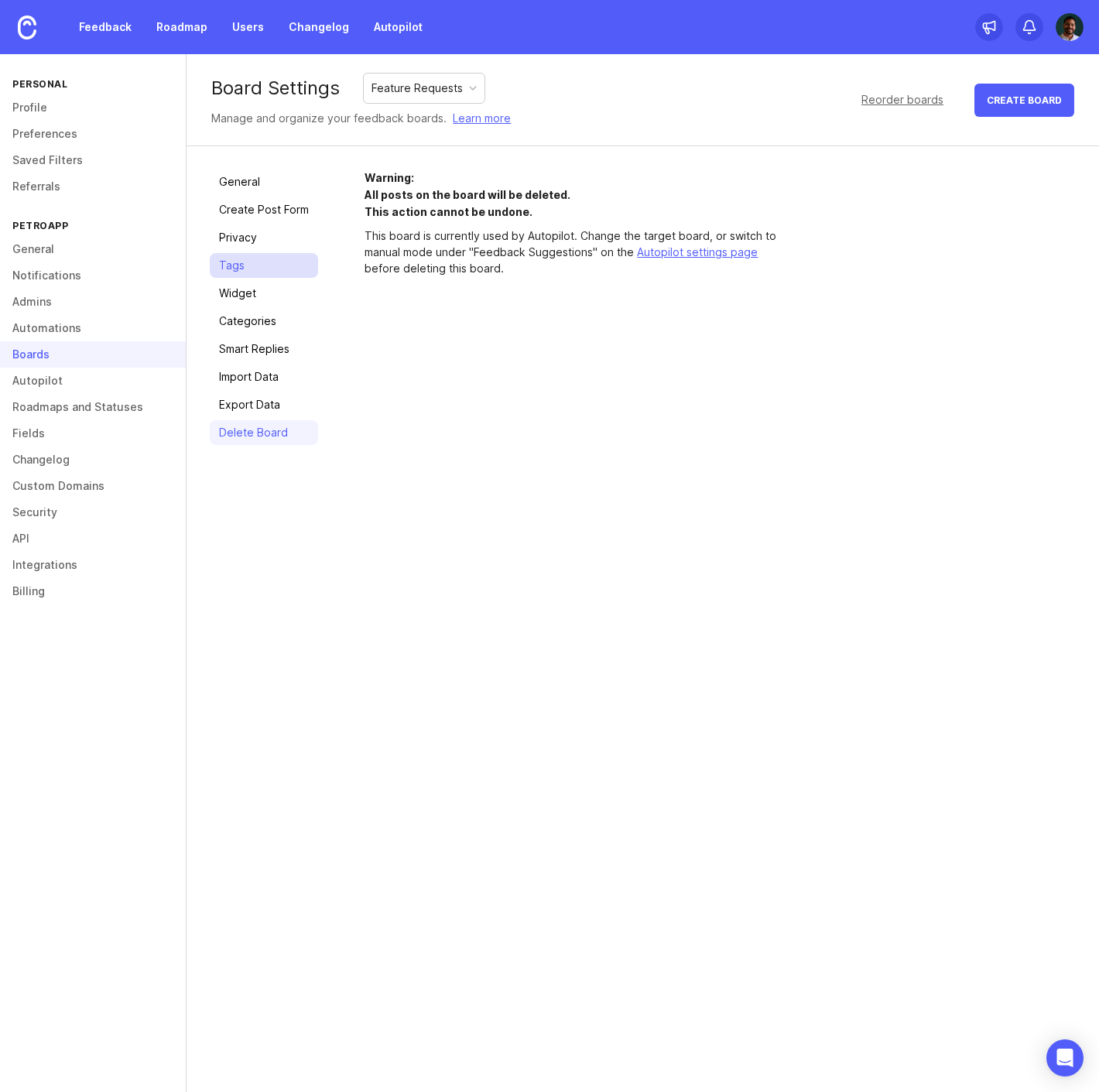 click on "Tags" at bounding box center (264, 265) 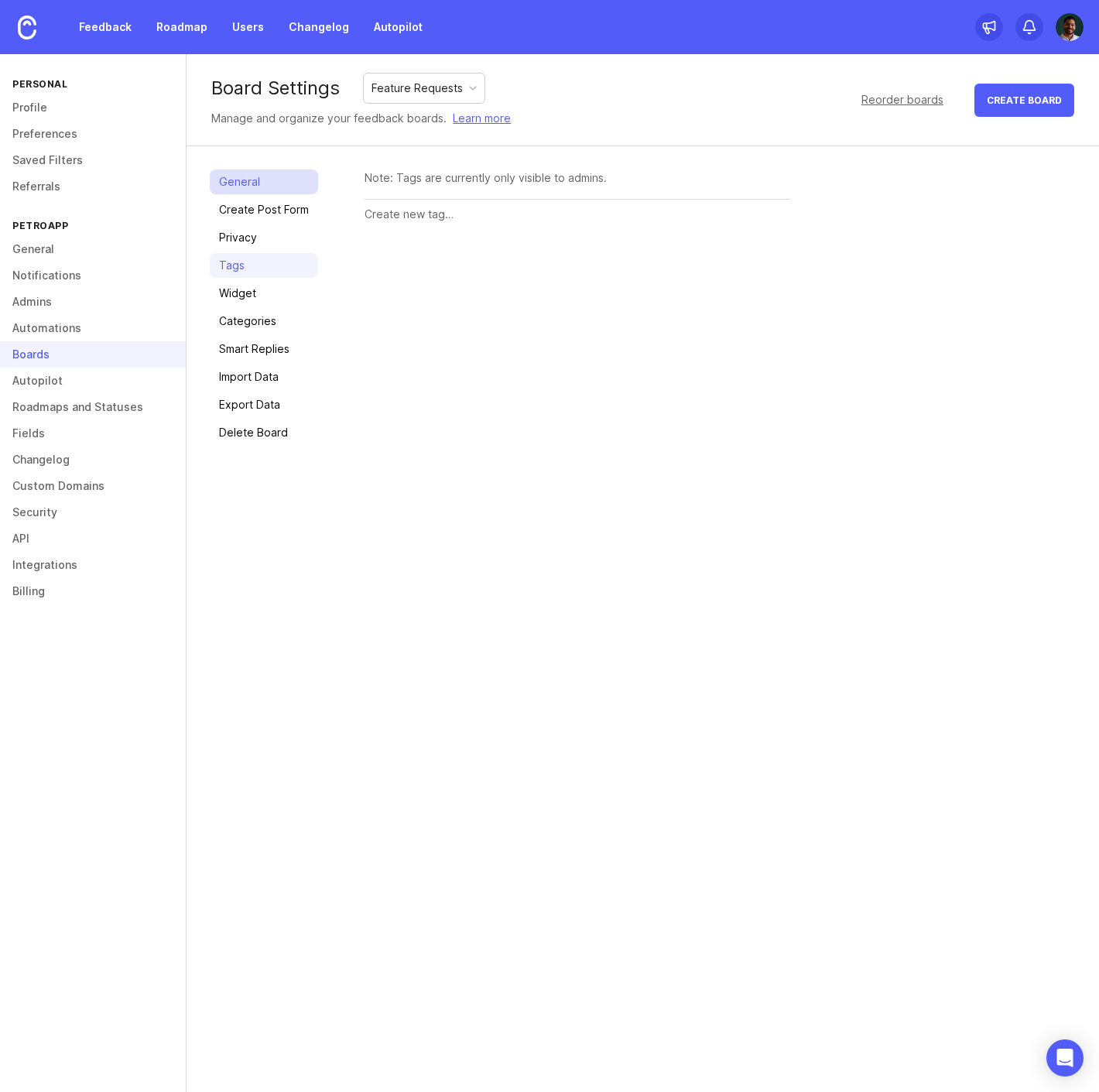 click on "General" at bounding box center (264, 182) 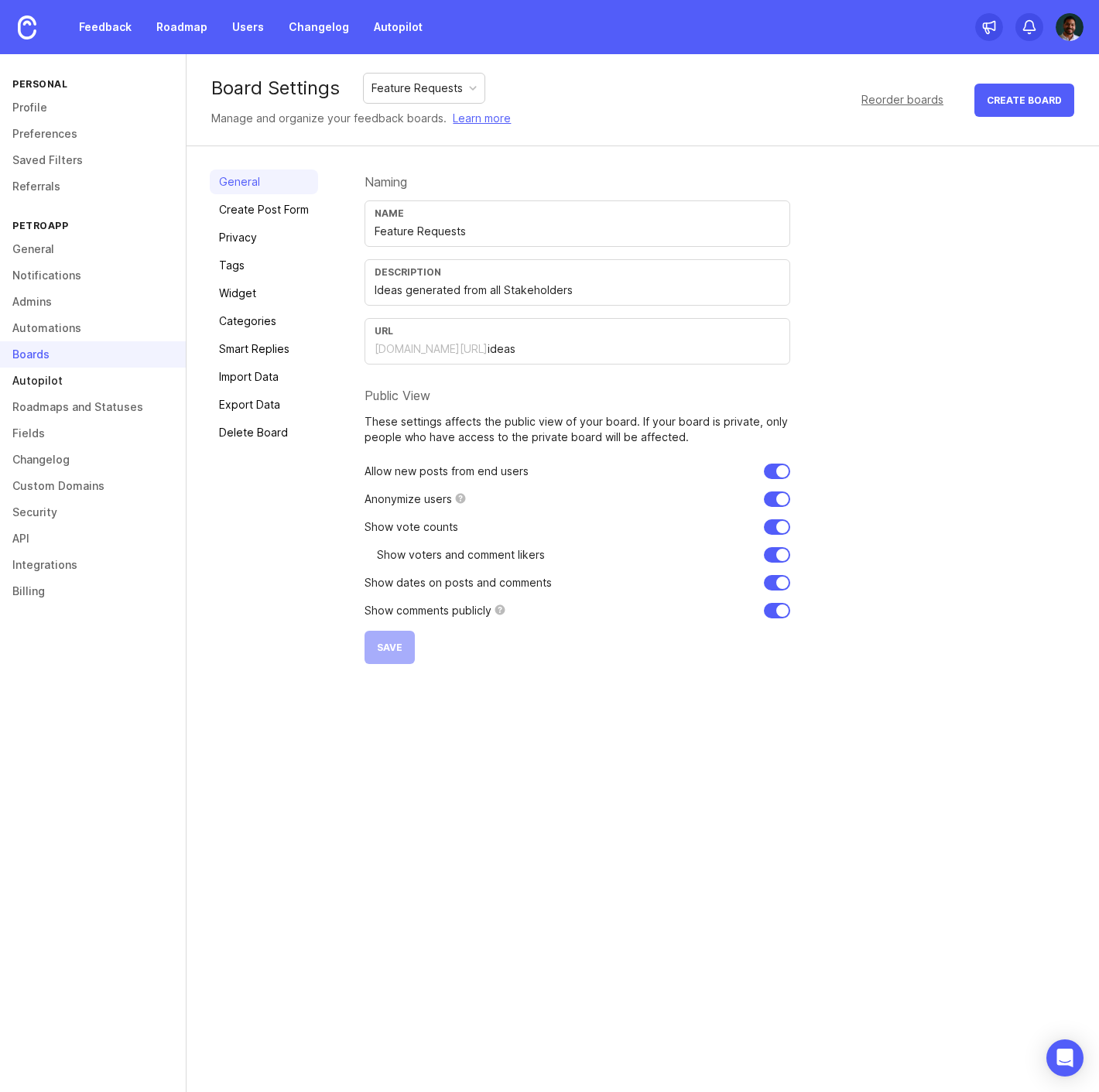 click on "Autopilot" at bounding box center (93, 381) 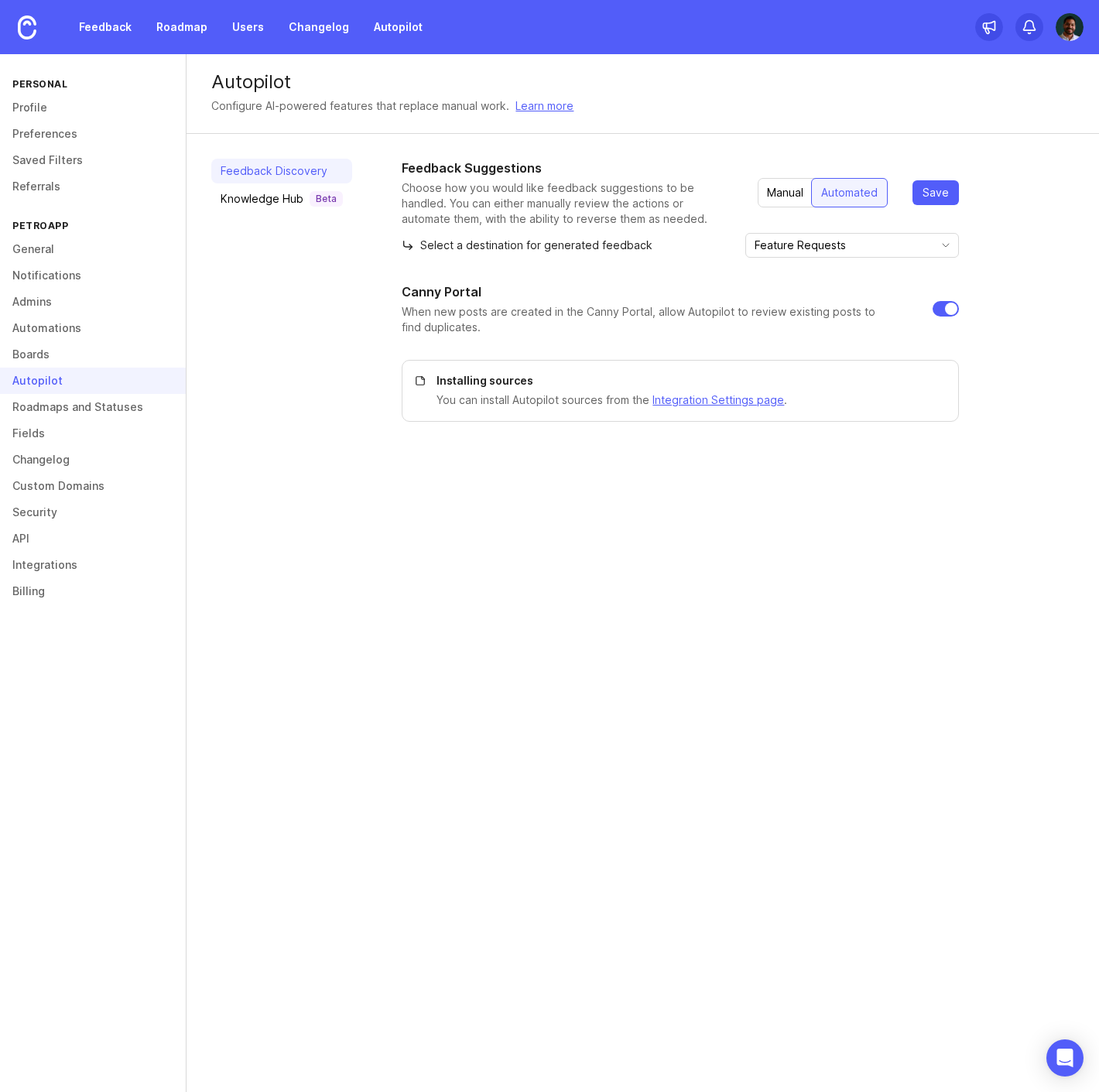 click on "Autopilot" at bounding box center [93, 381] 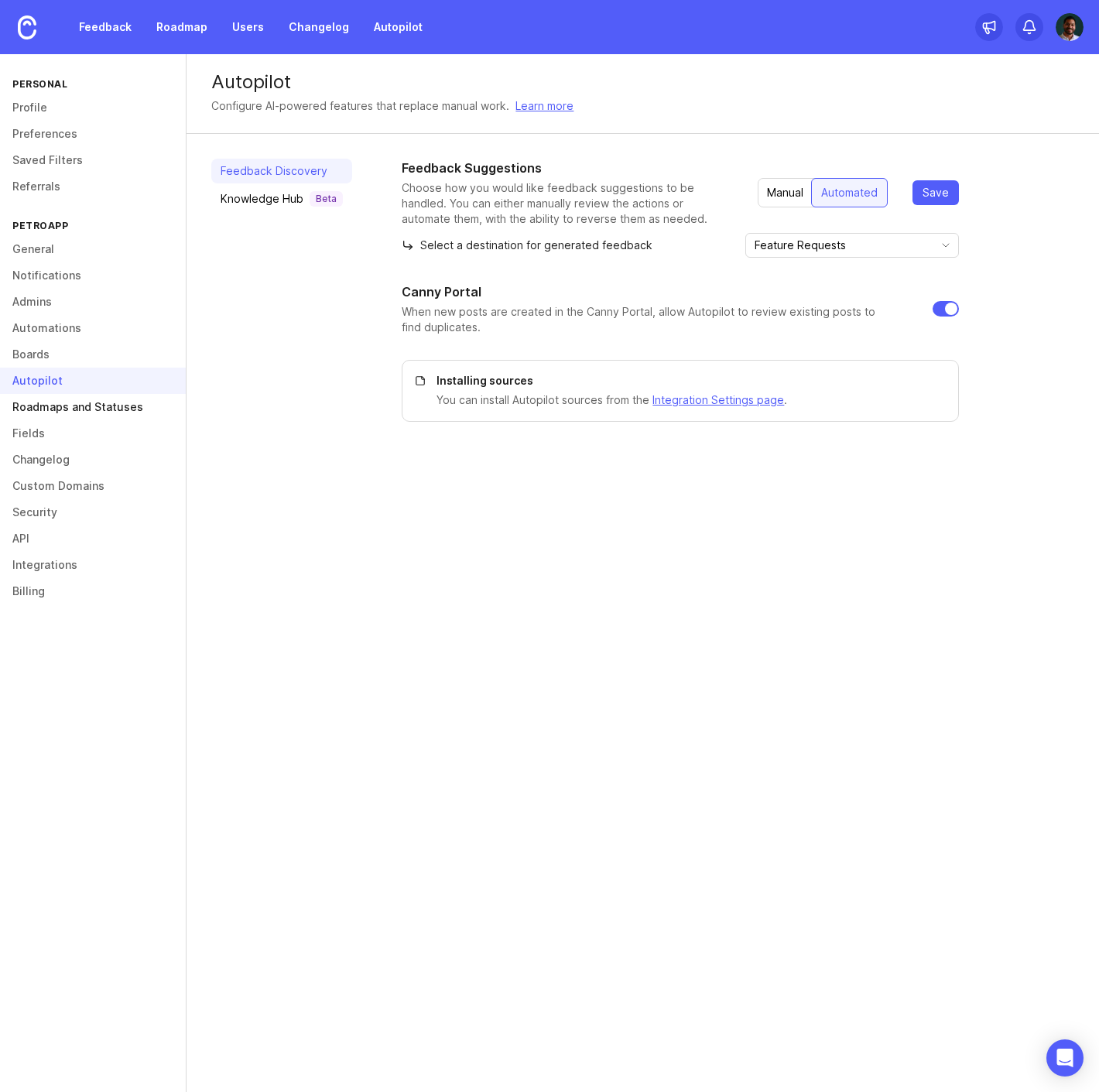 click on "Roadmaps and Statuses" at bounding box center (93, 407) 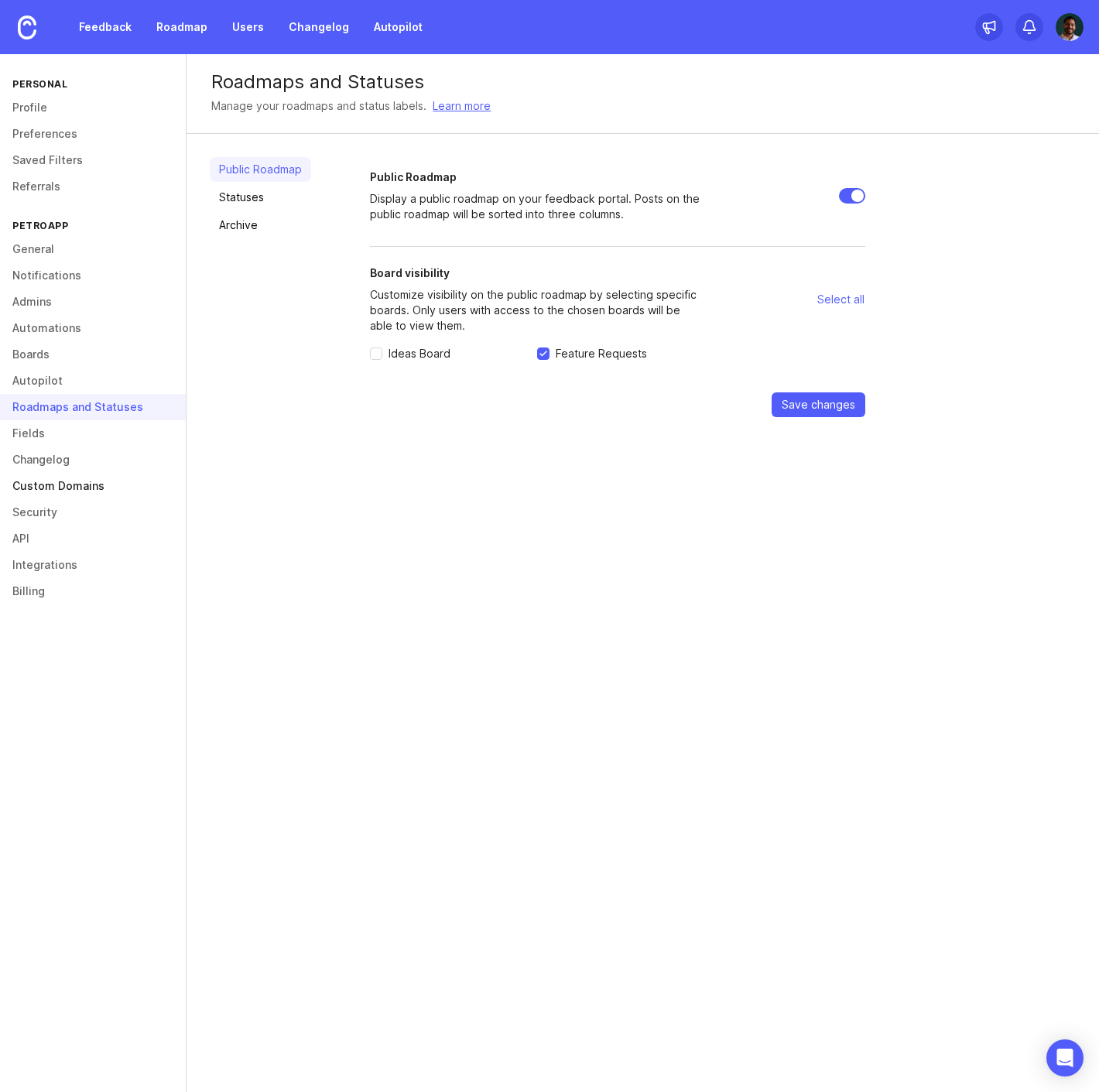 click on "Custom Domains" at bounding box center [93, 486] 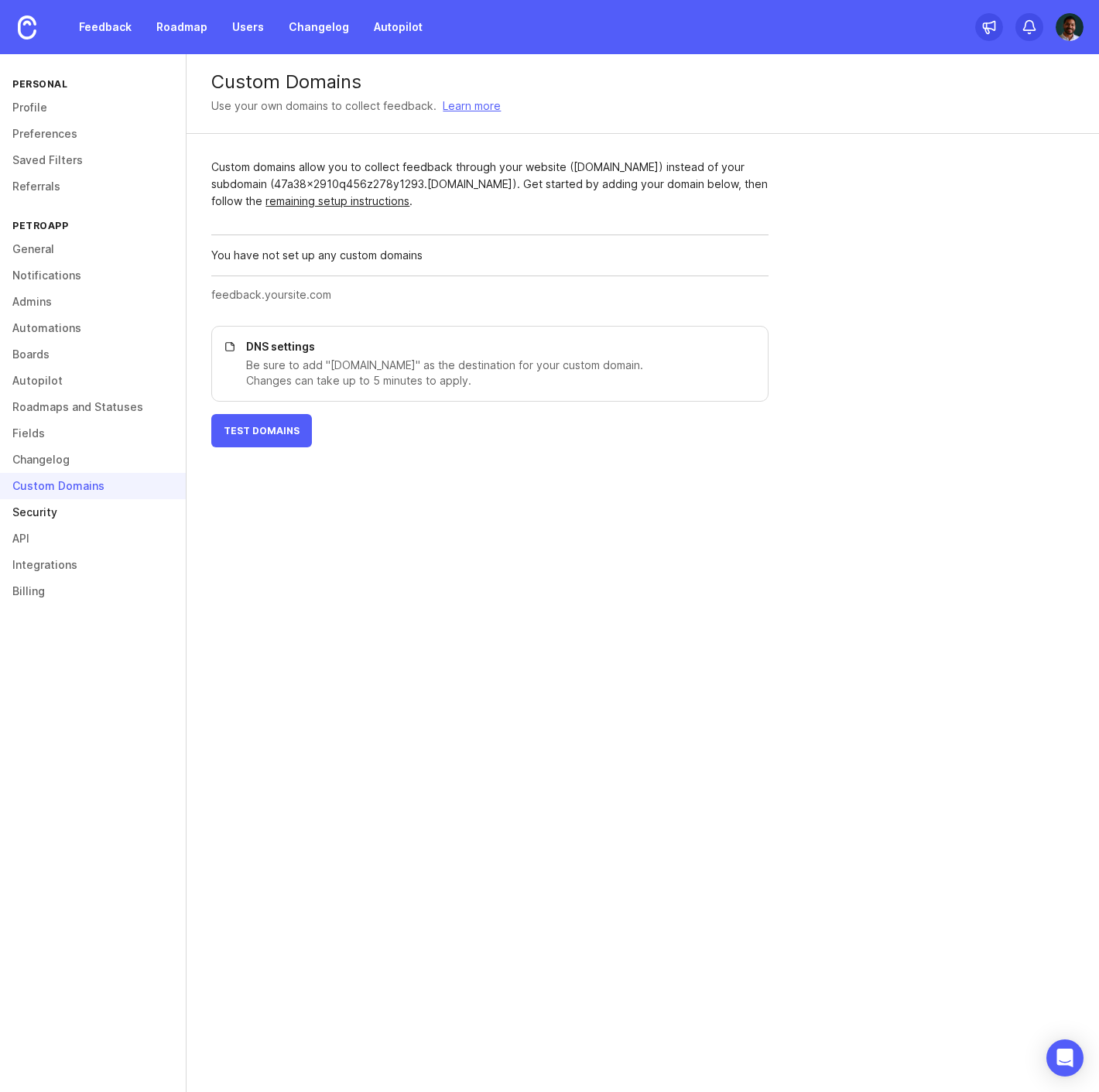 click on "Security" at bounding box center (93, 512) 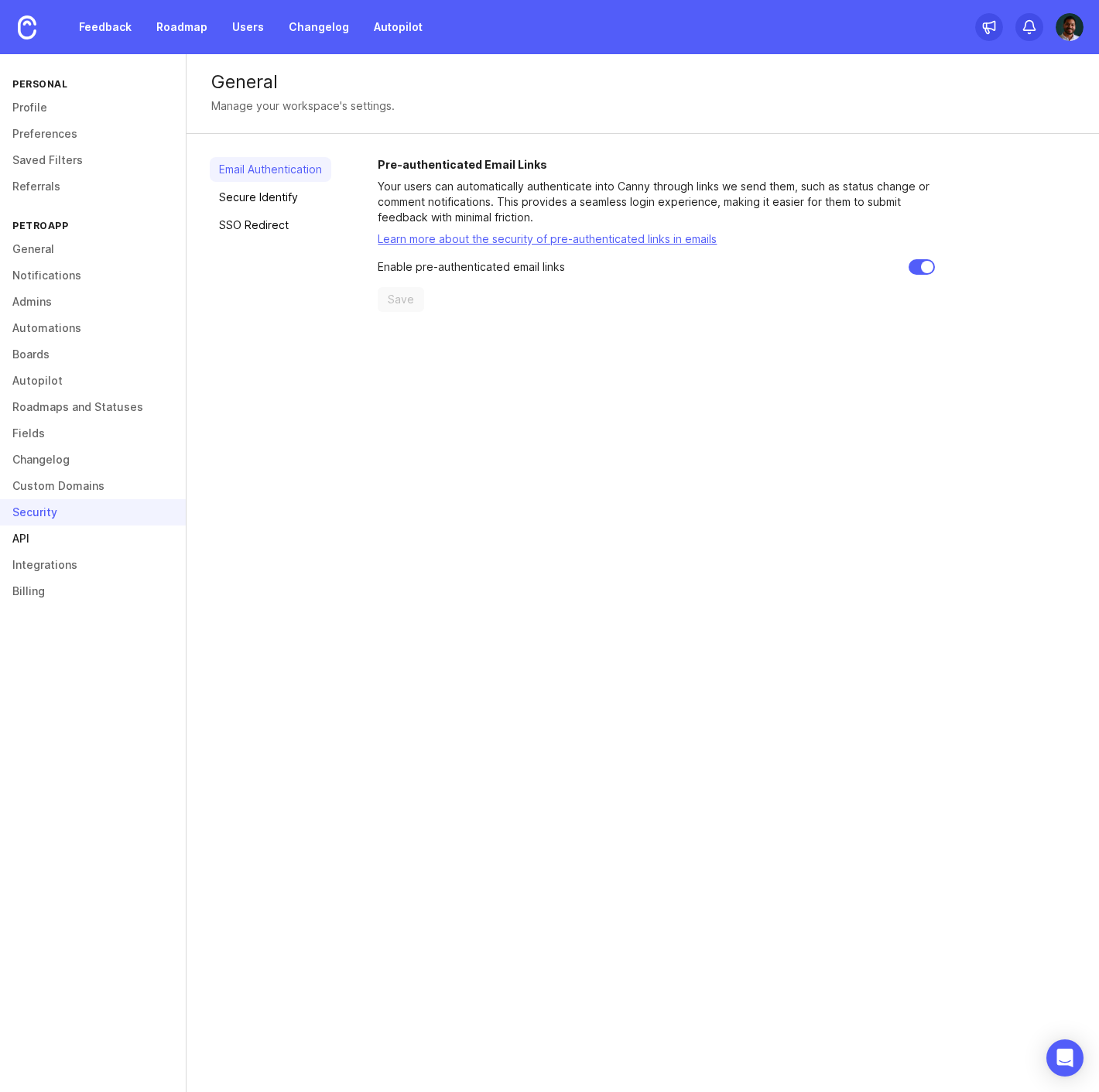 click on "API" at bounding box center (93, 539) 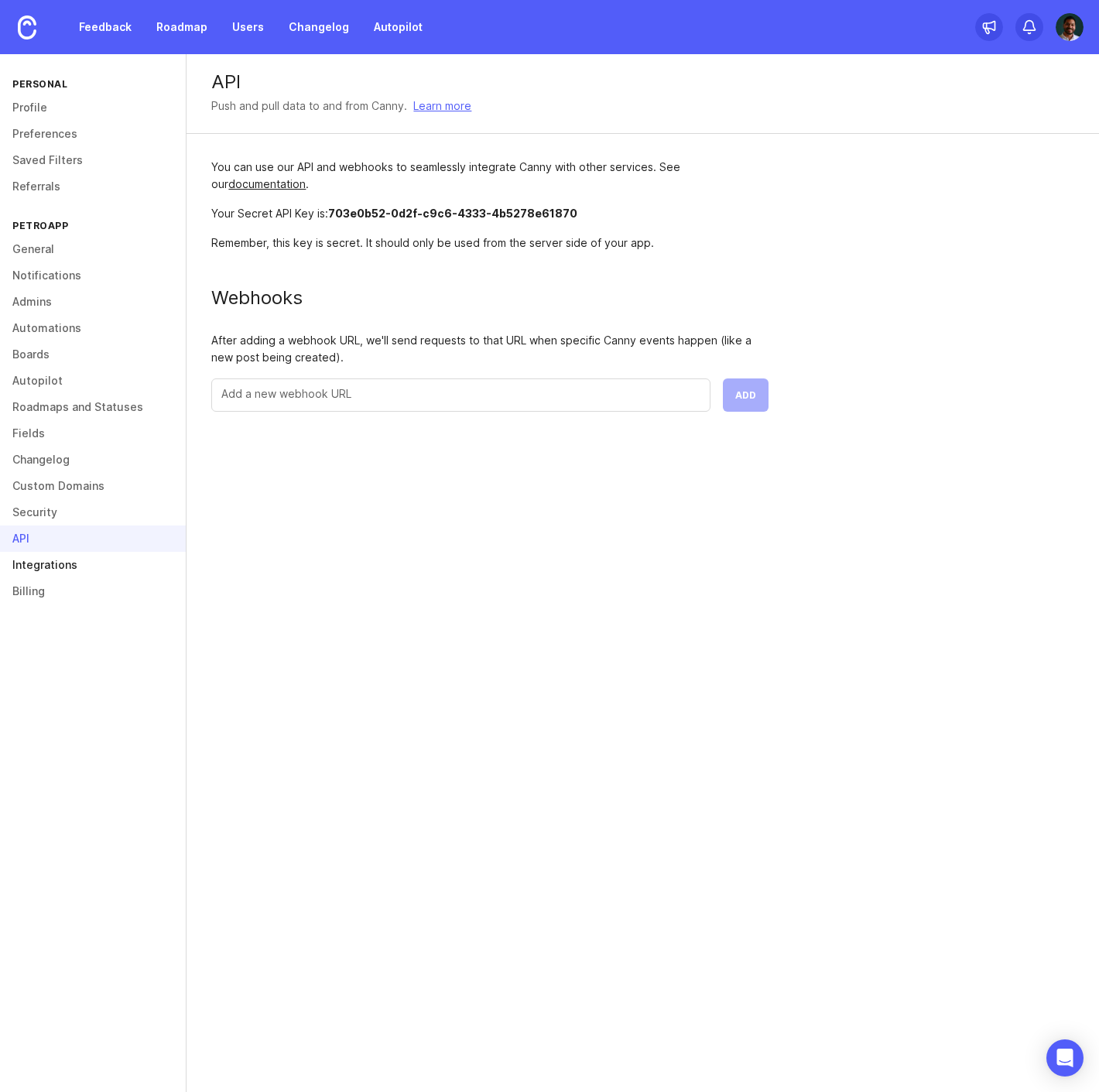 click on "Integrations" at bounding box center [93, 565] 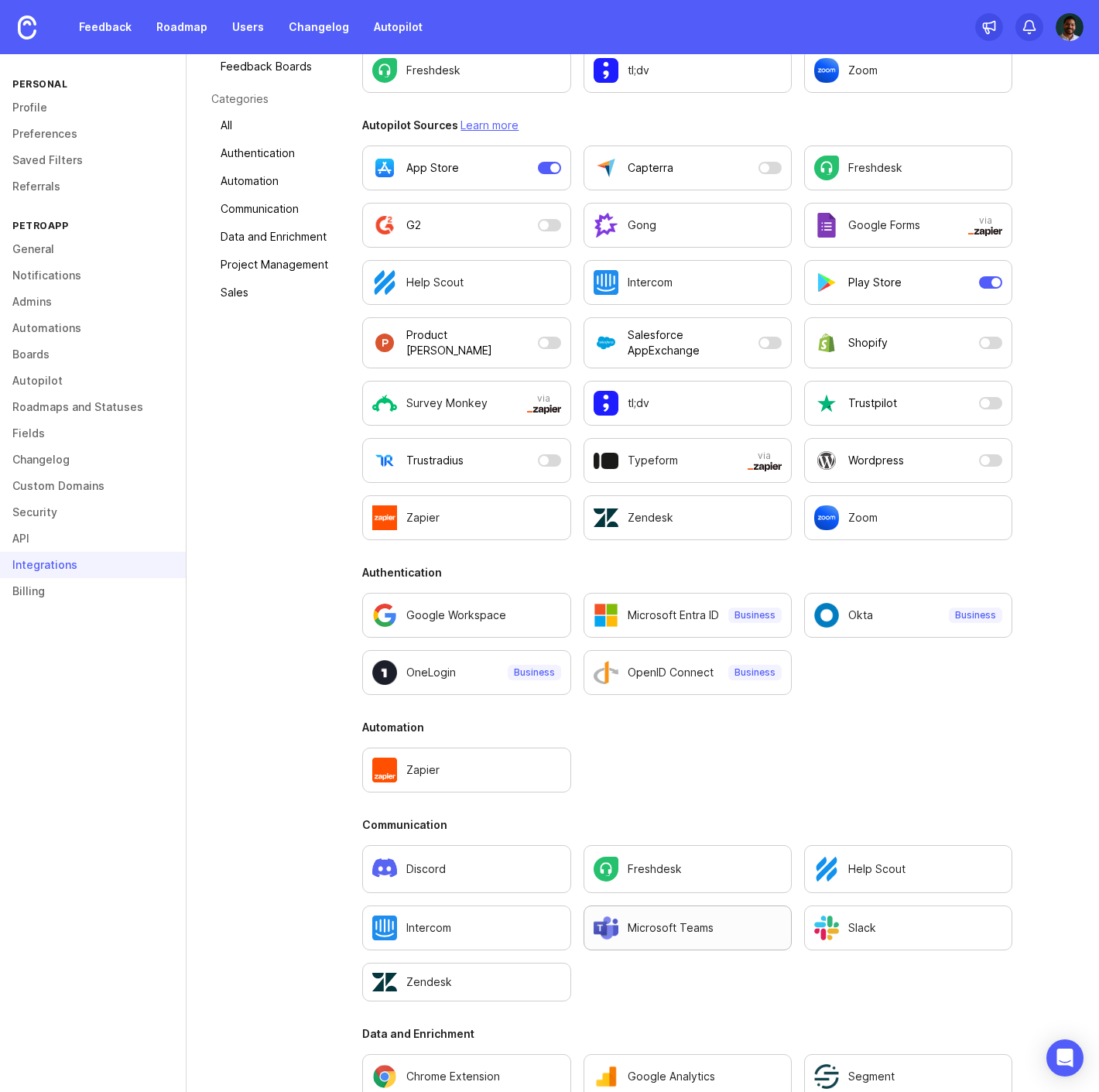 scroll, scrollTop: 430, scrollLeft: 0, axis: vertical 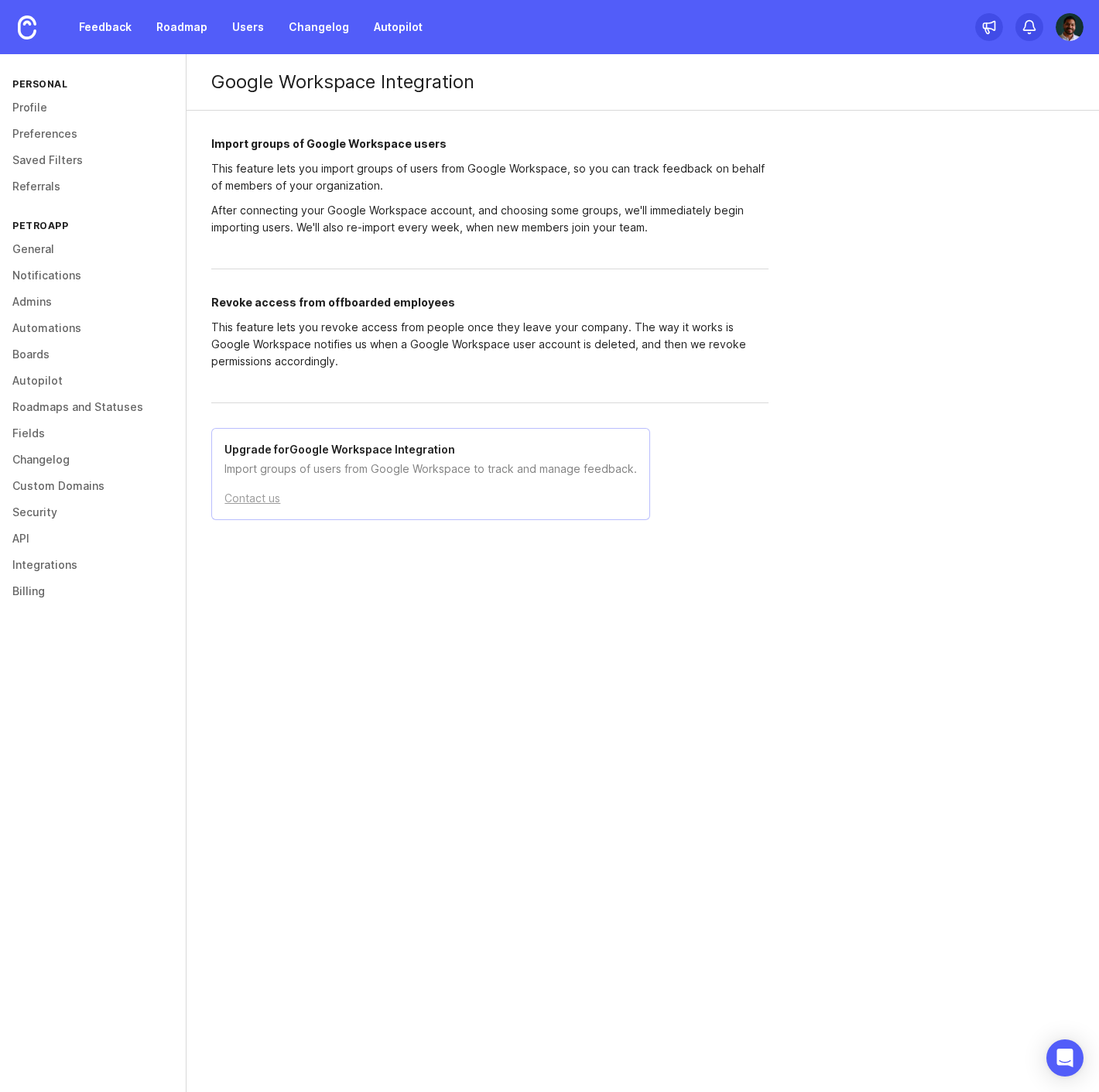 click on "Import groups of users from Google Workspace to track and manage feedback." at bounding box center (430, 469) 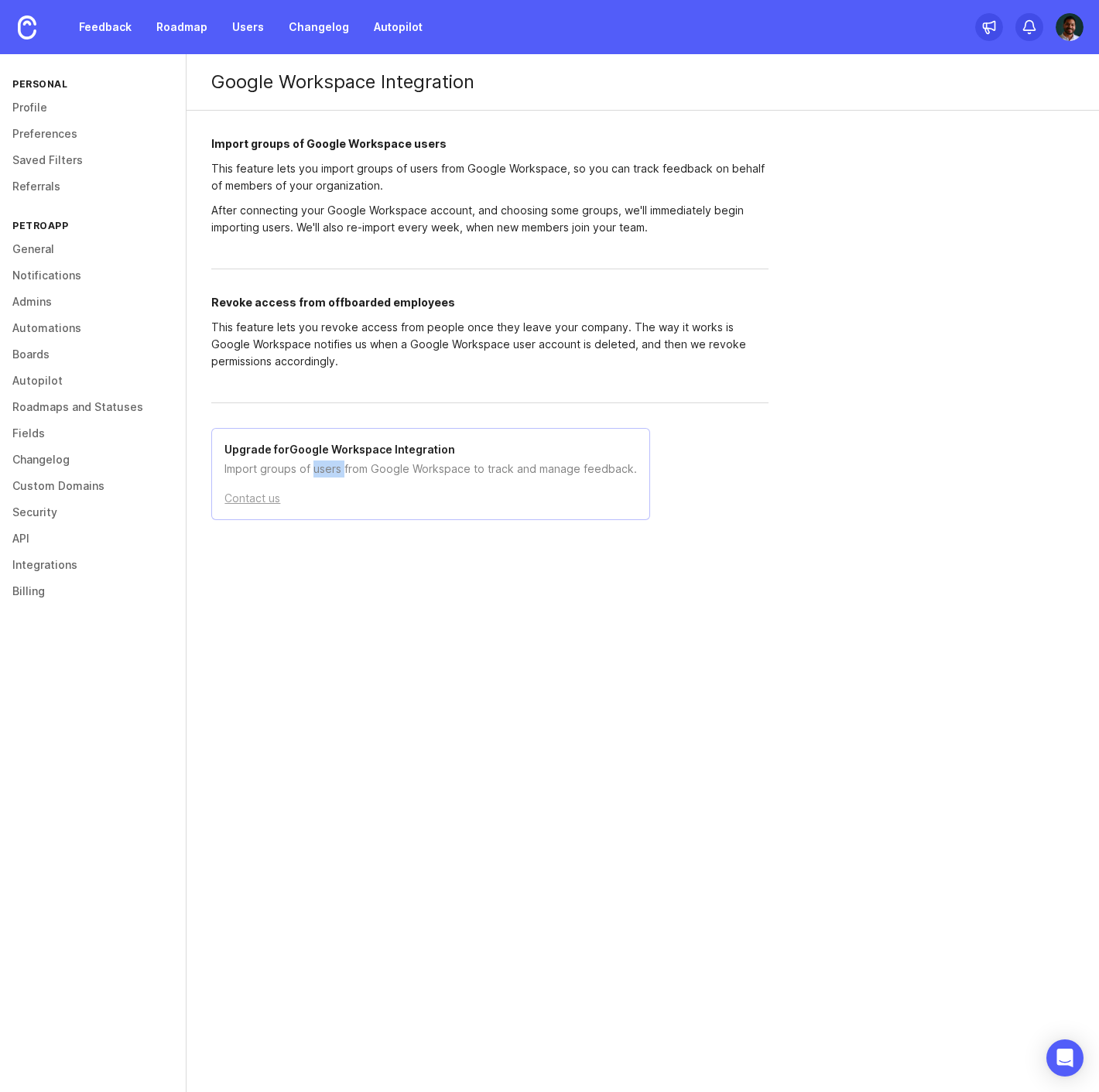 click on "Import groups of users from Google Workspace to track and manage feedback." at bounding box center (430, 469) 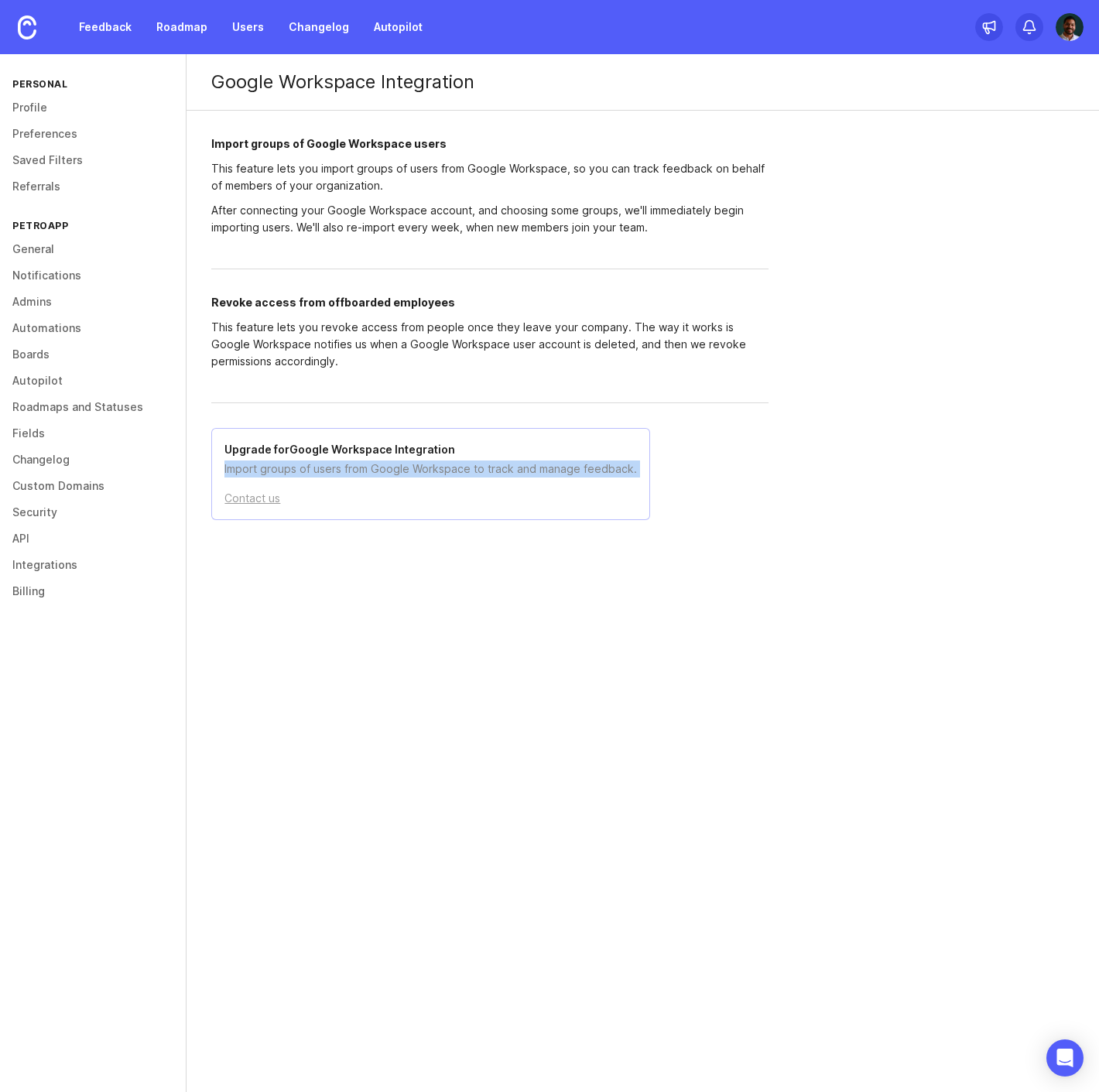 click on "Import groups of users from Google Workspace to track and manage feedback." at bounding box center [430, 469] 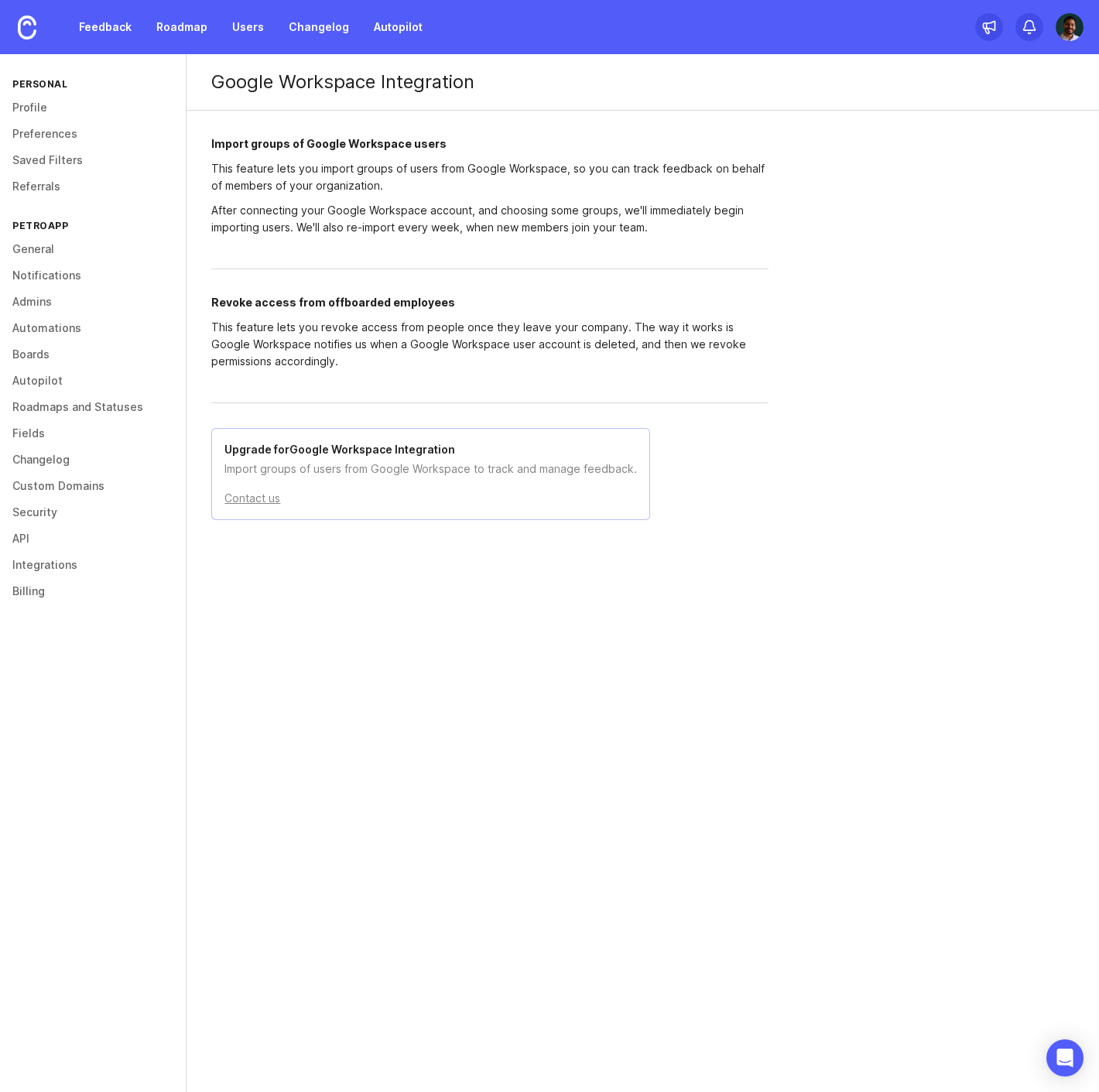 click on "Contact us" at bounding box center [252, 498] 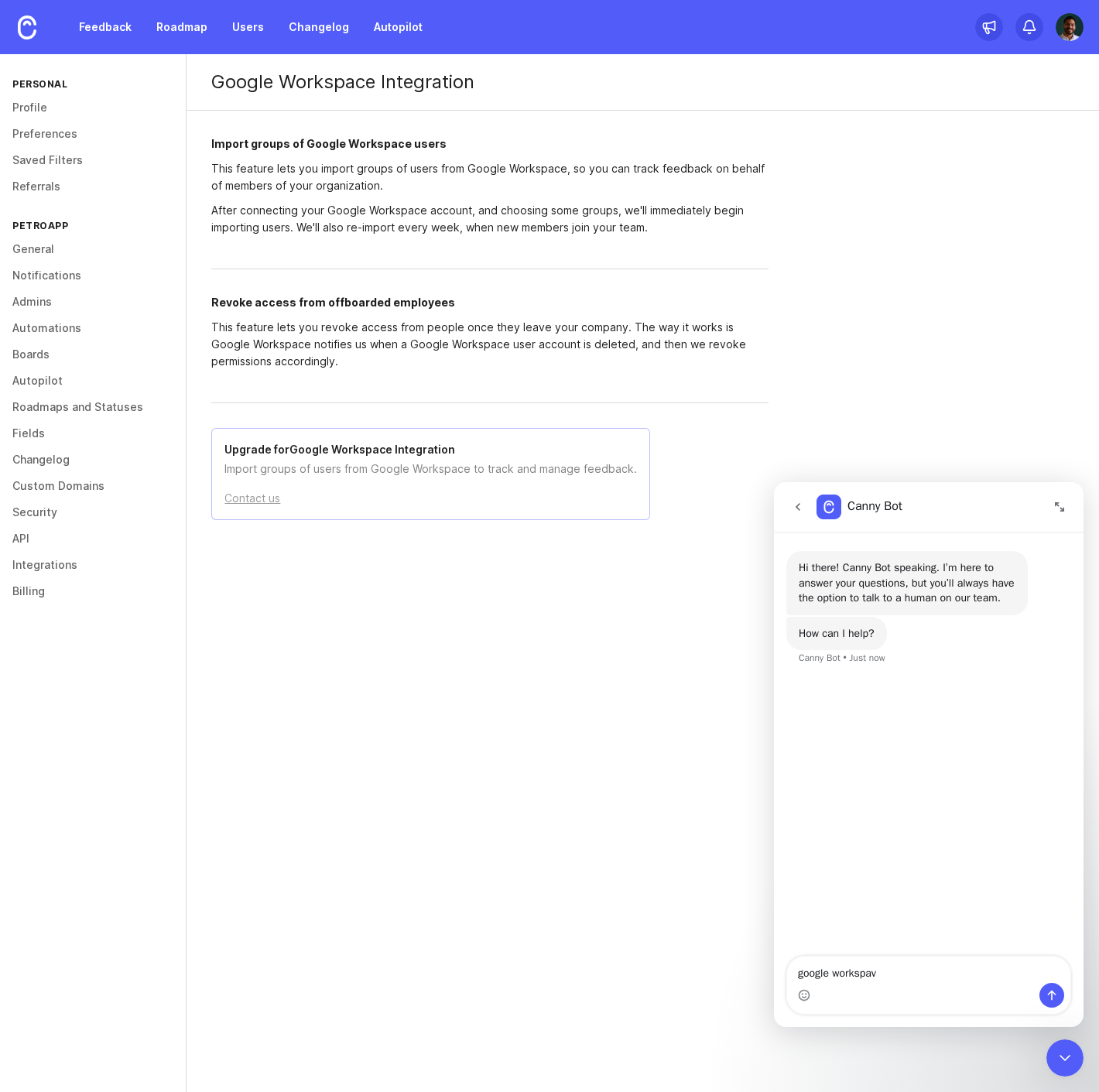 scroll, scrollTop: 0, scrollLeft: 0, axis: both 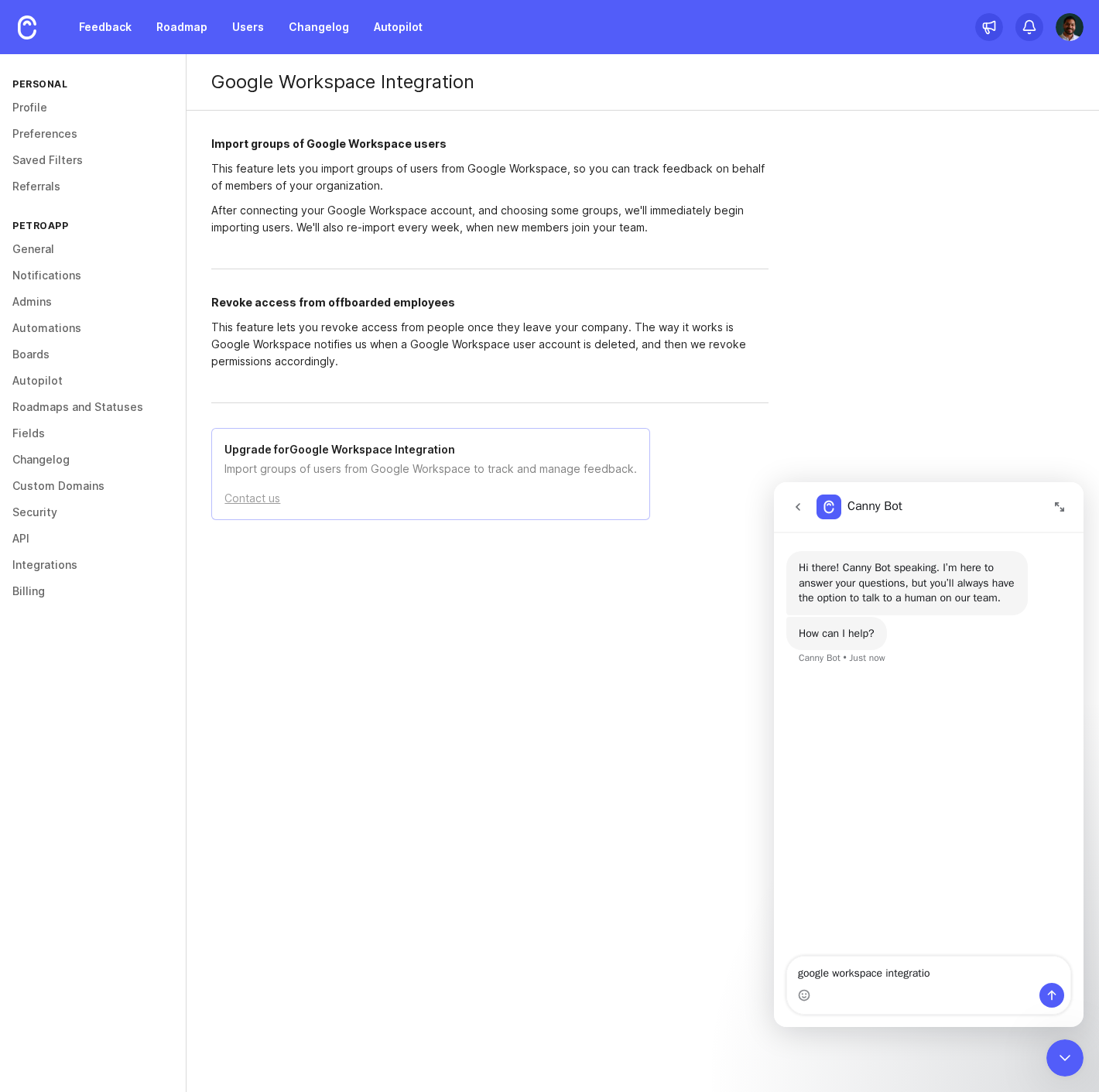 type on "google workspace integration" 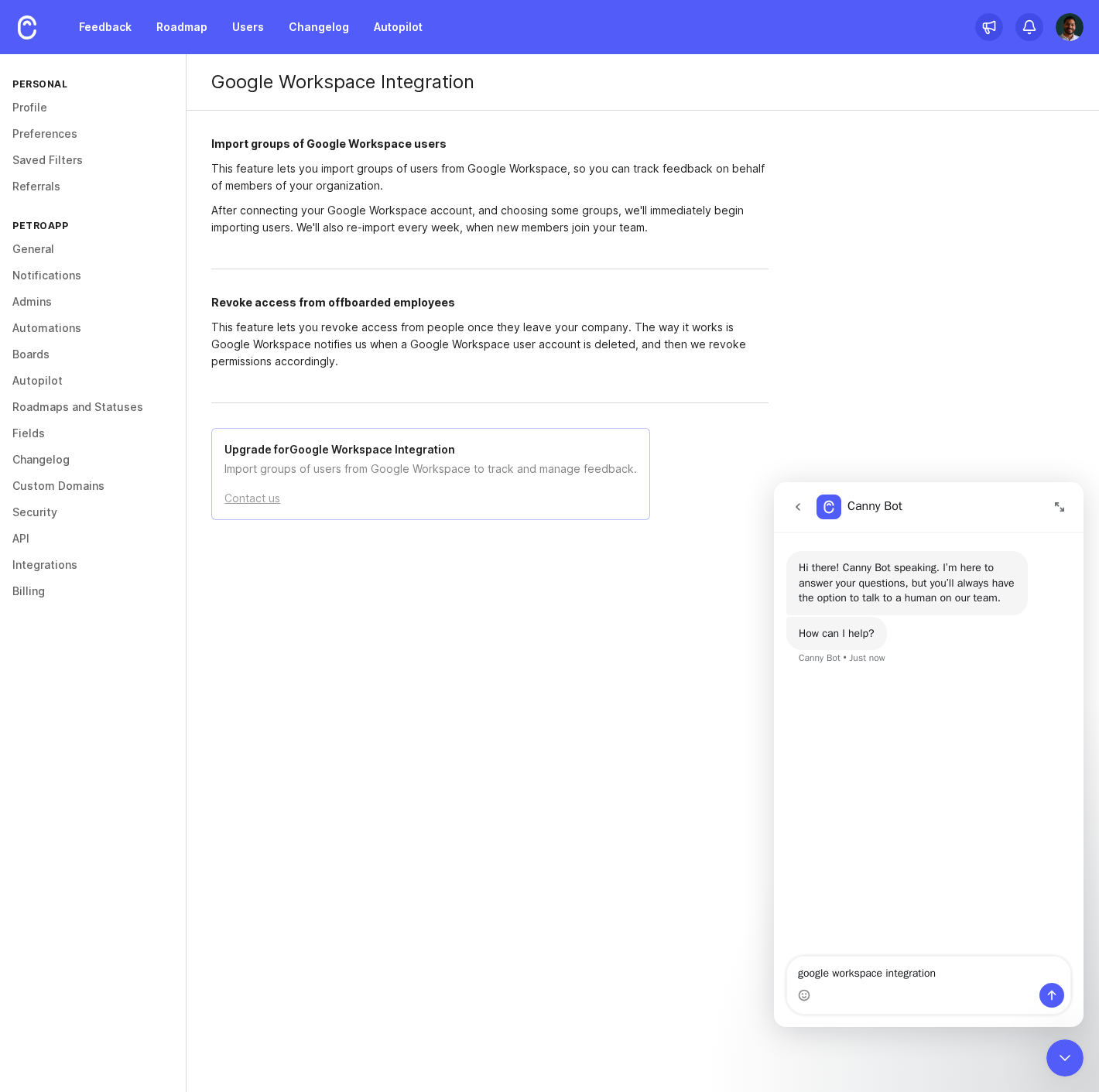 type 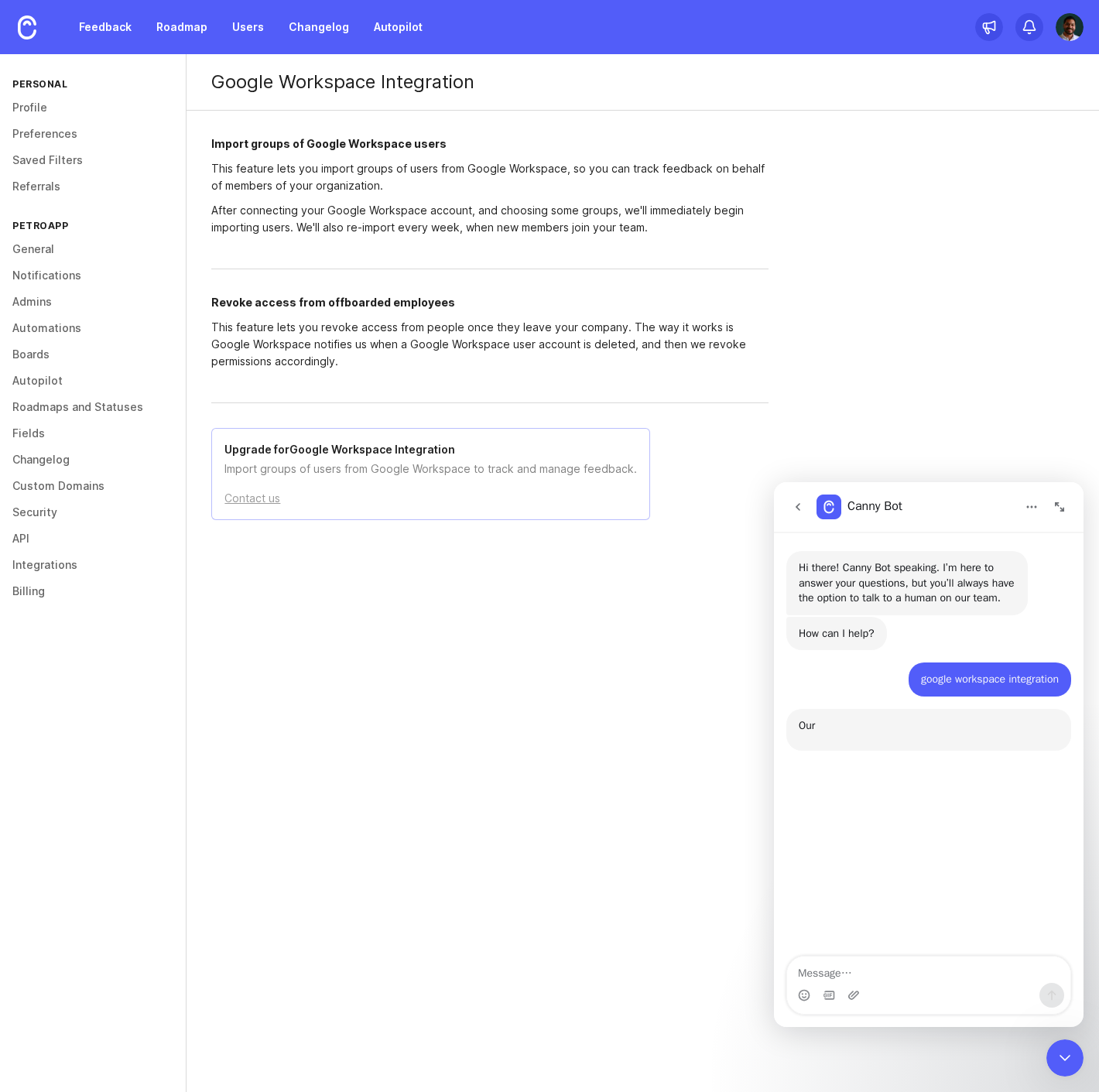 scroll, scrollTop: 2, scrollLeft: 0, axis: vertical 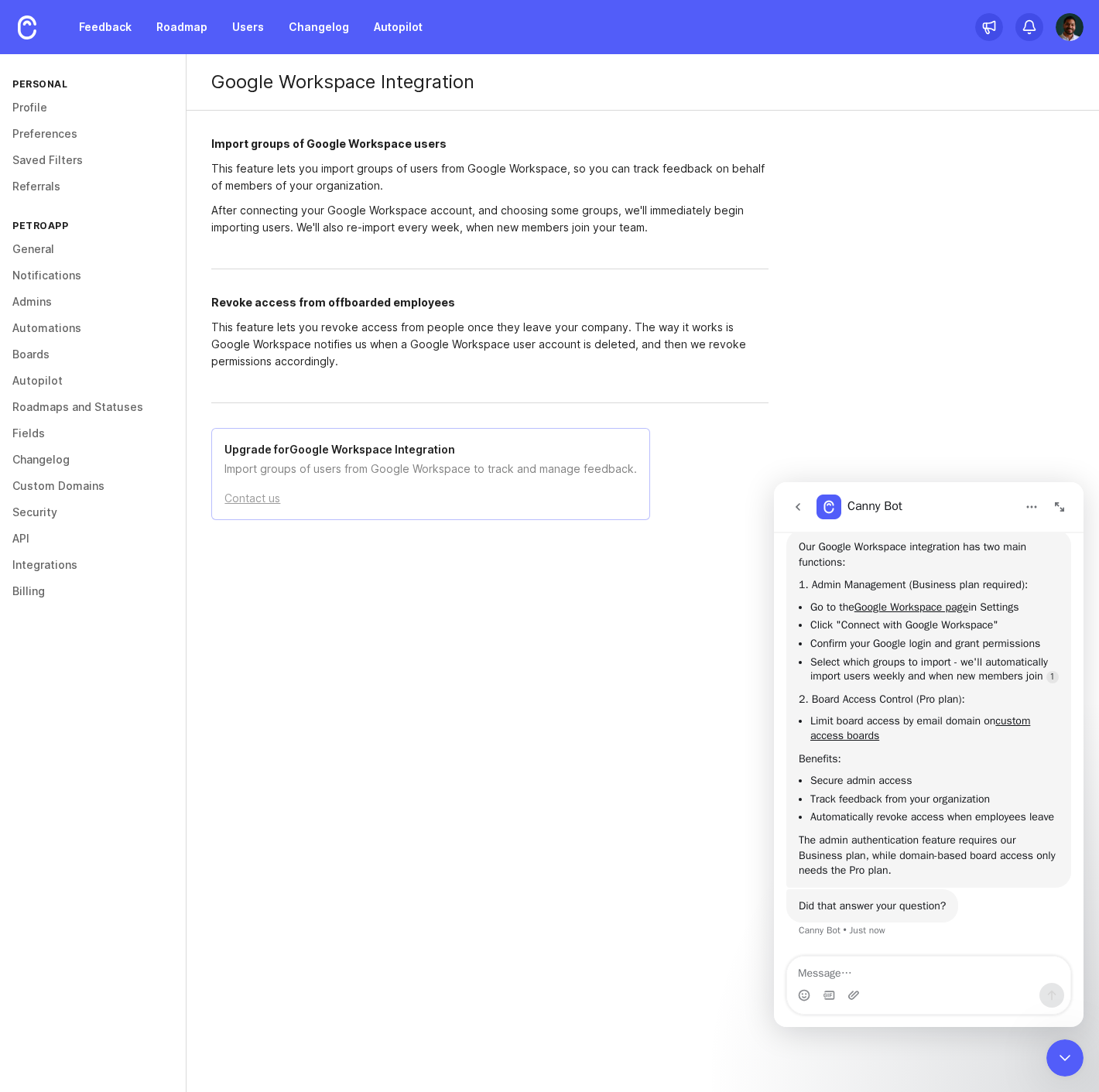 click on "Limit board access by email domain on  custom access boards" at bounding box center [934, 728] 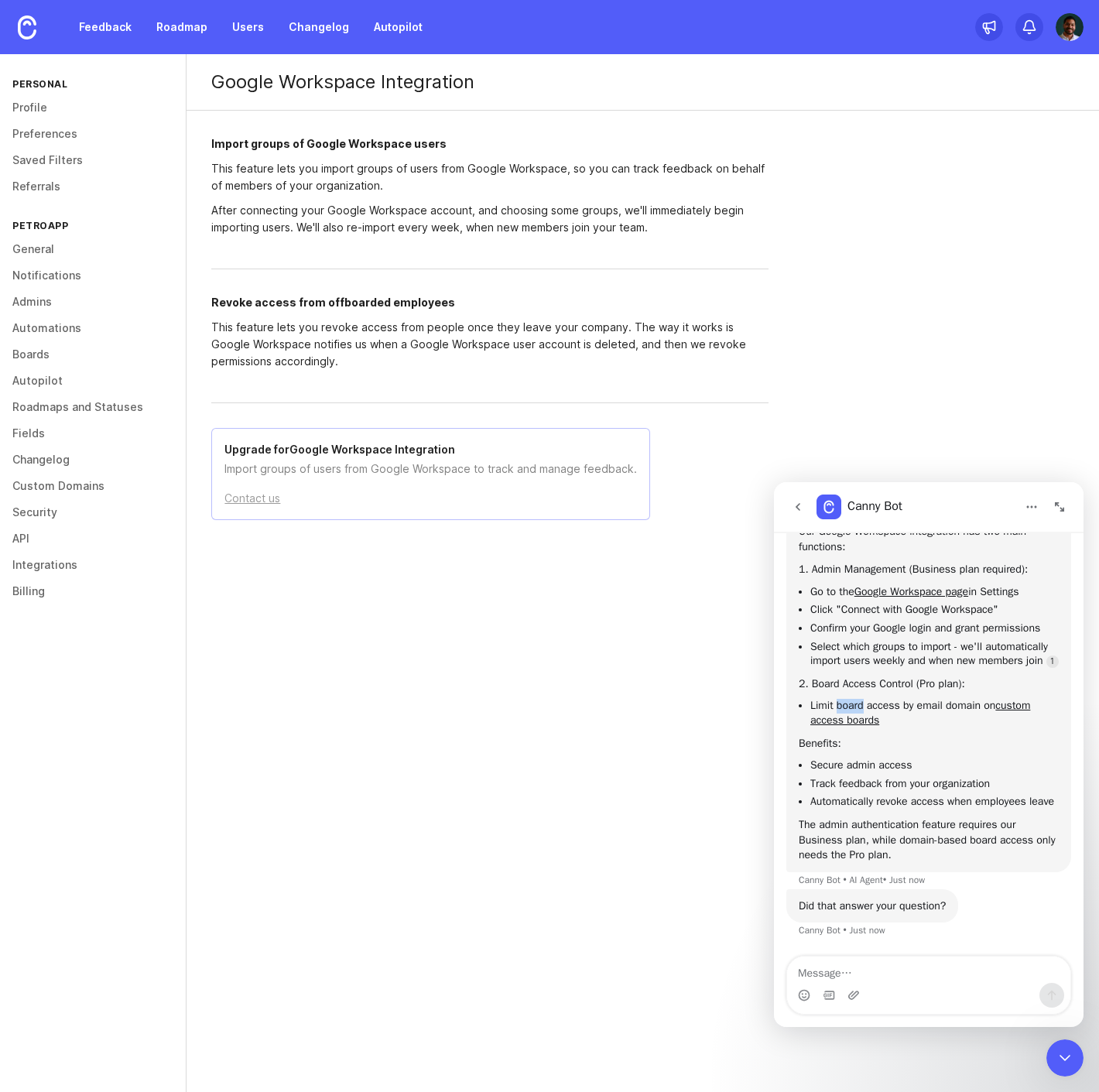 click on "Limit board access by email domain on  custom access boards" at bounding box center (934, 713) 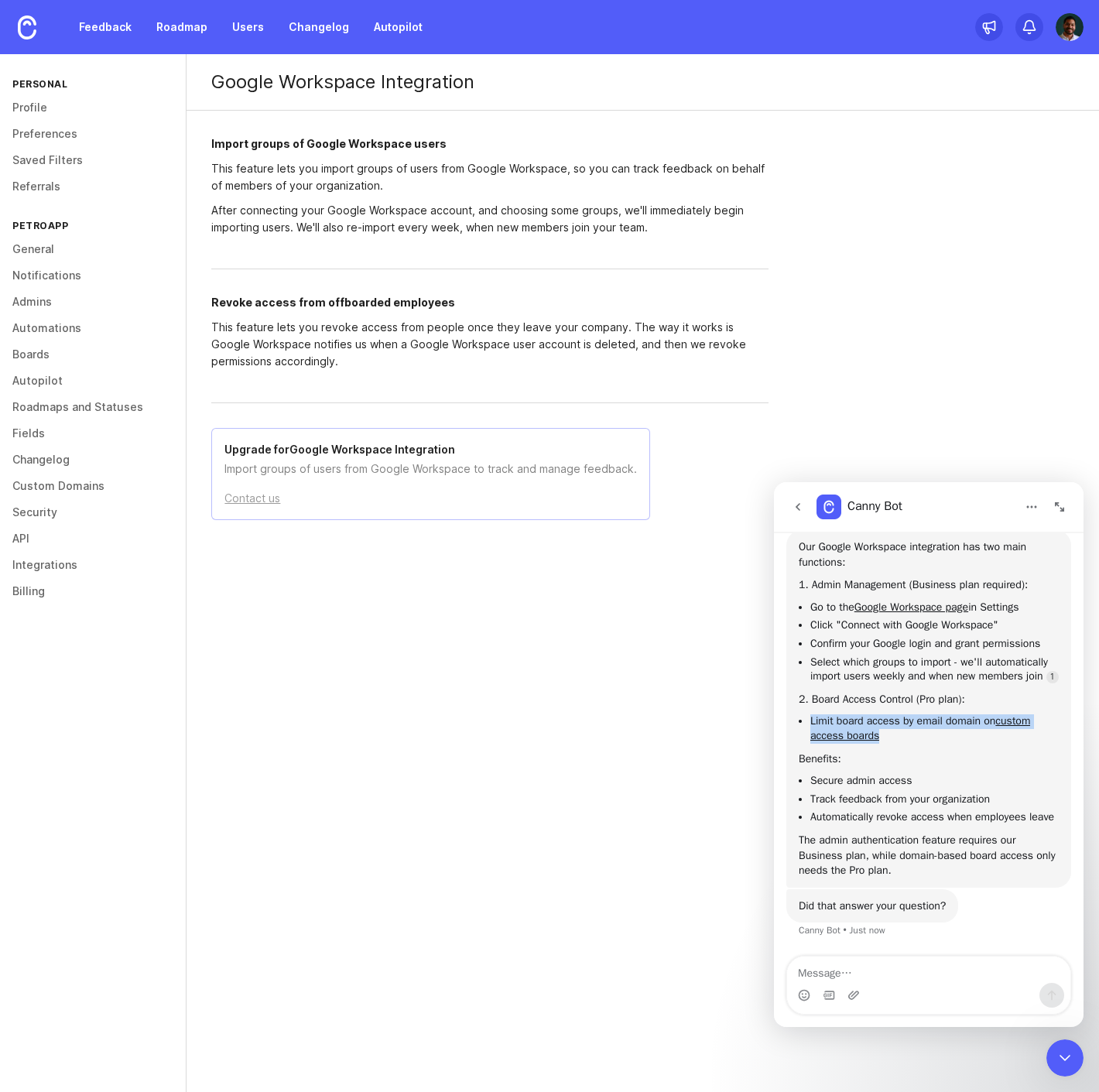 click on "Limit board access by email domain on  custom access boards" at bounding box center [934, 728] 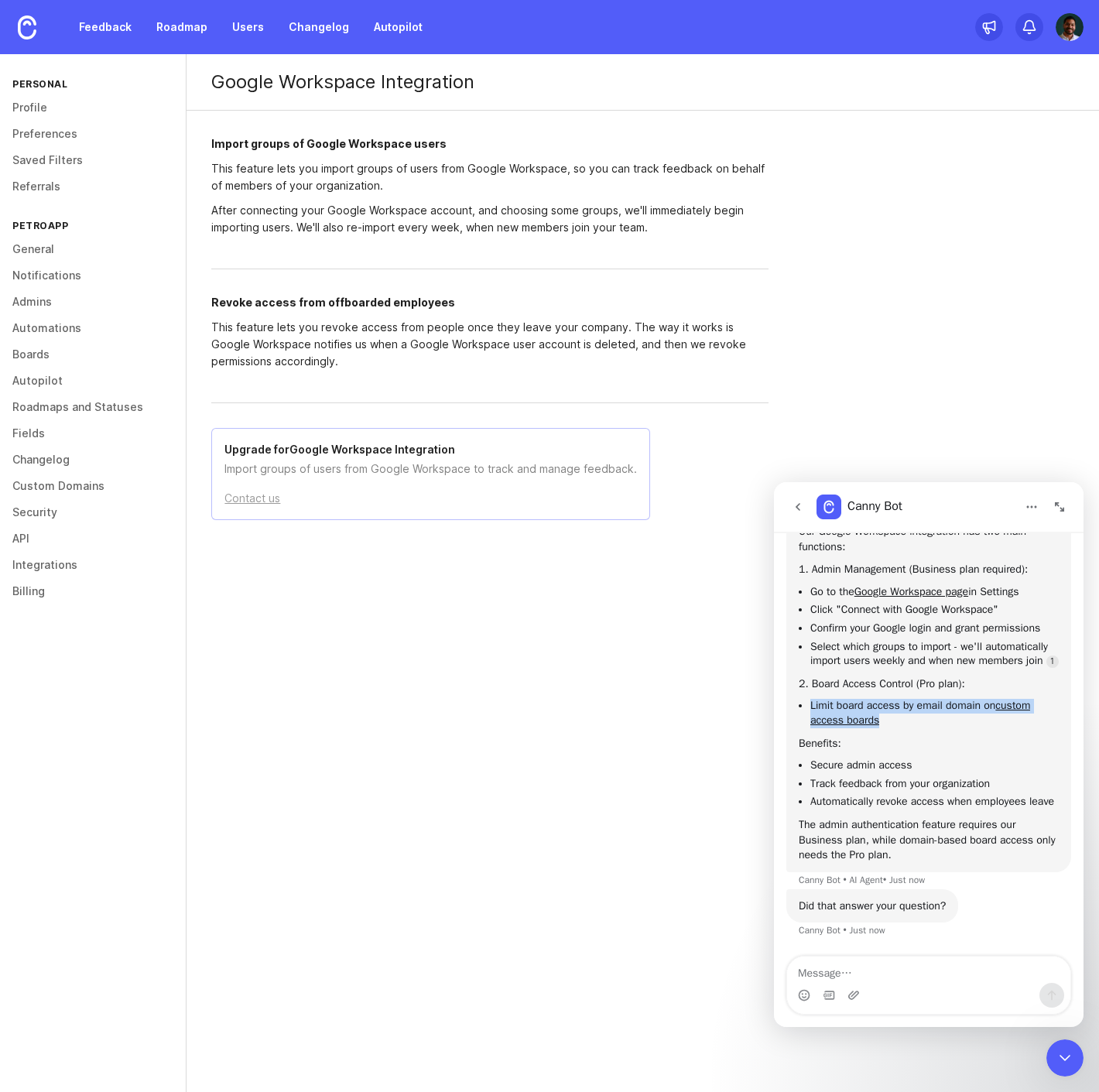 scroll, scrollTop: 237, scrollLeft: 0, axis: vertical 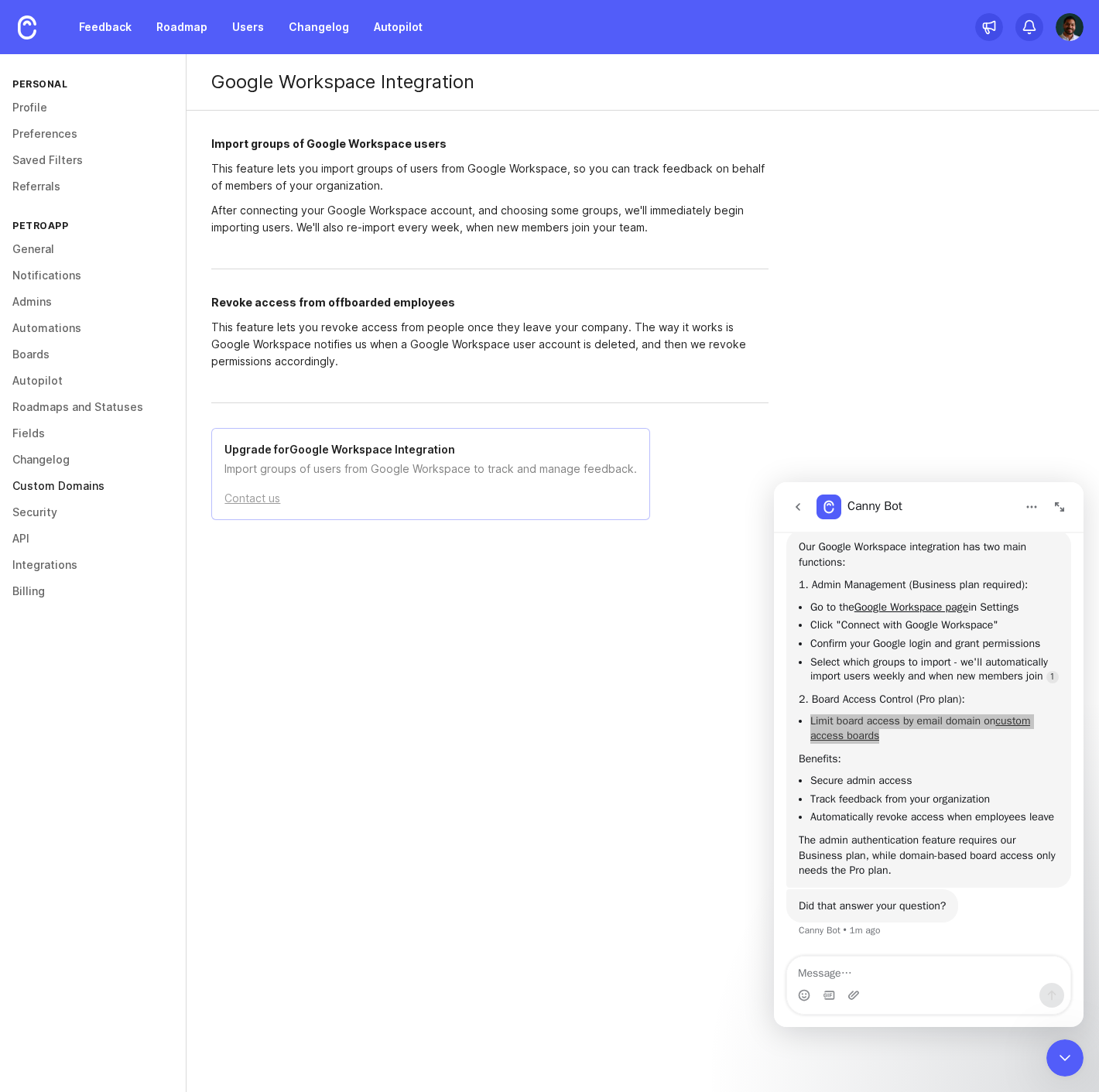 click on "Security" at bounding box center (93, 512) 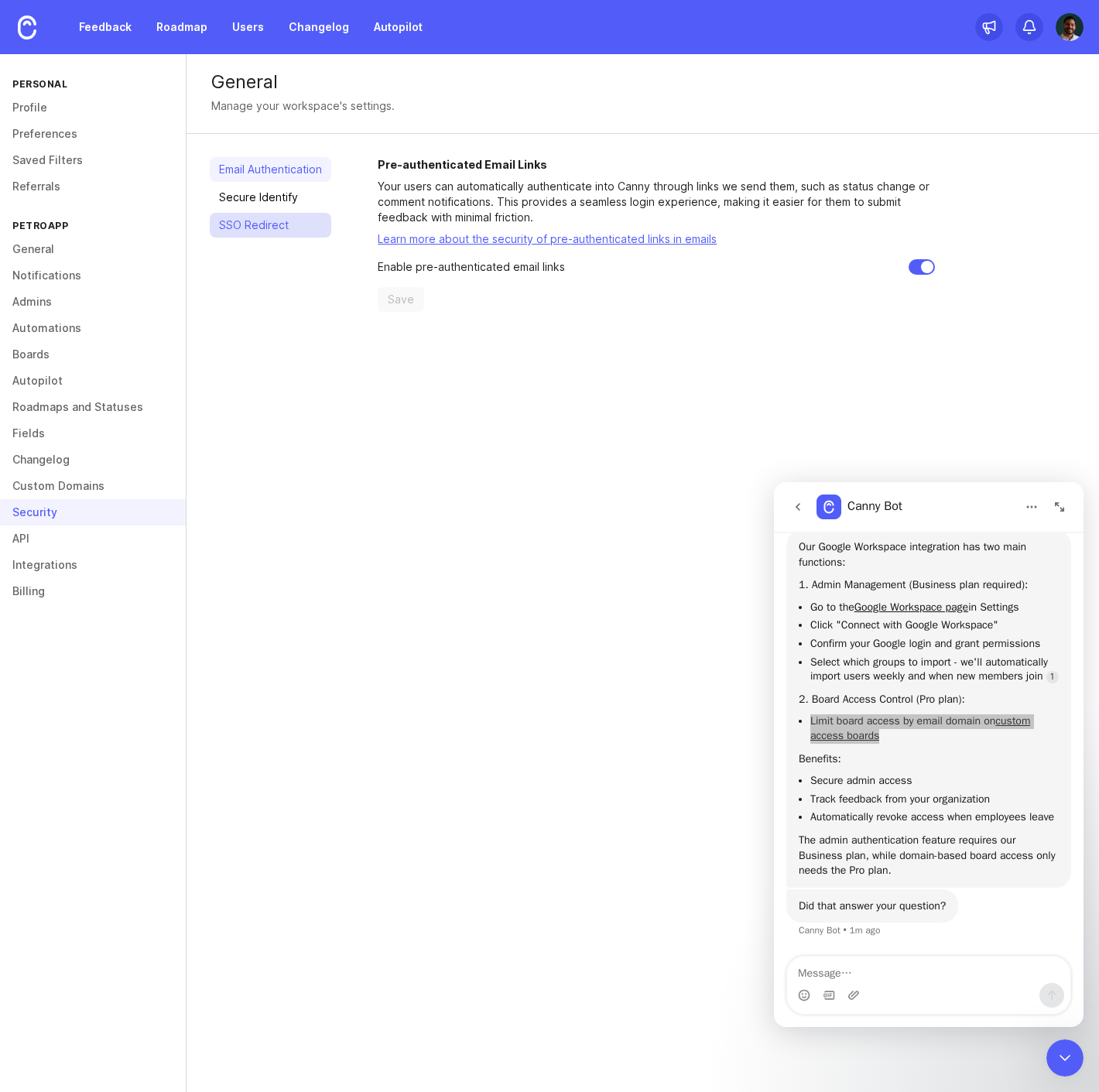 click on "SSO Redirect" at bounding box center [270, 225] 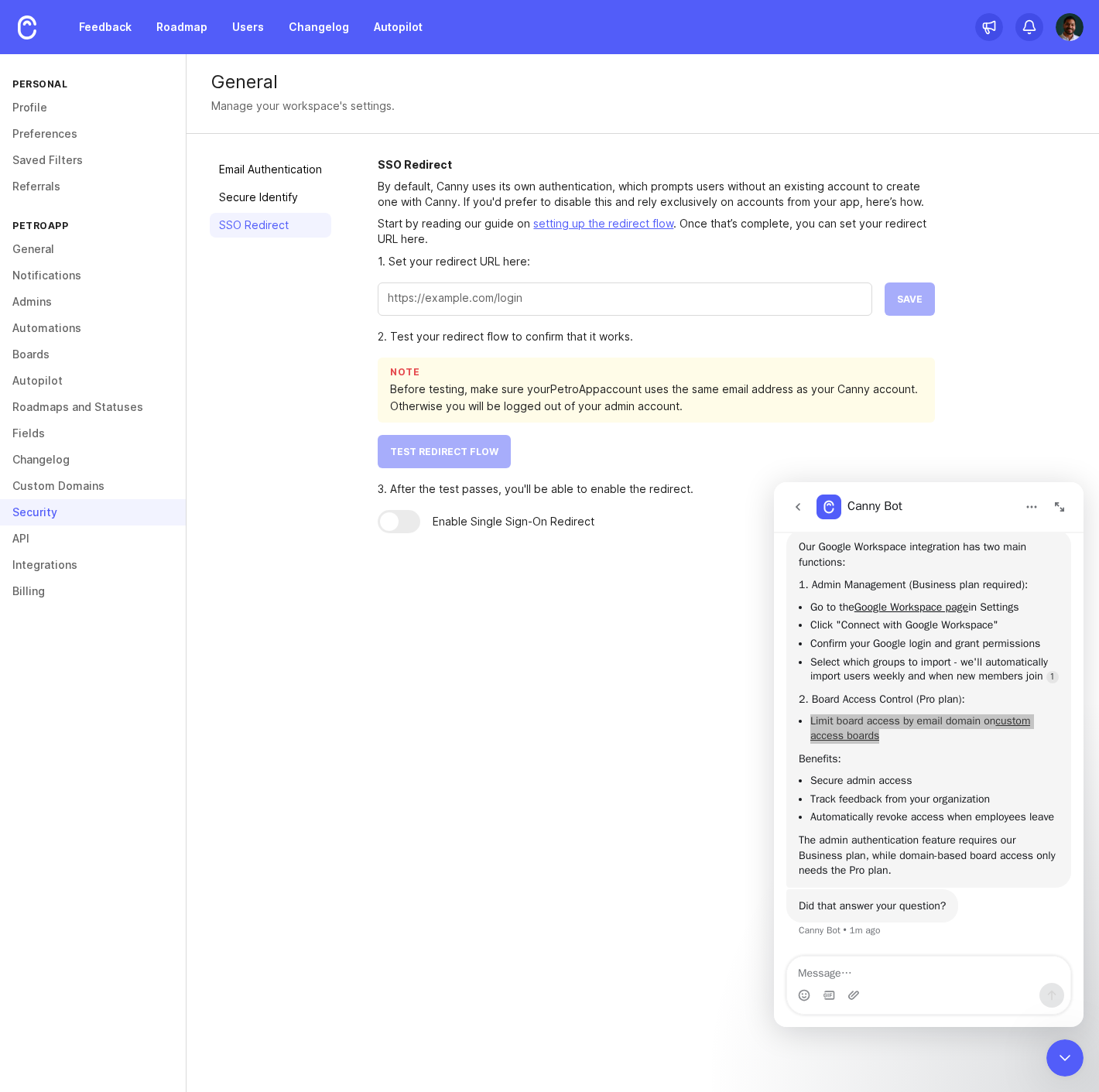 click at bounding box center [625, 299] 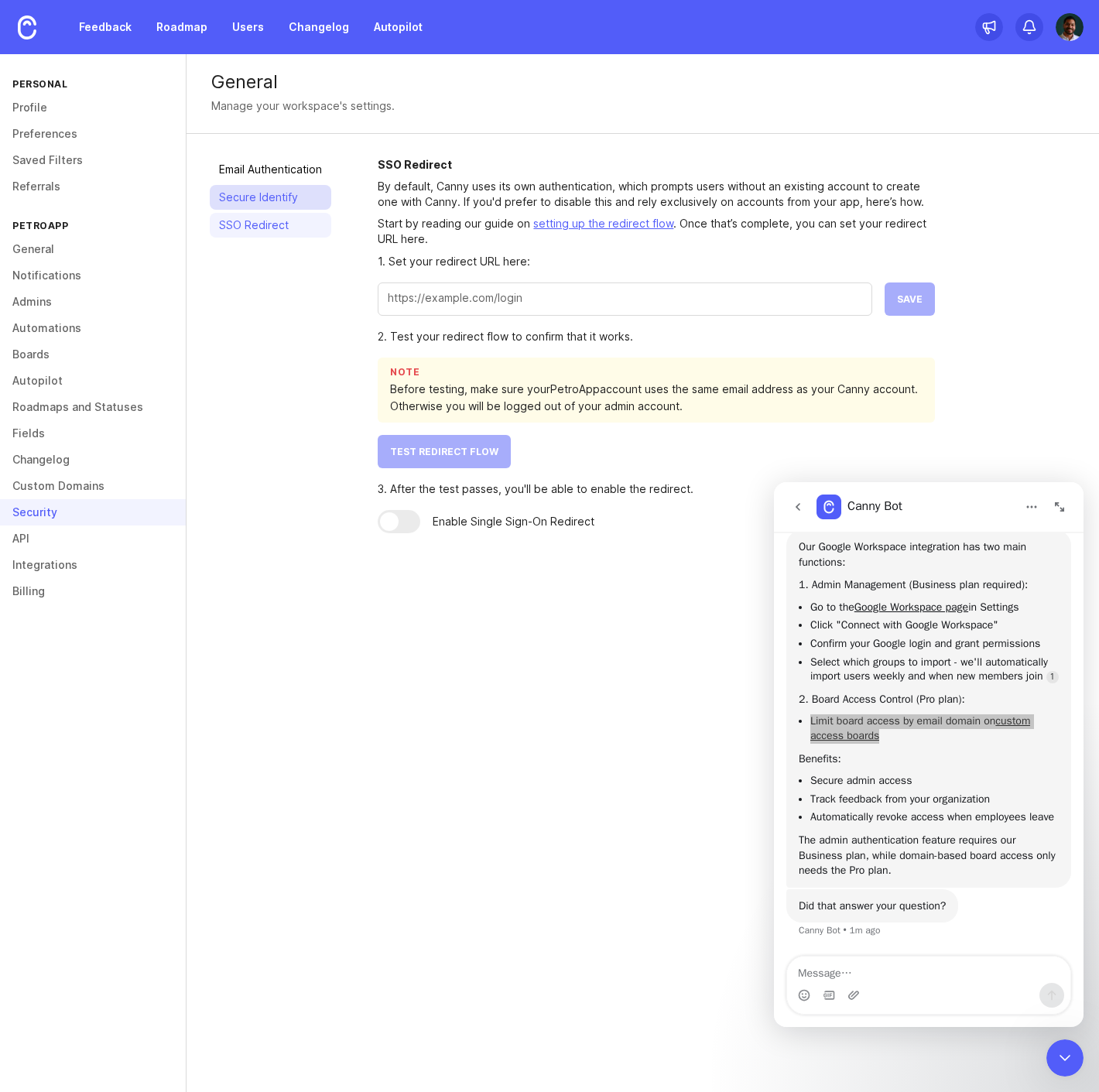 click on "Secure Identify" at bounding box center [270, 197] 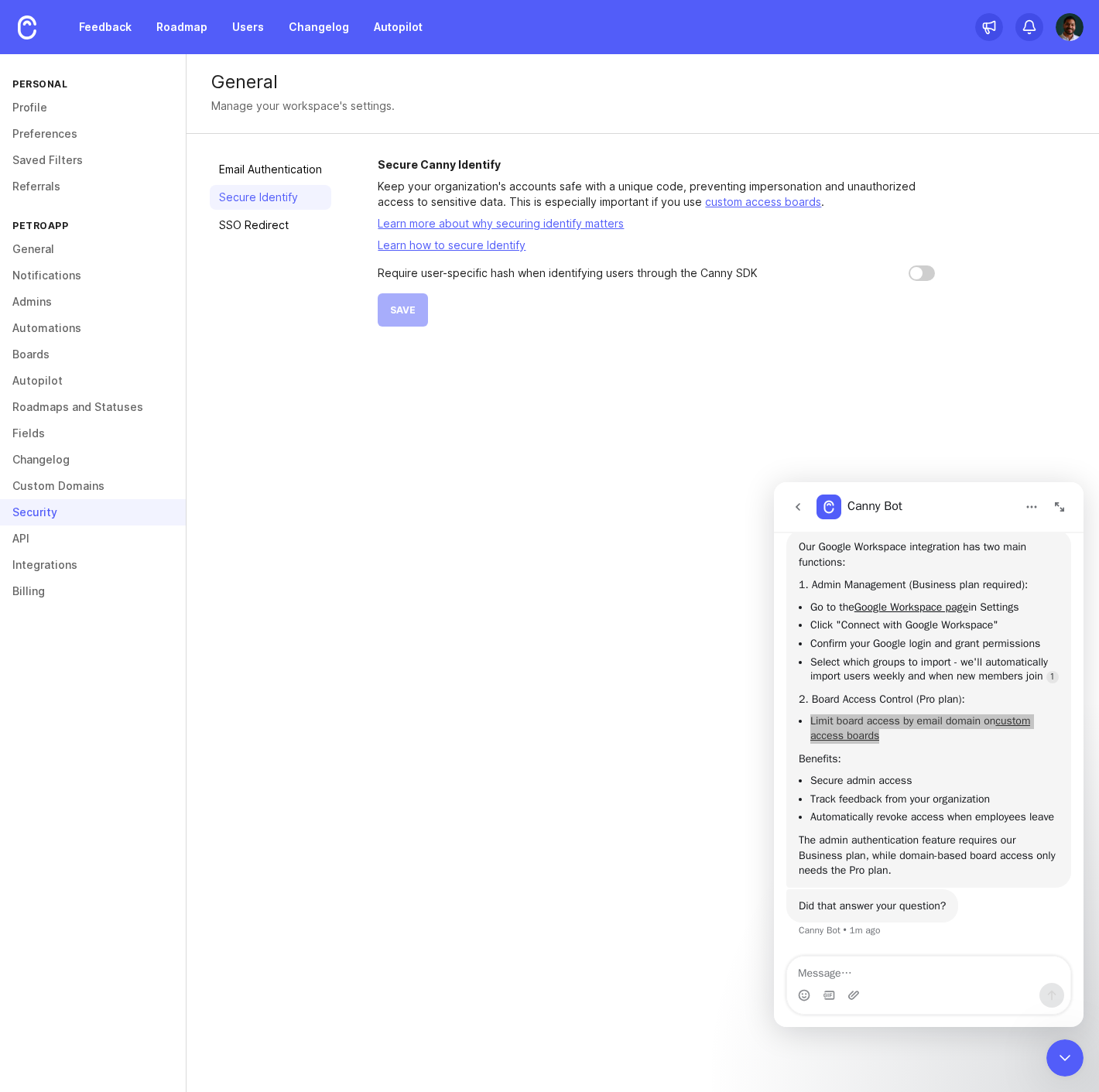 click at bounding box center [922, 273] 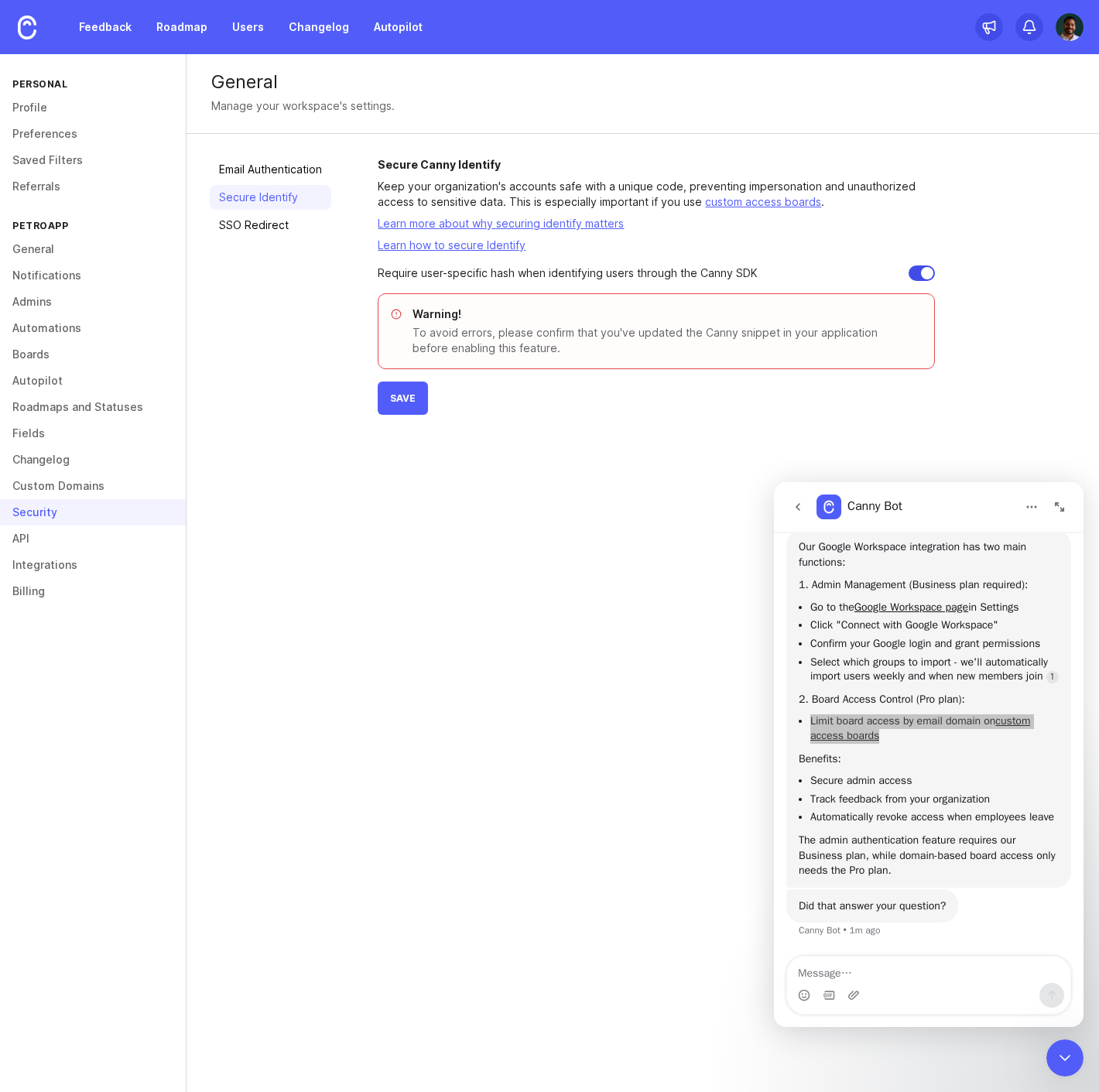 click at bounding box center (922, 273) 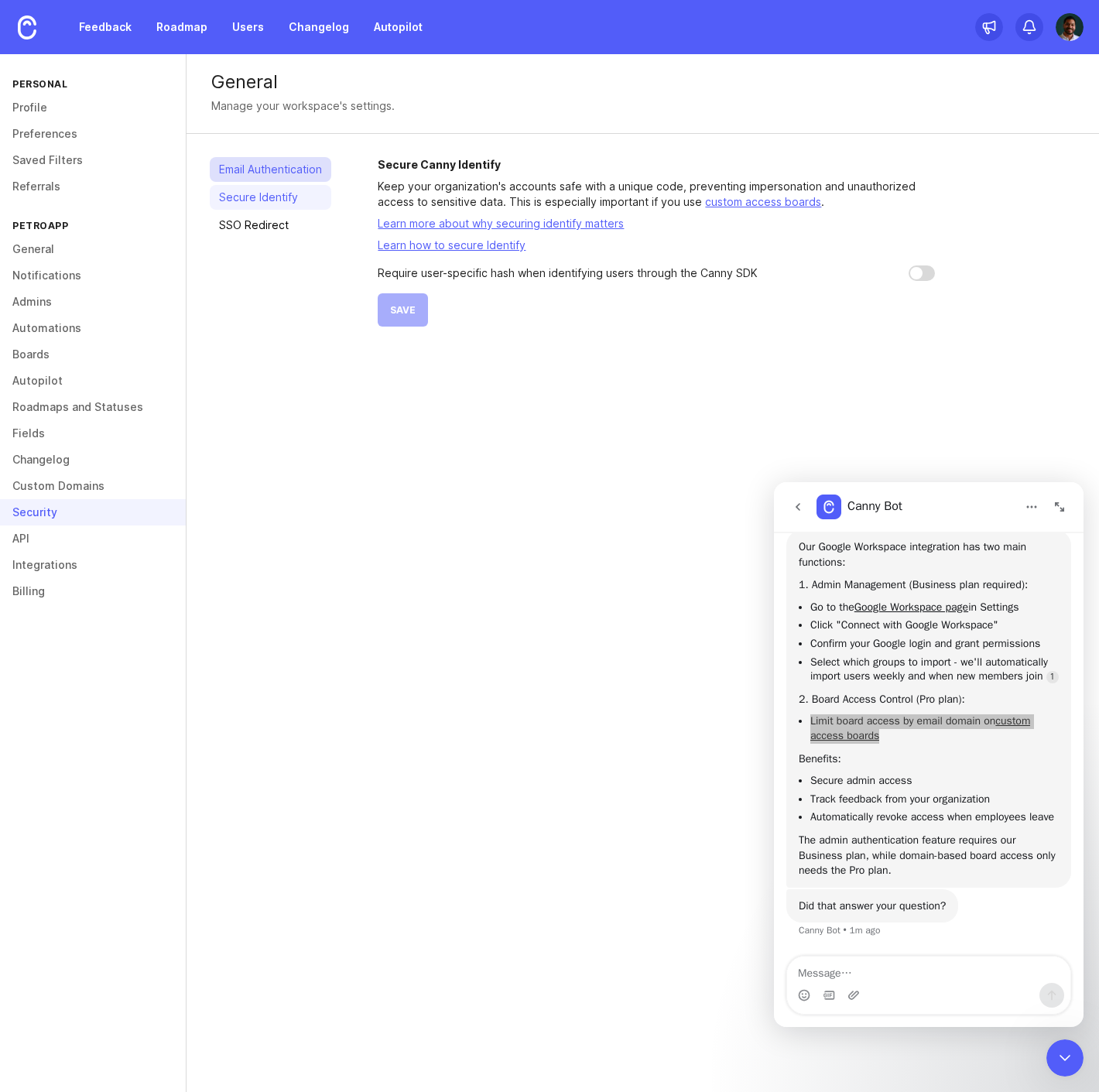 click on "Email Authentication" at bounding box center [270, 169] 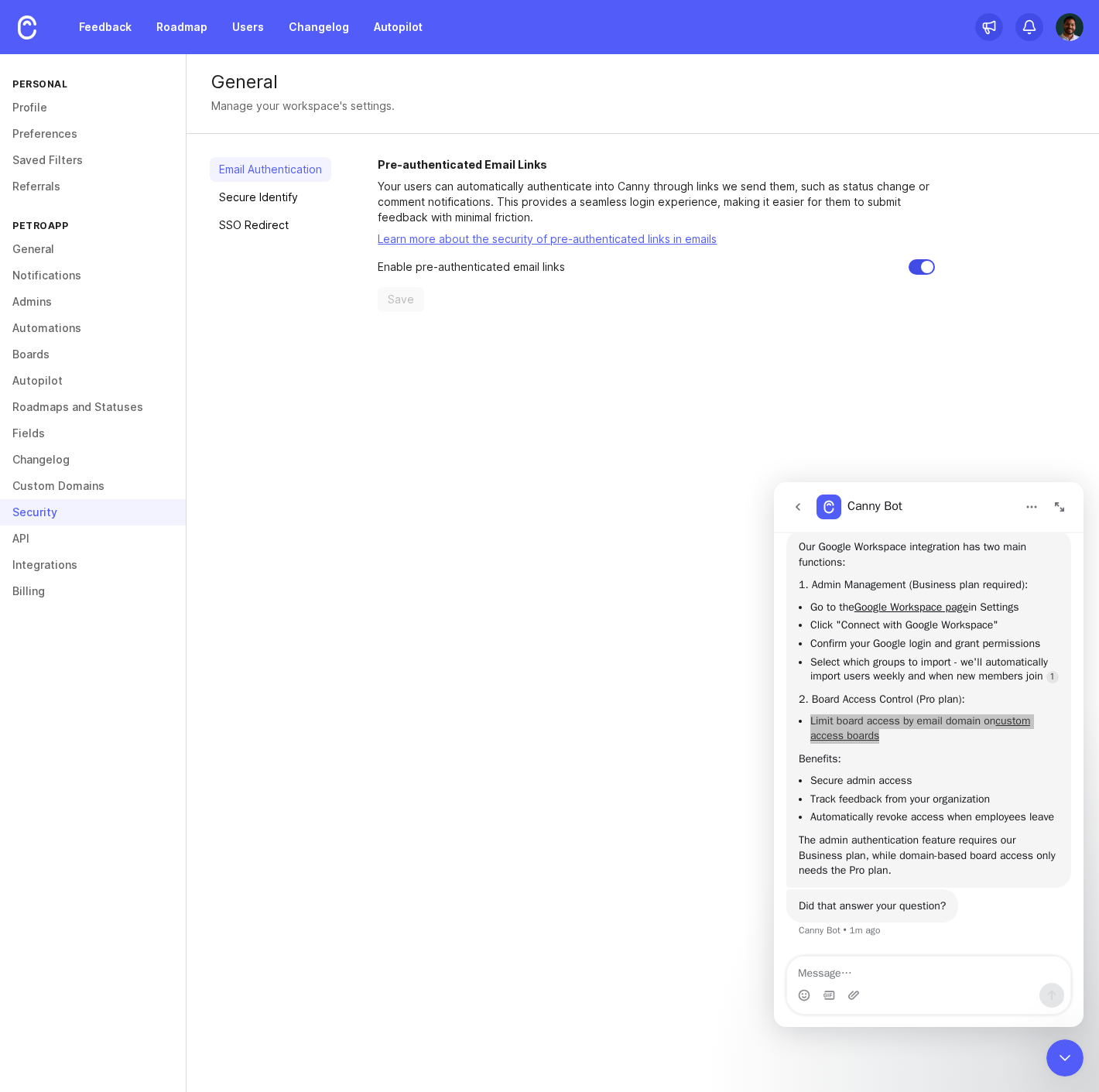 click at bounding box center (922, 267) 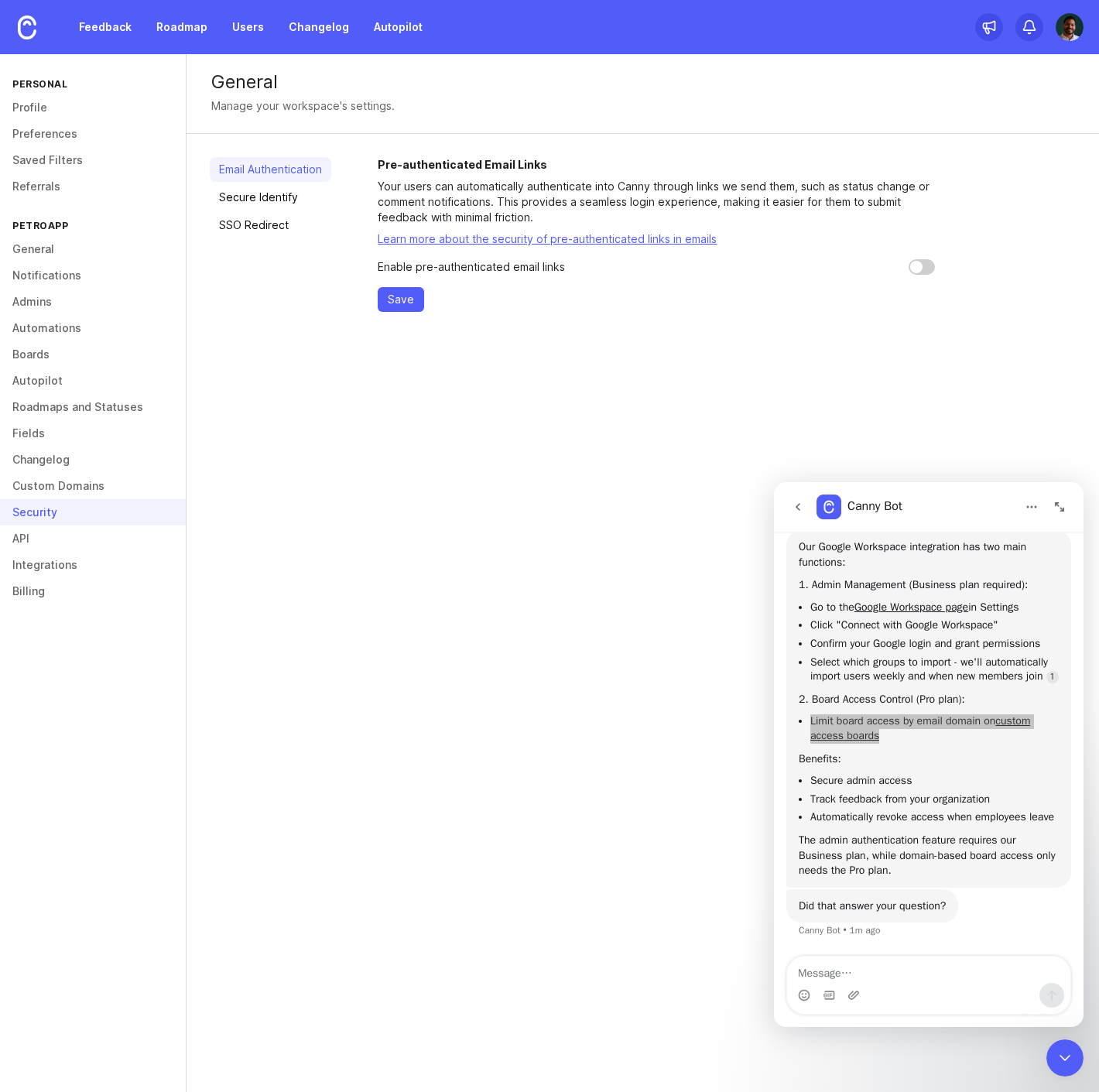 click at bounding box center (922, 267) 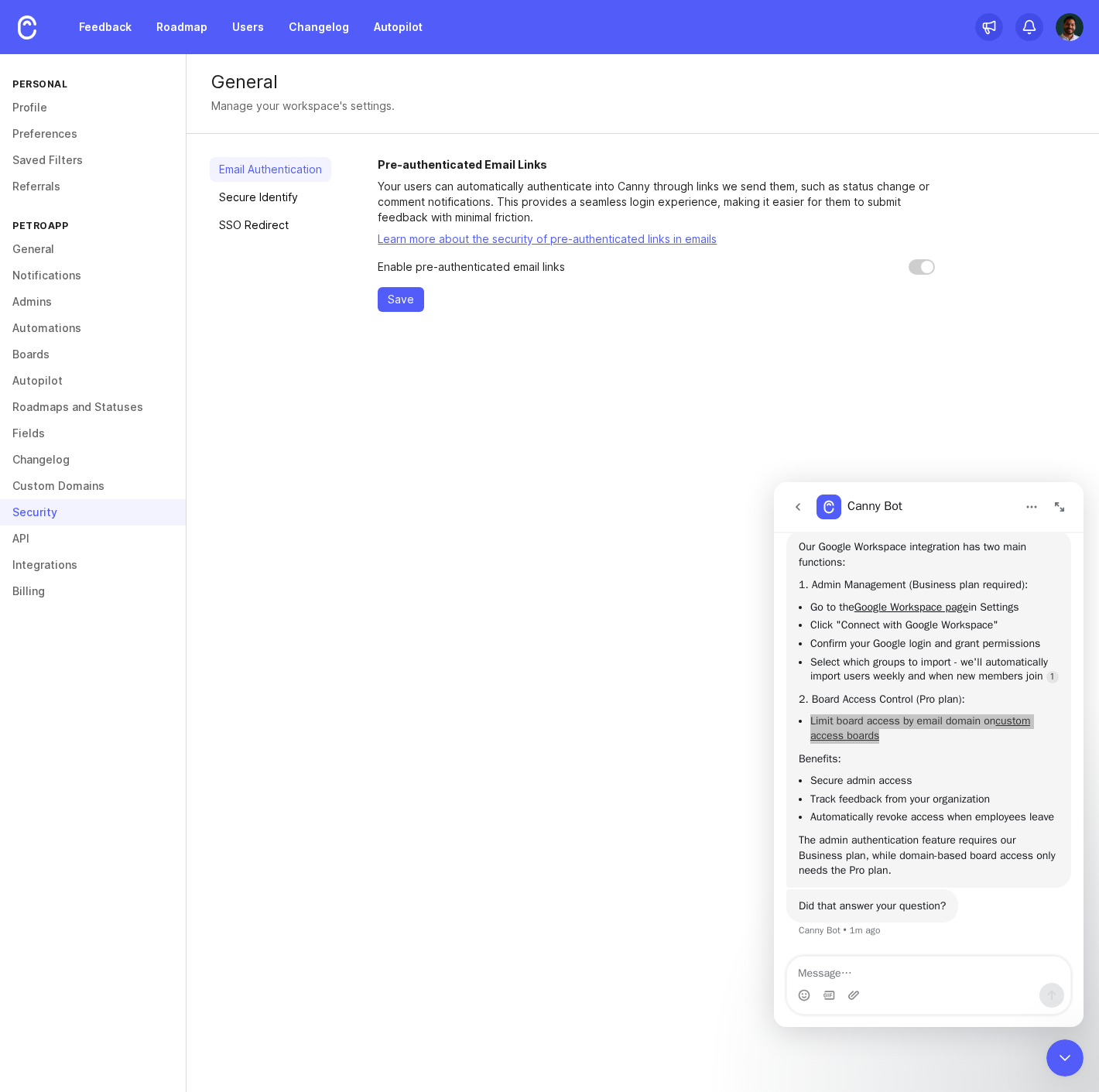 checkbox on "true" 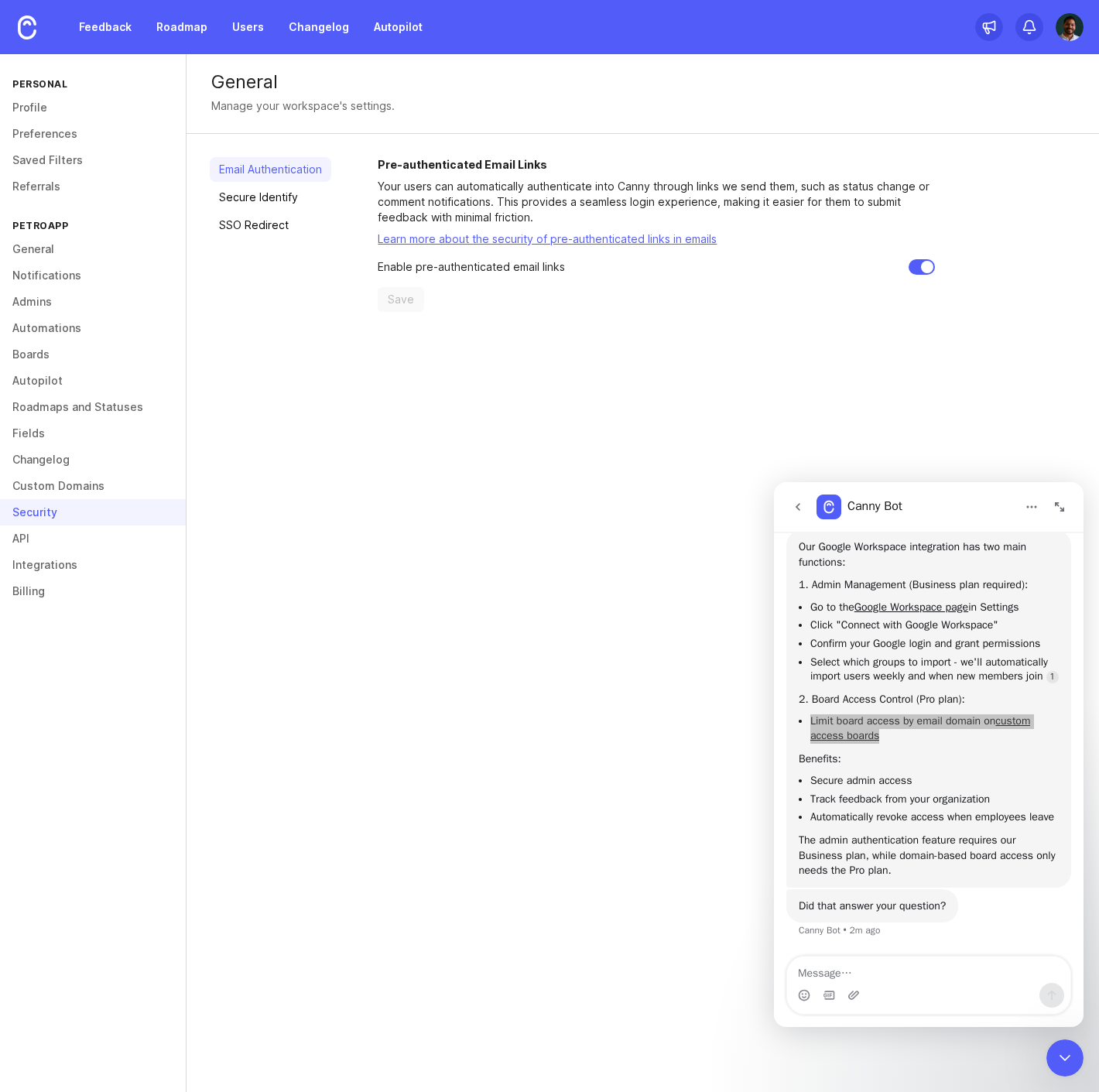 click at bounding box center (1029, 27) 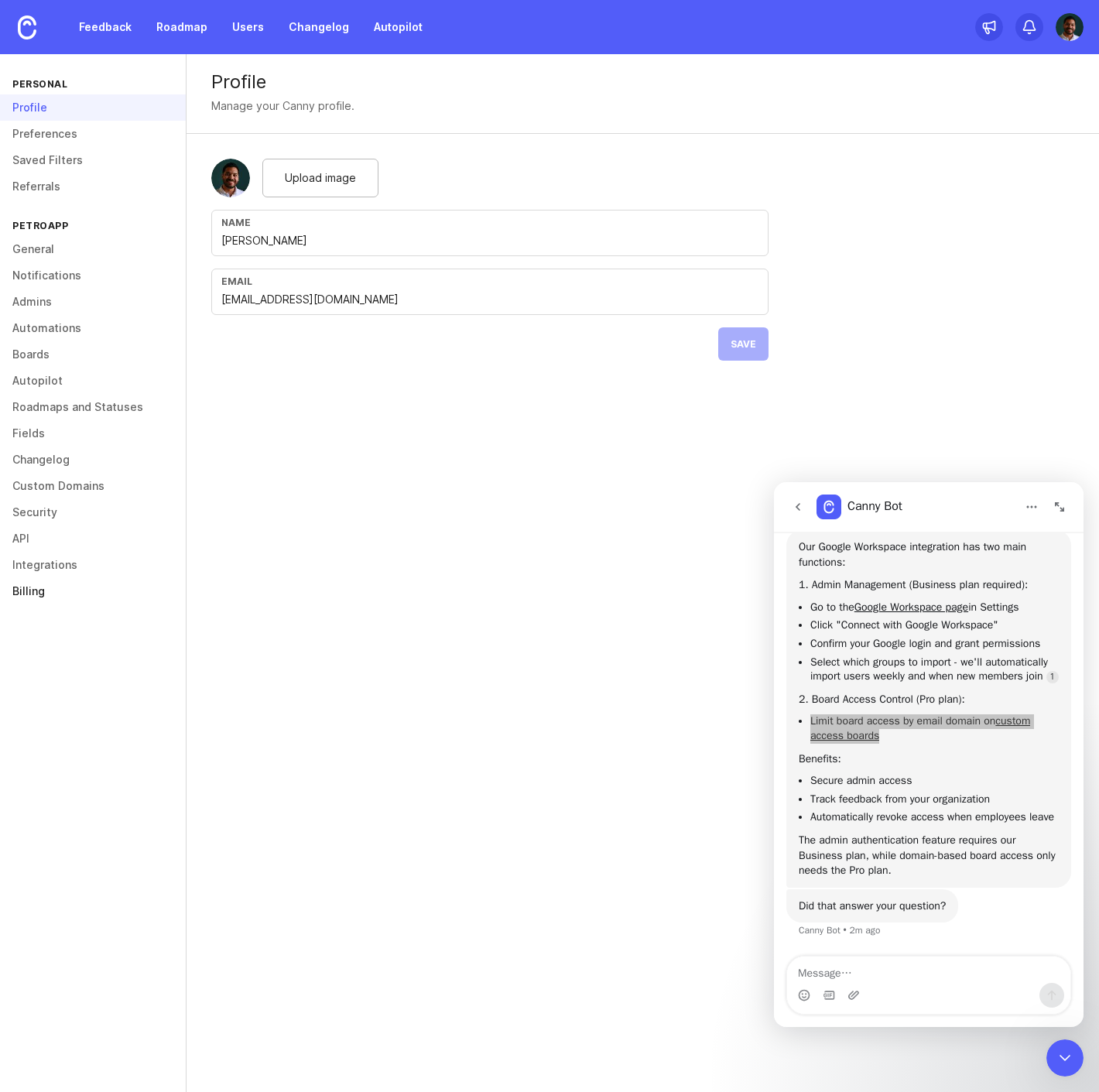 click on "Billing" at bounding box center (93, 591) 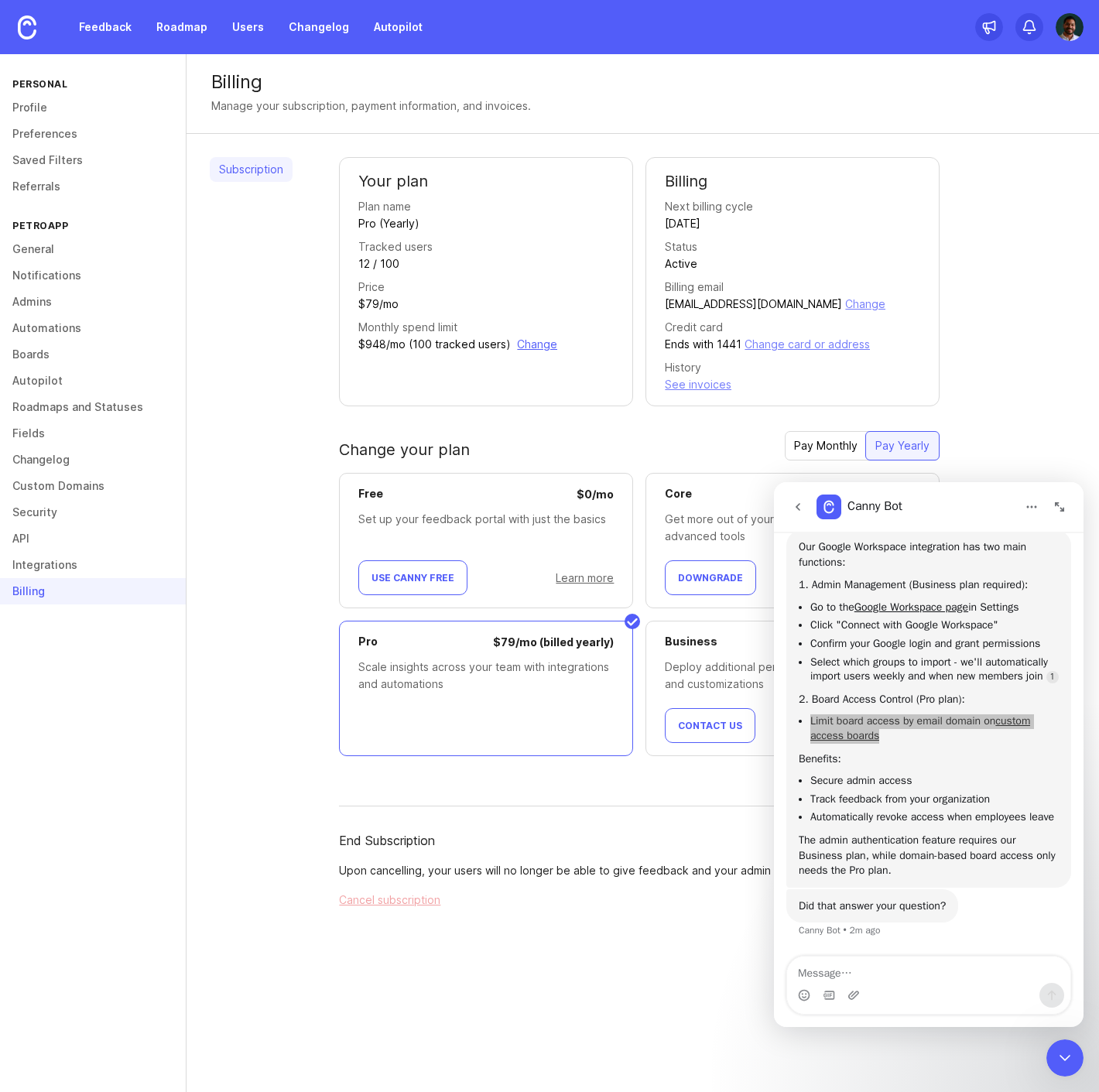 scroll, scrollTop: 134, scrollLeft: 0, axis: vertical 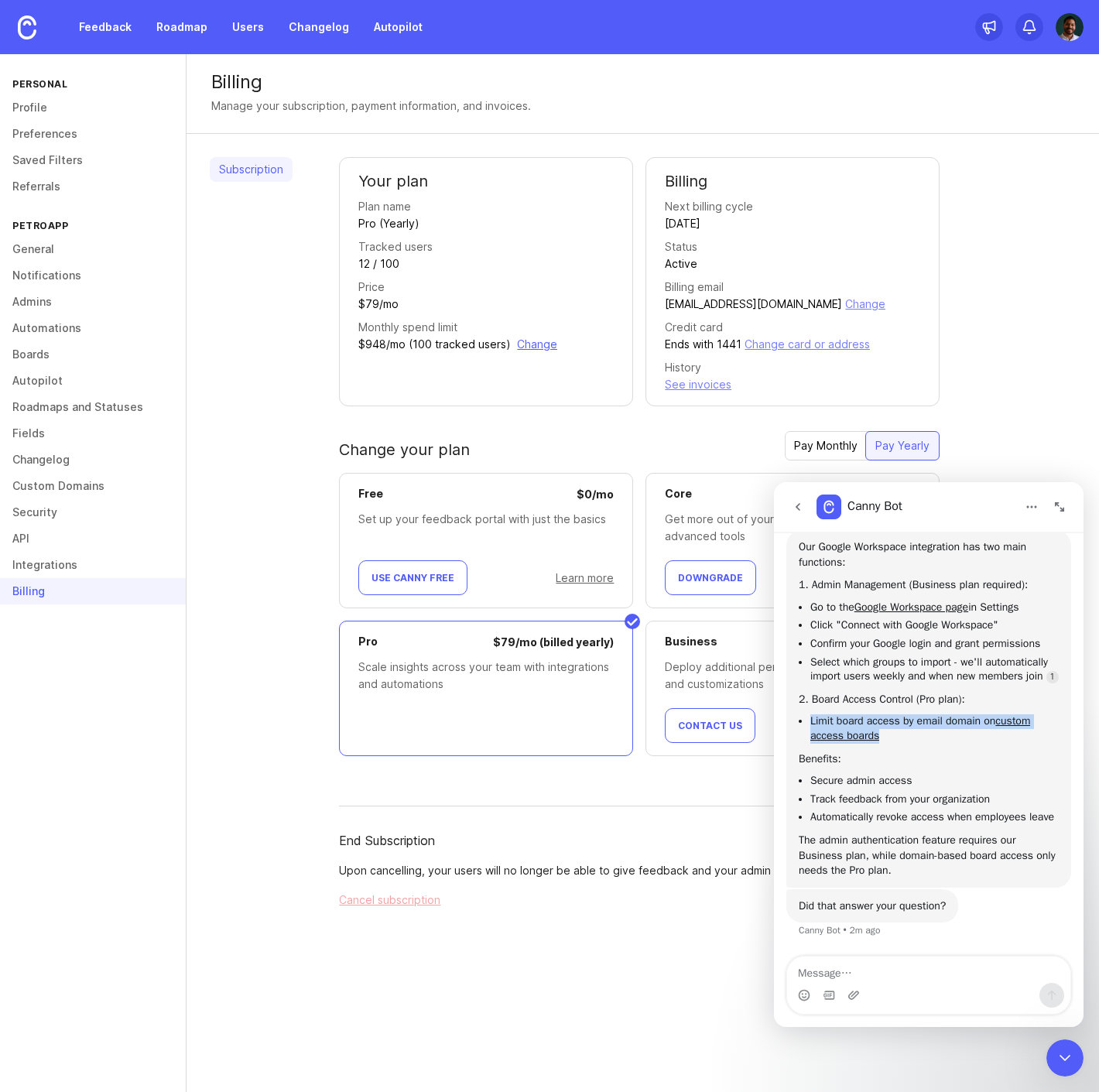 click 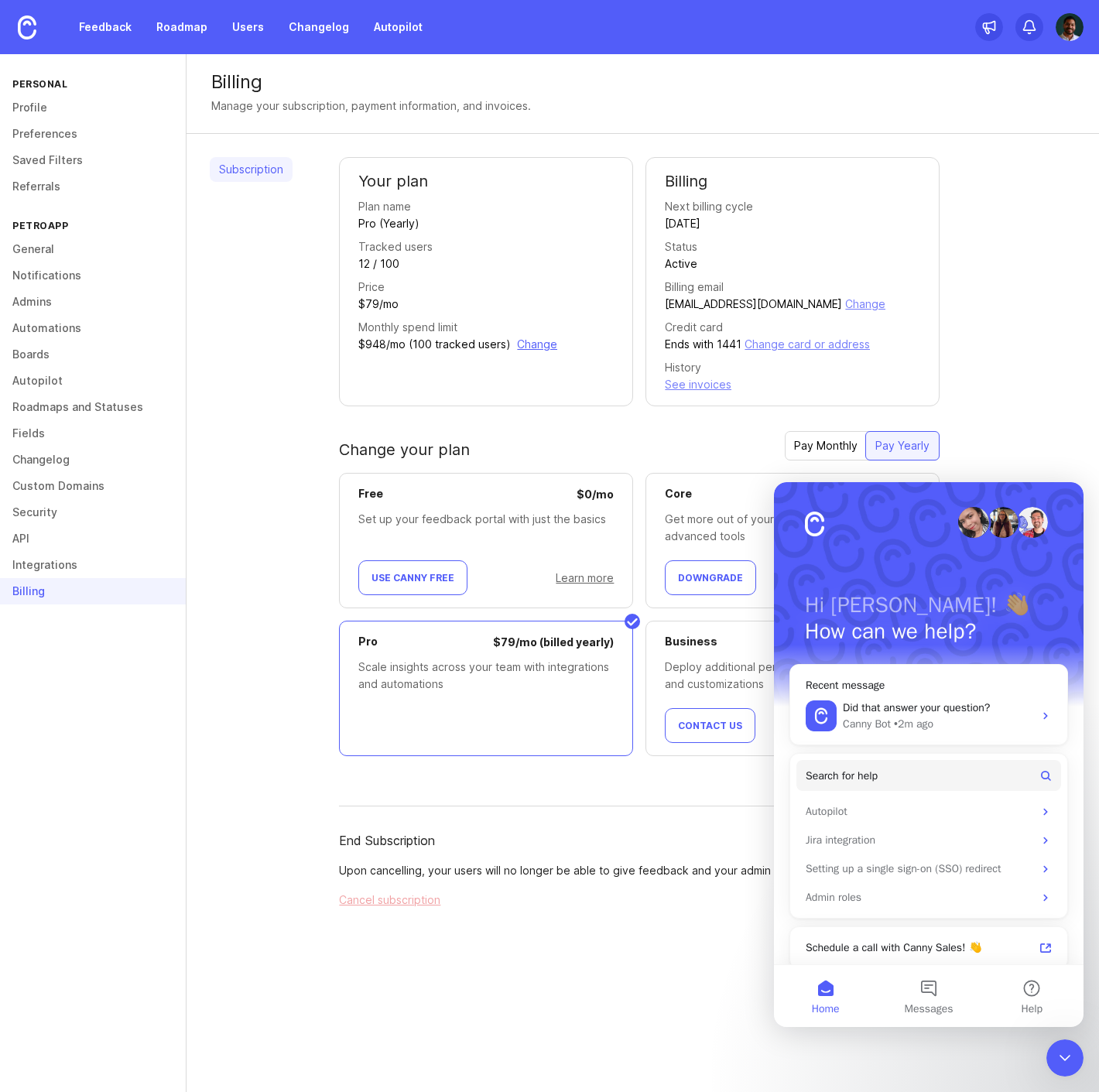 scroll, scrollTop: 0, scrollLeft: 0, axis: both 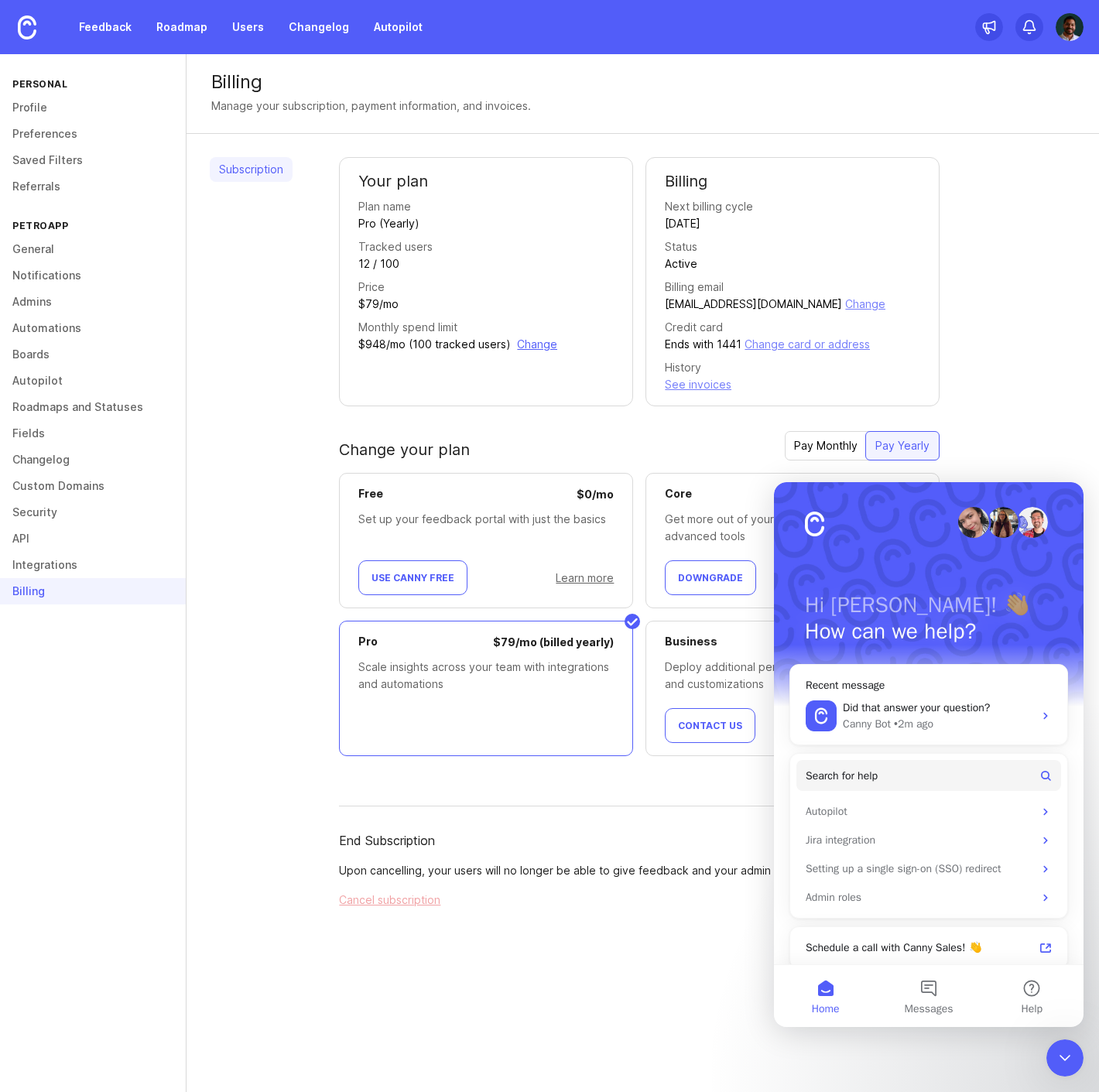 click on "Free $ 0 / mo Set up your feedback portal with just the basics Use Canny Free   Learn more Core $ 19 / mo (billed yearly) Get more out of your feedback with advanced tools Downgrade   Learn more Pro $ 79 / mo (billed yearly) Scale insights across your team with integrations and automations Business Custom Deploy additional permissions, compliance, and customizations Contact Us   Learn more" at bounding box center (639, 614) 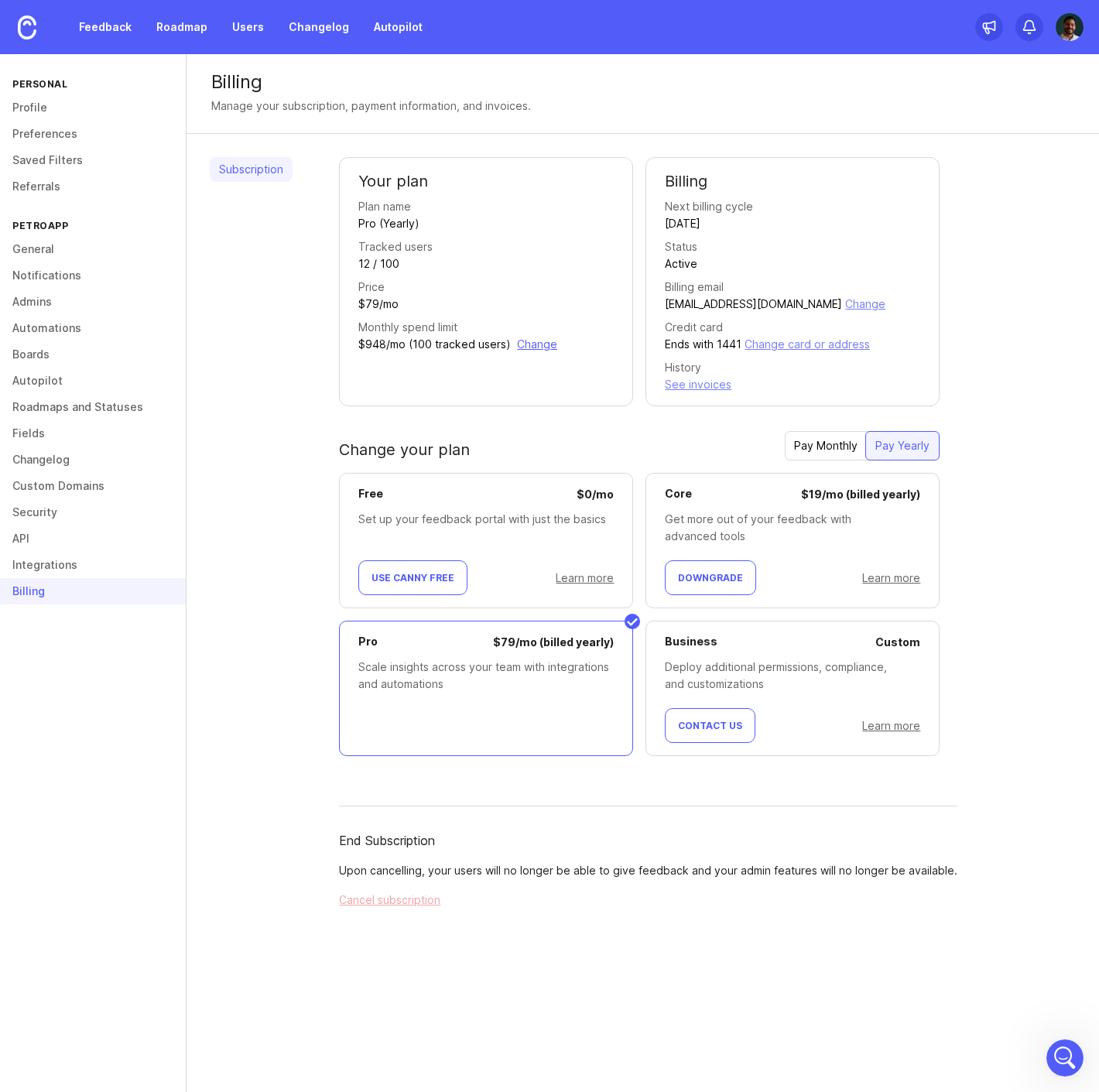 scroll, scrollTop: 0, scrollLeft: 0, axis: both 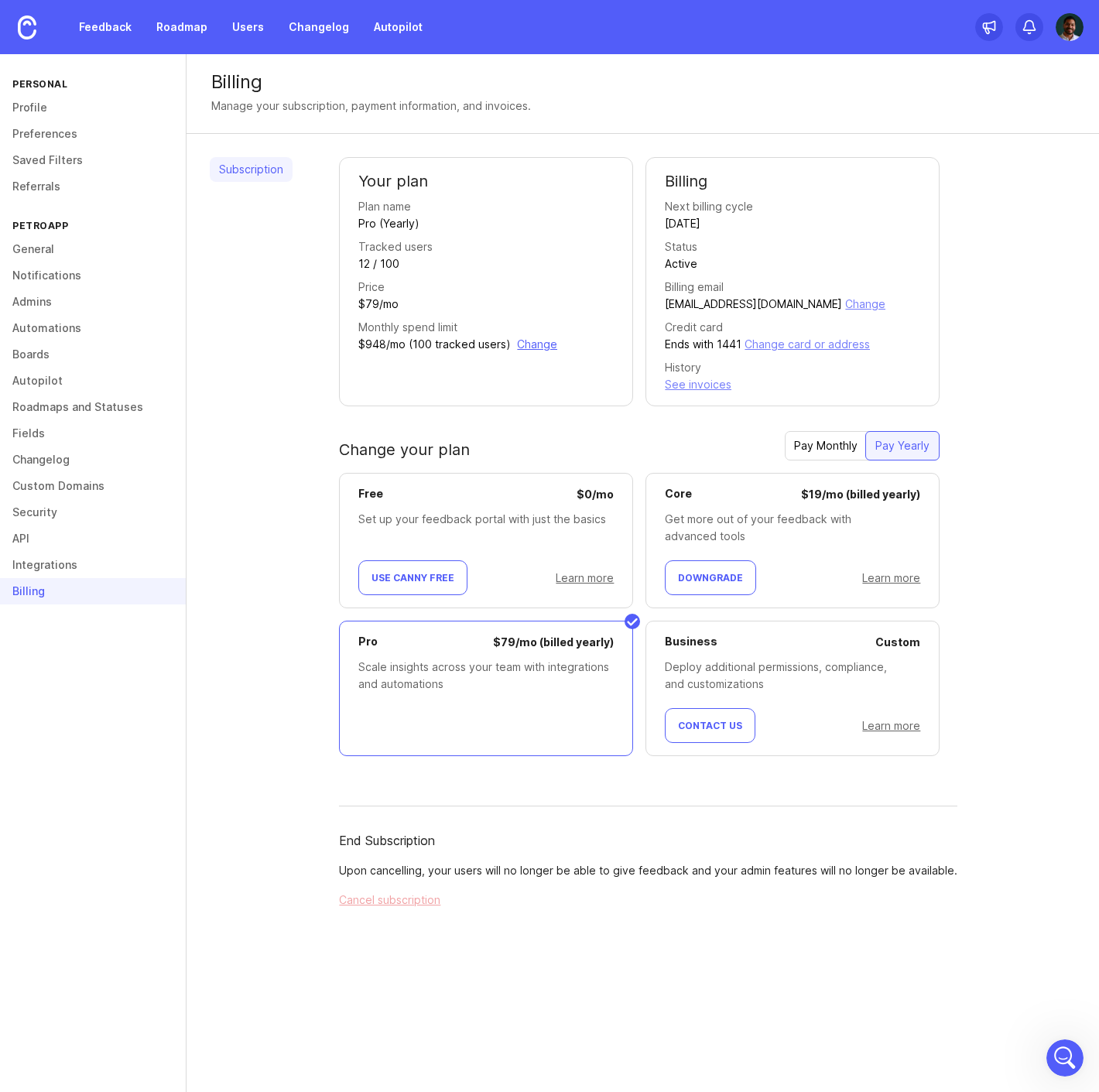 click on "Contact Us" at bounding box center (710, 725) 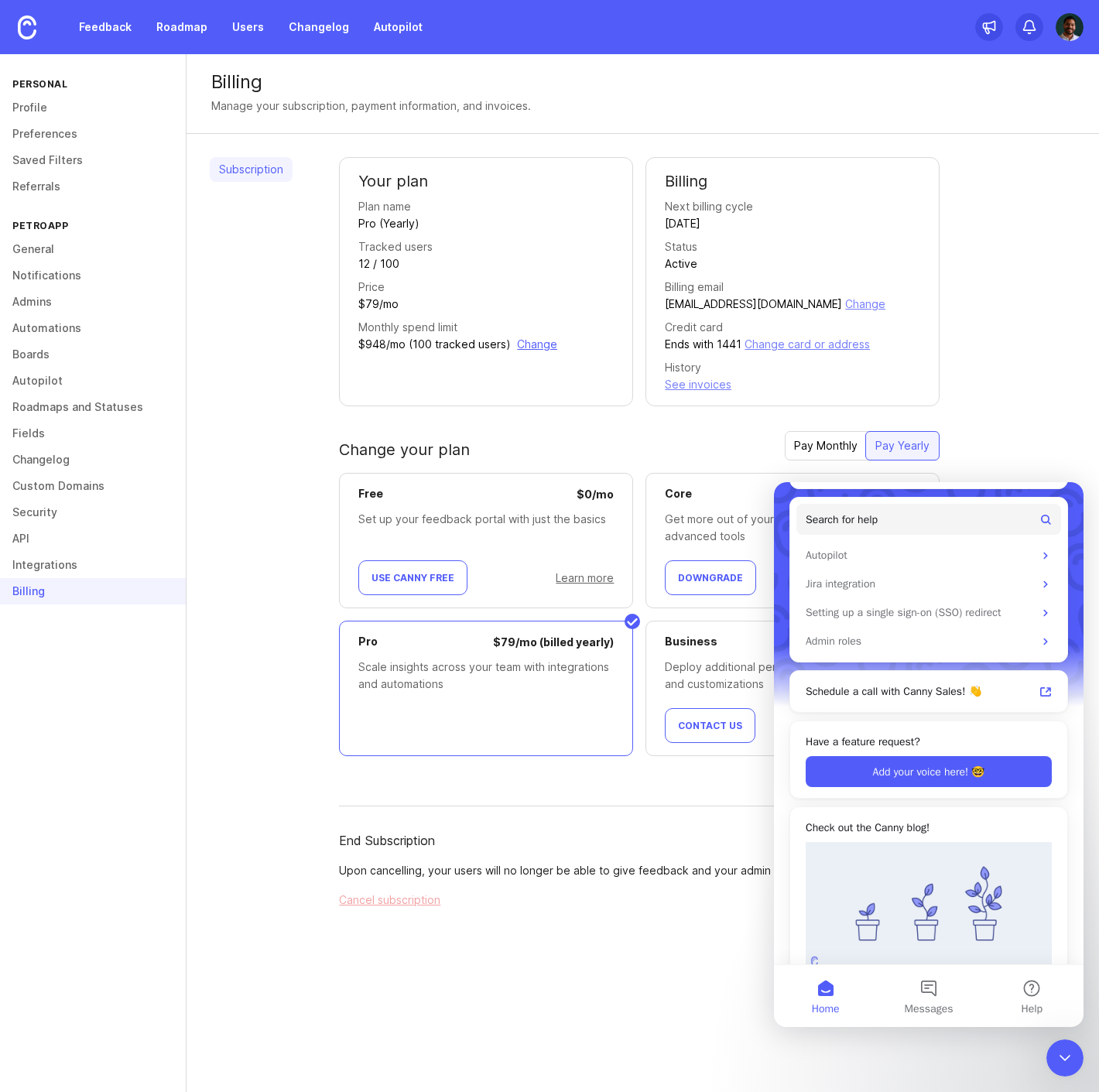 scroll, scrollTop: 258, scrollLeft: 0, axis: vertical 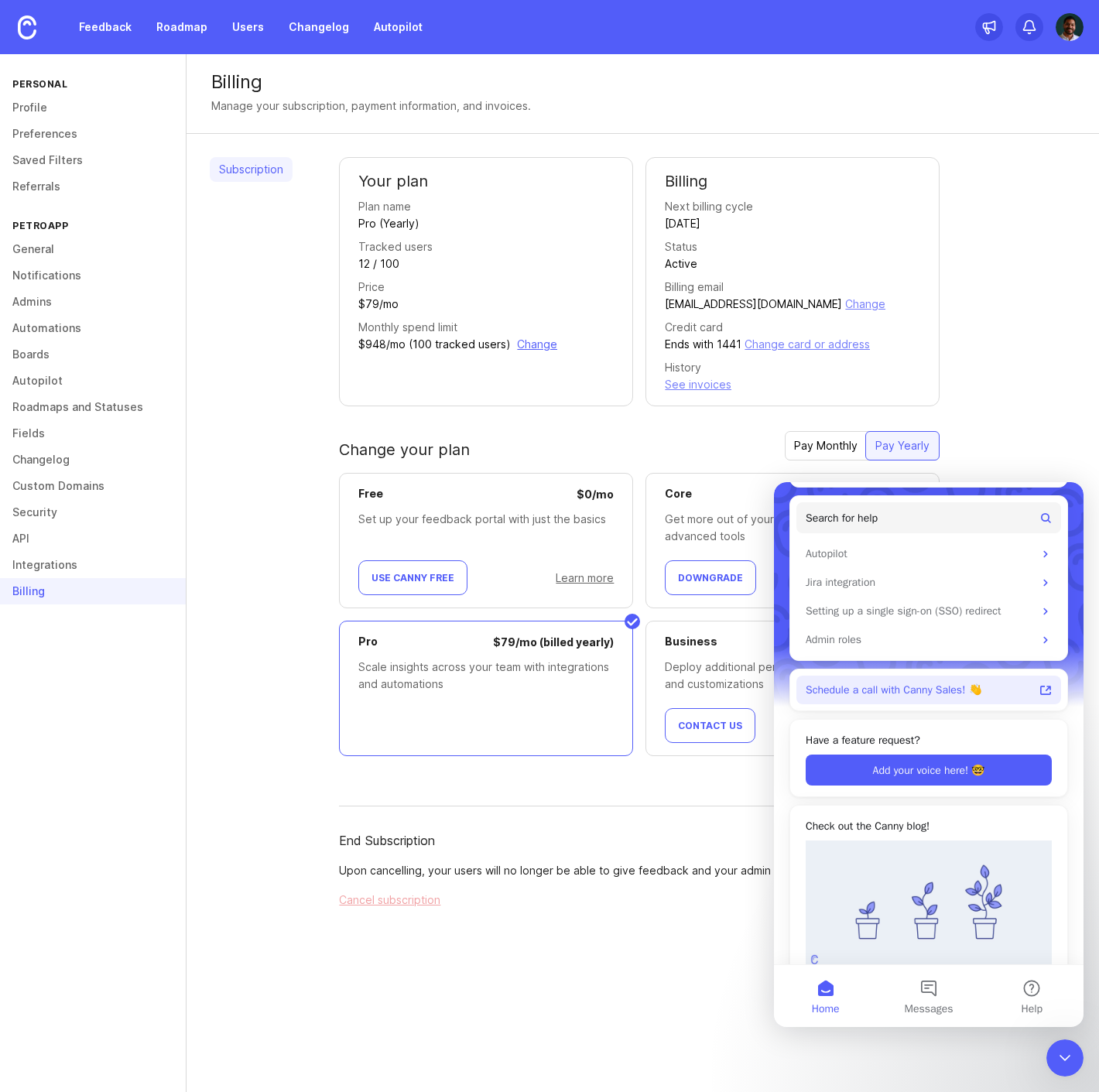 click on "Schedule a call with Canny Sales! 👋" at bounding box center (919, 690) 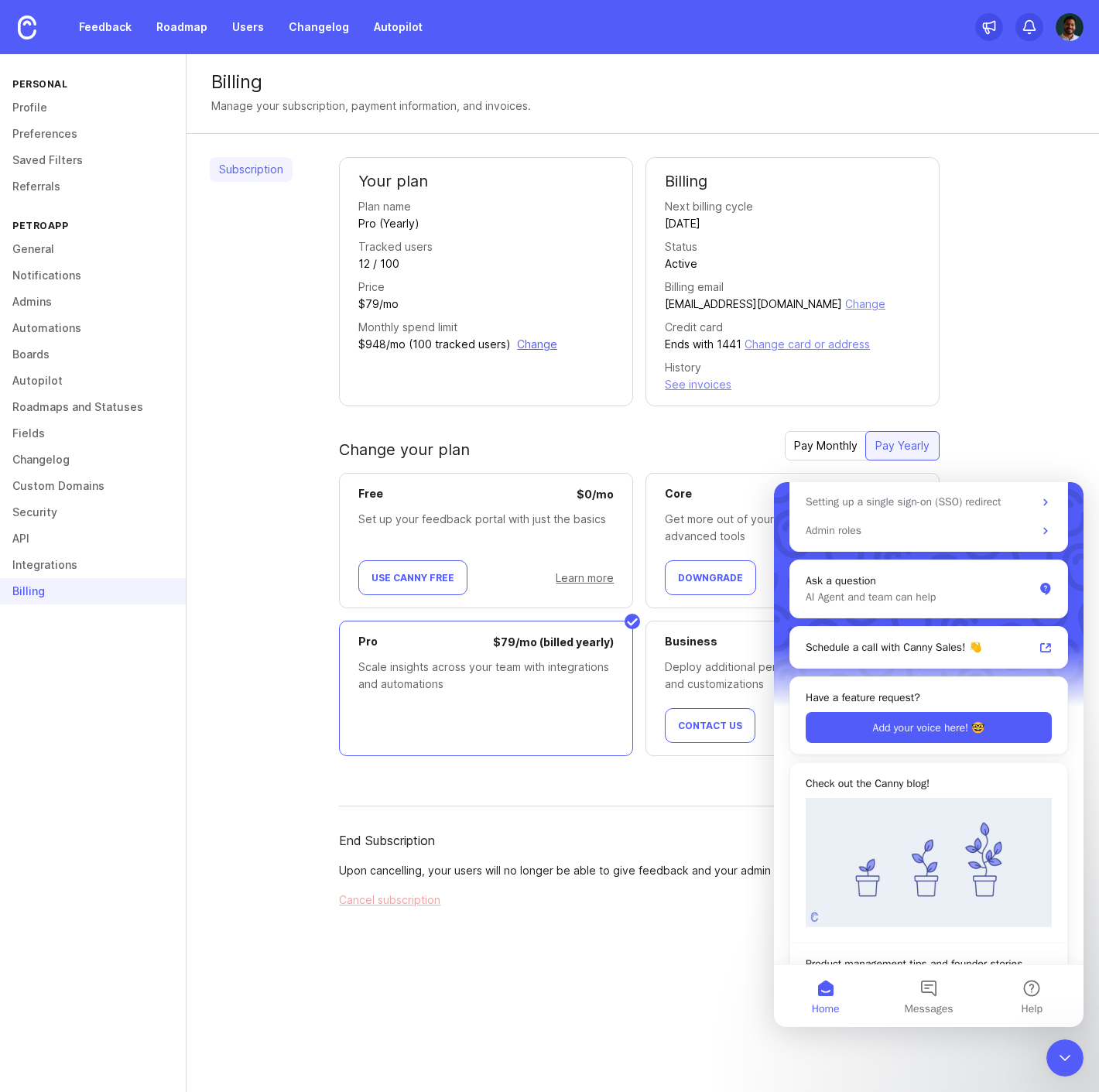 scroll, scrollTop: 389, scrollLeft: 0, axis: vertical 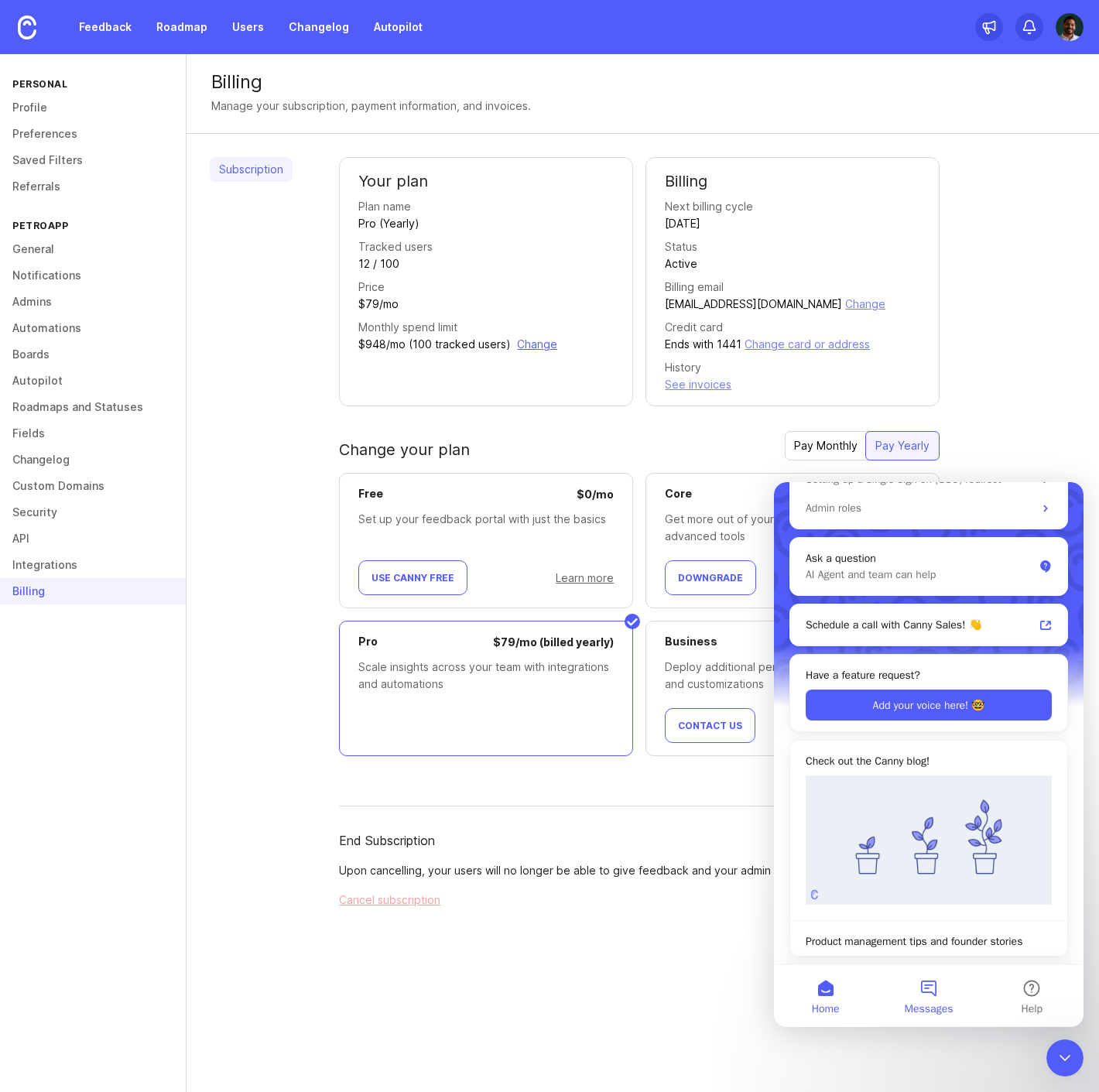 click on "Messages" at bounding box center [928, 996] 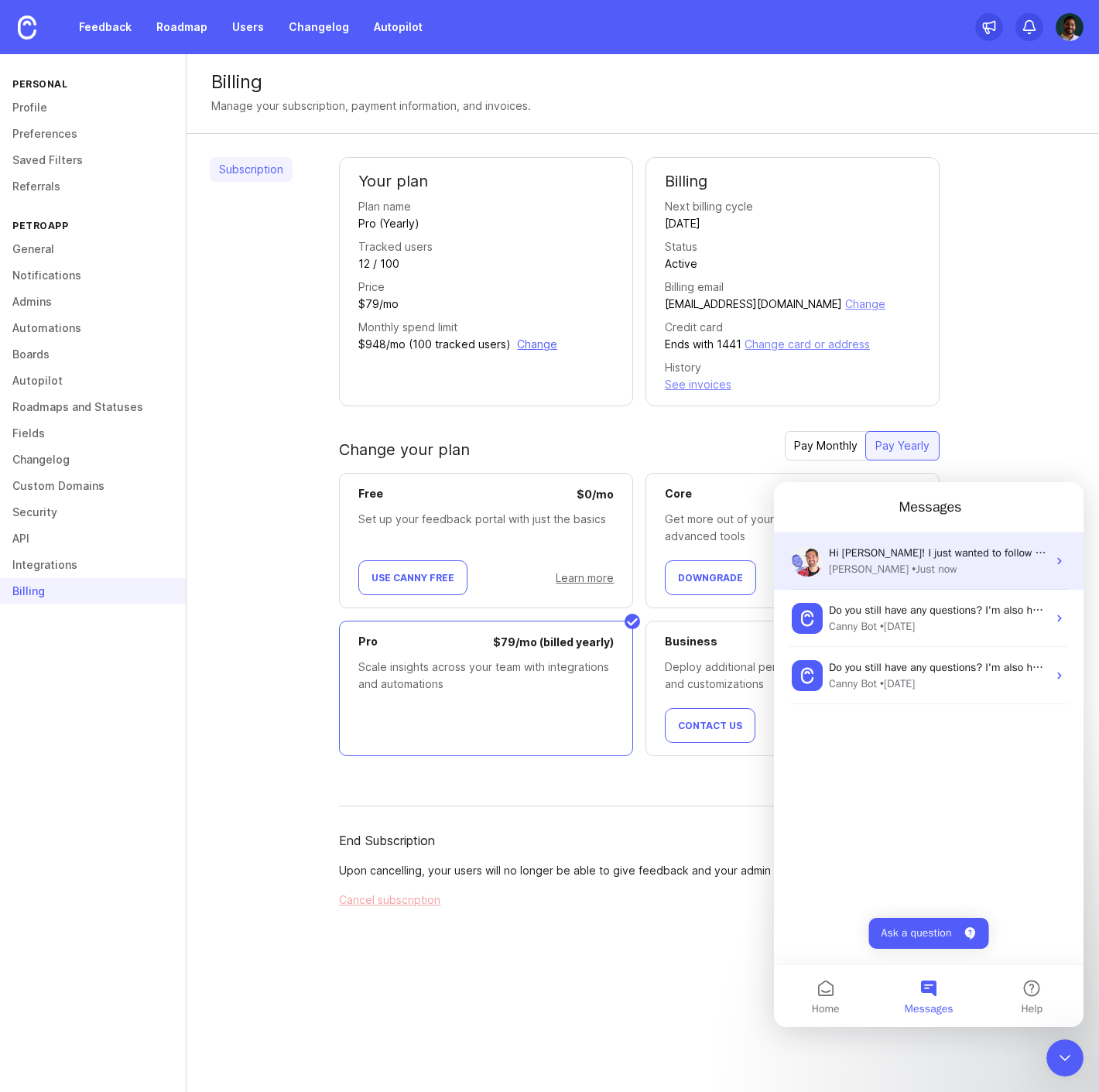 click on "•  Just now" at bounding box center (934, 569) 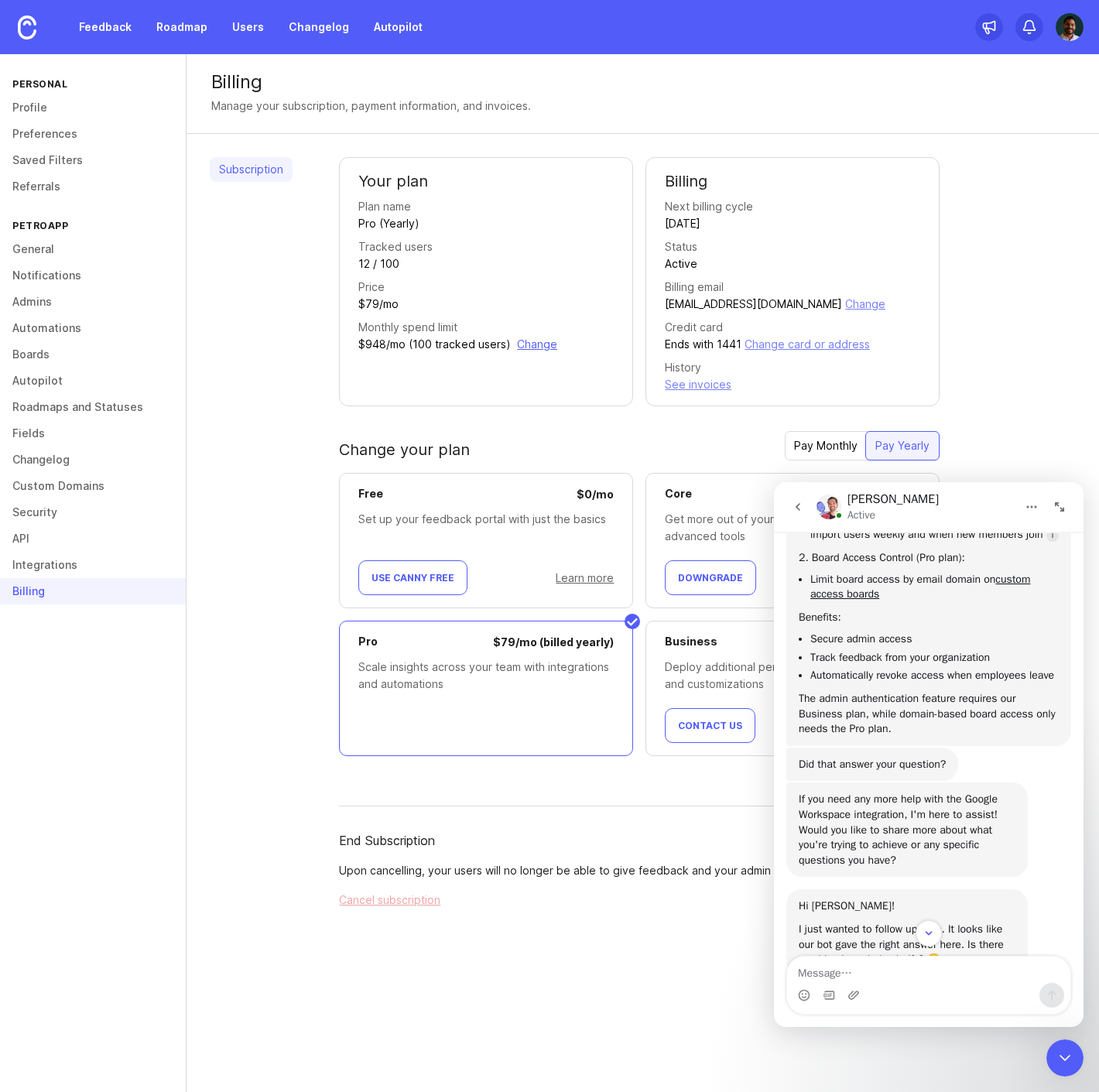 scroll, scrollTop: 416, scrollLeft: 0, axis: vertical 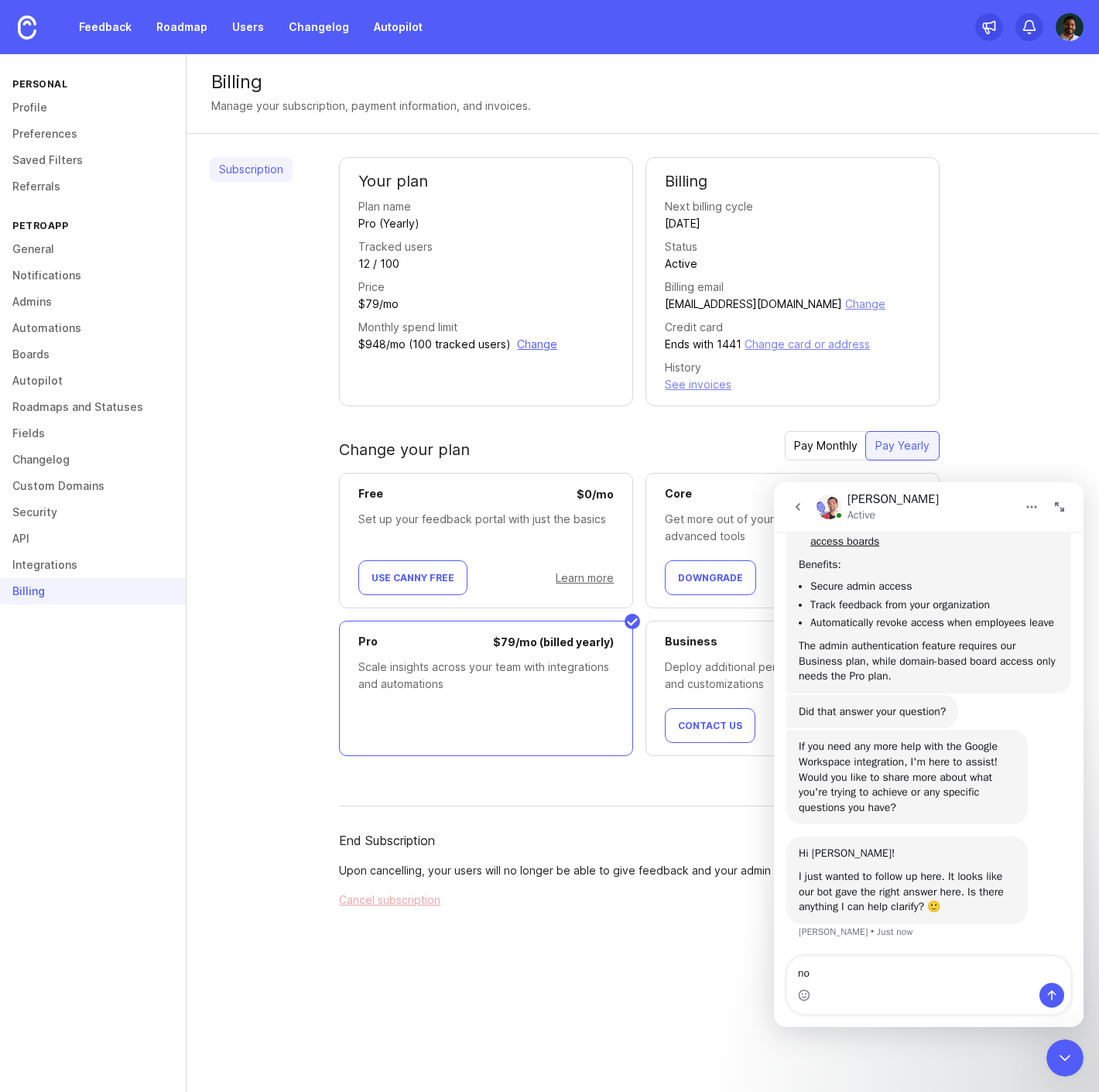 type on "n" 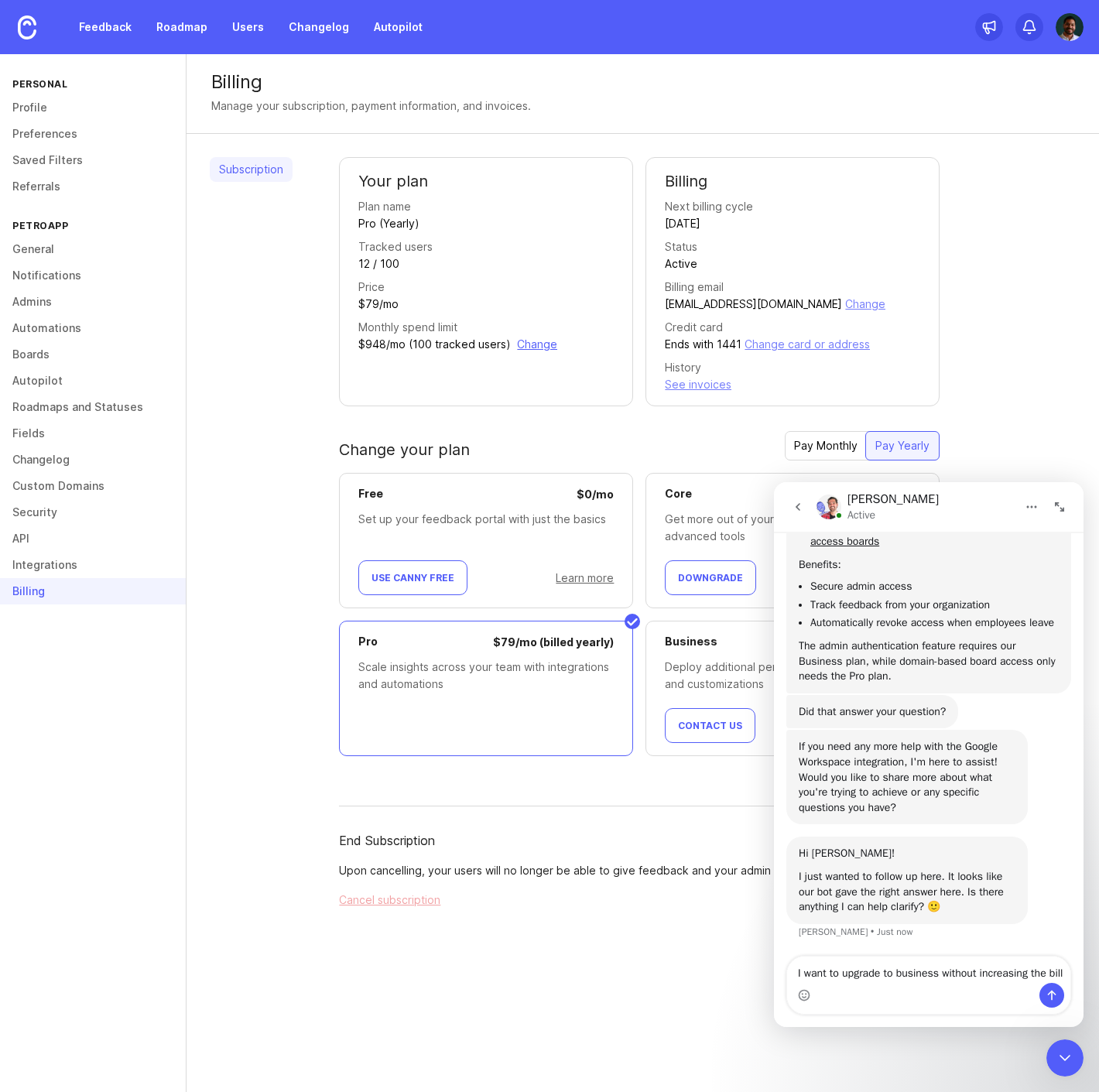 scroll, scrollTop: 432, scrollLeft: 0, axis: vertical 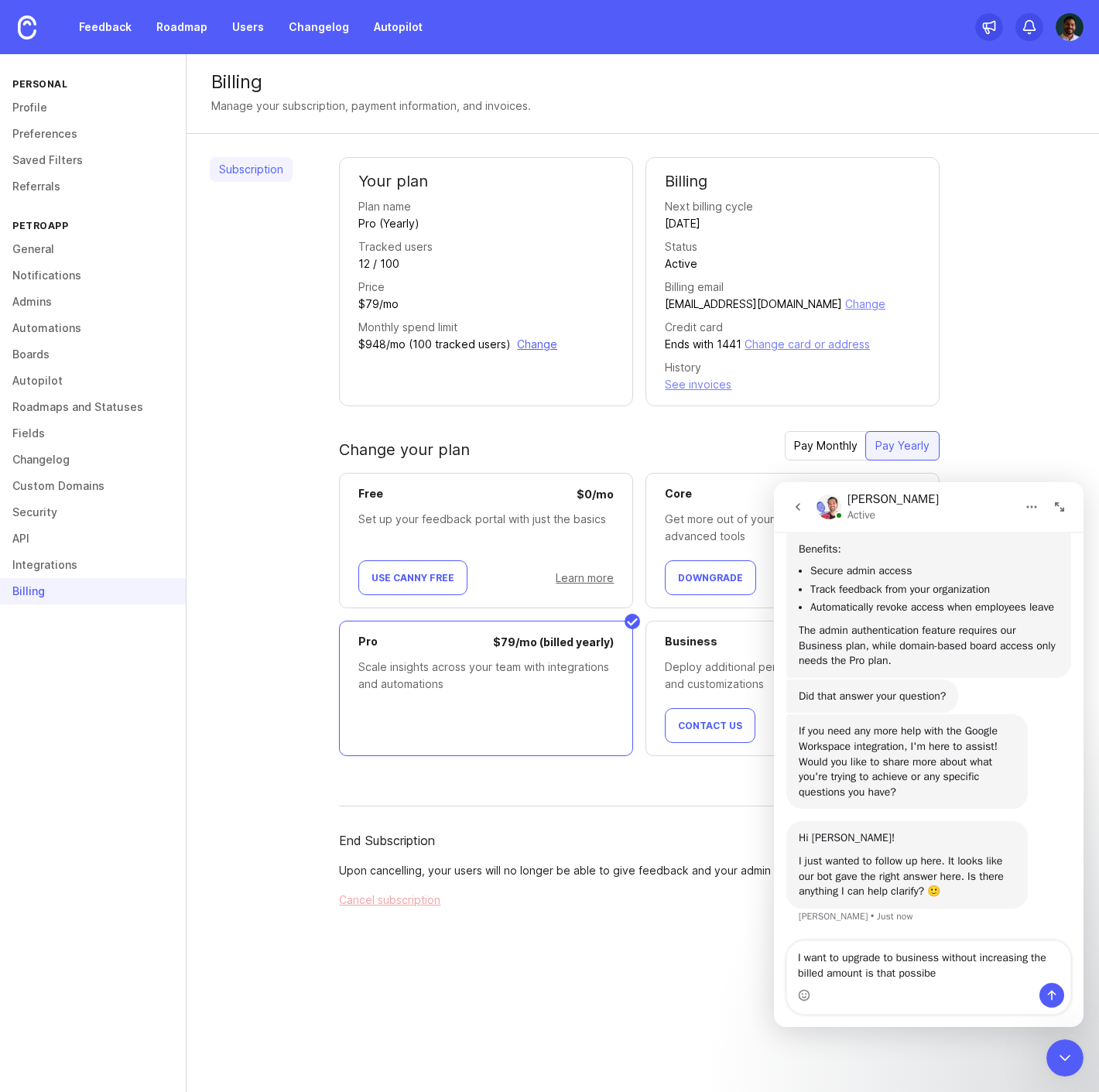 type on "I want to upgrade to business without increasing the billed amount is that possibe?" 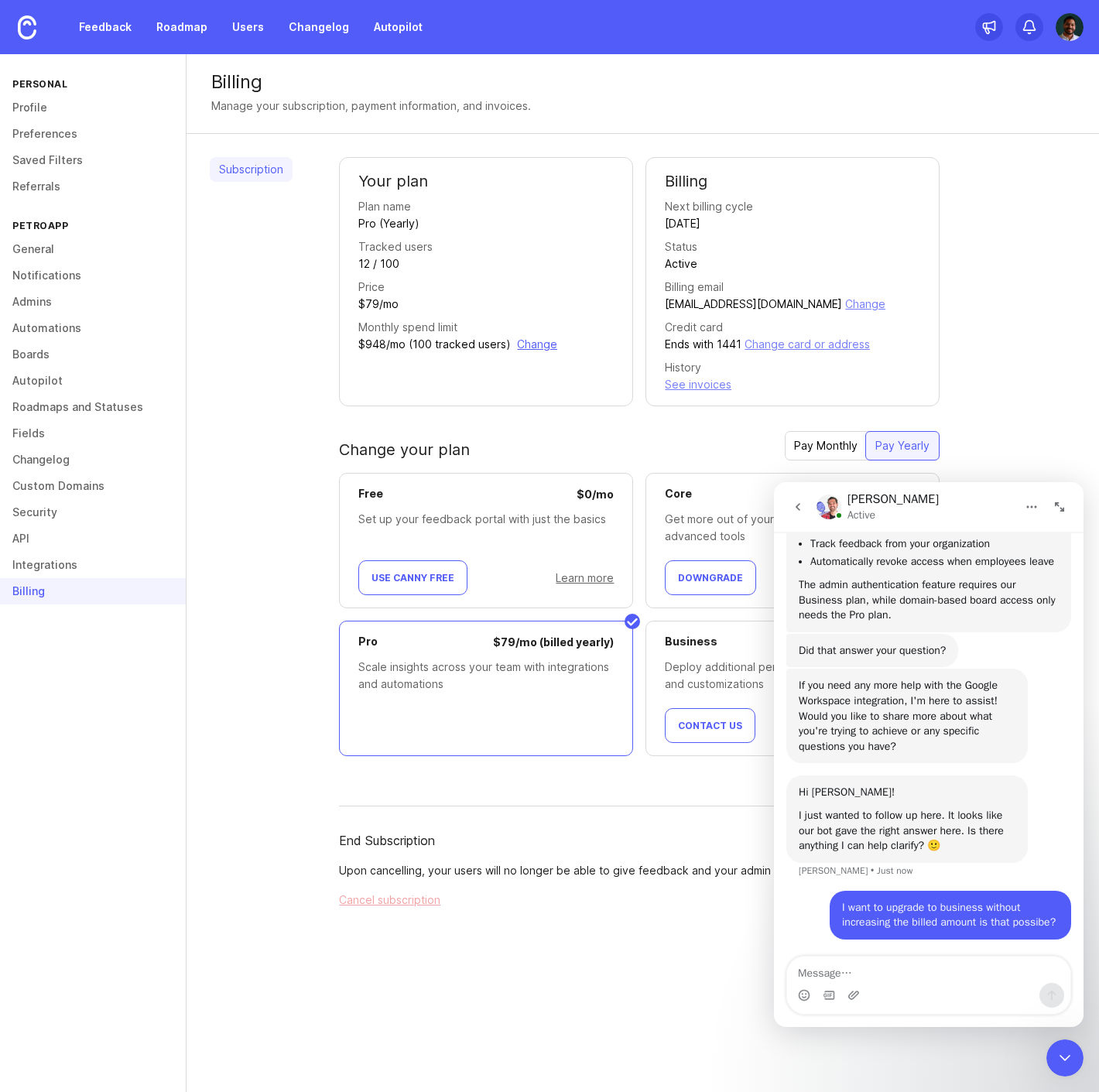 scroll, scrollTop: 477, scrollLeft: 0, axis: vertical 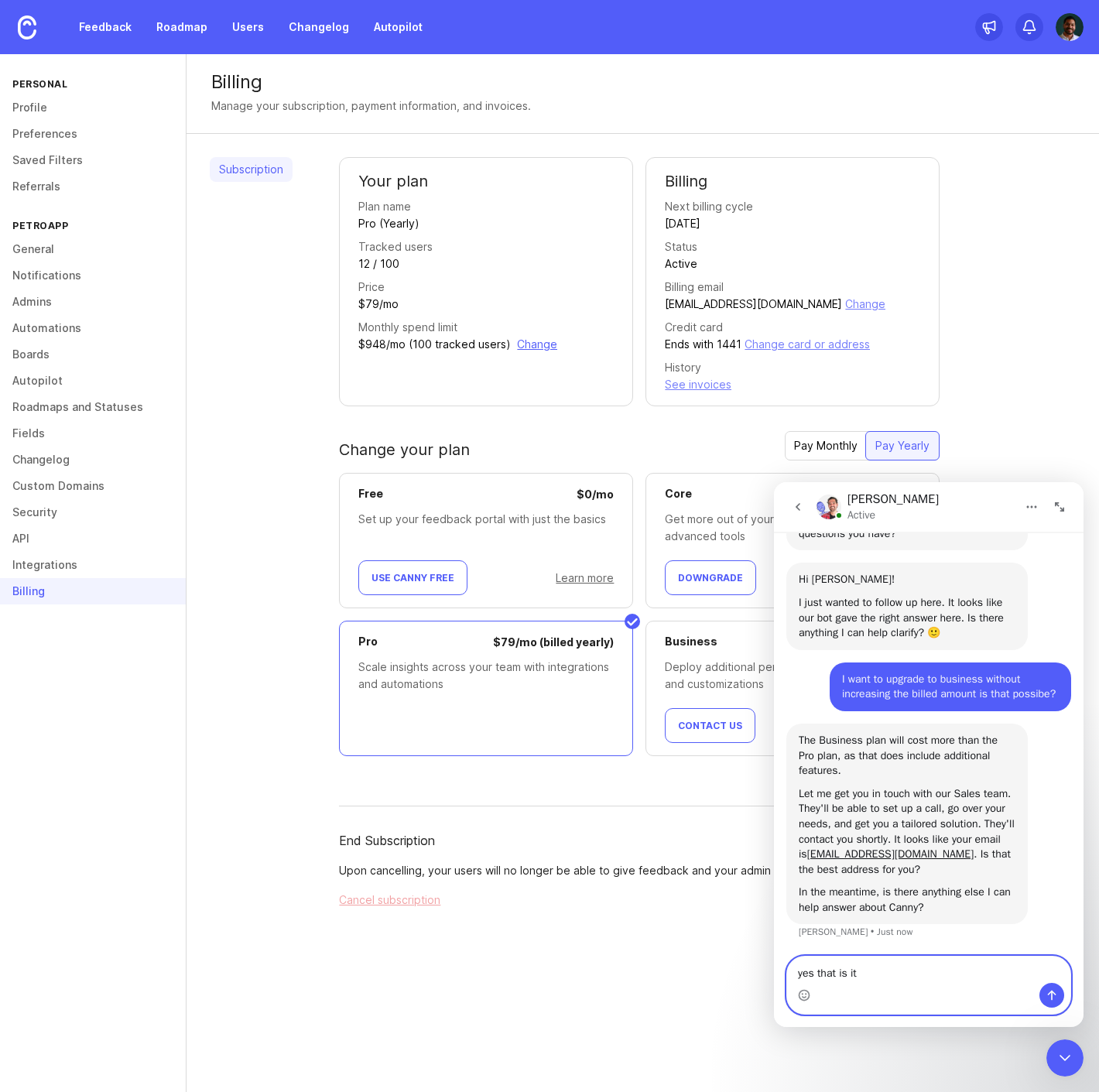 type on "yes that is it" 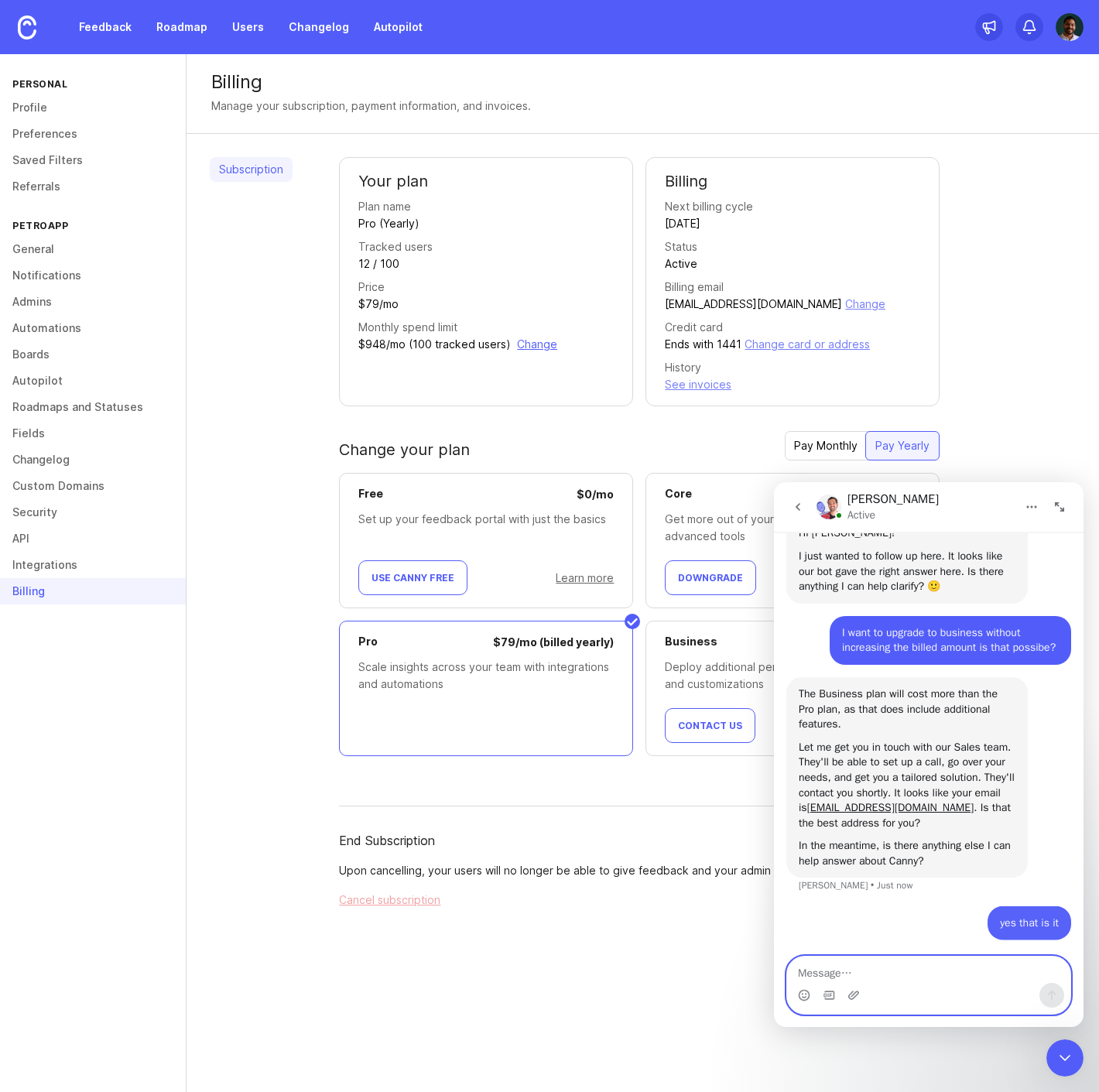scroll, scrollTop: 721, scrollLeft: 0, axis: vertical 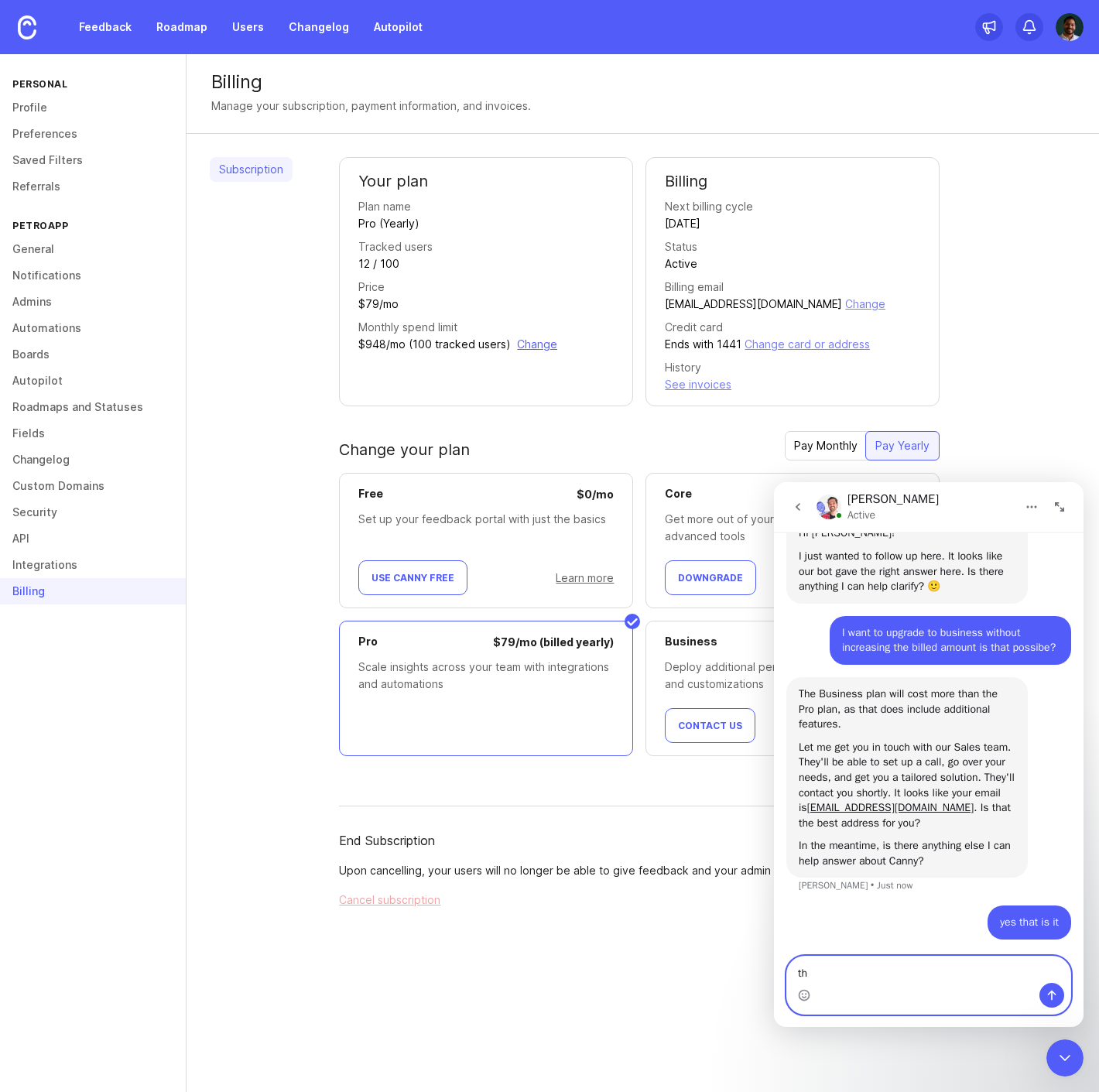 type on "t" 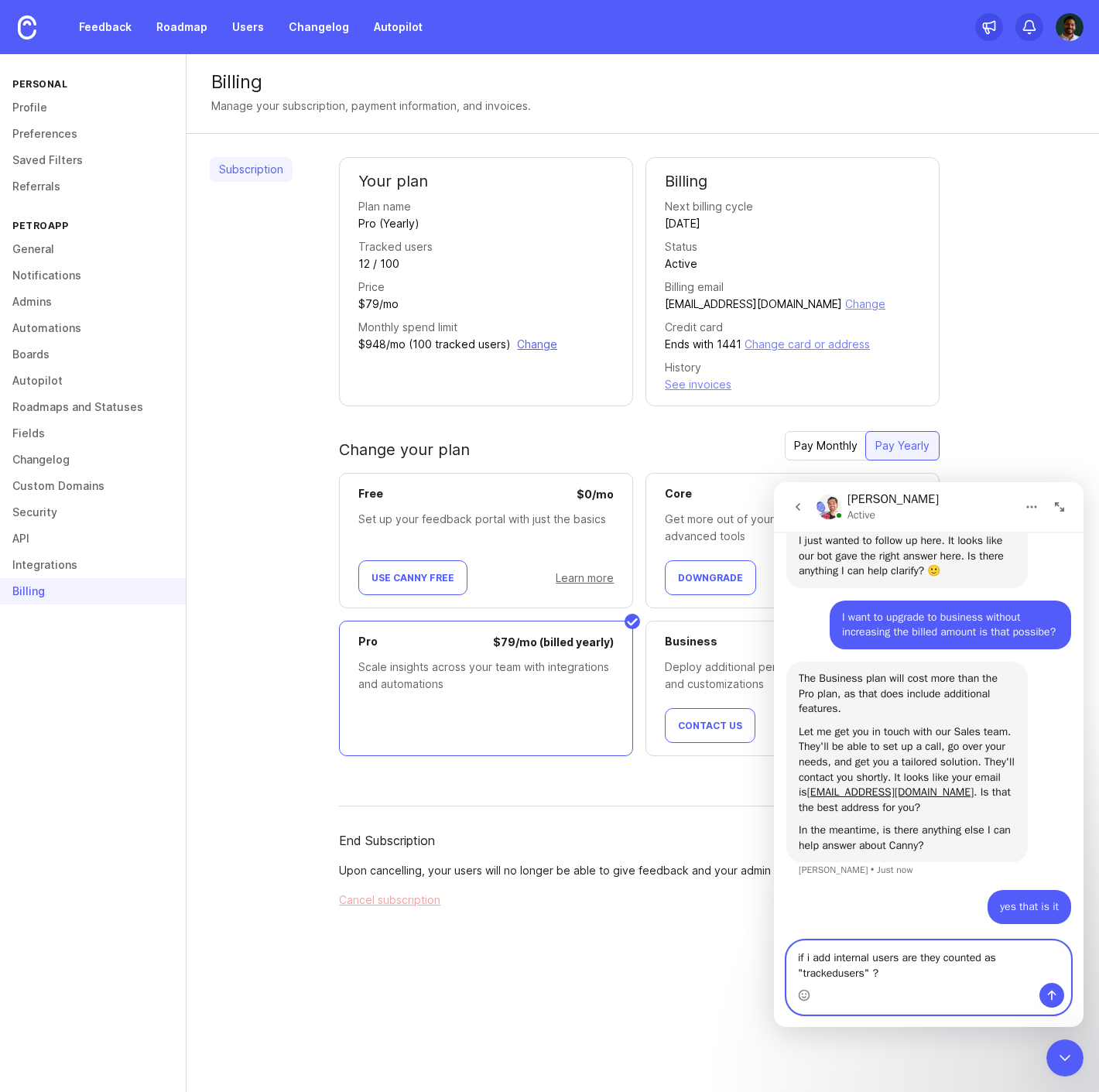 scroll, scrollTop: 738, scrollLeft: 0, axis: vertical 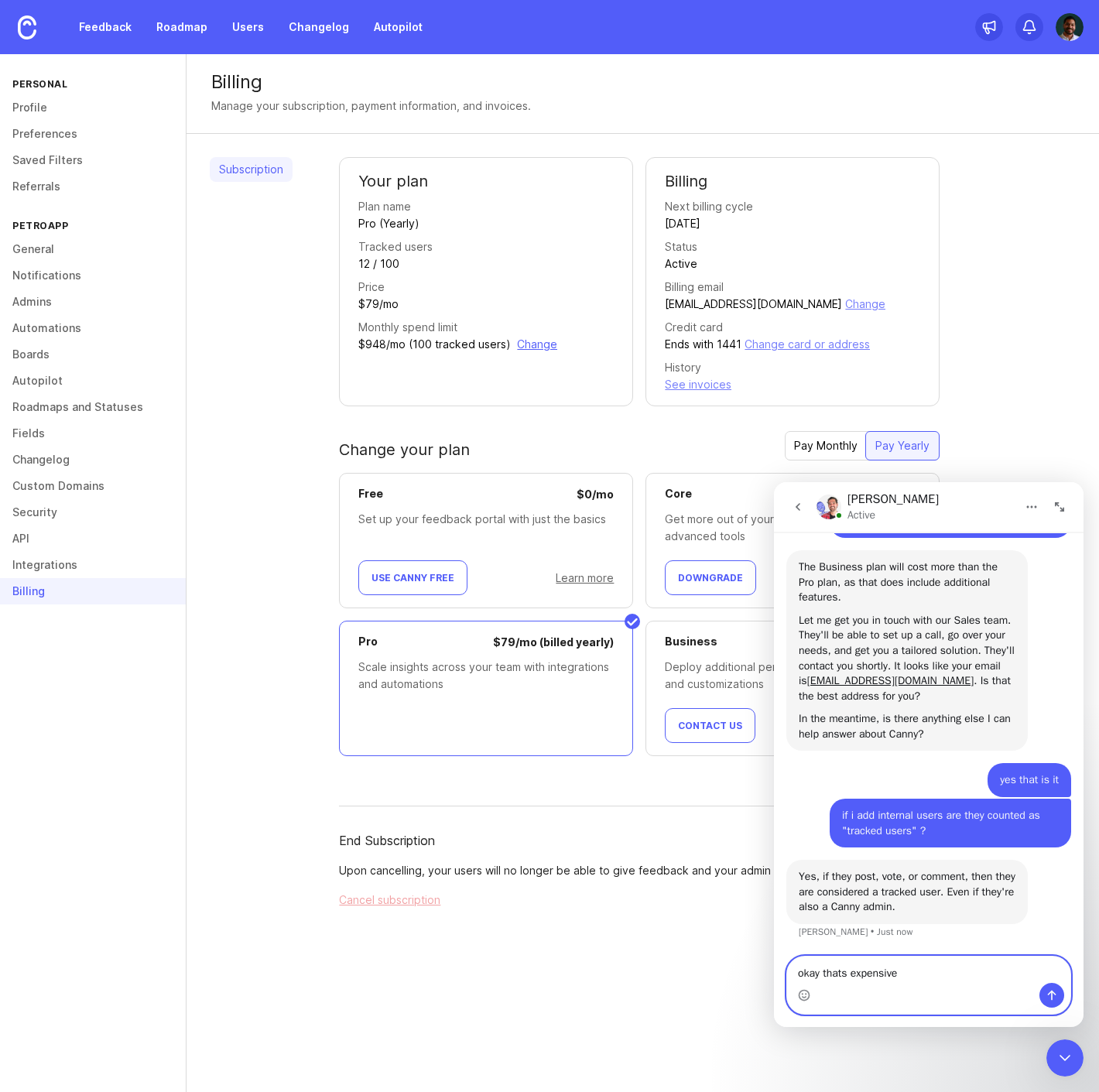 type on "okay thats expensive" 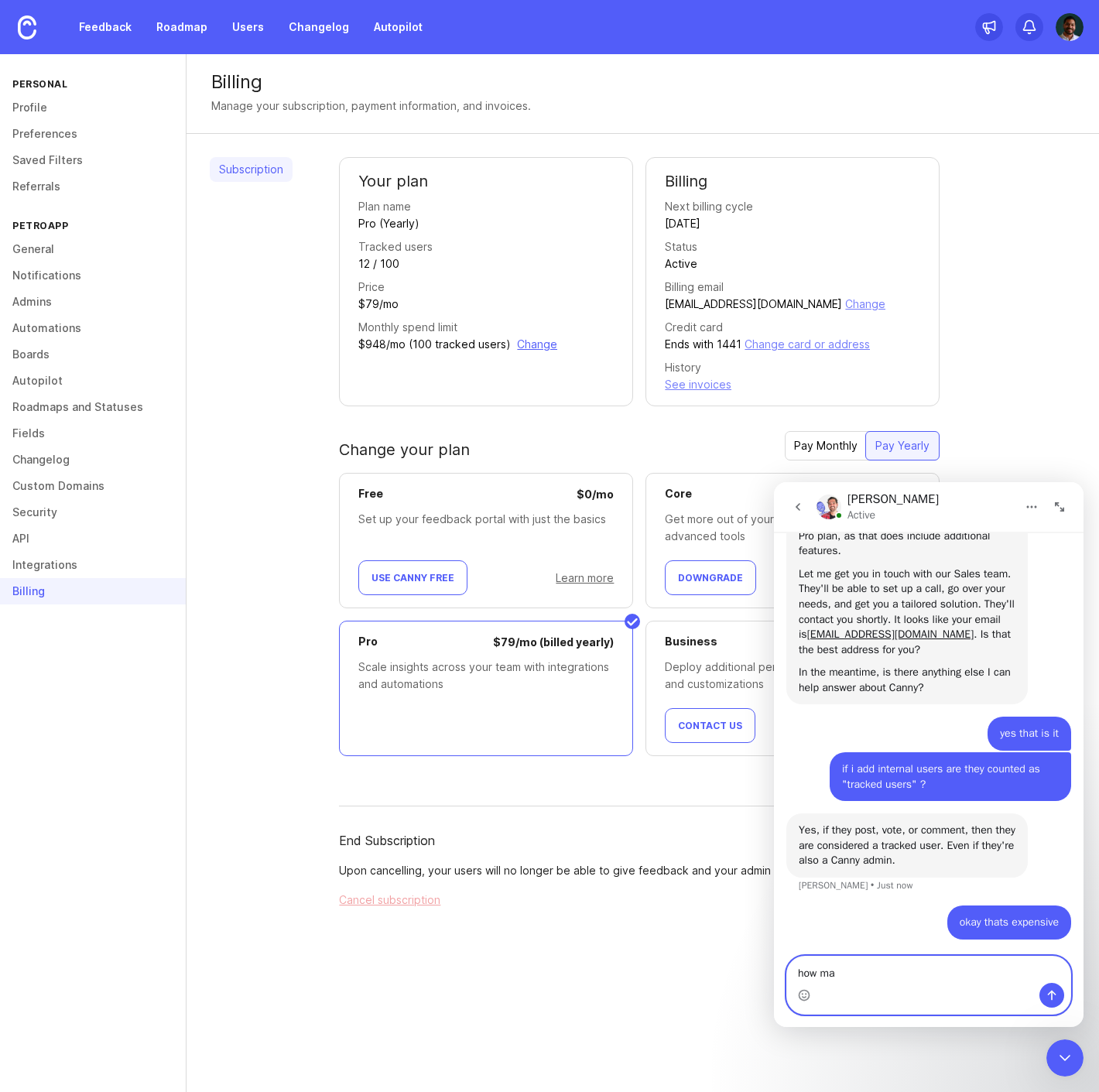 scroll, scrollTop: 894, scrollLeft: 0, axis: vertical 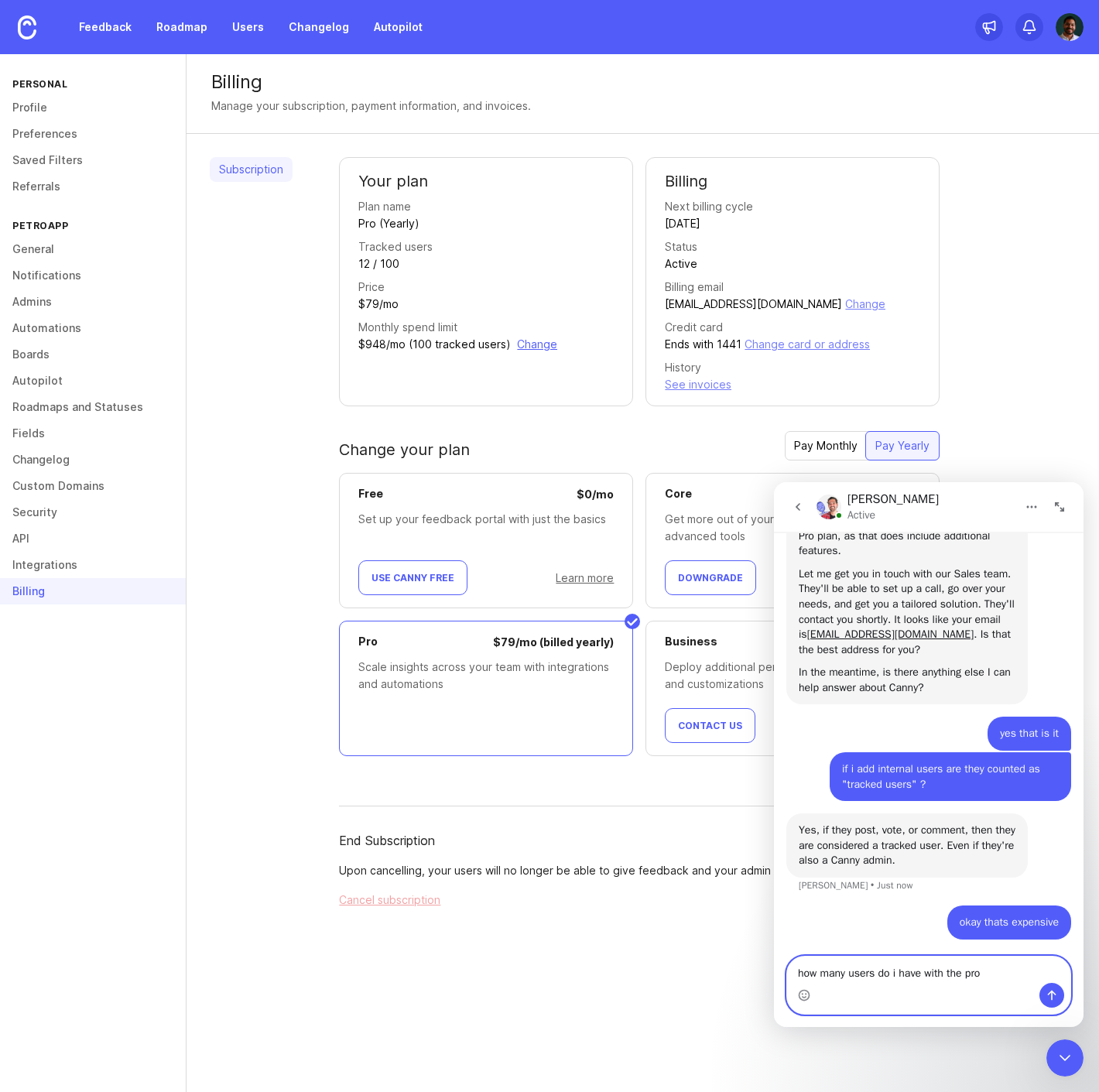 type on "how many users do i have with the pro?" 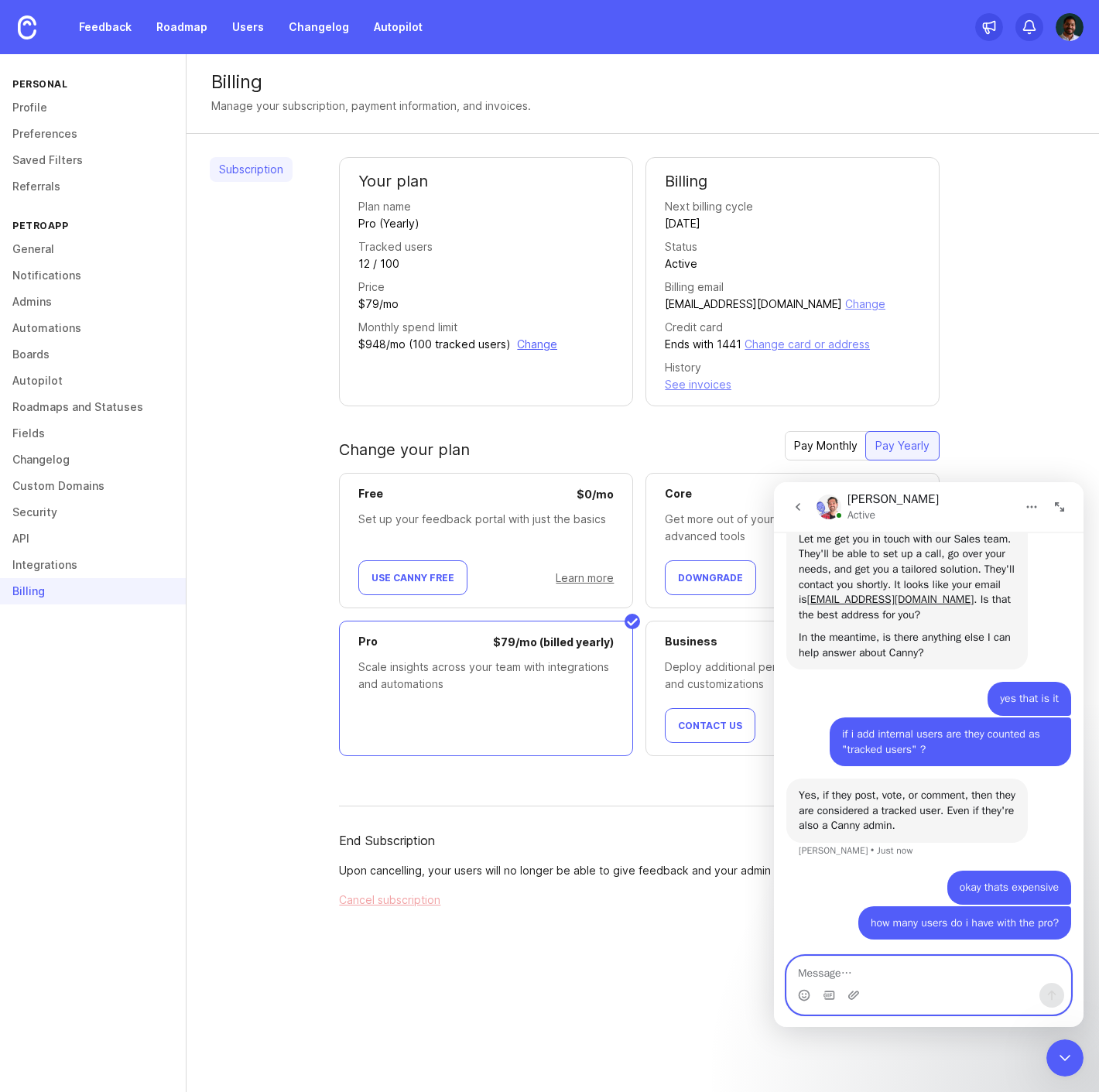 scroll, scrollTop: 929, scrollLeft: 0, axis: vertical 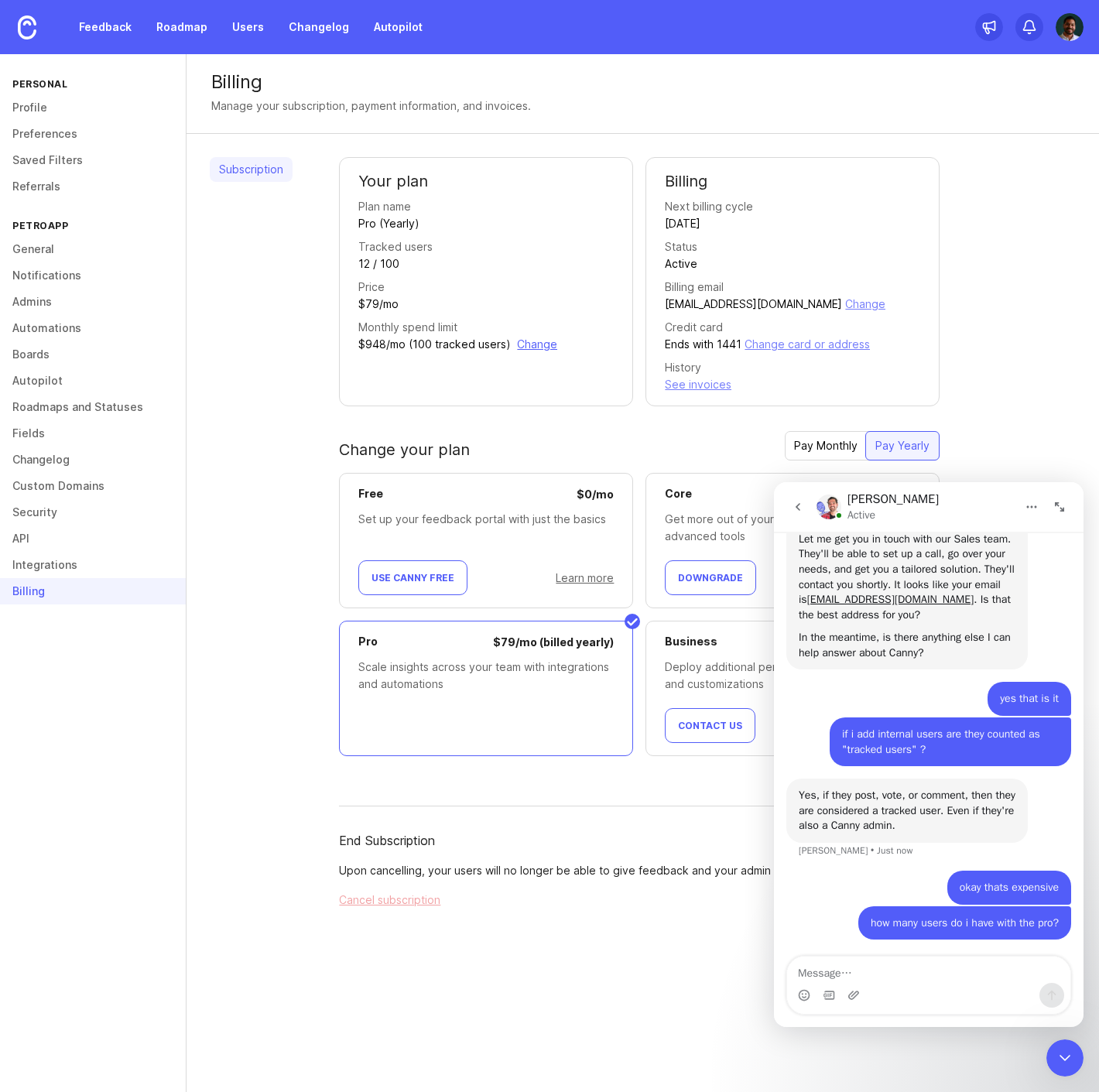 click on "Scale insights across your team with integrations and automations" at bounding box center [486, 676] 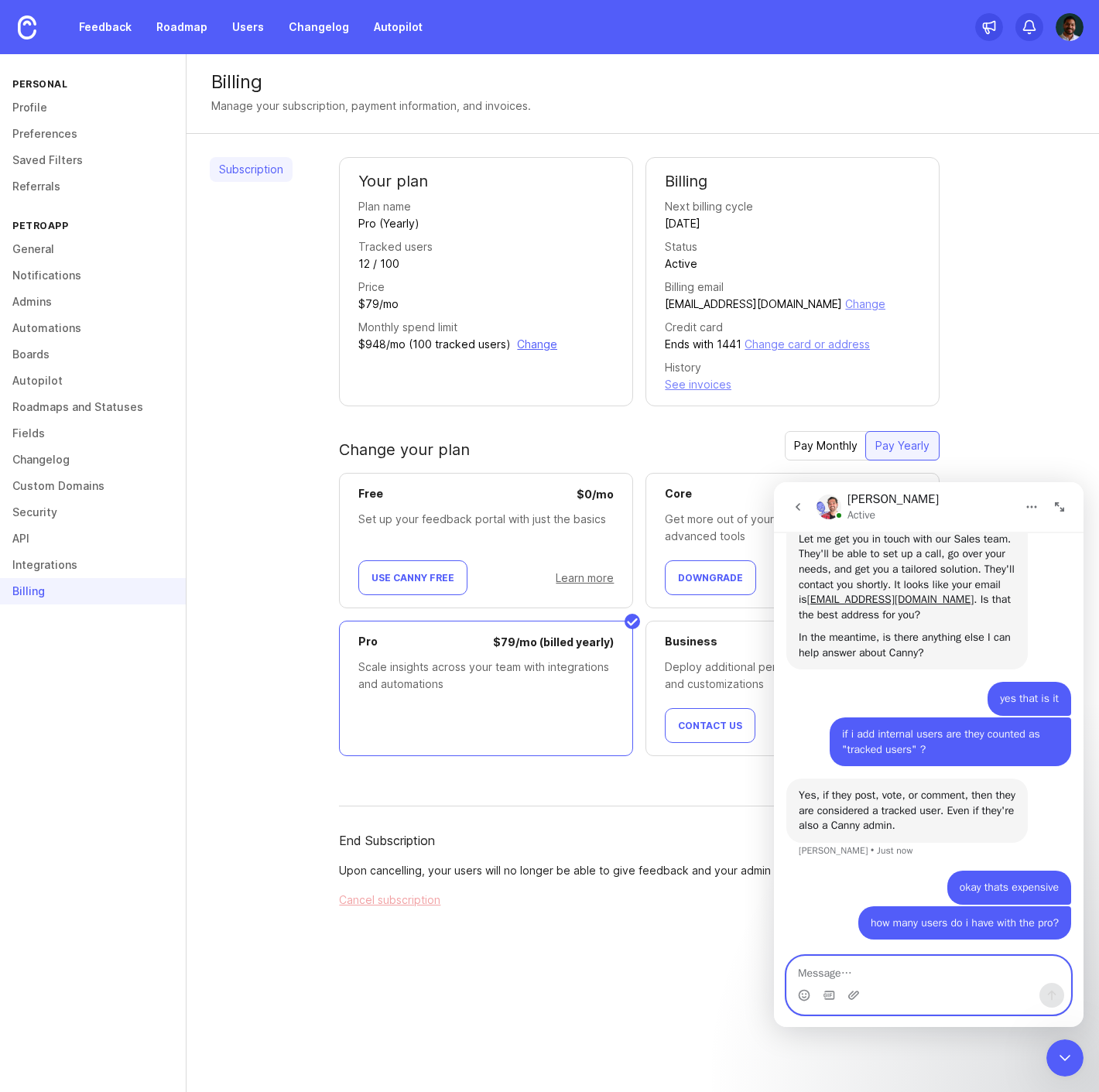 click at bounding box center [929, 970] 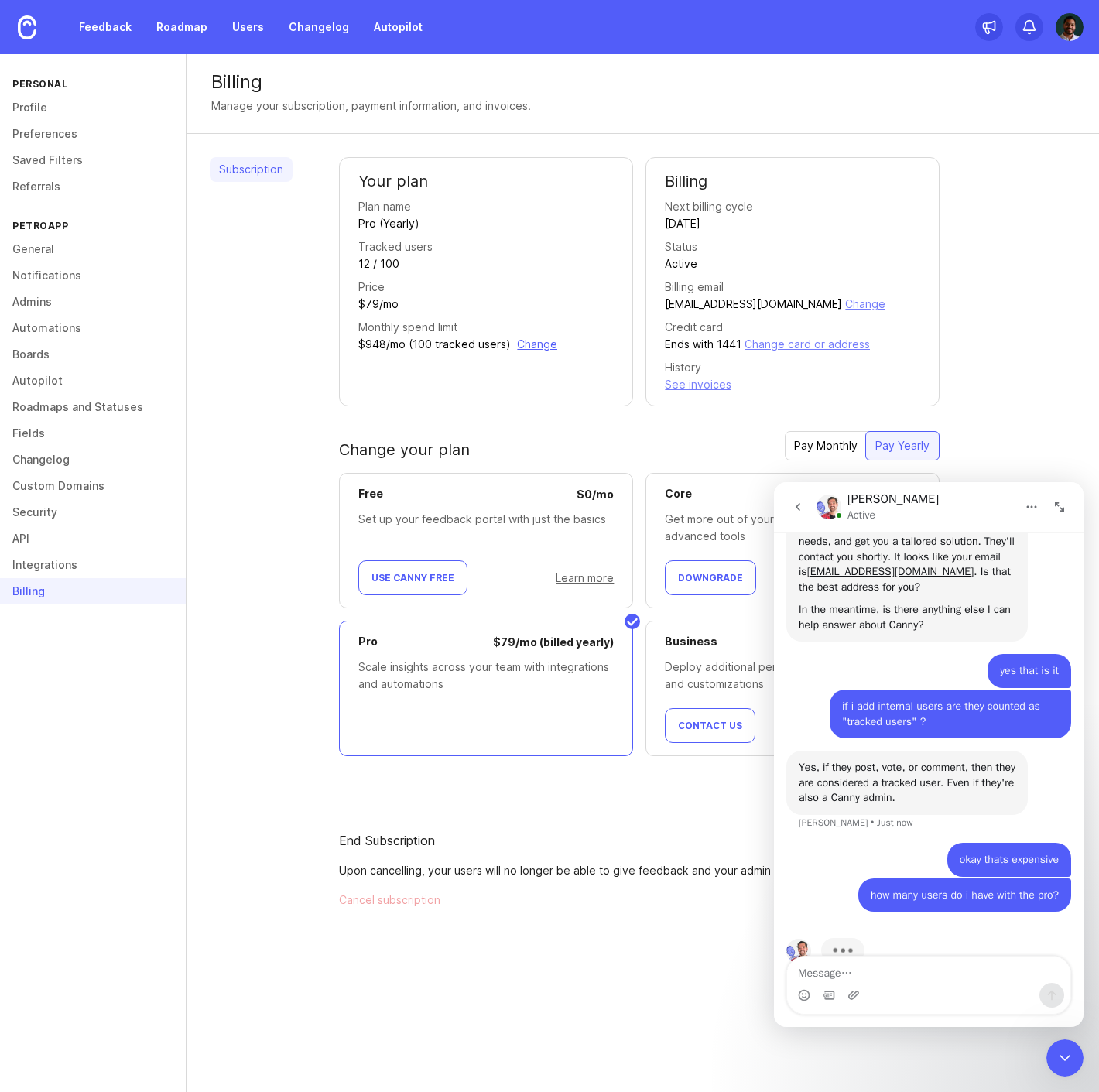scroll, scrollTop: 989, scrollLeft: 0, axis: vertical 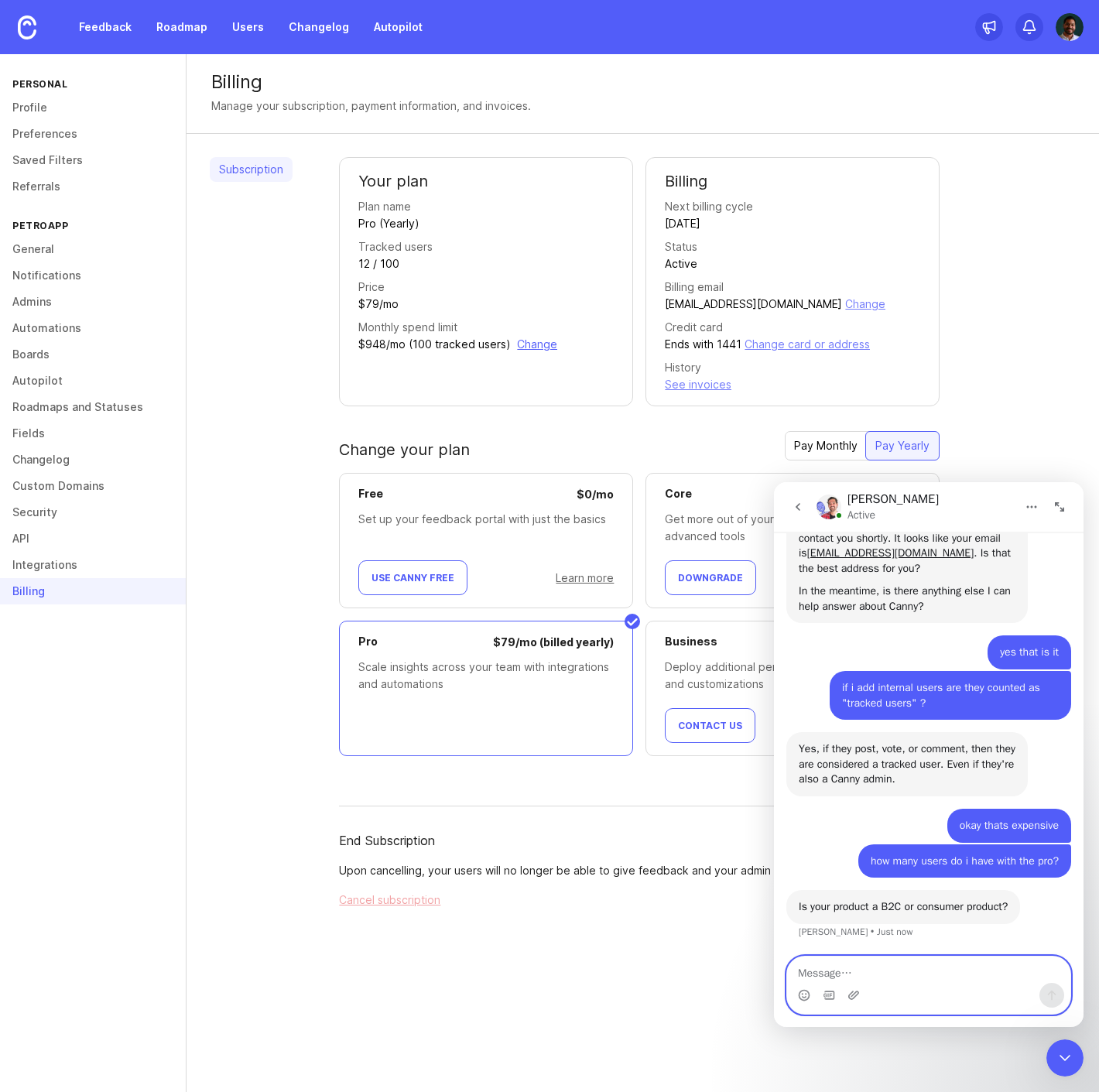 click at bounding box center (929, 970) 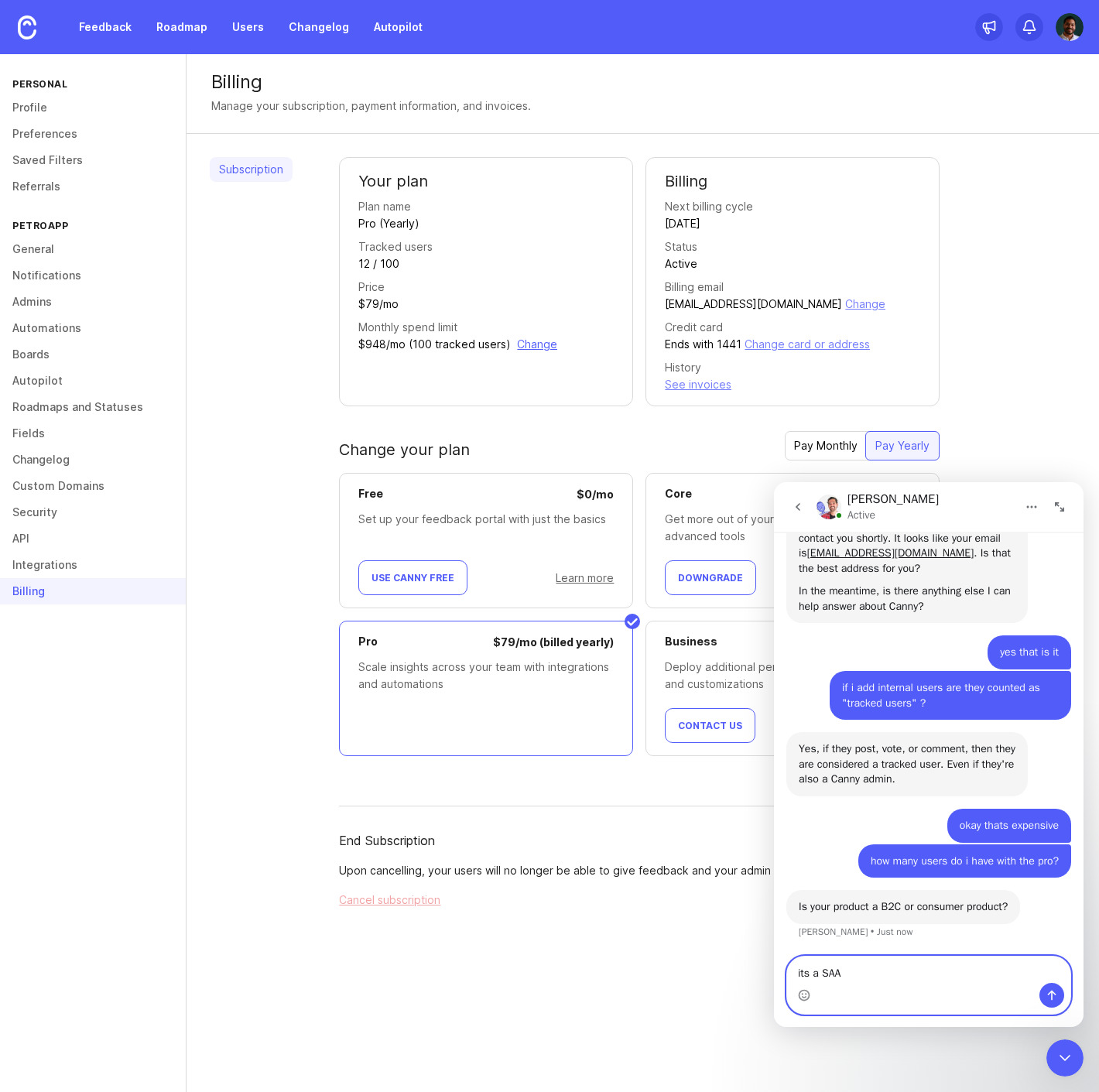 type on "its a SAAS" 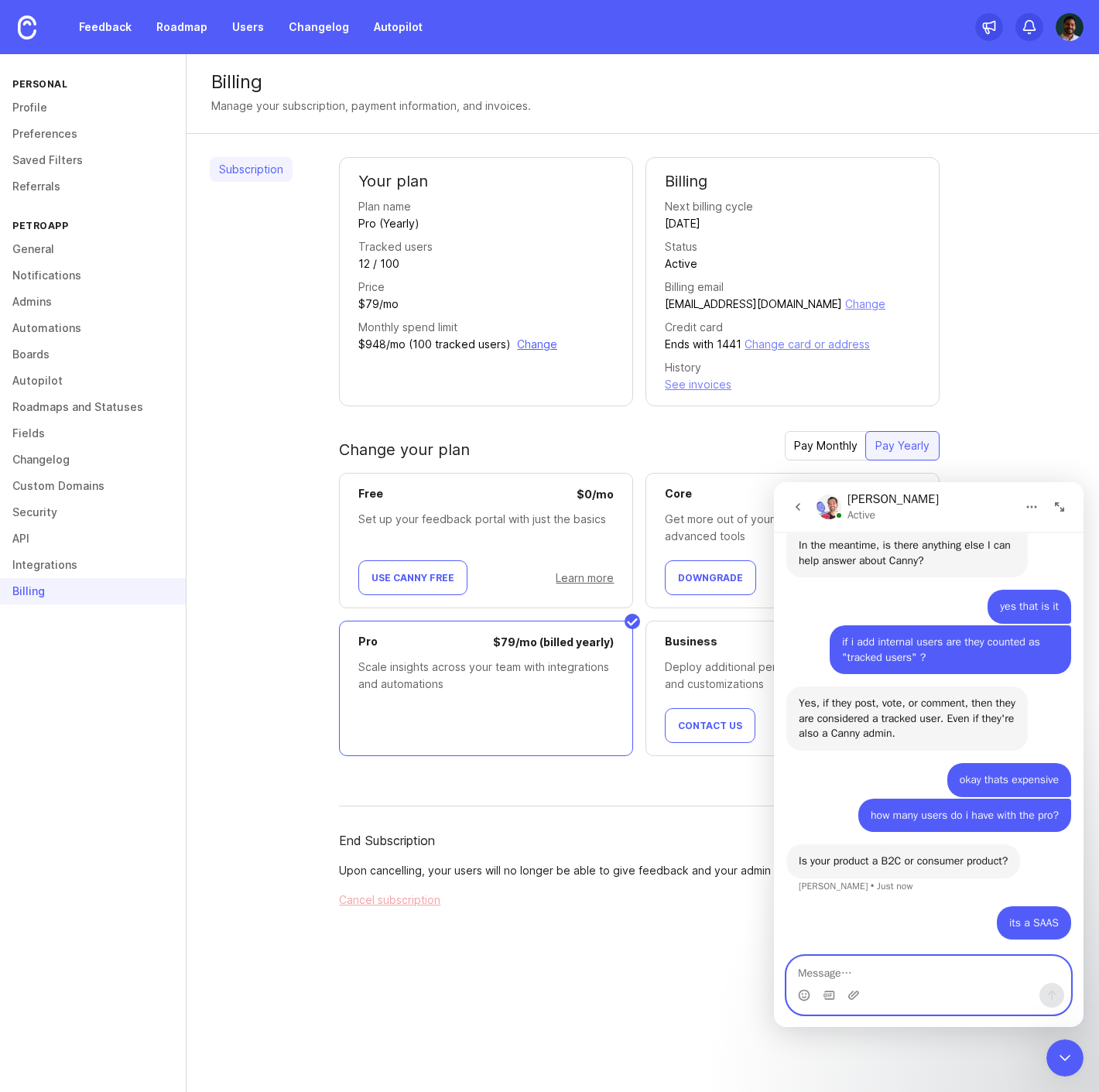 scroll, scrollTop: 1022, scrollLeft: 0, axis: vertical 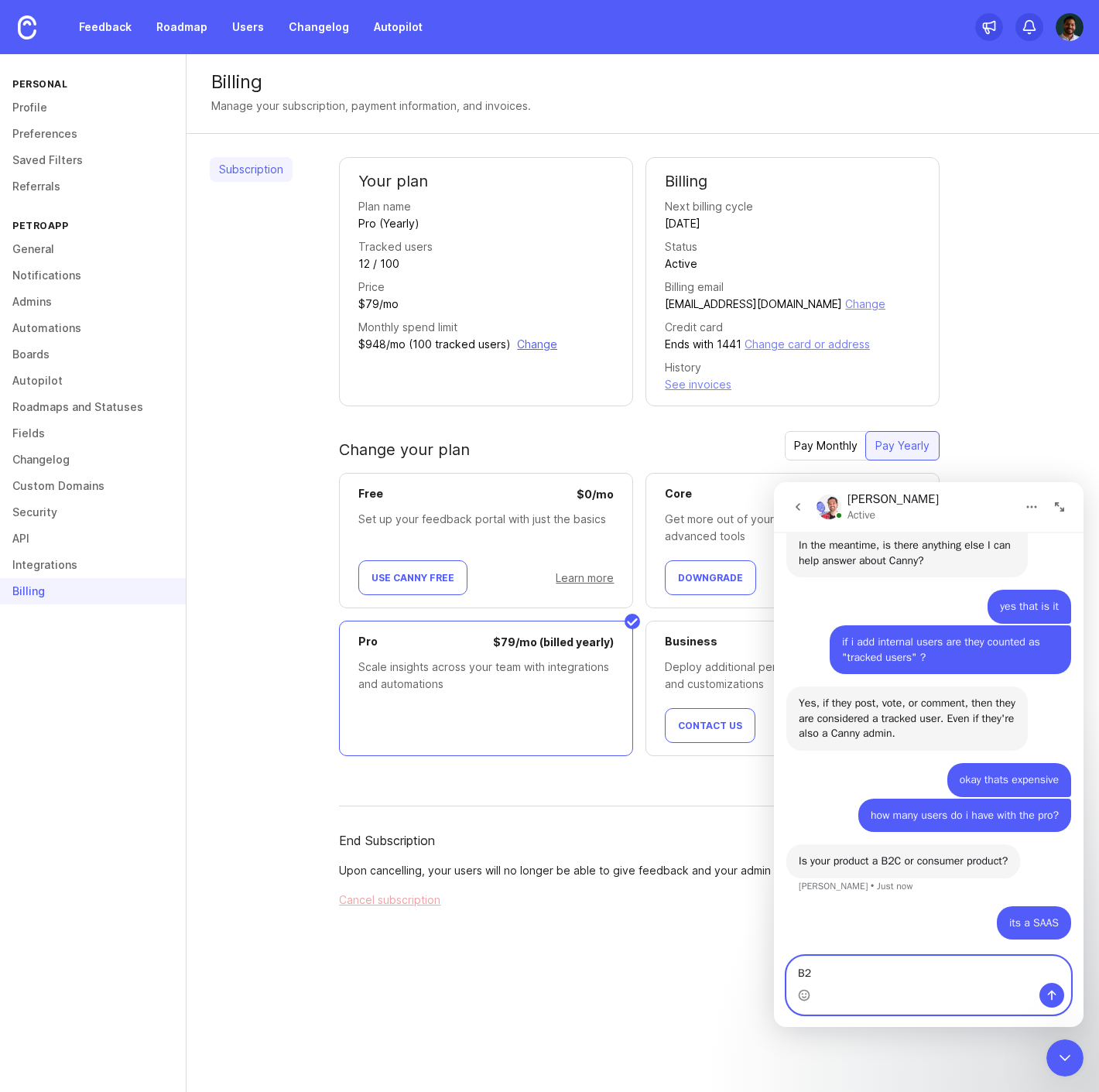 type on "B2B" 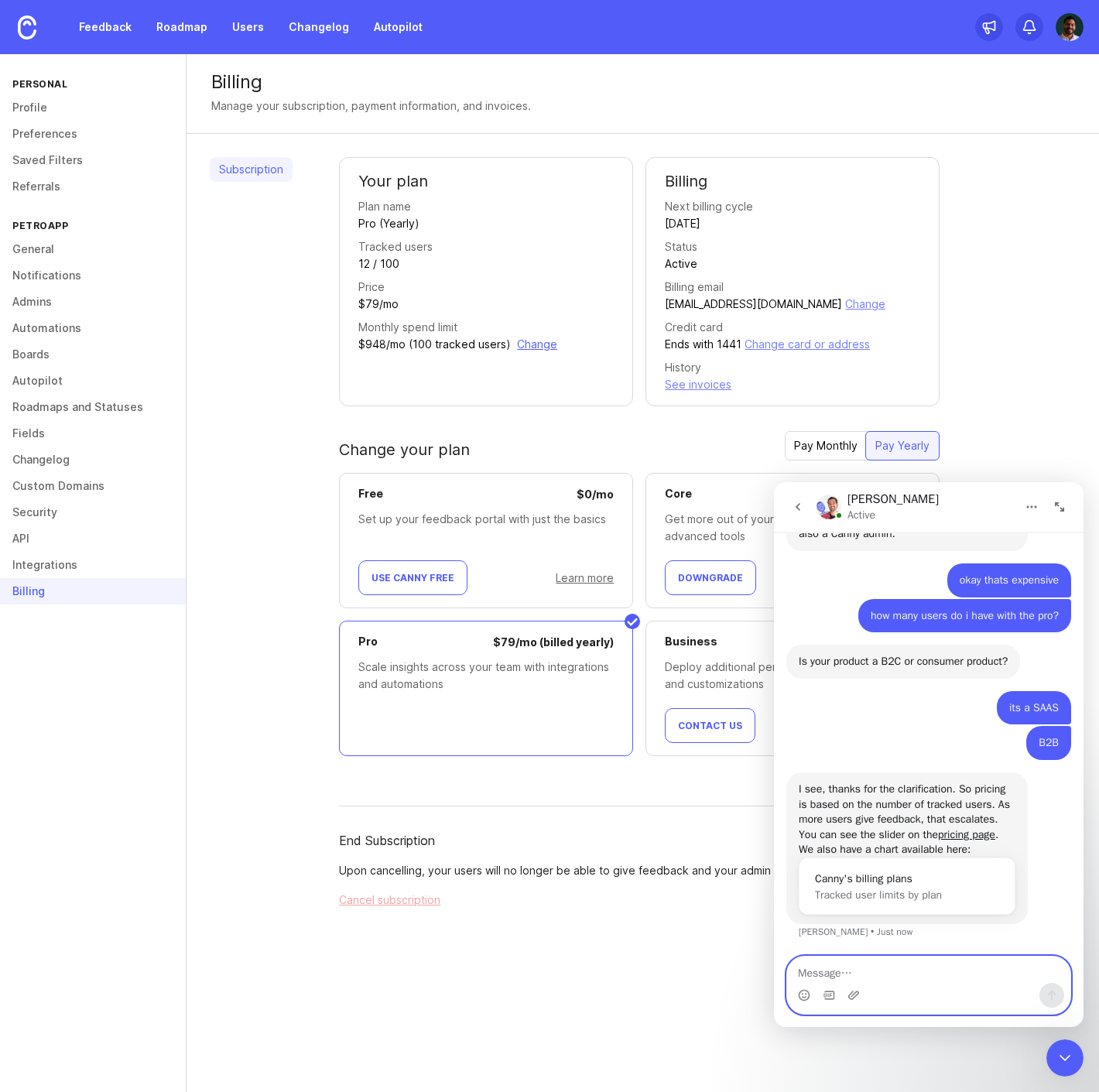scroll, scrollTop: 1221, scrollLeft: 0, axis: vertical 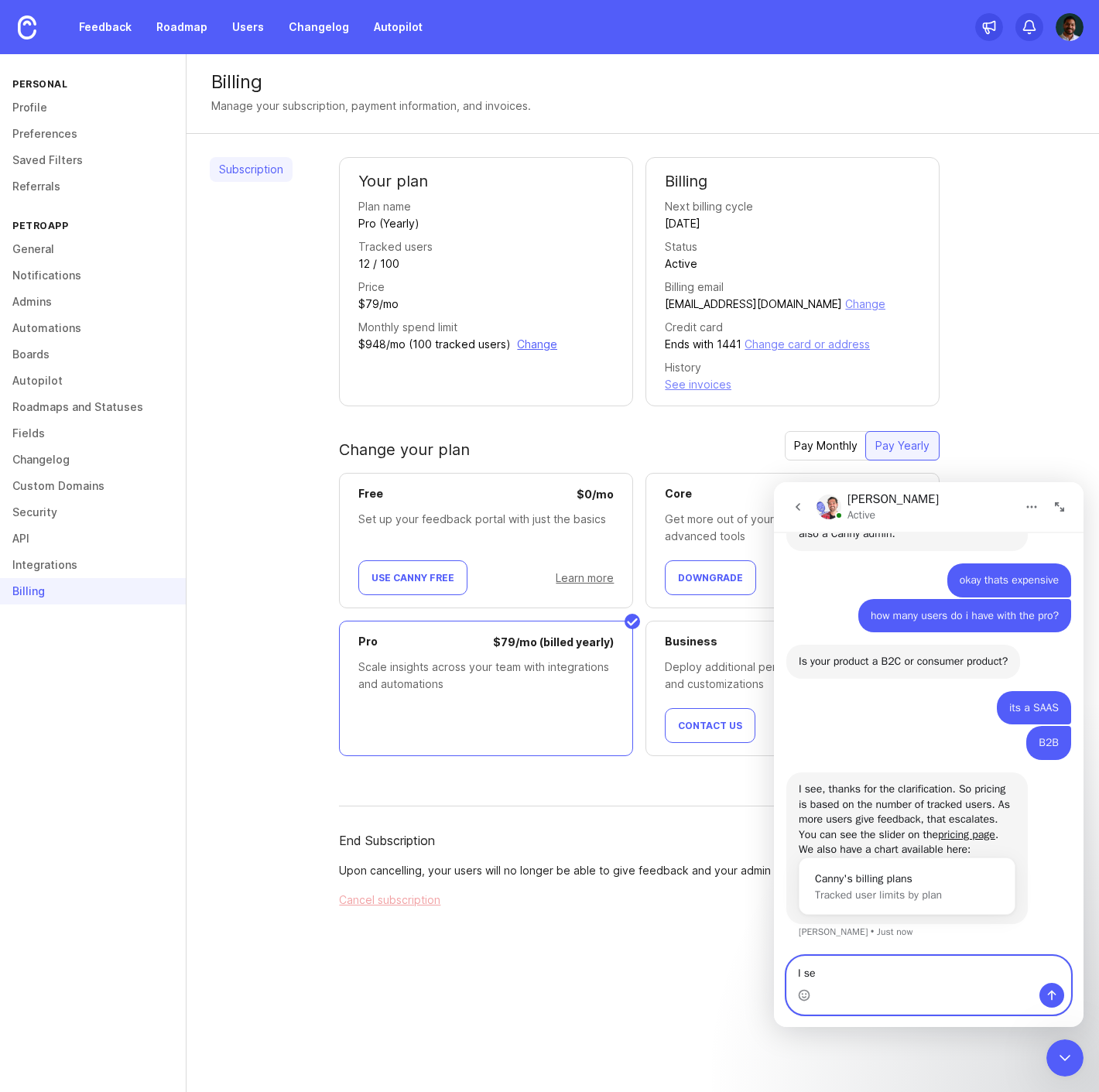 type on "I see" 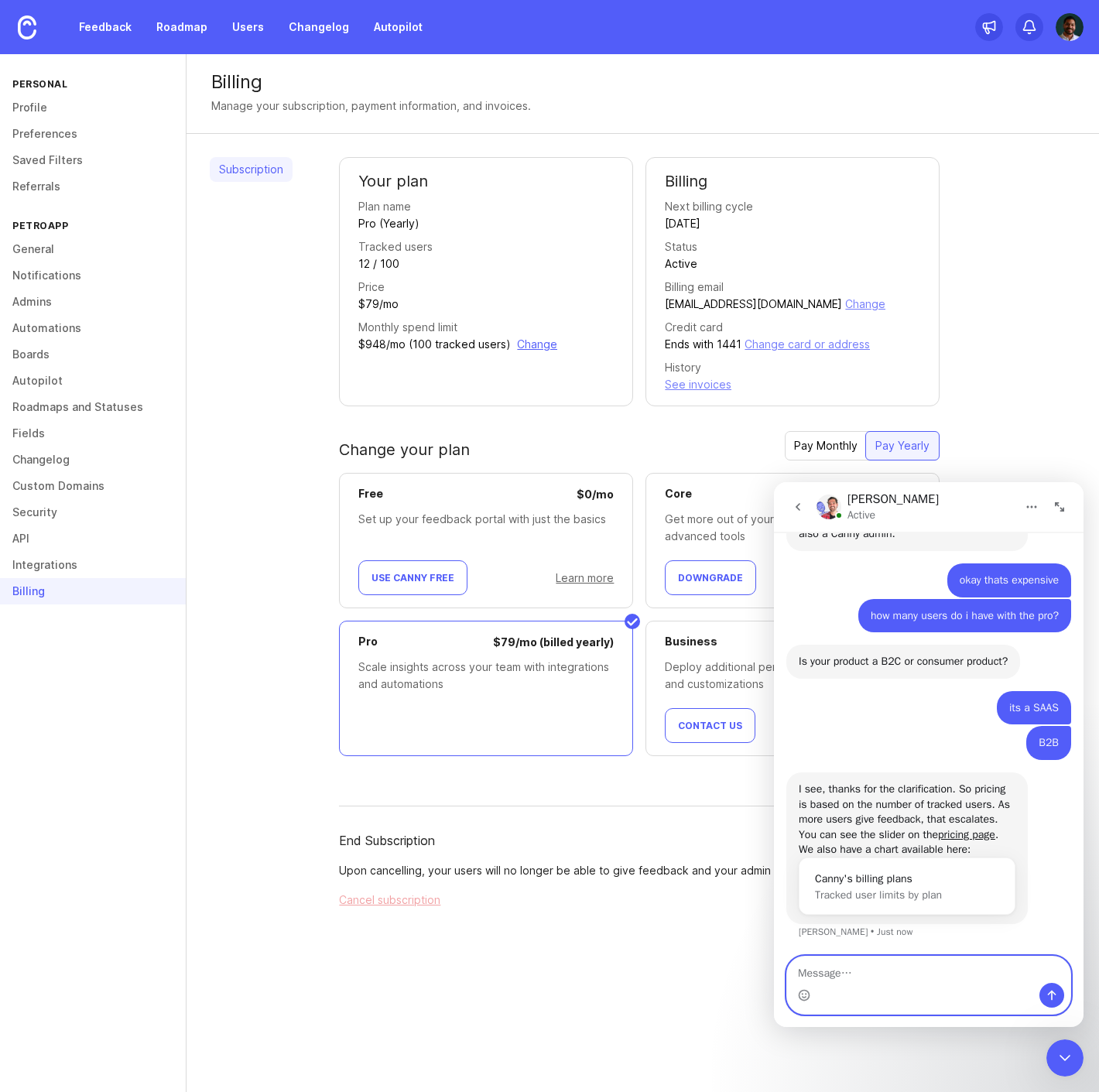 scroll, scrollTop: 1267, scrollLeft: 0, axis: vertical 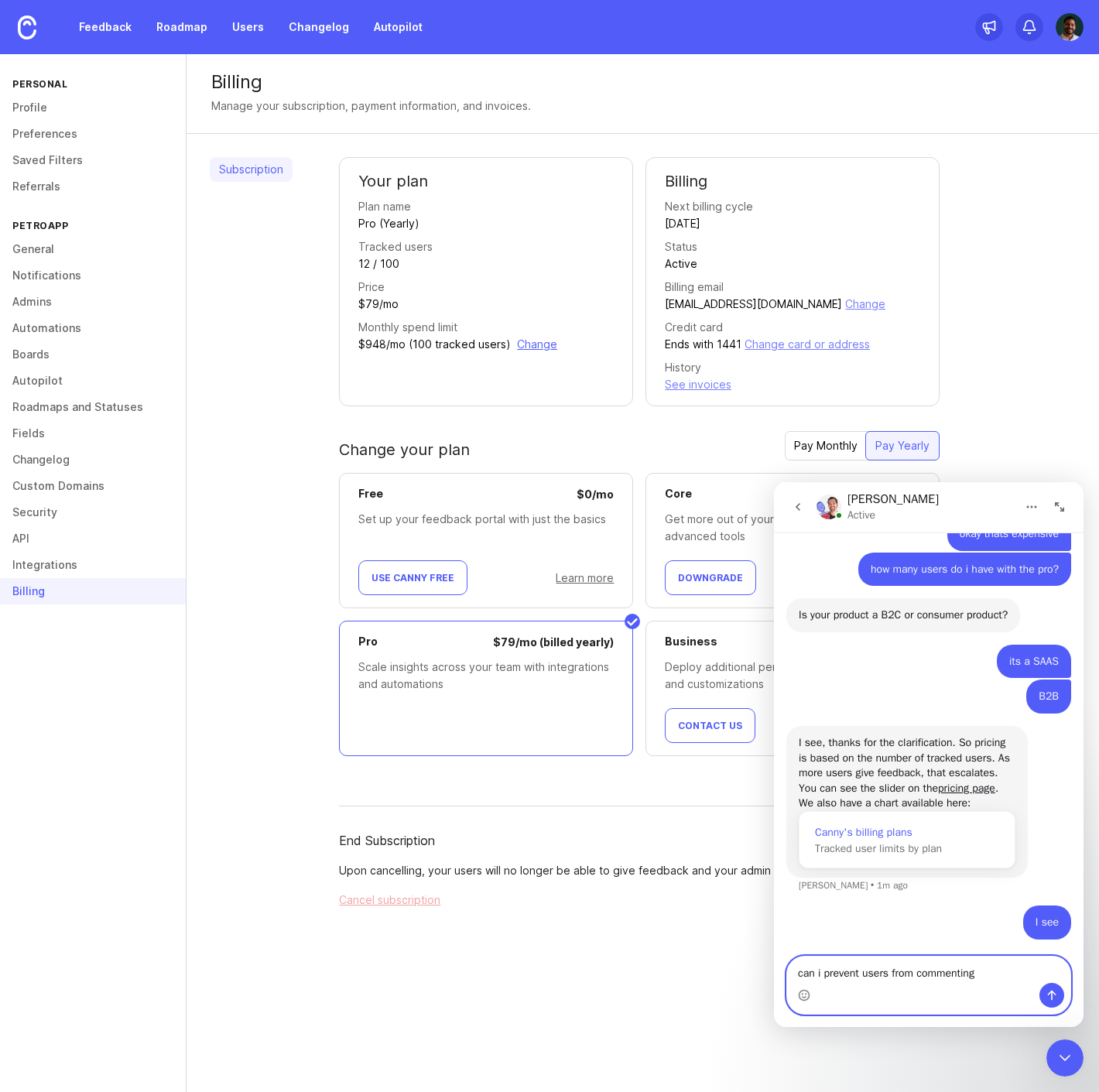 type on "can i prevent users from commenting?" 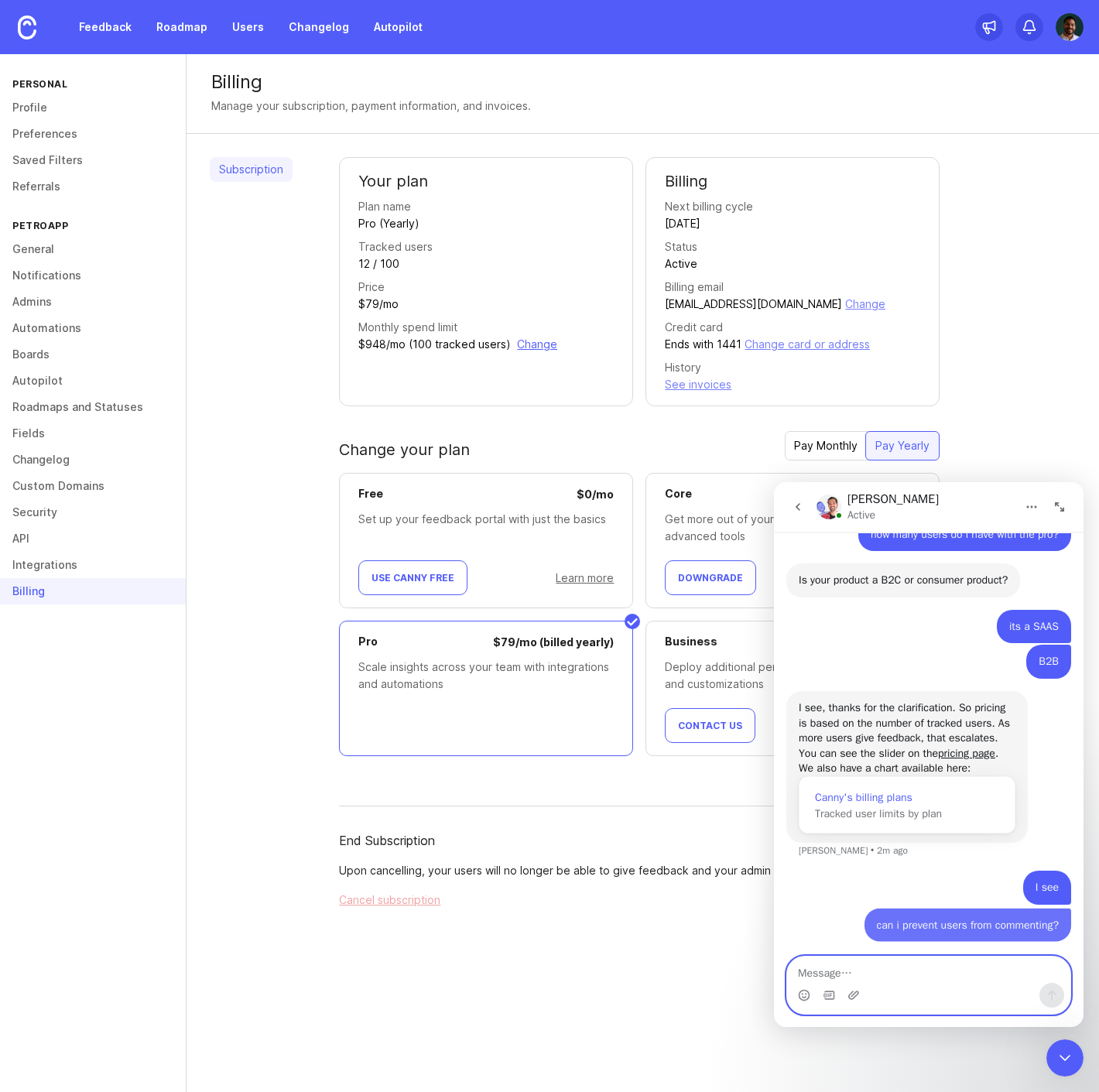 scroll, scrollTop: 1303, scrollLeft: 0, axis: vertical 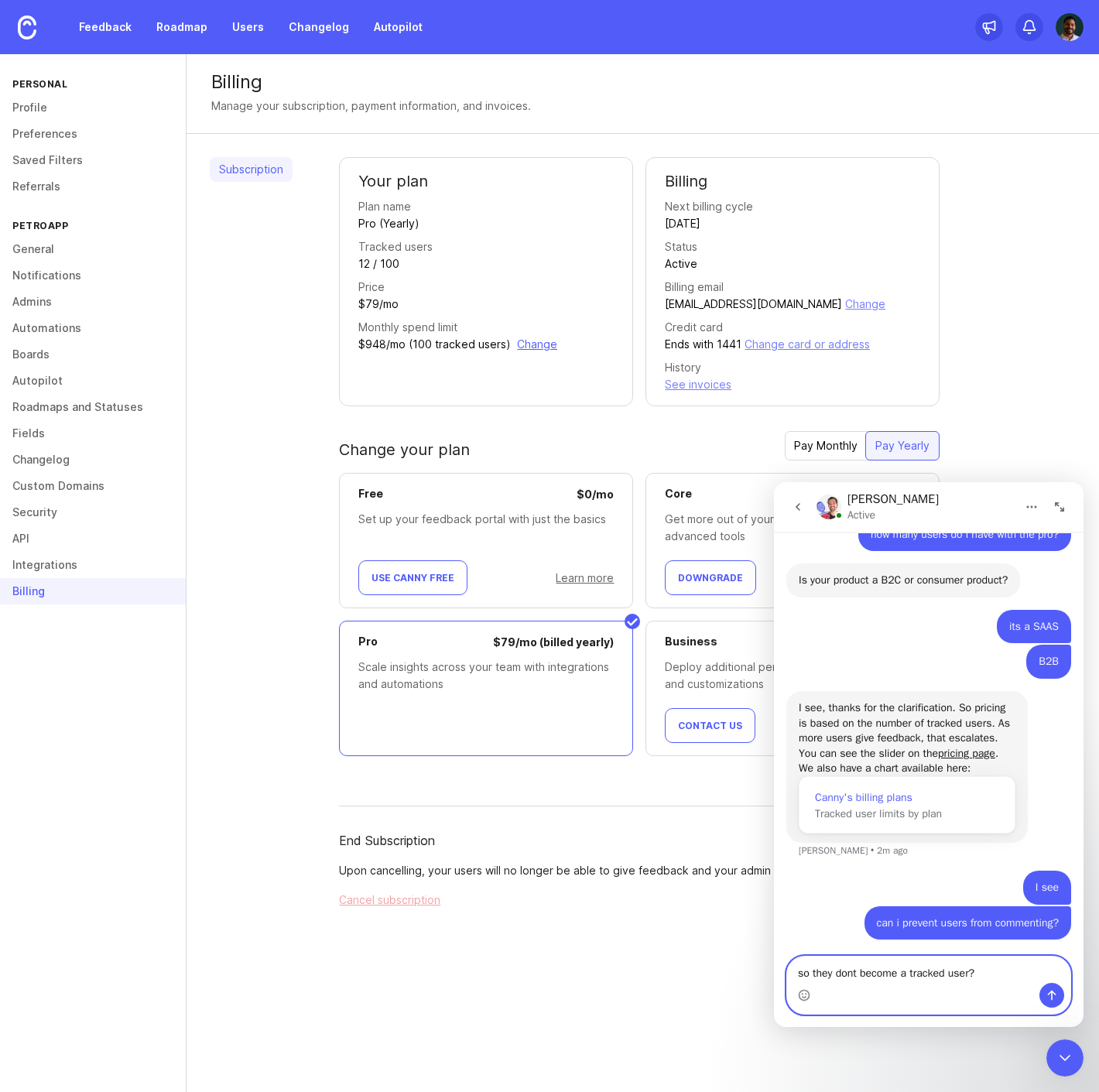 type on "so they dont become a tracked user?" 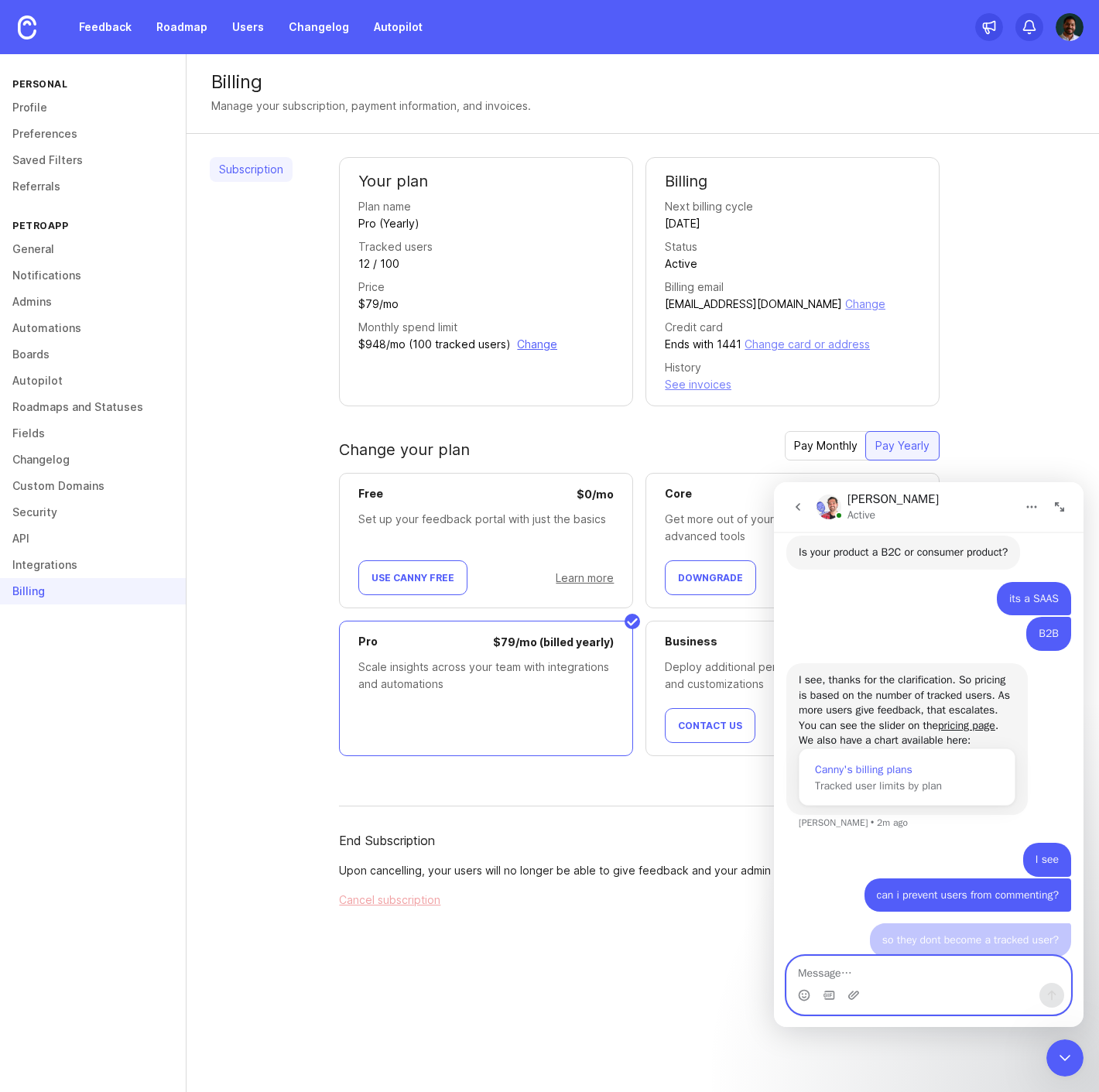 scroll, scrollTop: 1337, scrollLeft: 0, axis: vertical 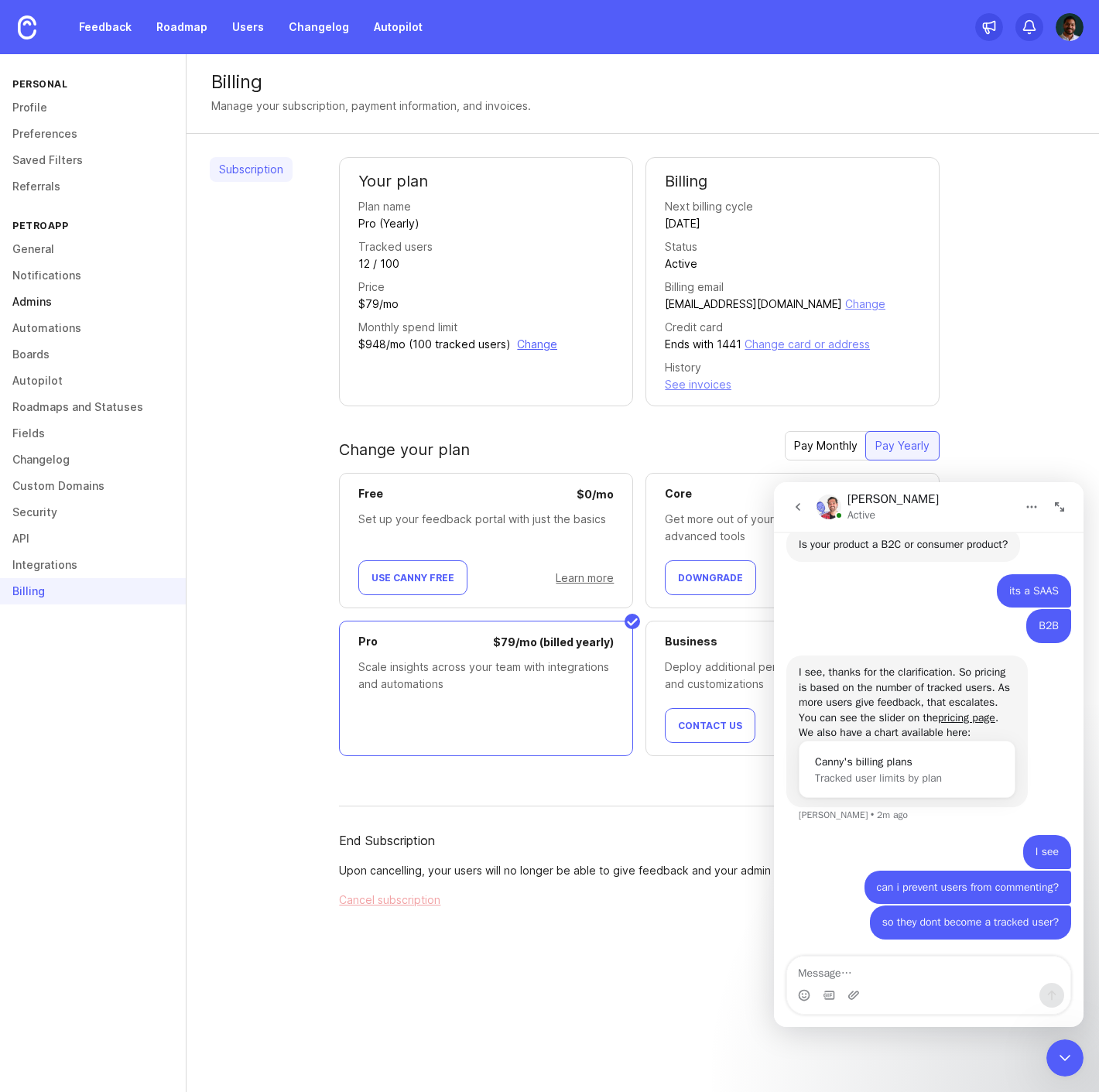 click on "Admins" at bounding box center [93, 302] 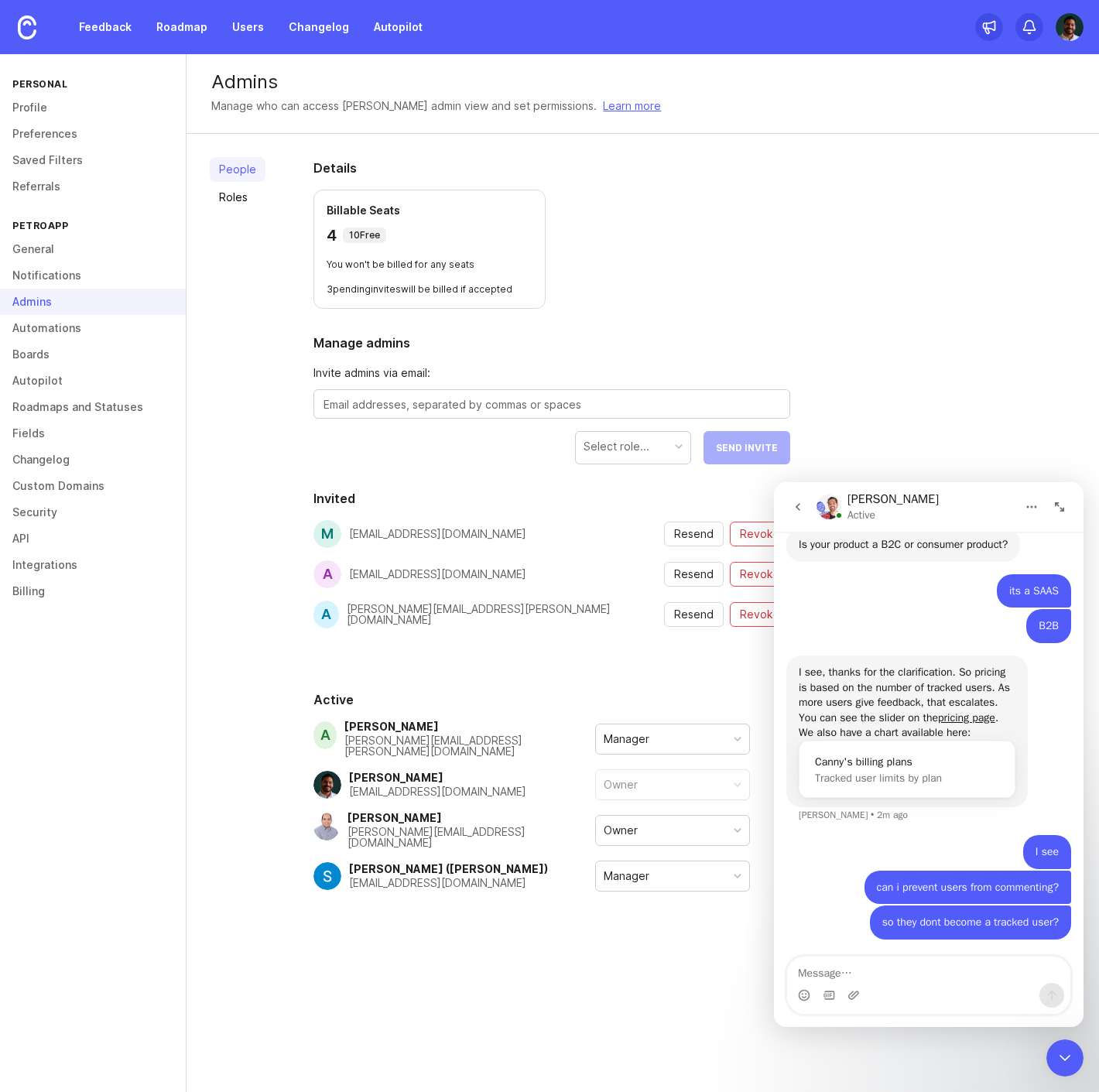 click on "Invite admins via email: Select role... Send Invite" at bounding box center (552, 414) 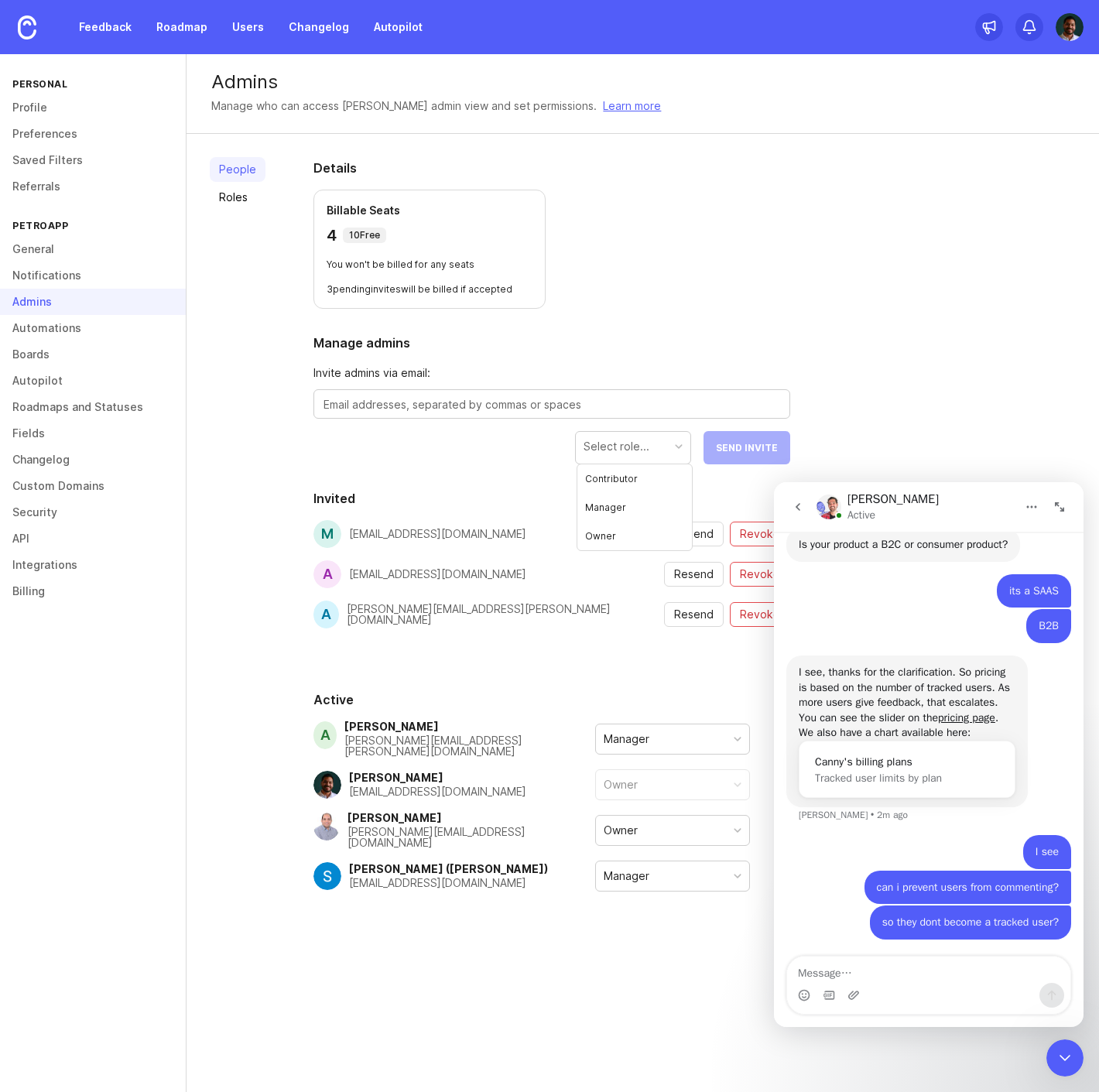 click at bounding box center [552, 405] 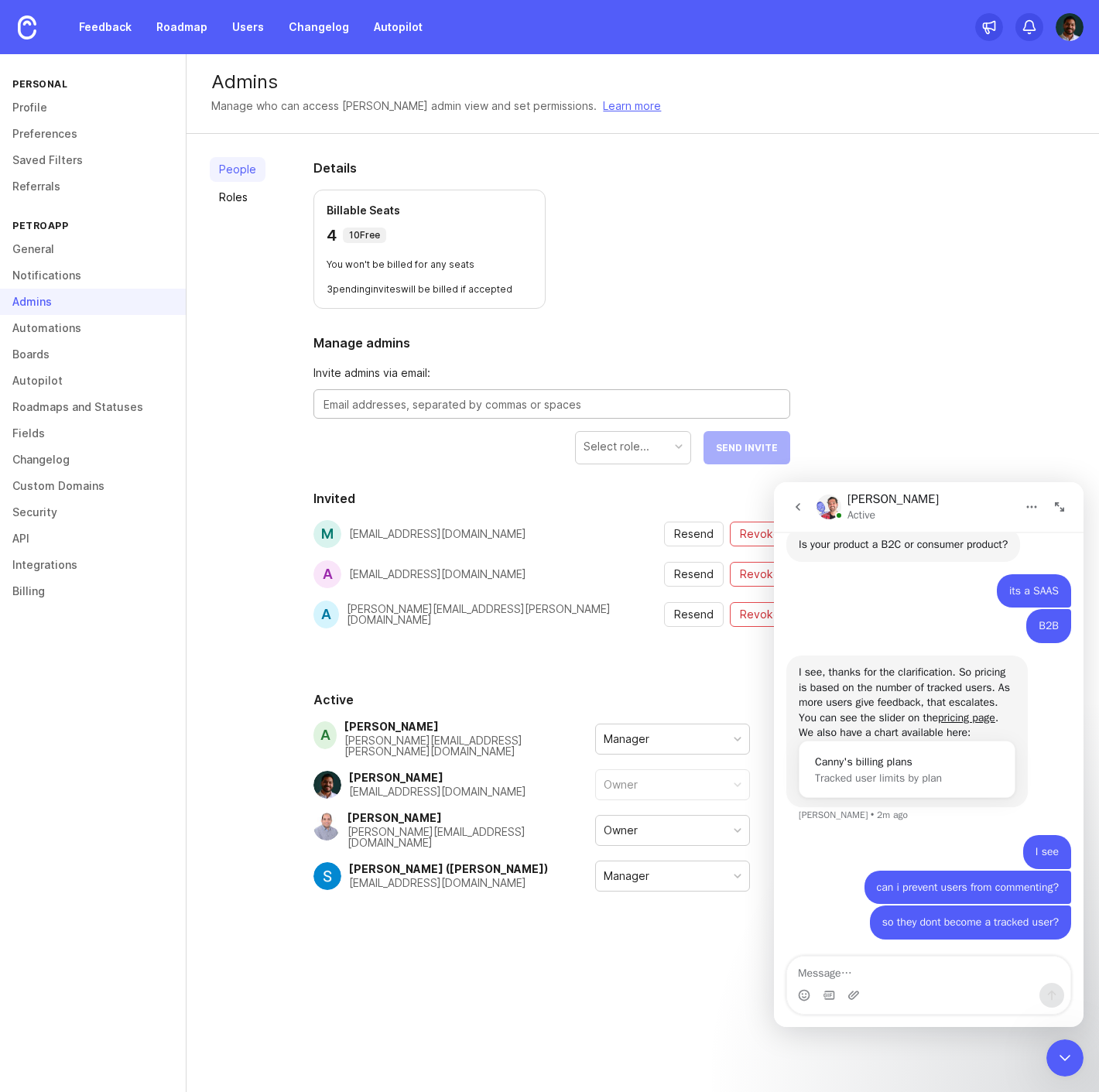 click on "Select role..." at bounding box center [616, 447] 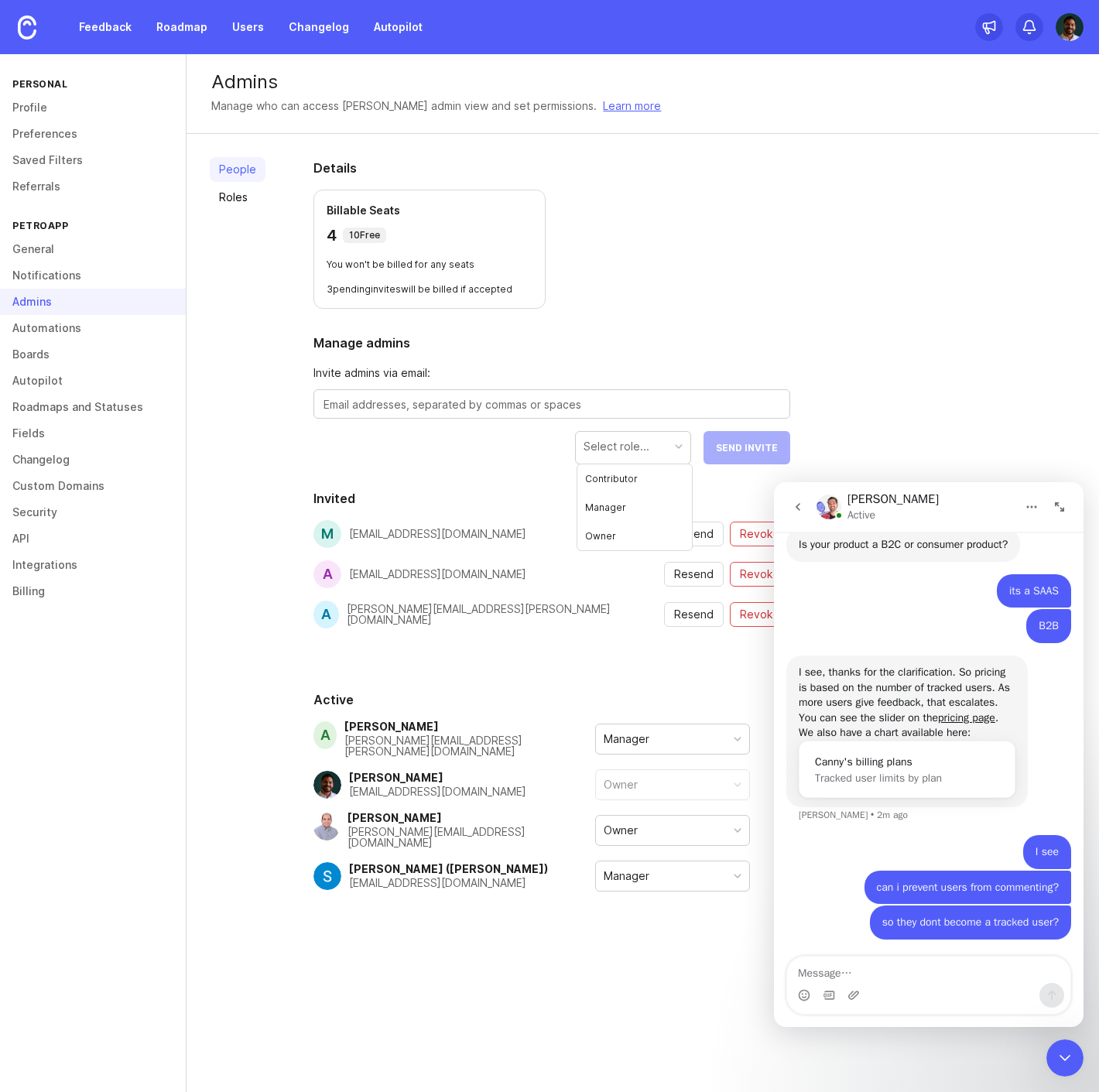 click on "Select role..." at bounding box center [616, 447] 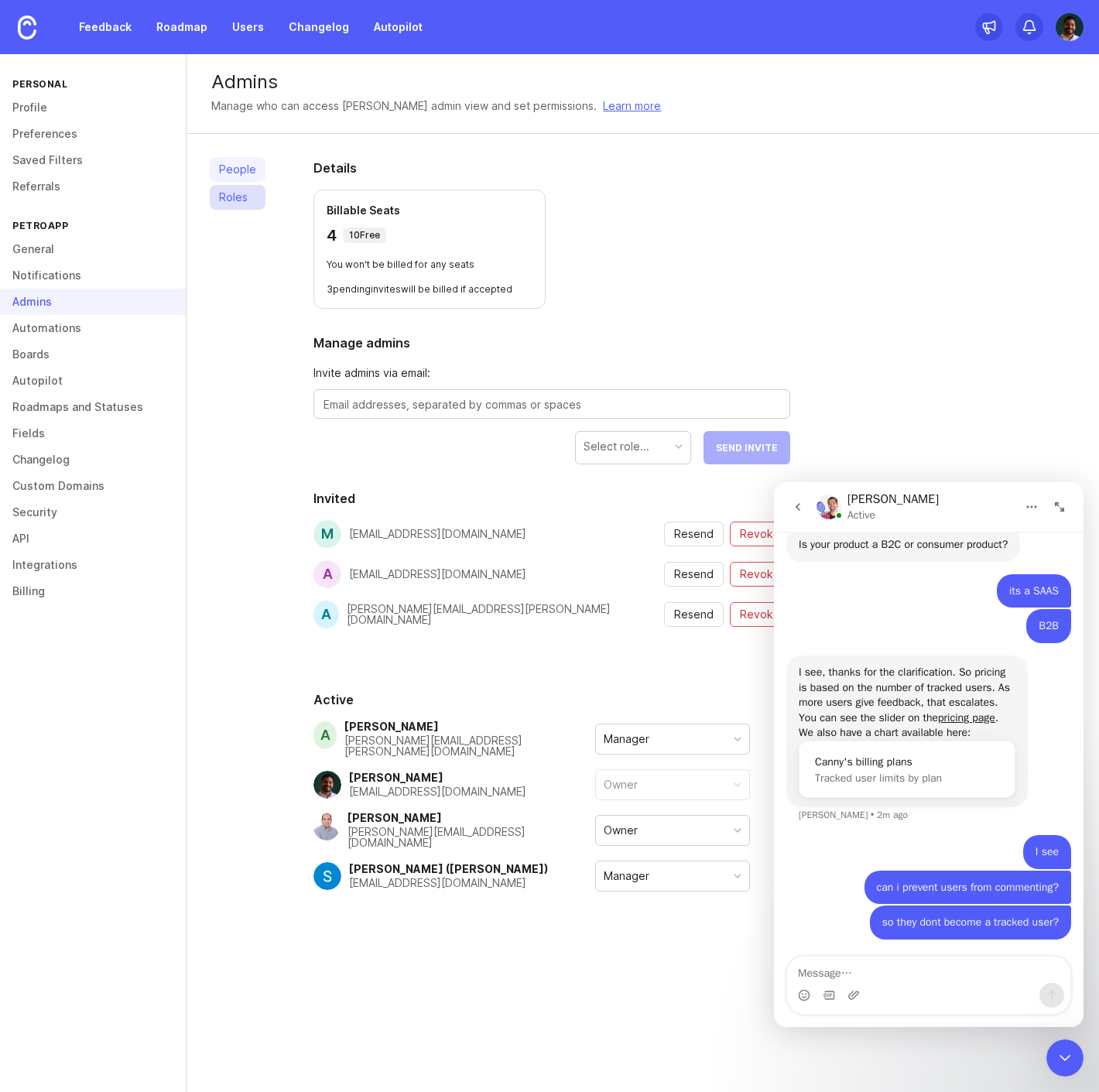 click on "Roles" at bounding box center [238, 197] 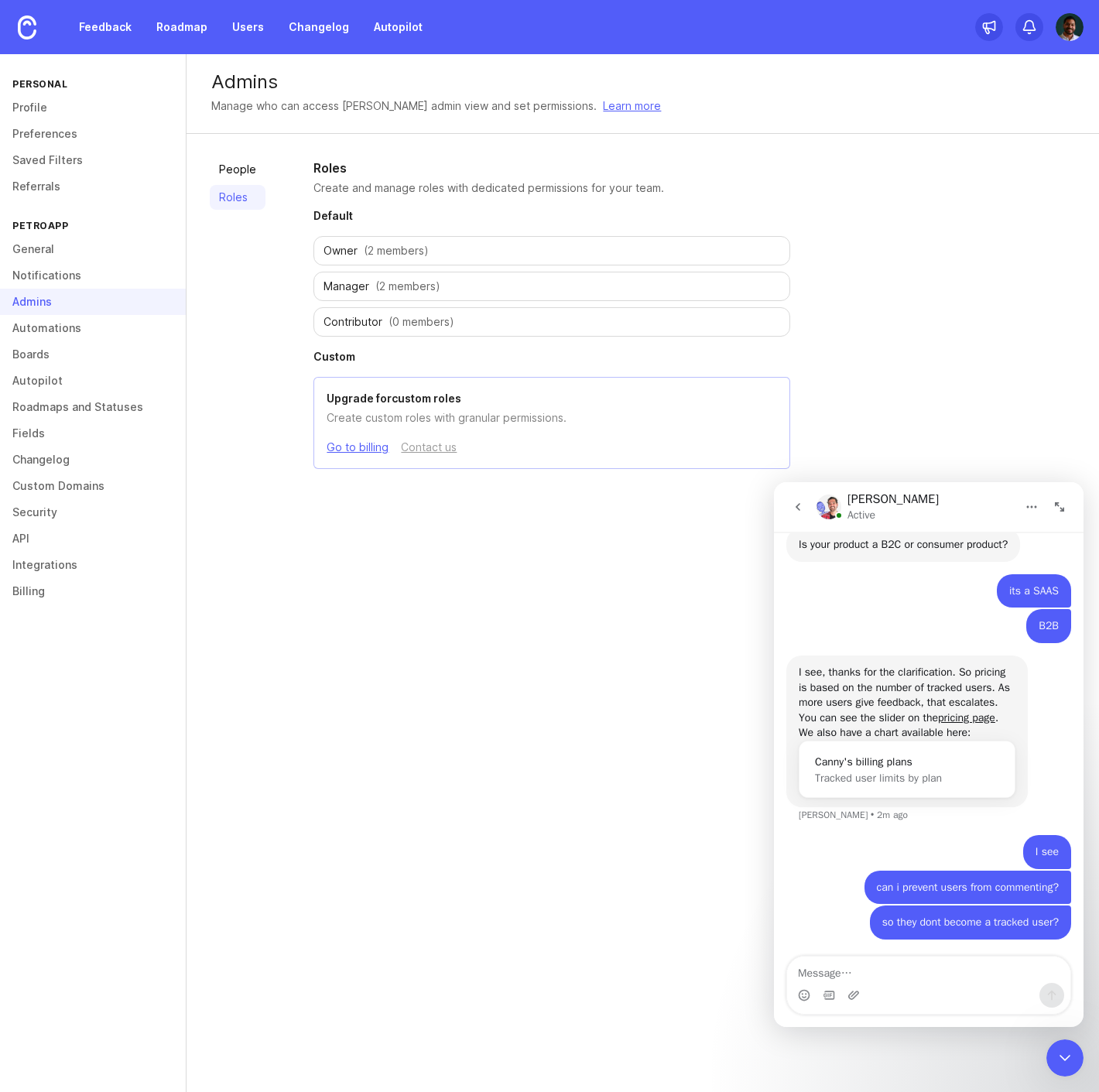 click on "(0 members)" at bounding box center [421, 322] 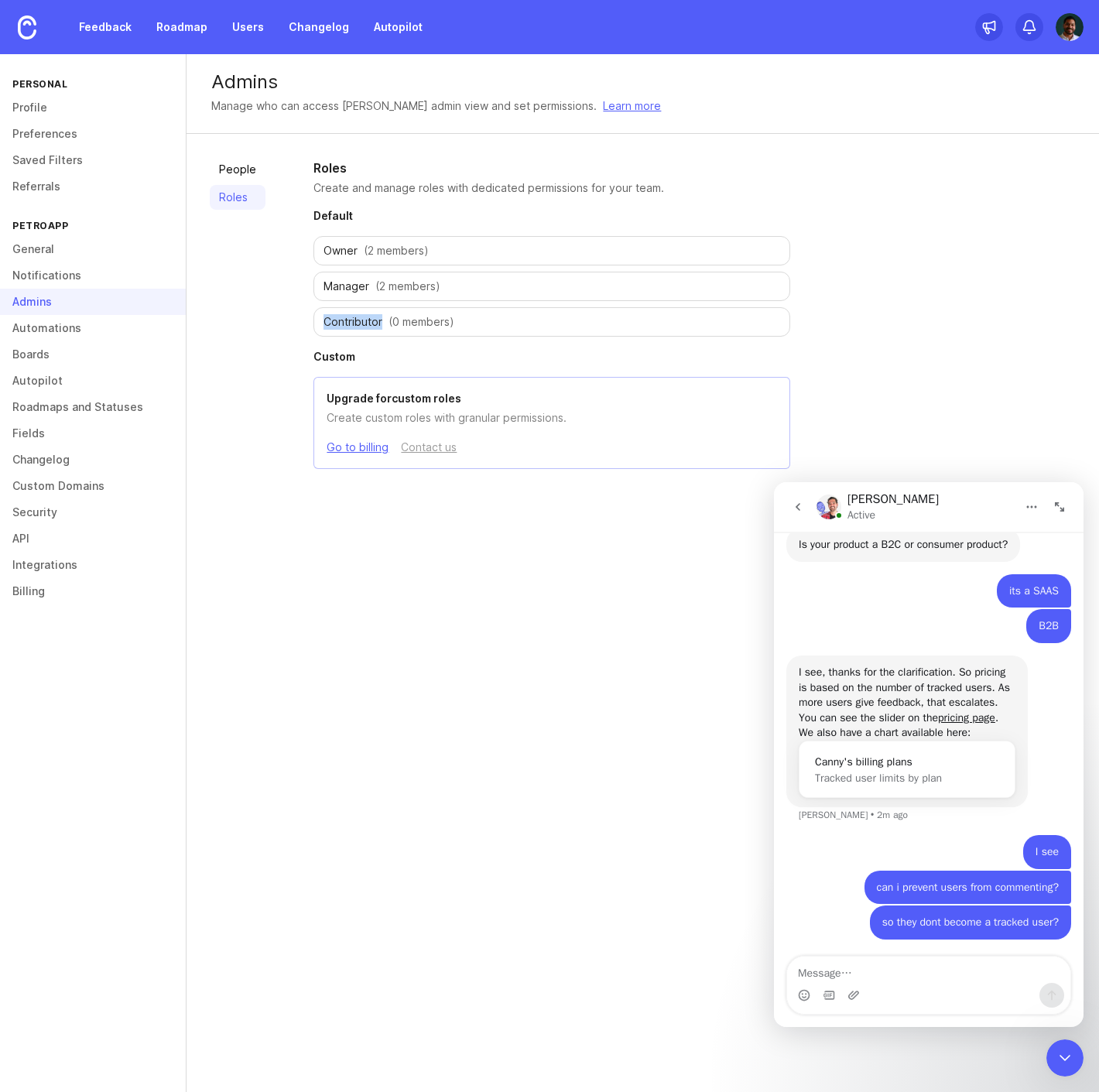 click on "Contributor" at bounding box center [353, 322] 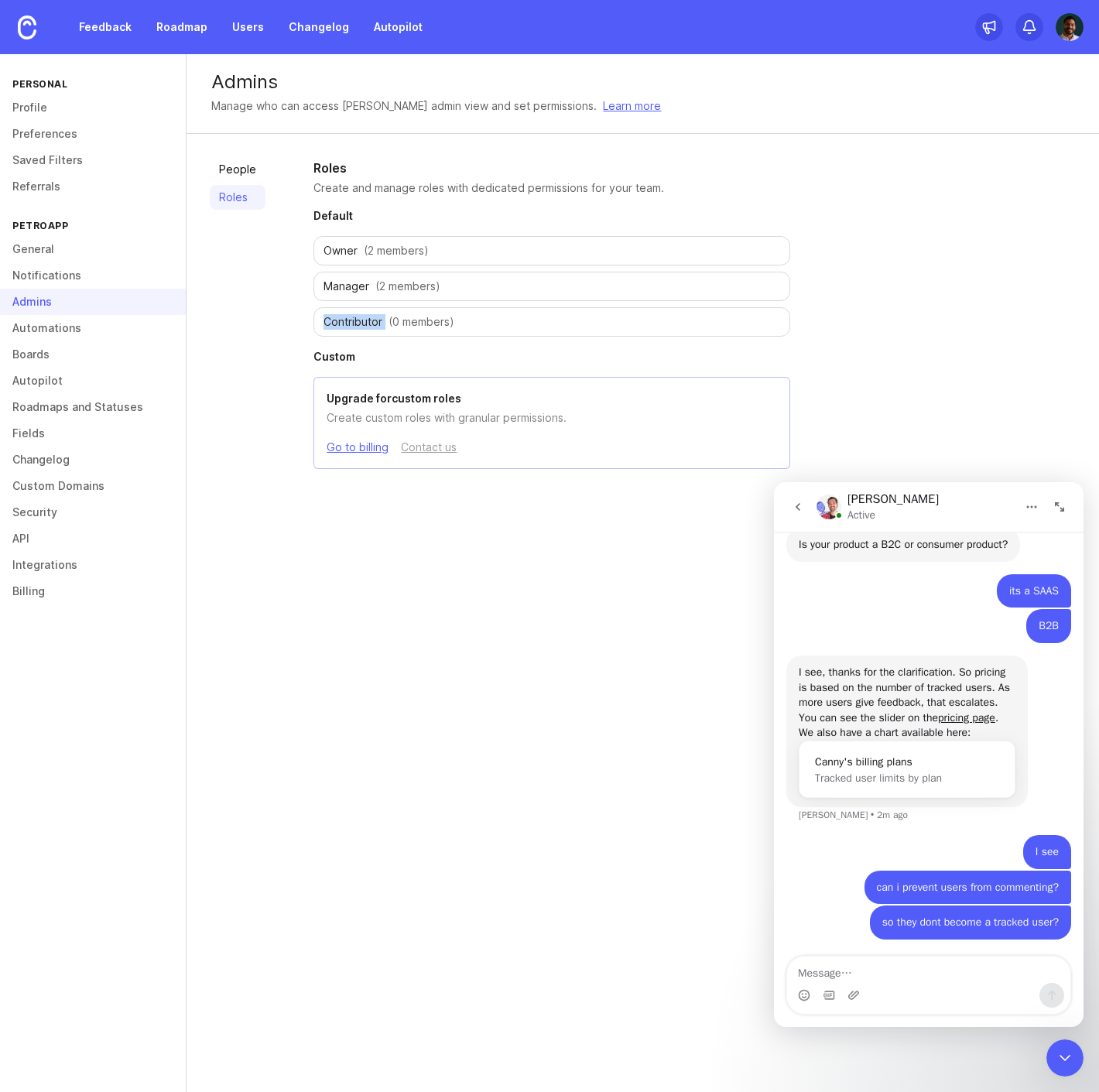 click on "Contributor" at bounding box center [353, 322] 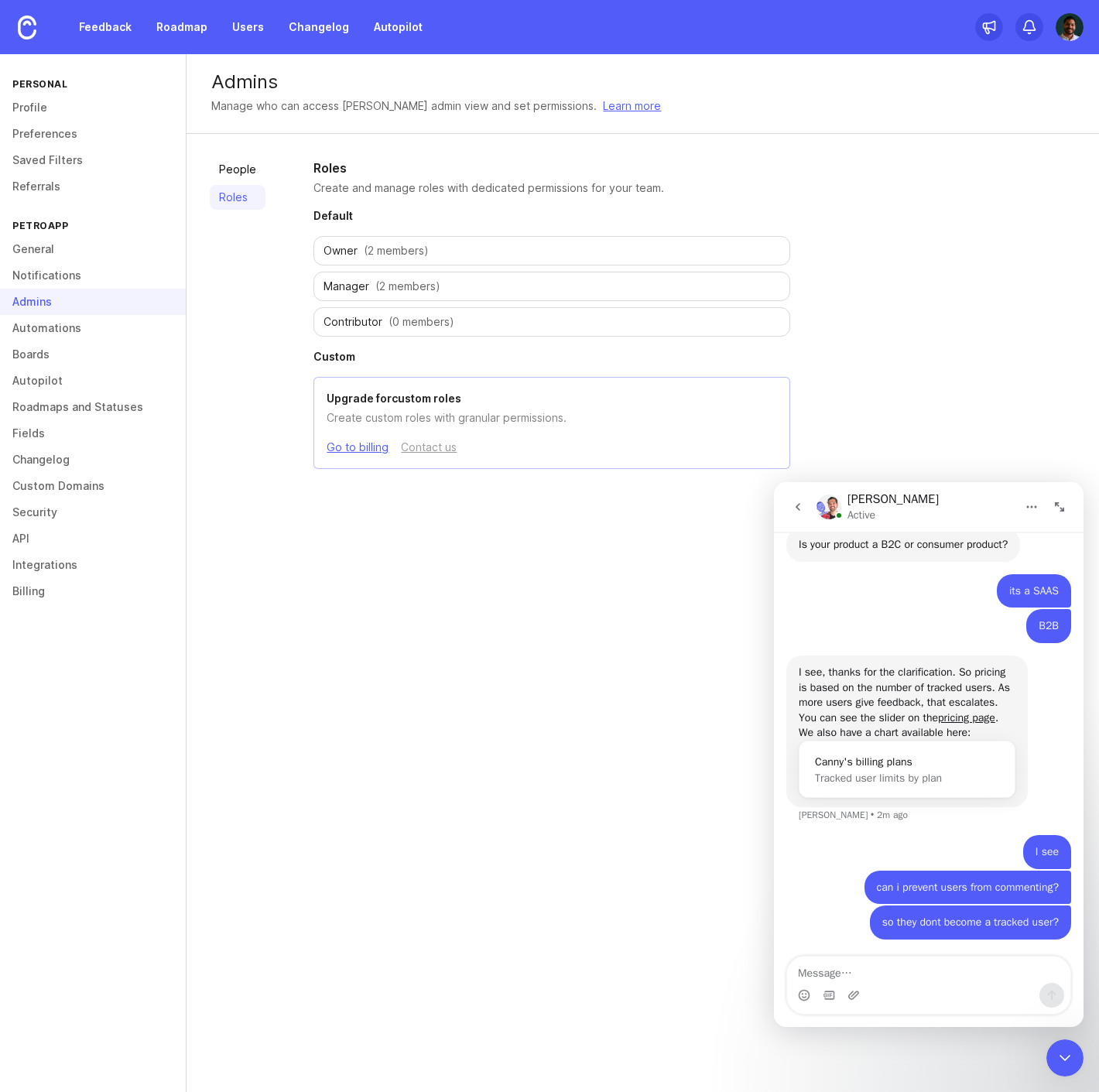 click on "Manager" at bounding box center (346, 286) 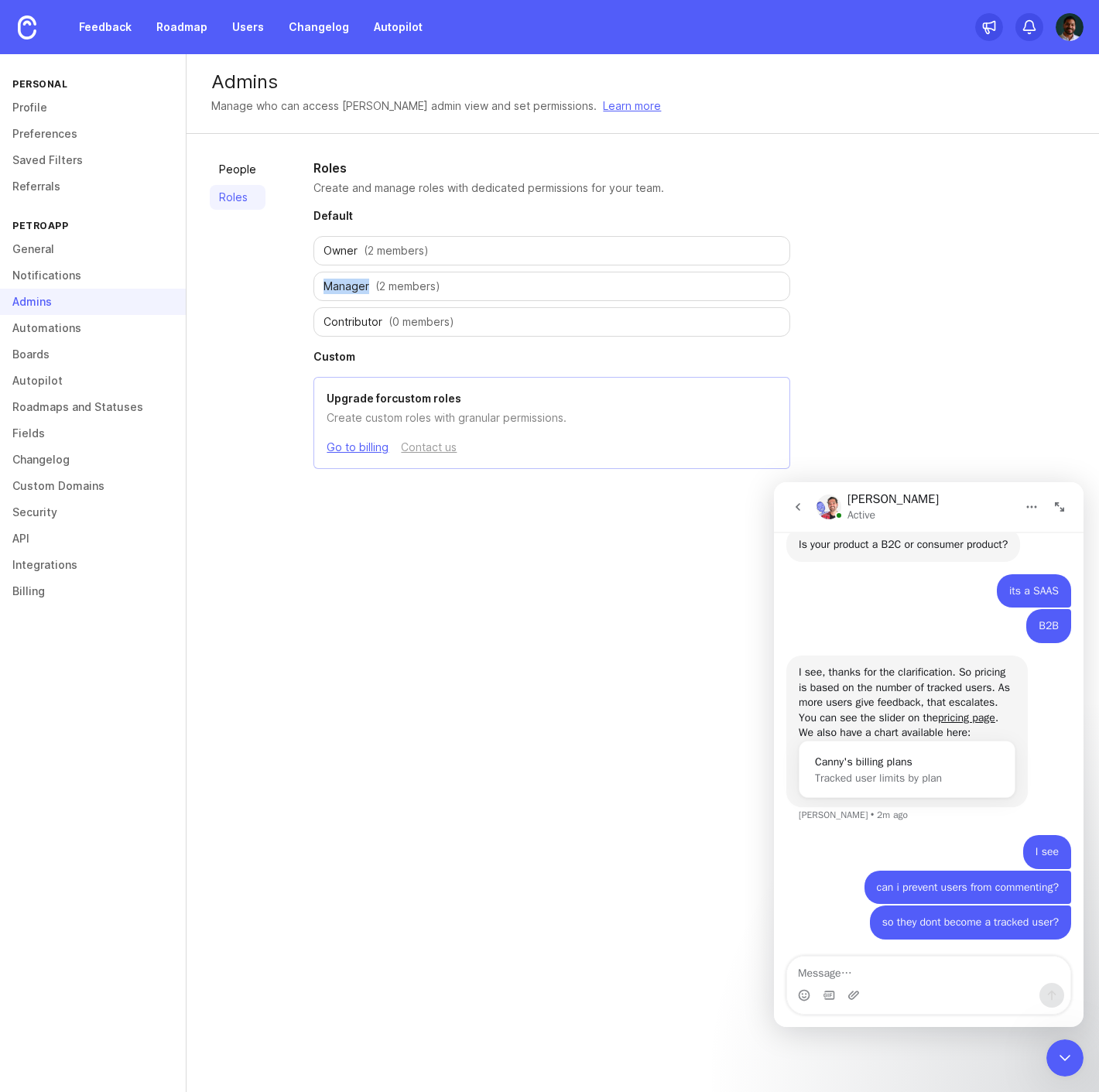 click on "Manager" at bounding box center [346, 286] 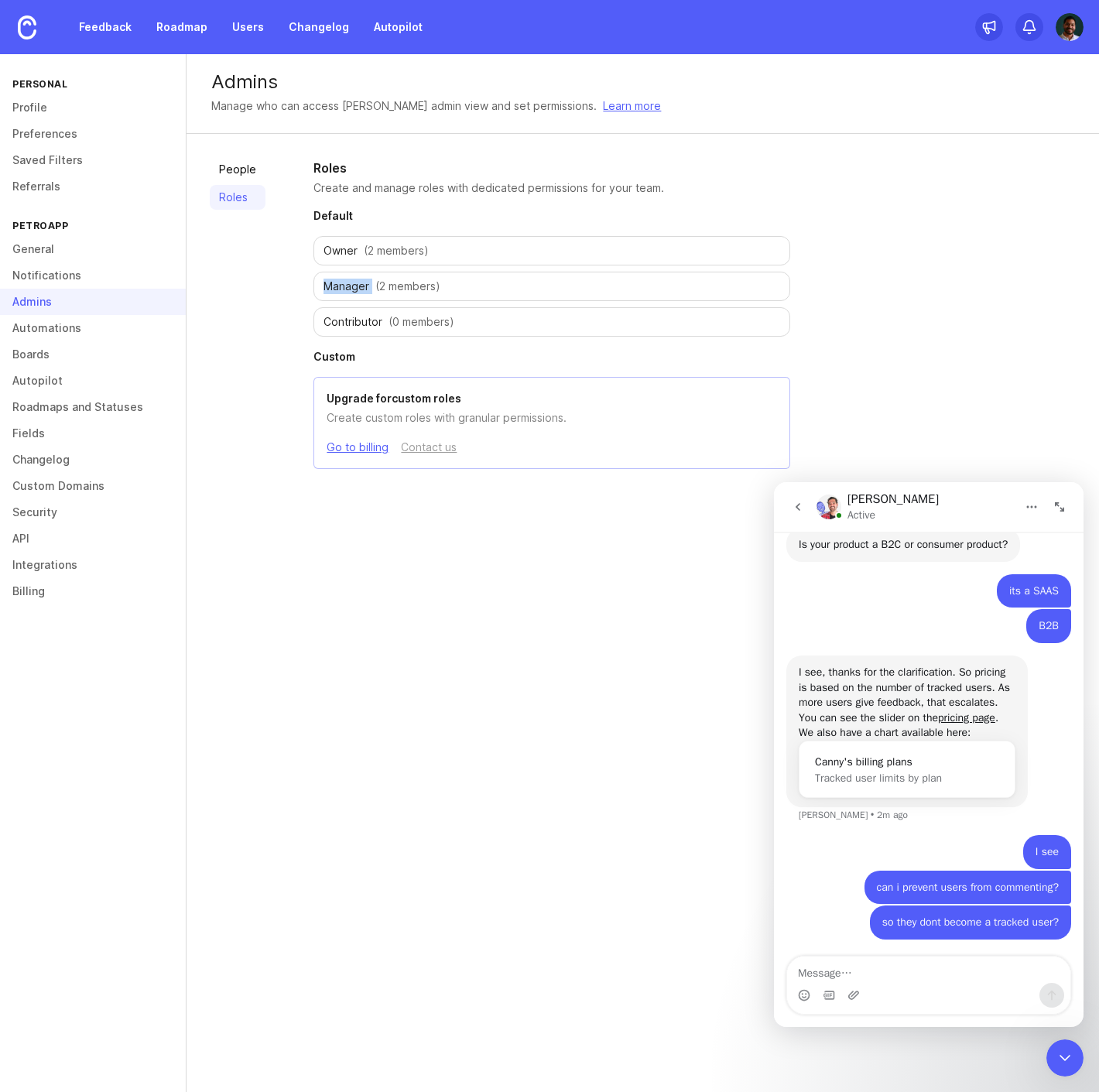 click on "Manager" at bounding box center [346, 286] 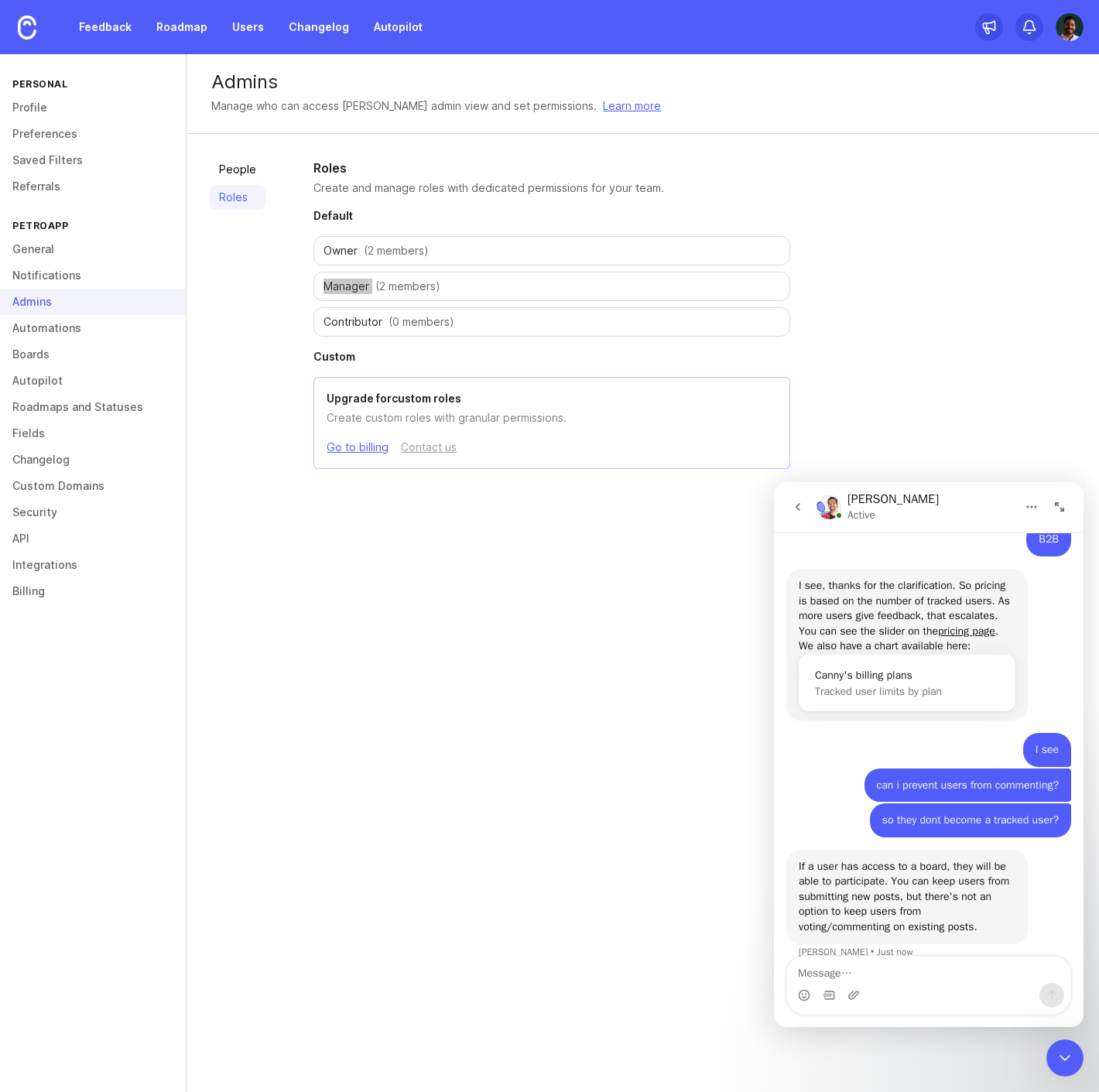 scroll, scrollTop: 1444, scrollLeft: 0, axis: vertical 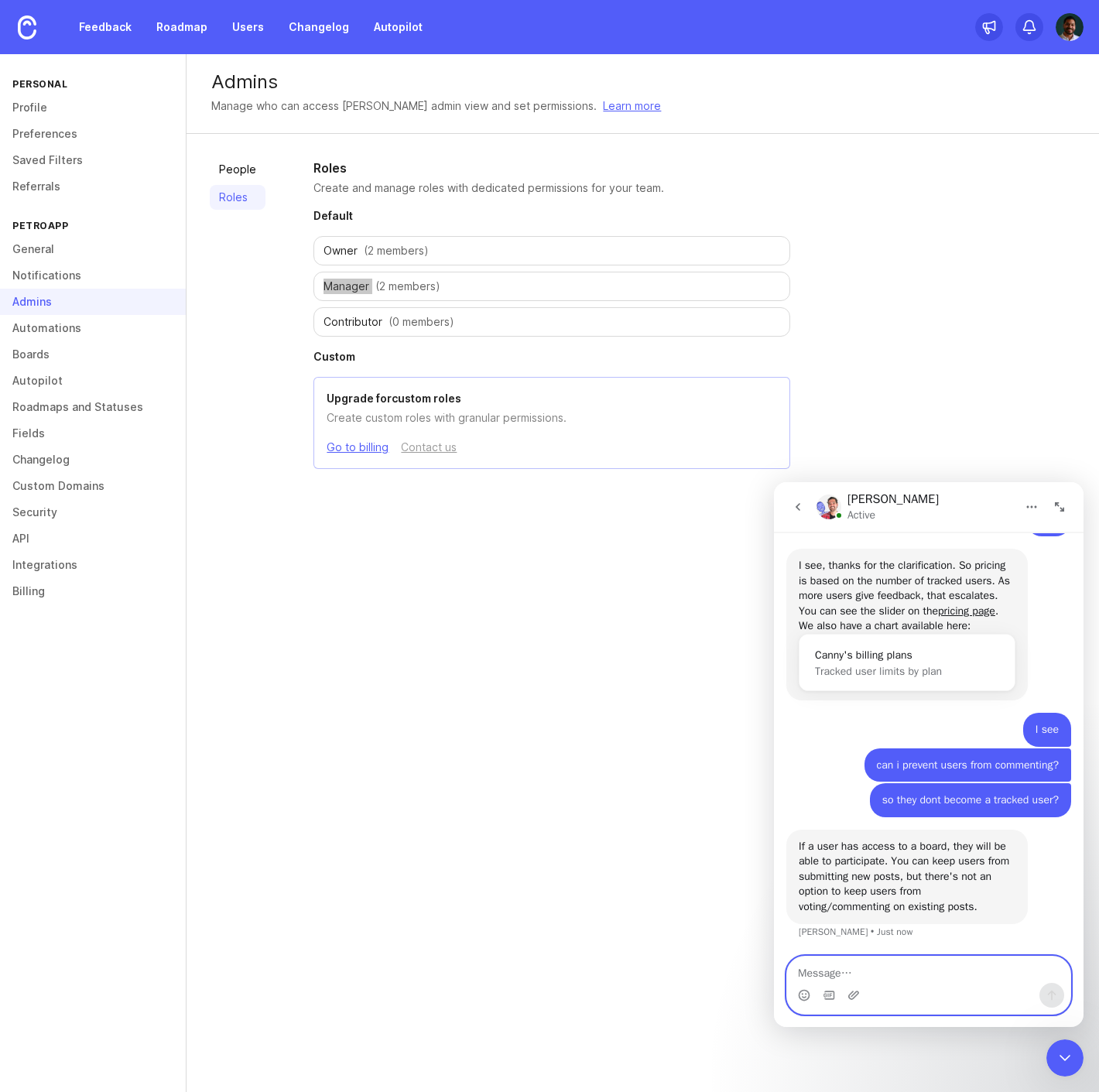 click at bounding box center (929, 970) 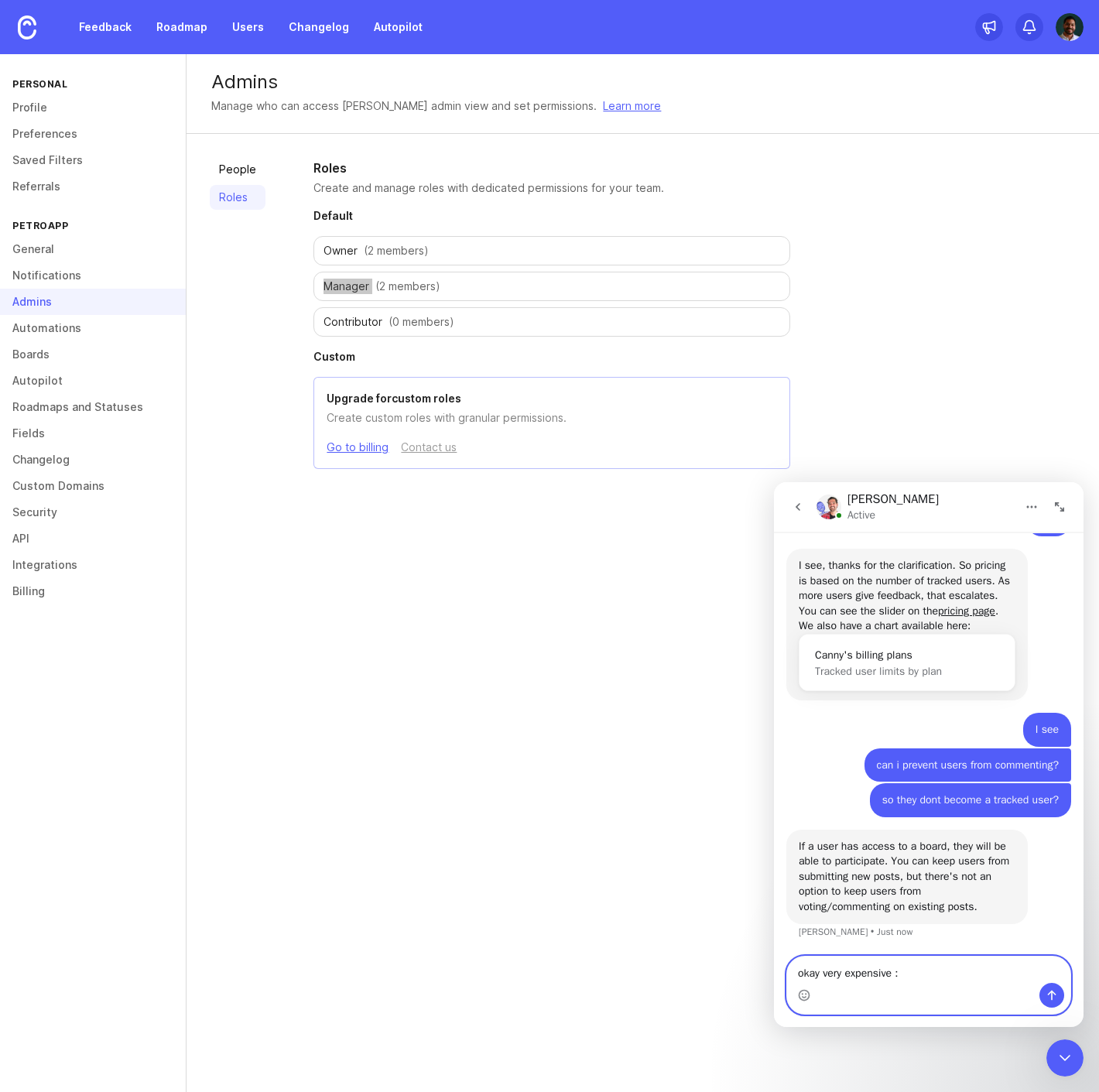 type on "okay very expensive :D" 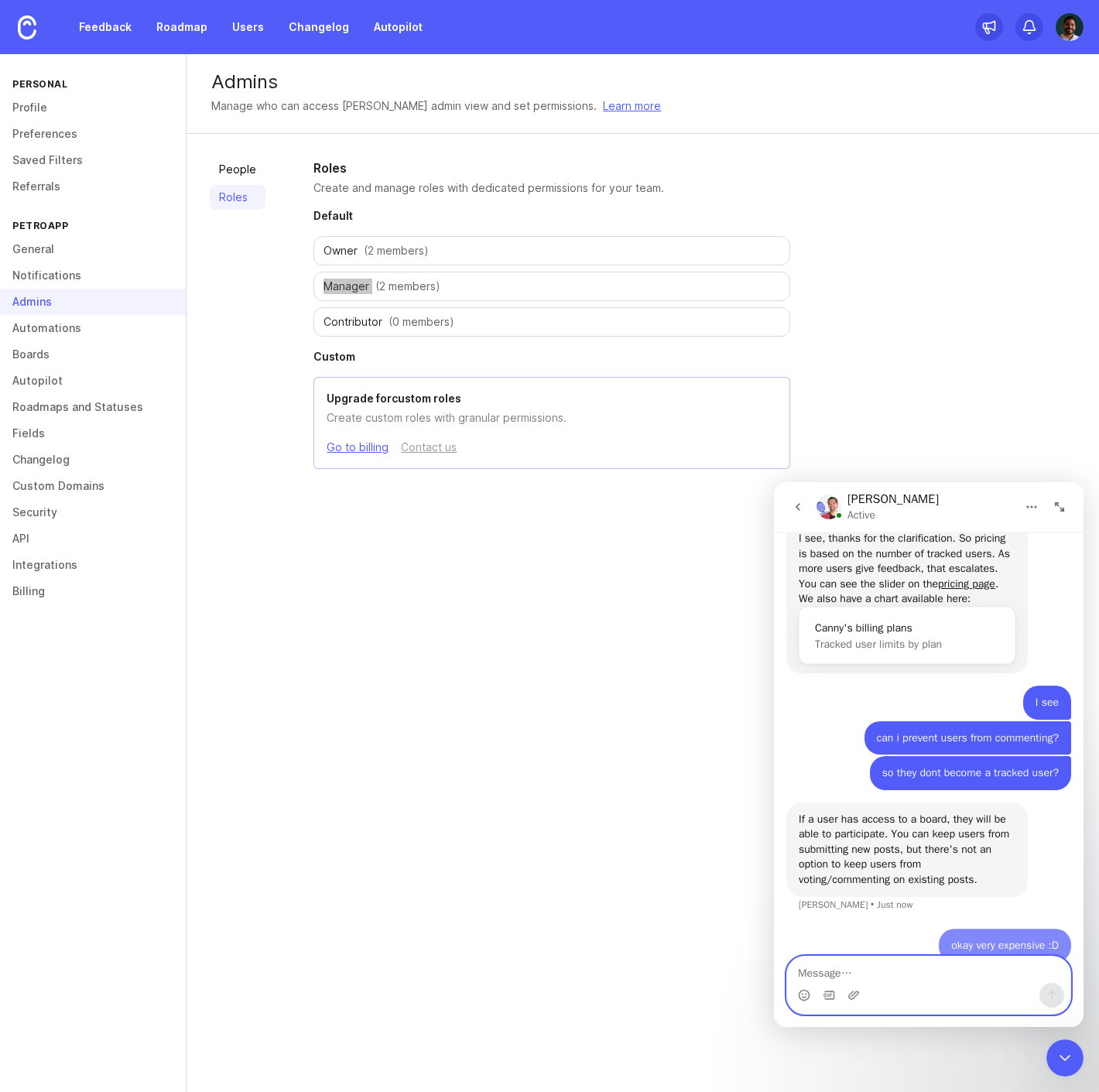 scroll, scrollTop: 1491, scrollLeft: 0, axis: vertical 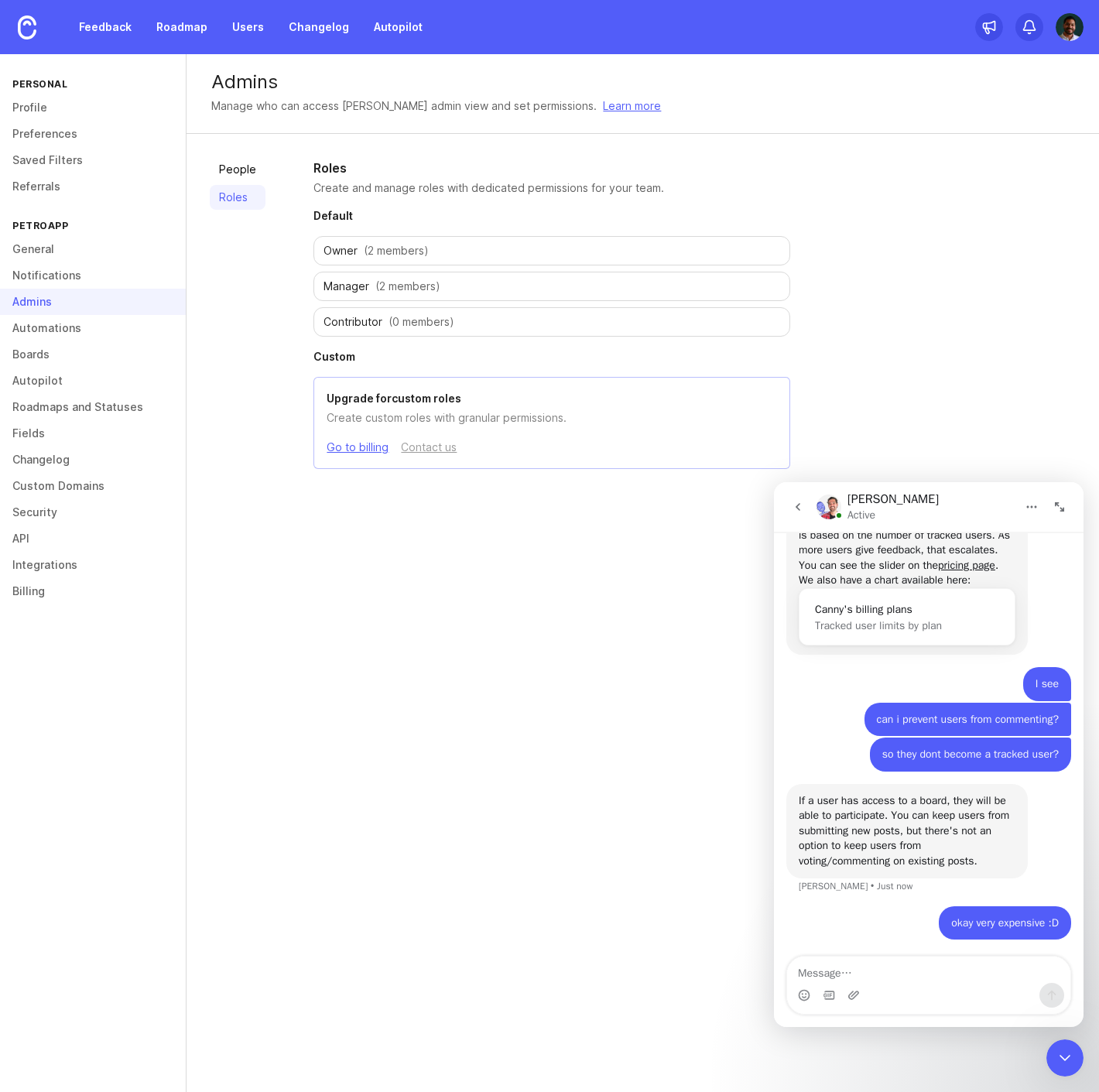 click on "(2 members)" at bounding box center [408, 286] 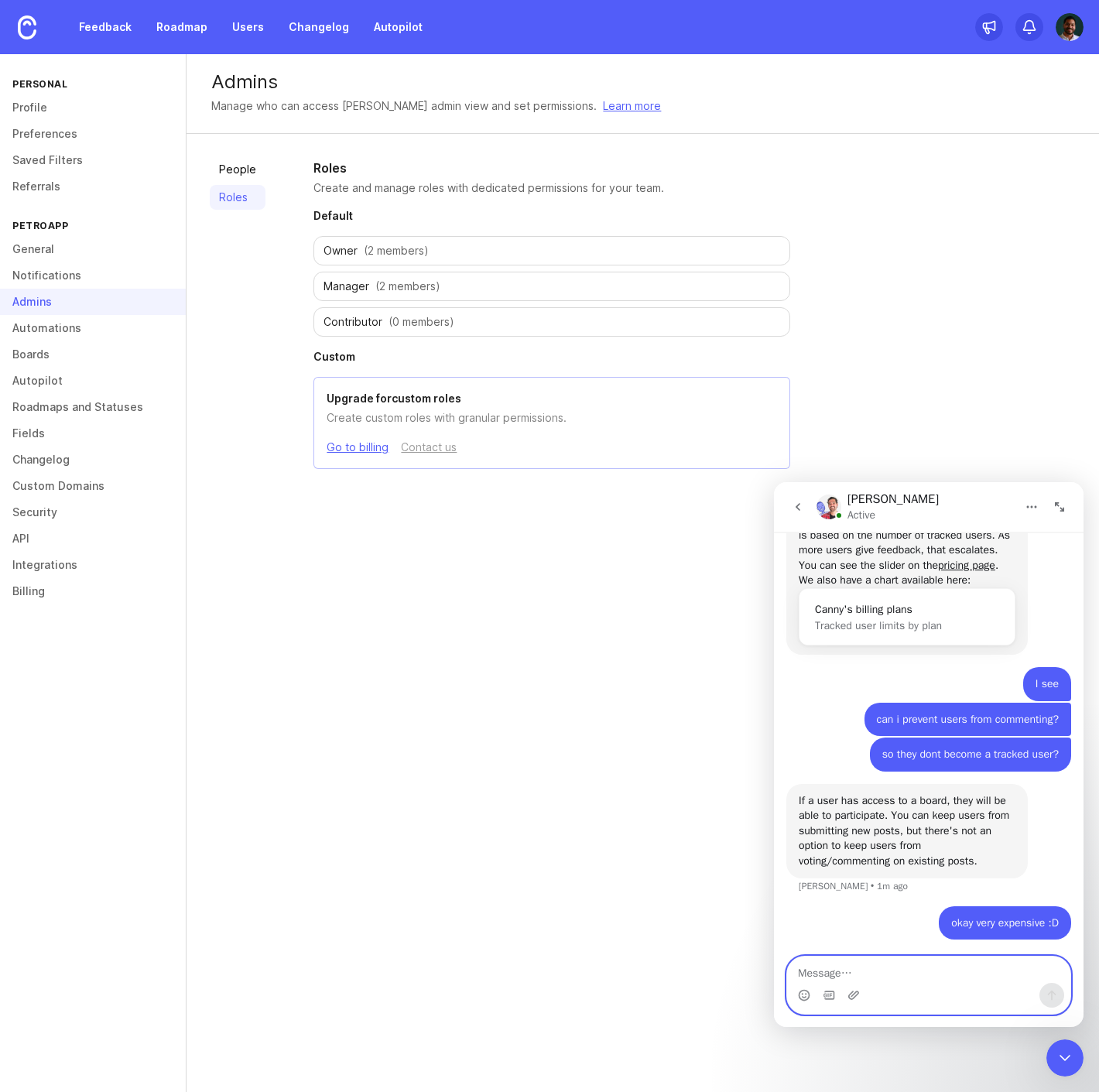 click at bounding box center [929, 970] 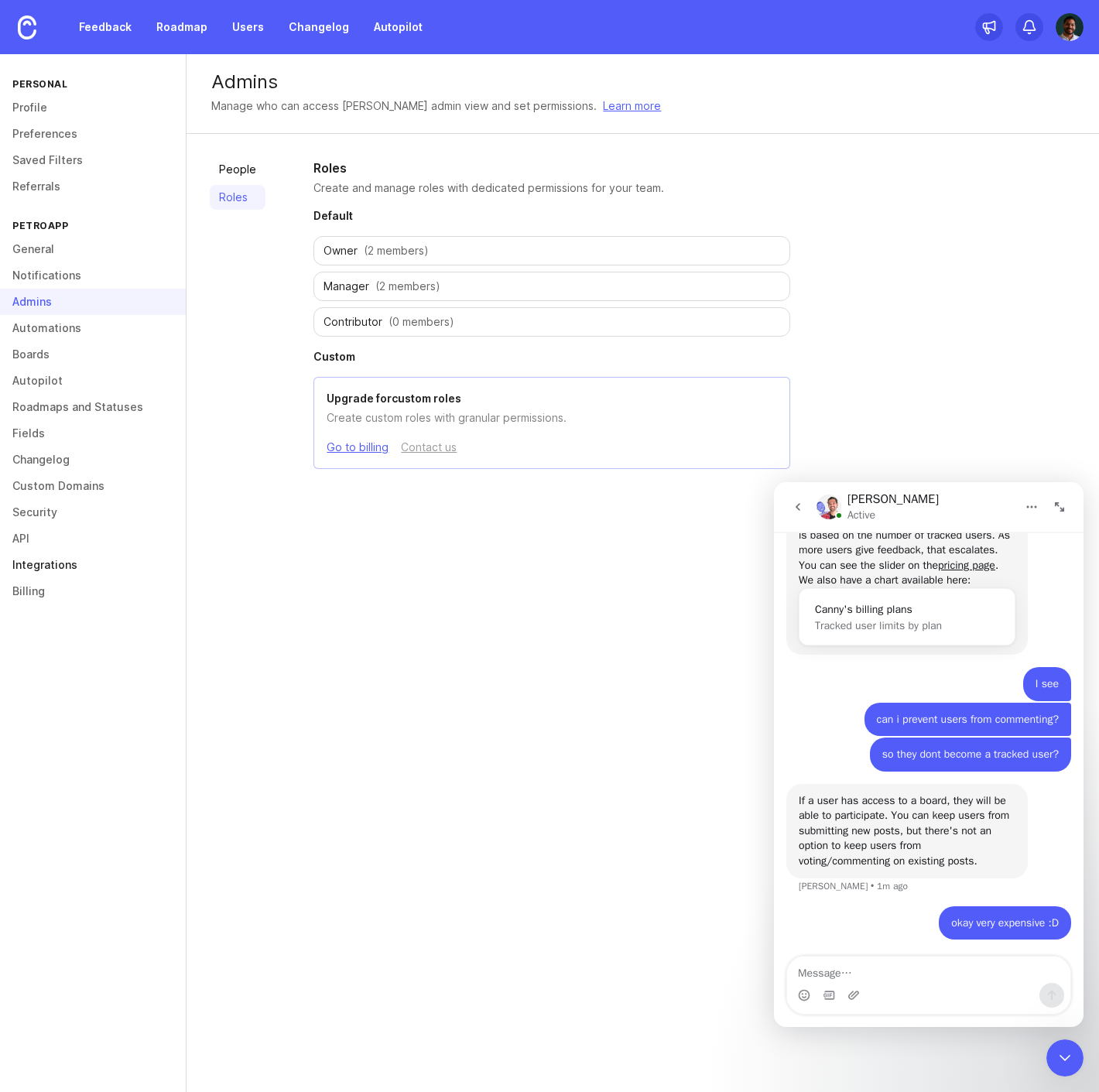 click on "Integrations" at bounding box center [93, 565] 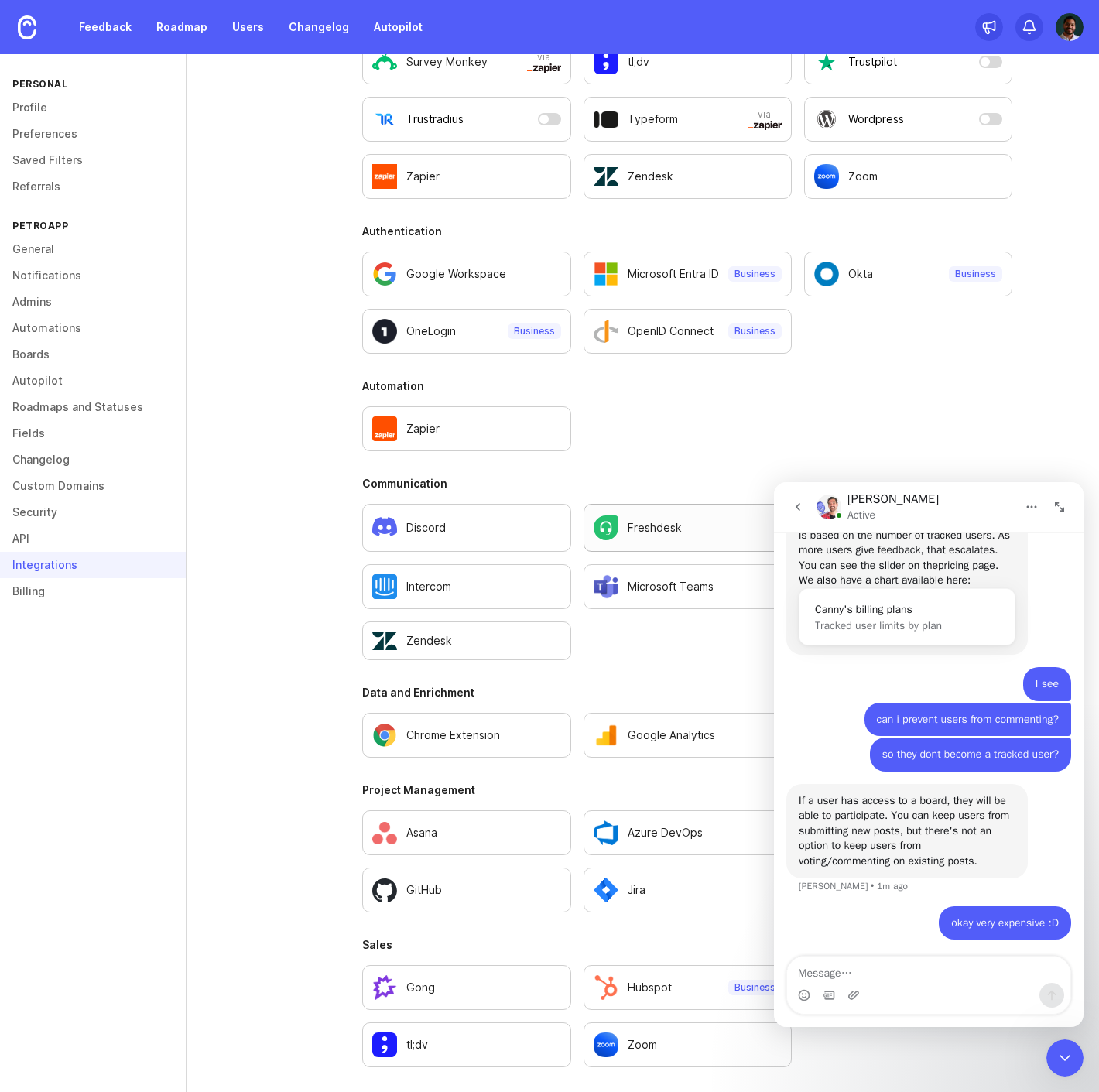 scroll, scrollTop: 563, scrollLeft: 0, axis: vertical 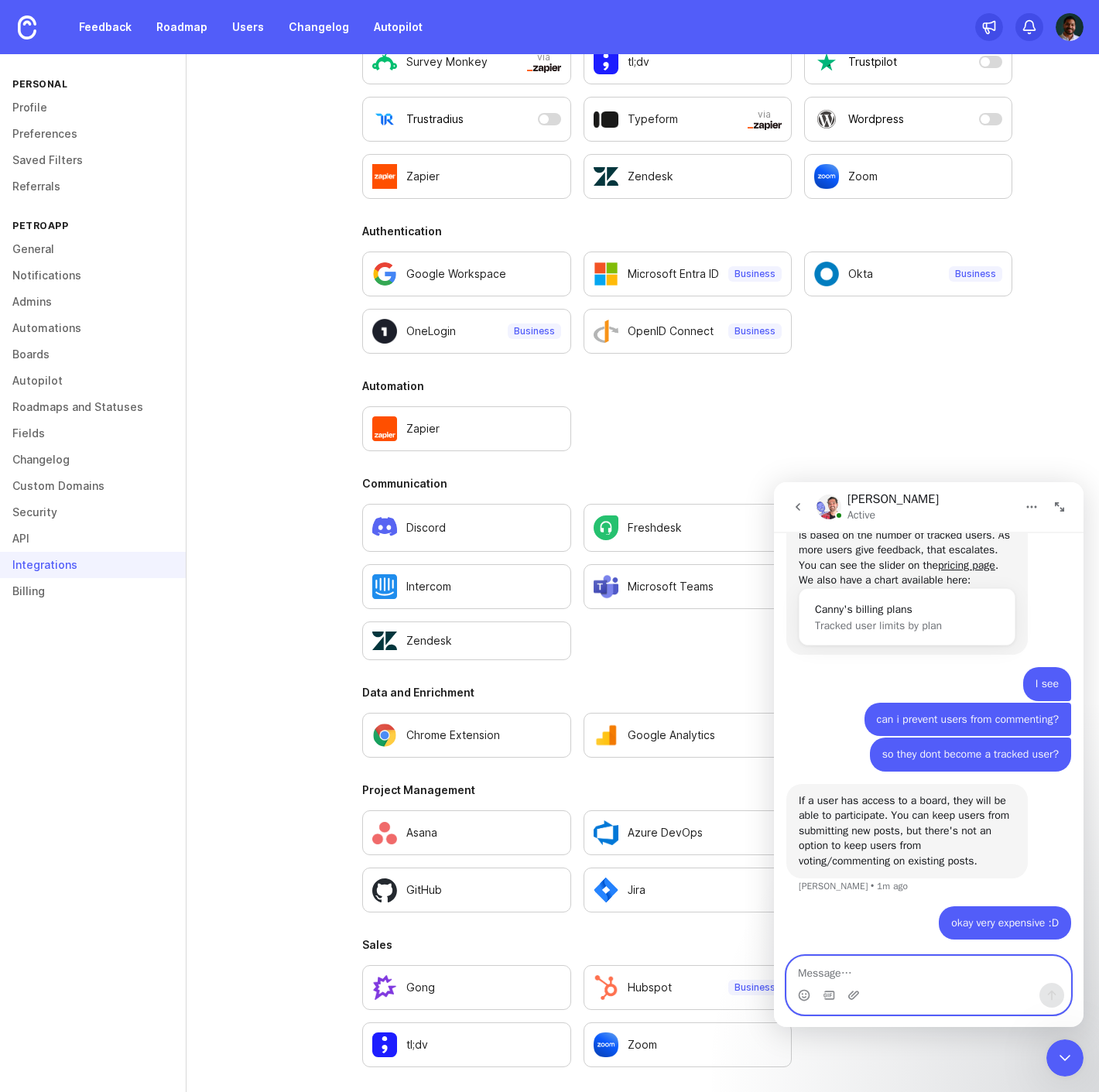 click at bounding box center [929, 970] 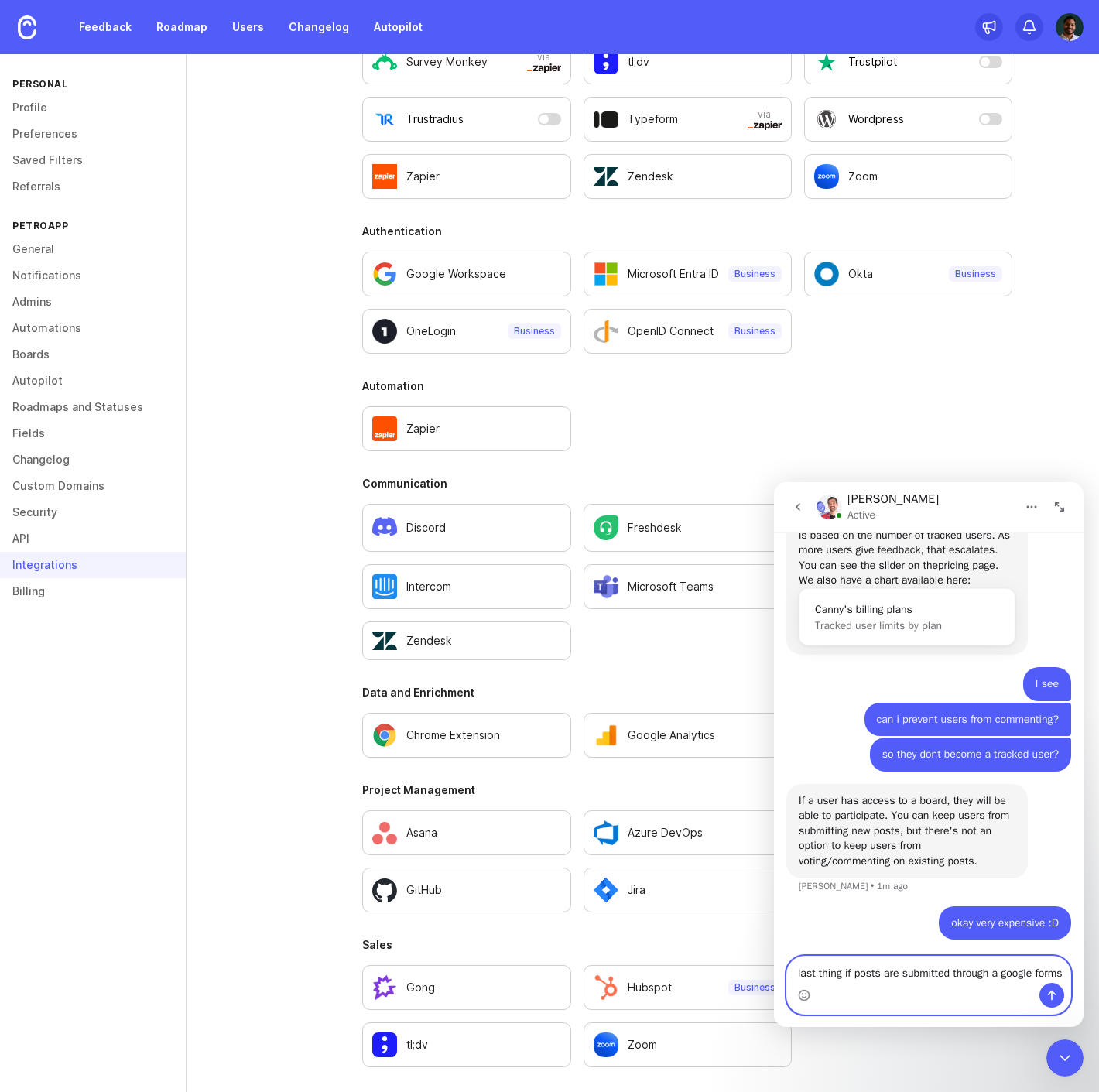 type on "last thing if posts are submitted through a google forms" 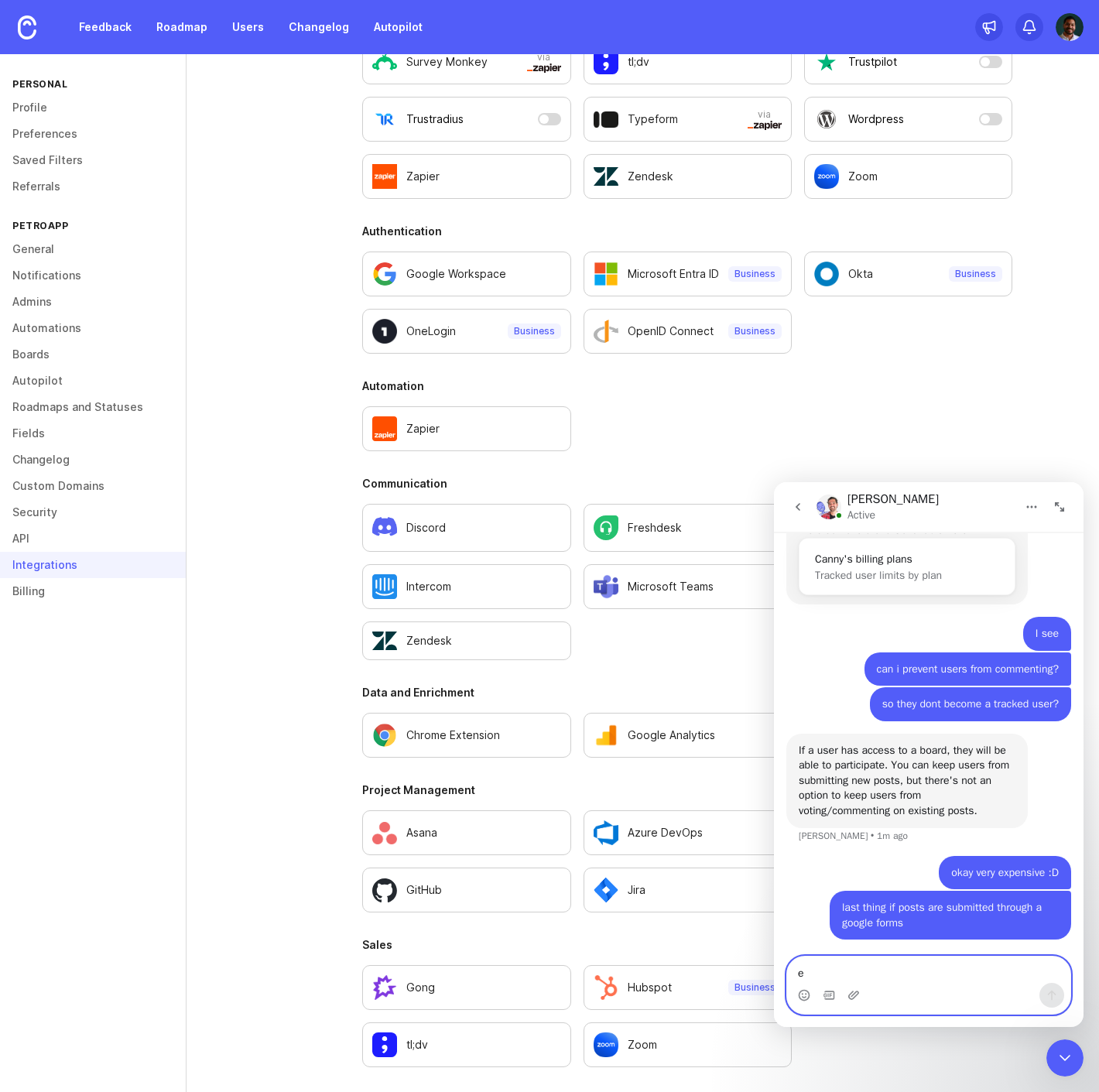 scroll, scrollTop: 1541, scrollLeft: 0, axis: vertical 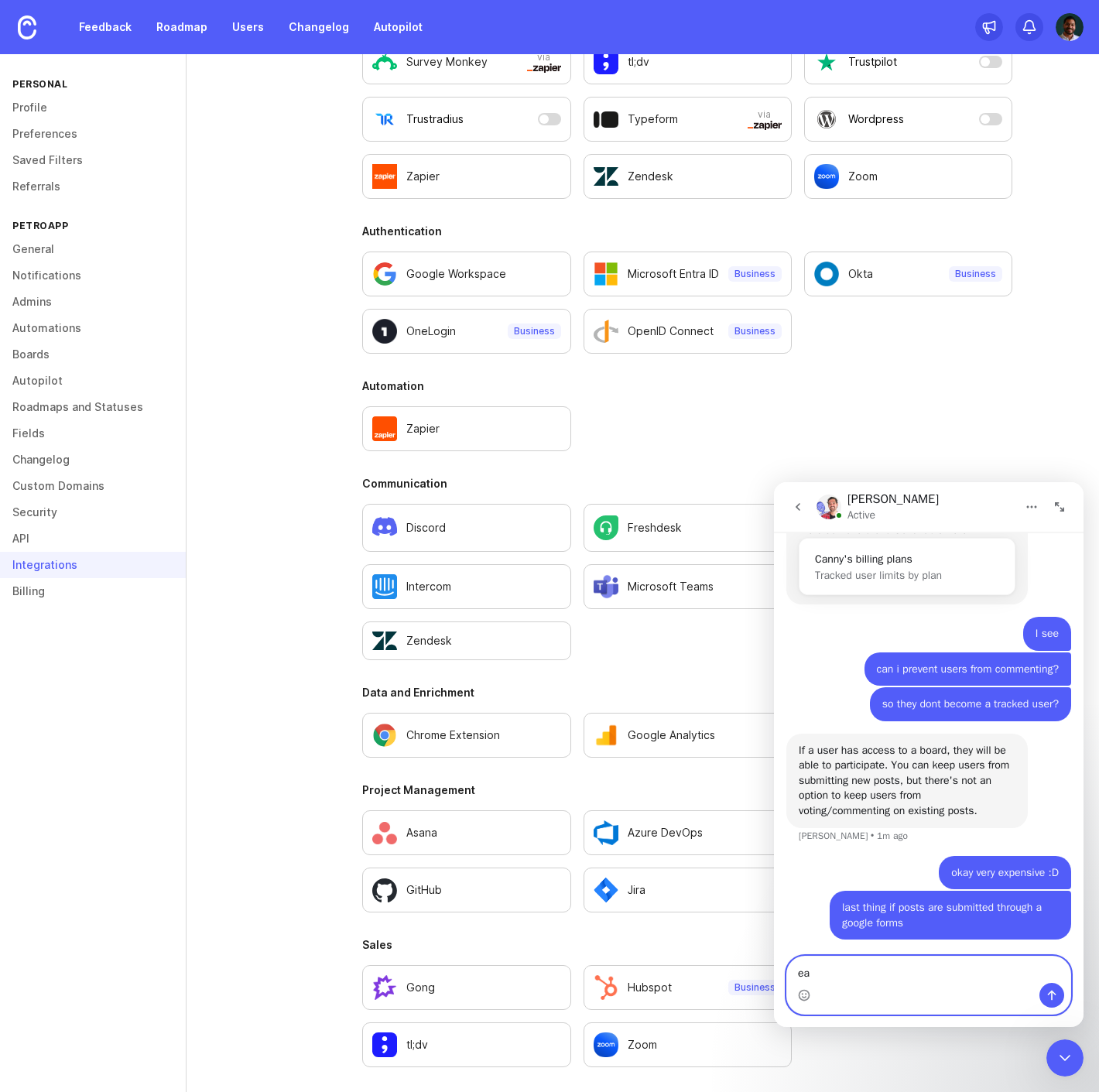 type on "e" 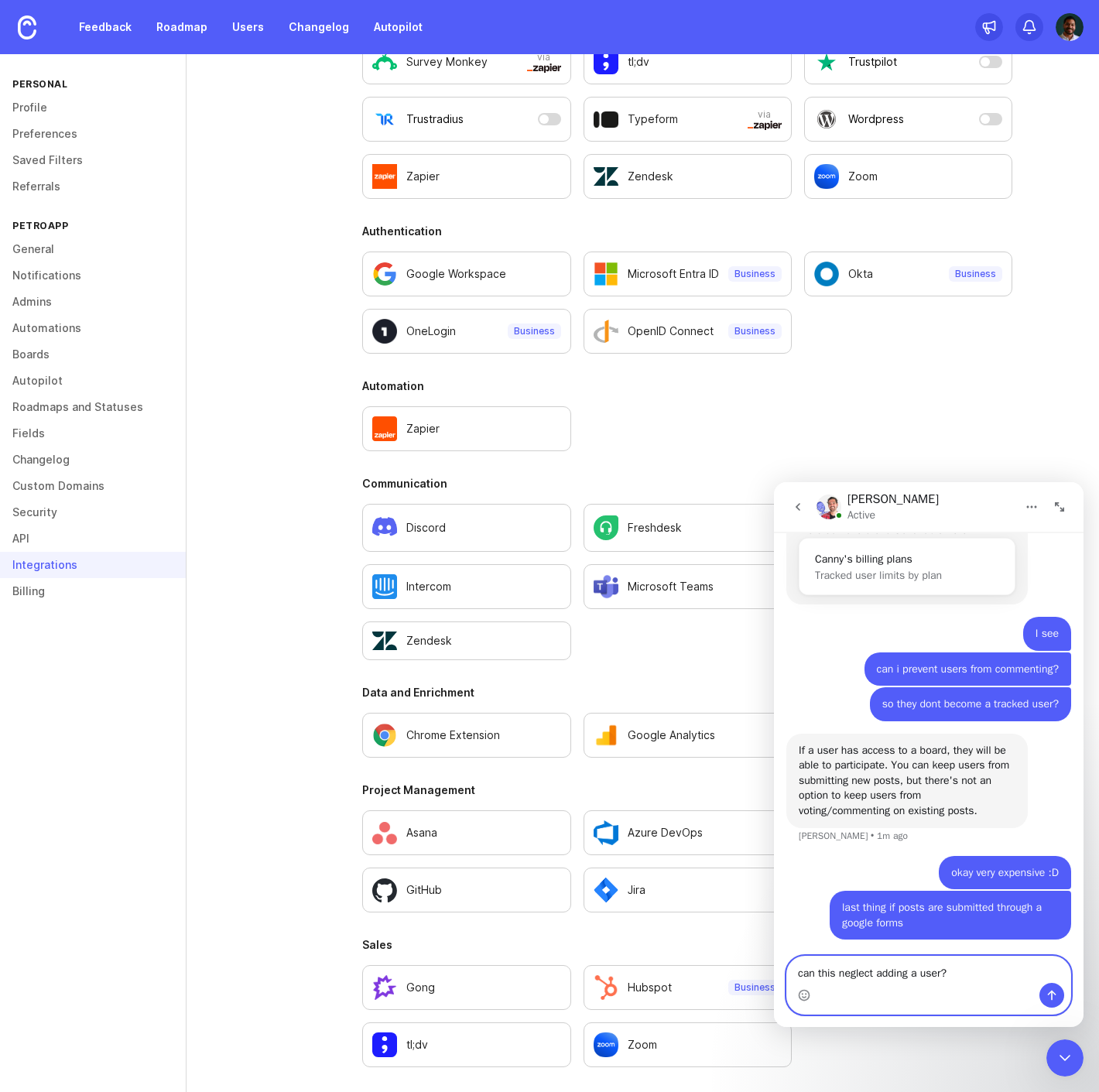 type on "can this neglect adding a user?" 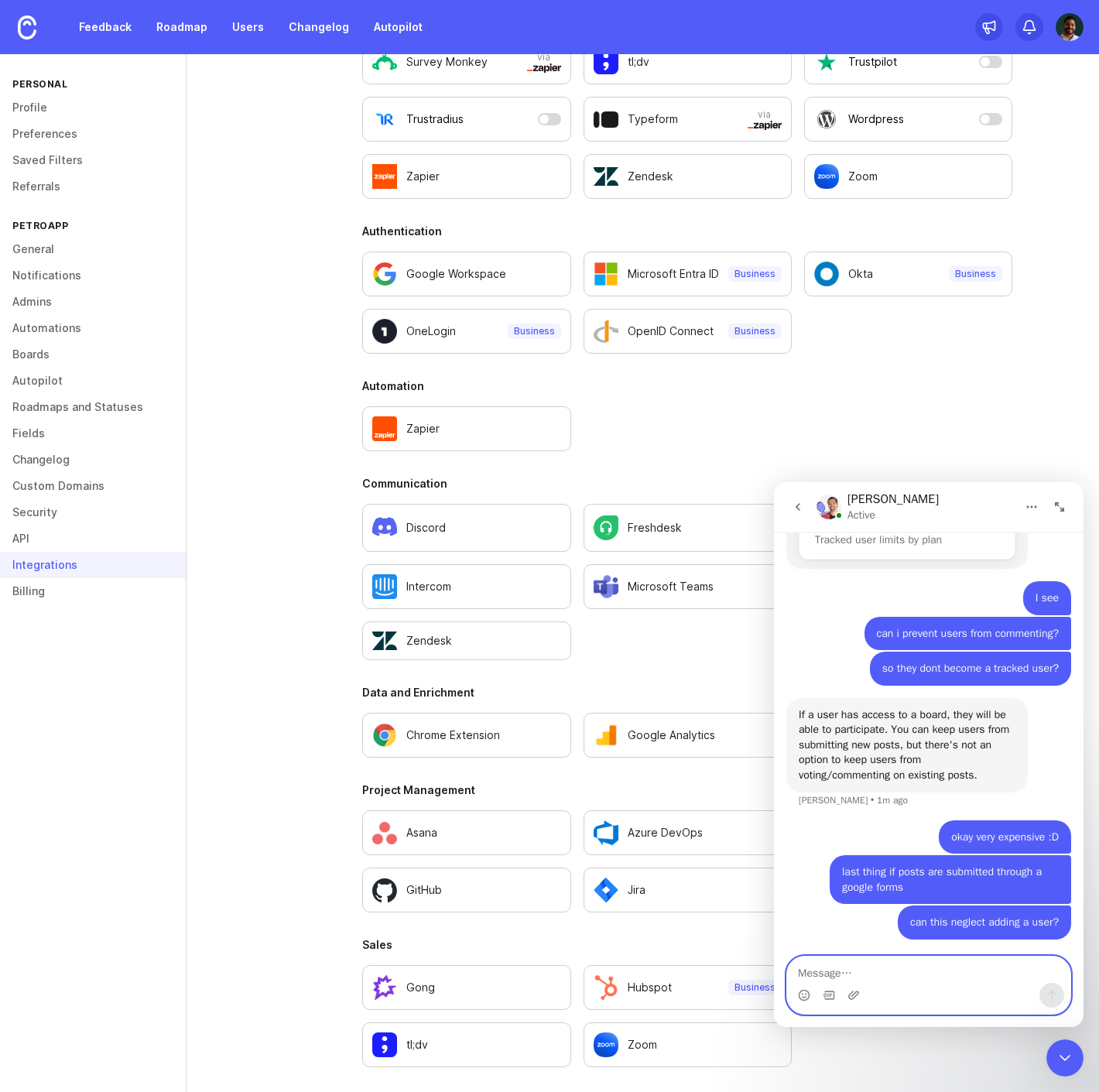 scroll, scrollTop: 1576, scrollLeft: 0, axis: vertical 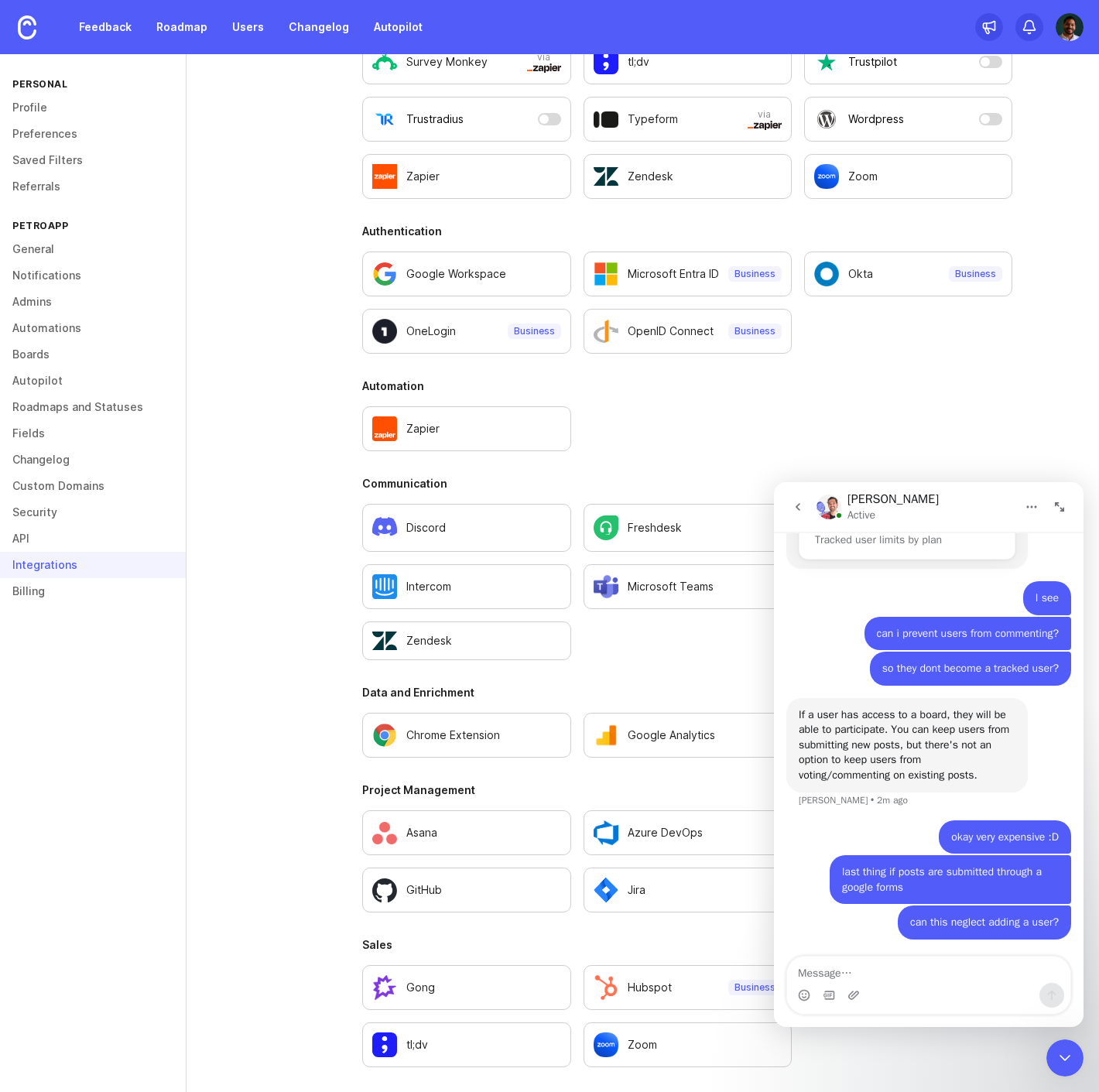 click at bounding box center [798, 507] 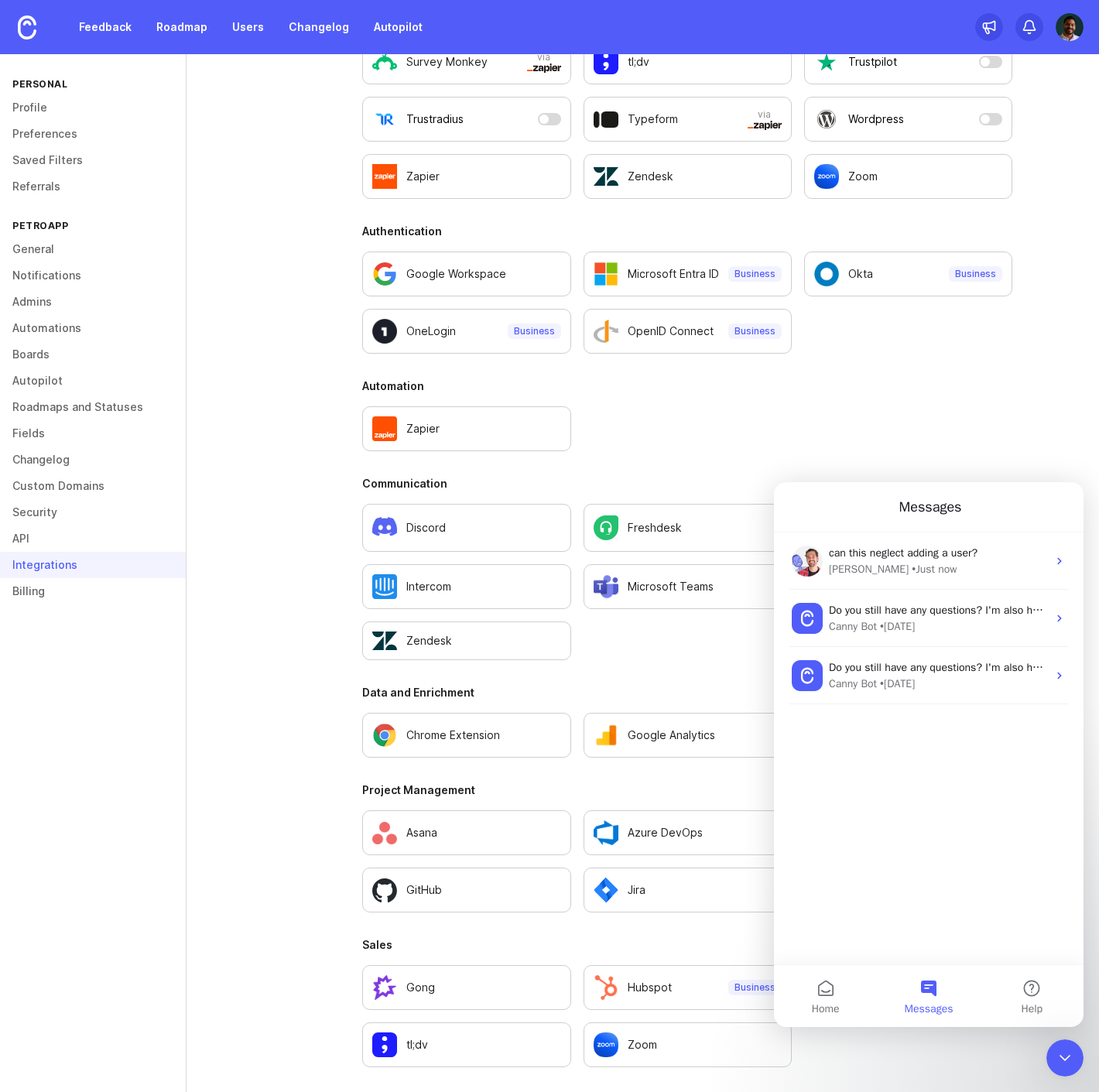 scroll, scrollTop: 0, scrollLeft: 0, axis: both 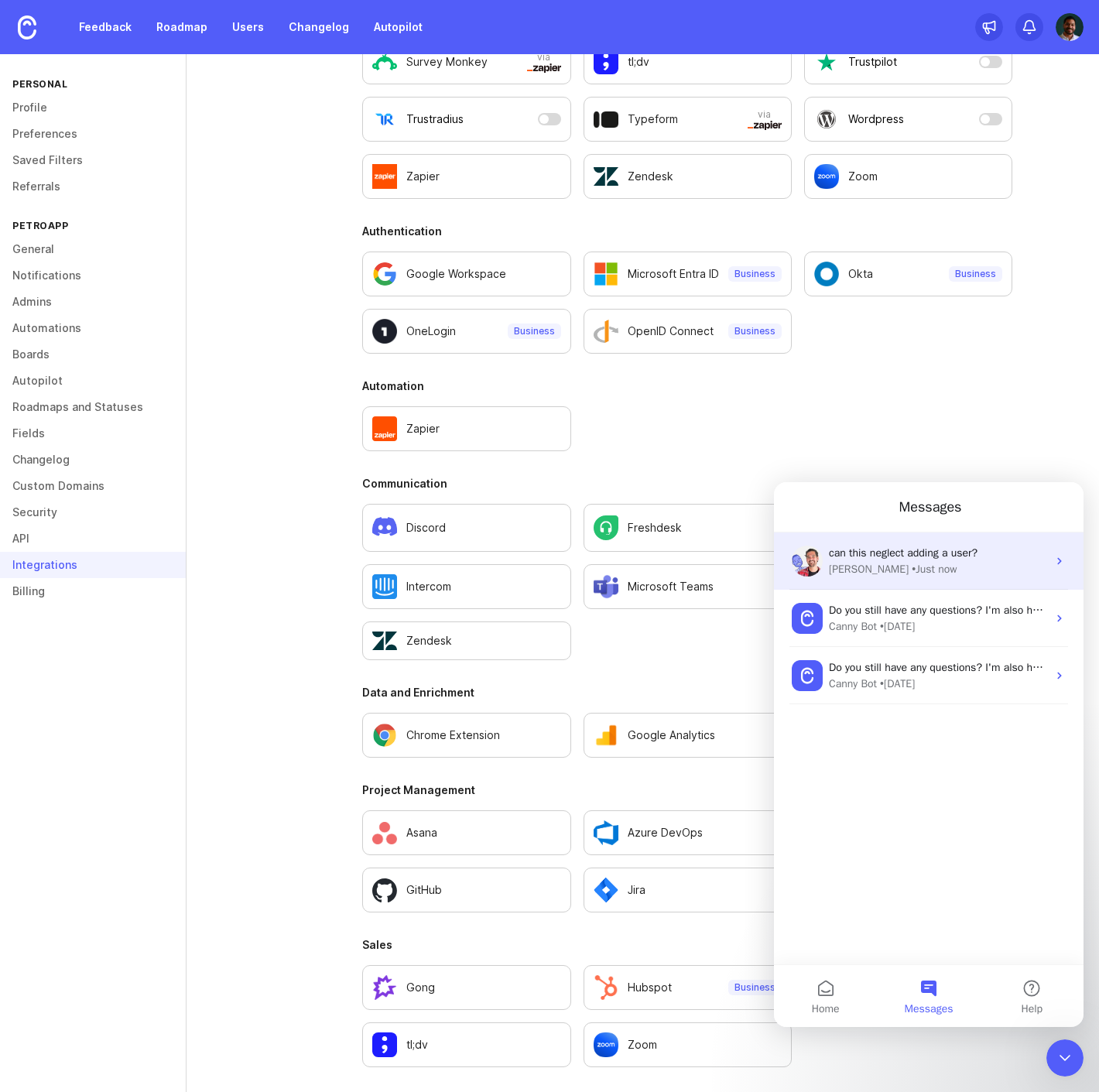 click on "[PERSON_NAME] •  Just now" at bounding box center [938, 569] 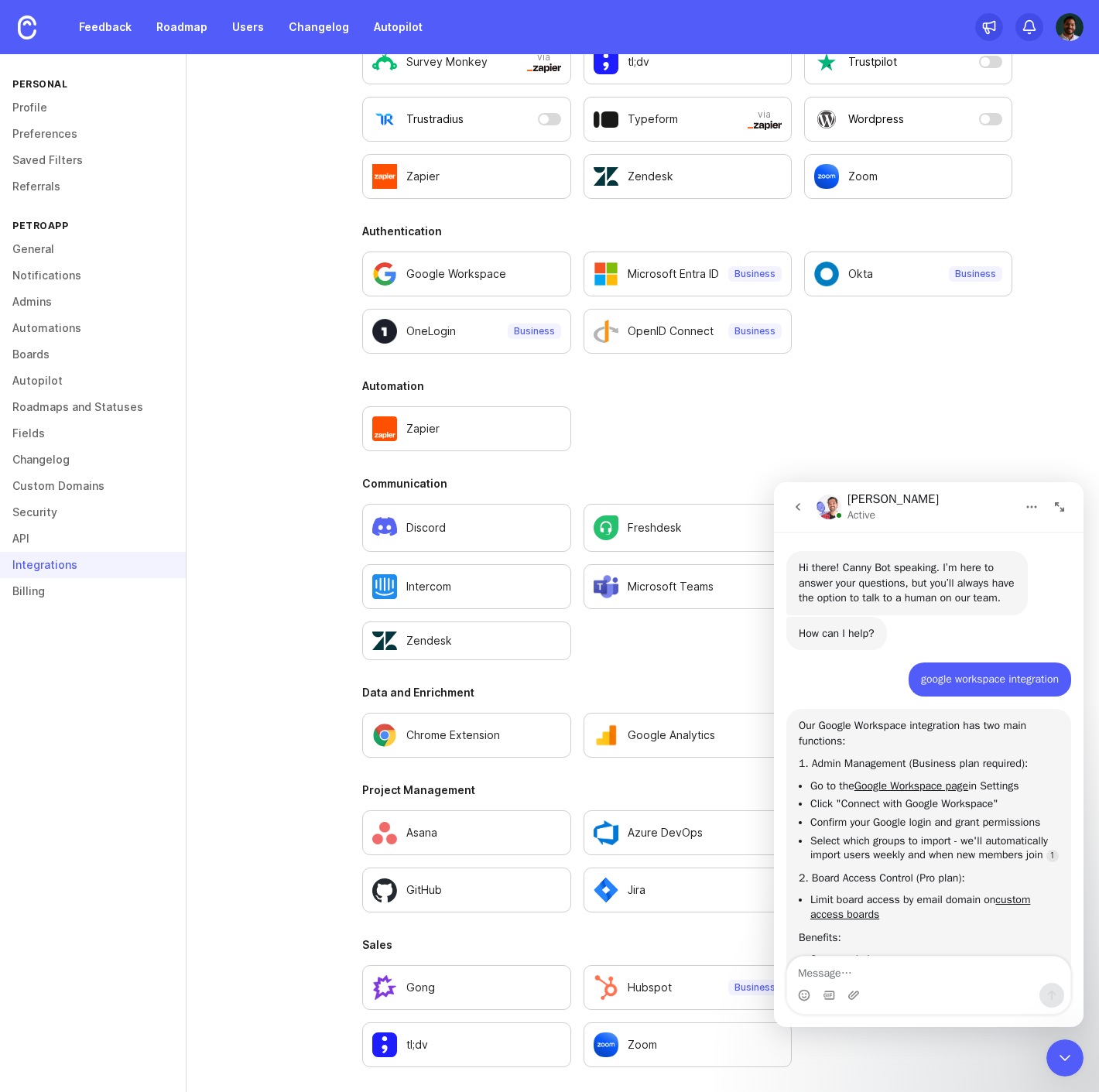 scroll, scrollTop: 0, scrollLeft: 0, axis: both 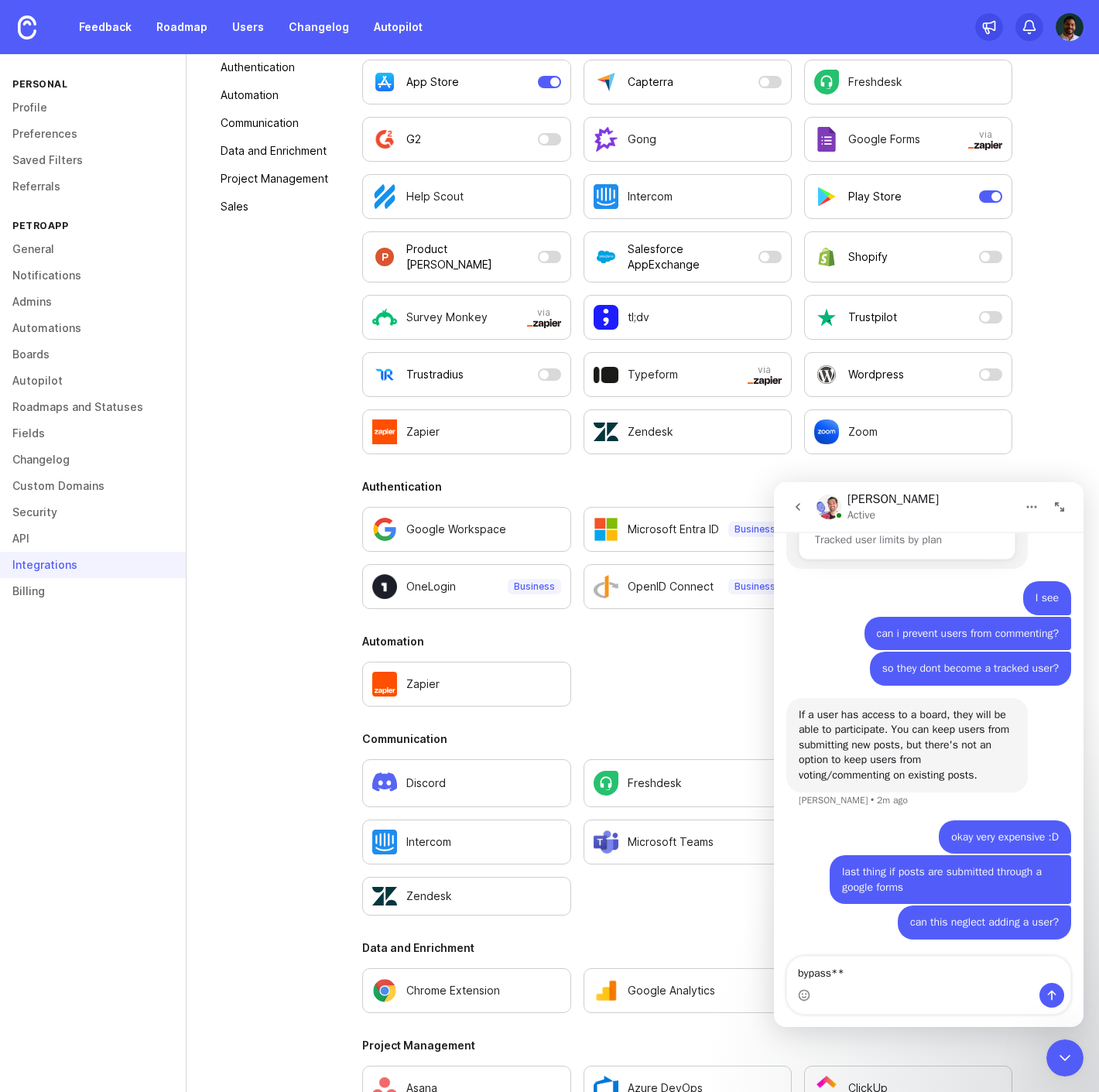 type on "bypass**" 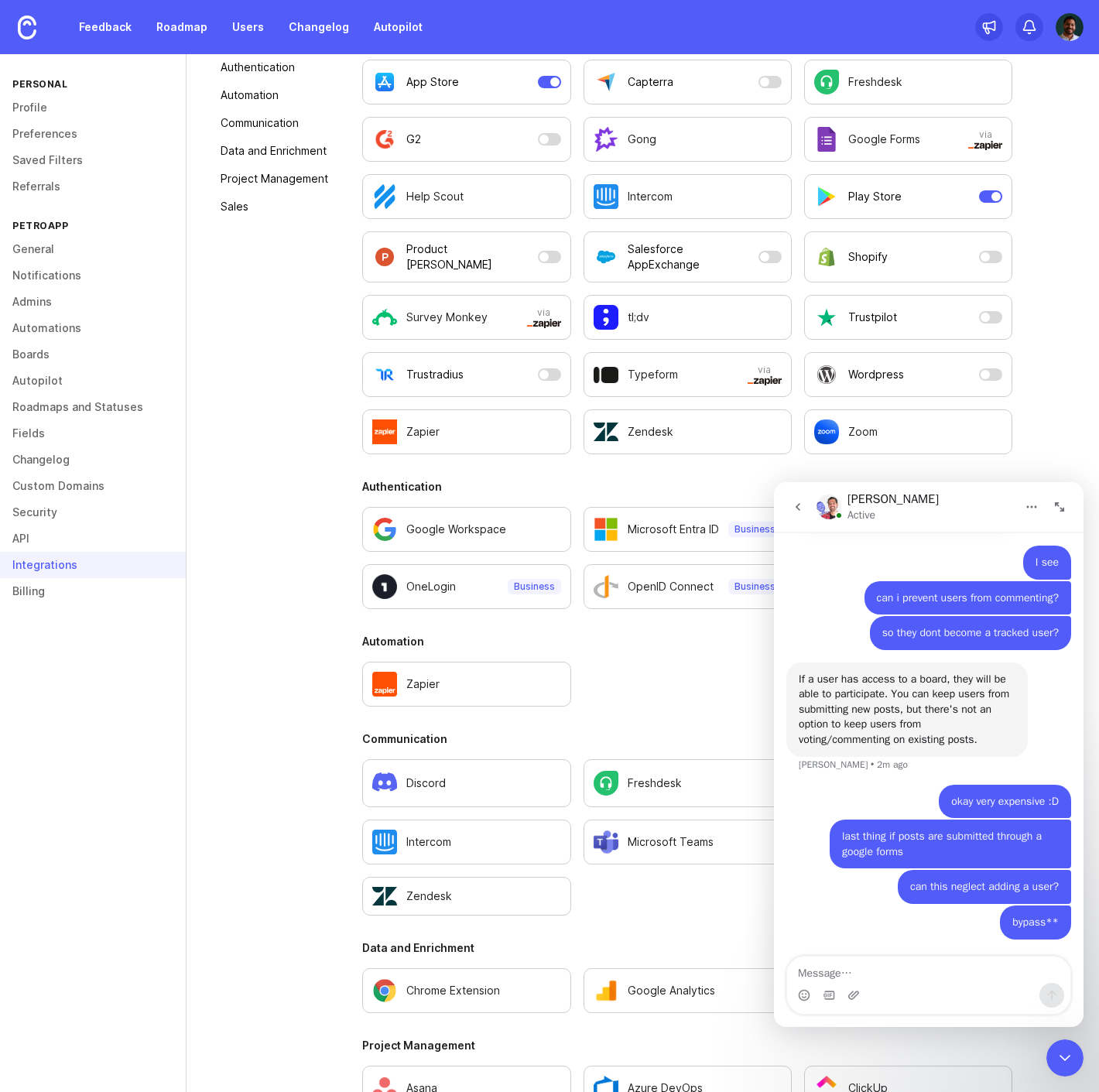 scroll, scrollTop: 1611, scrollLeft: 0, axis: vertical 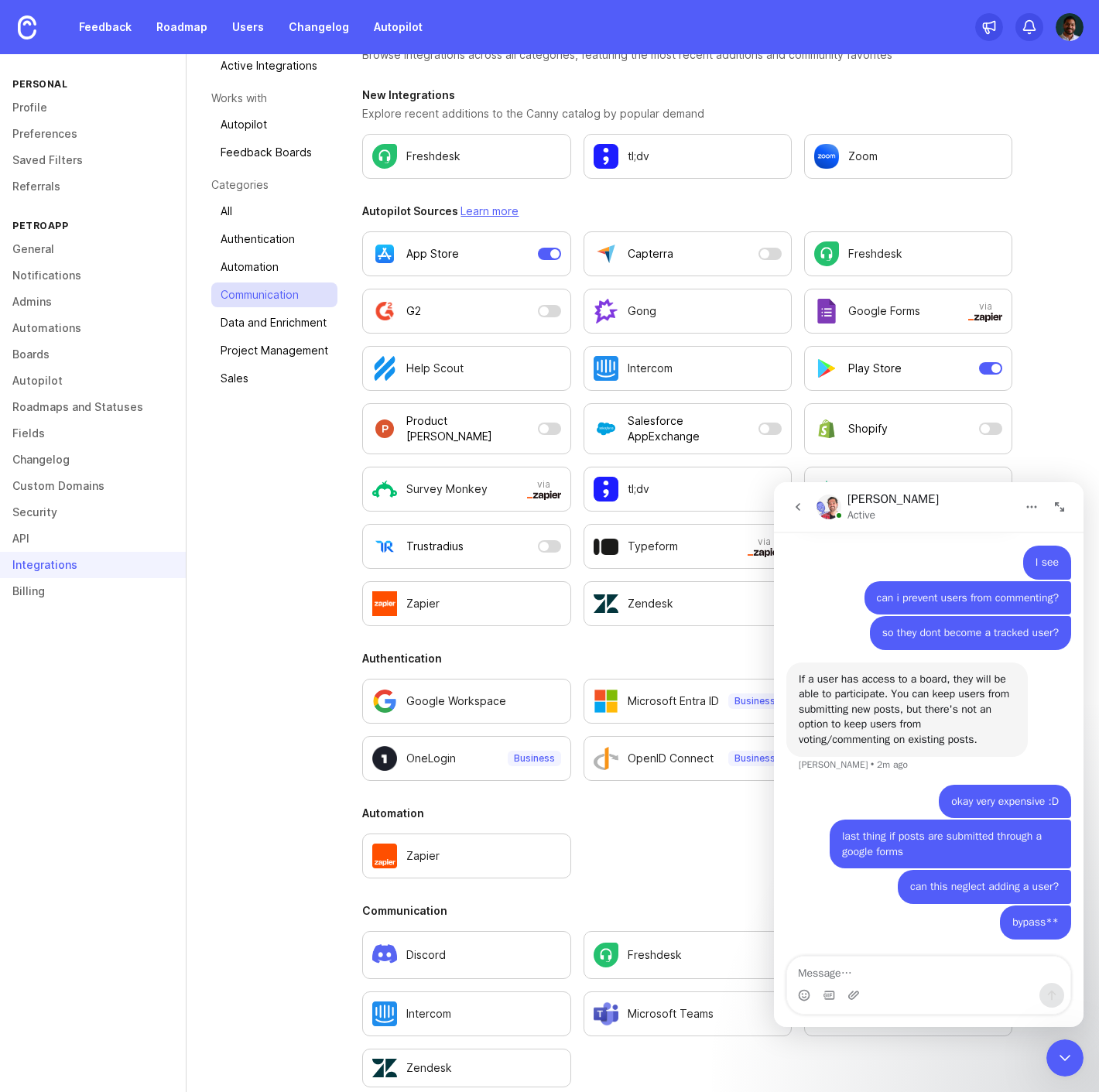 click on "Communication" at bounding box center (274, 295) 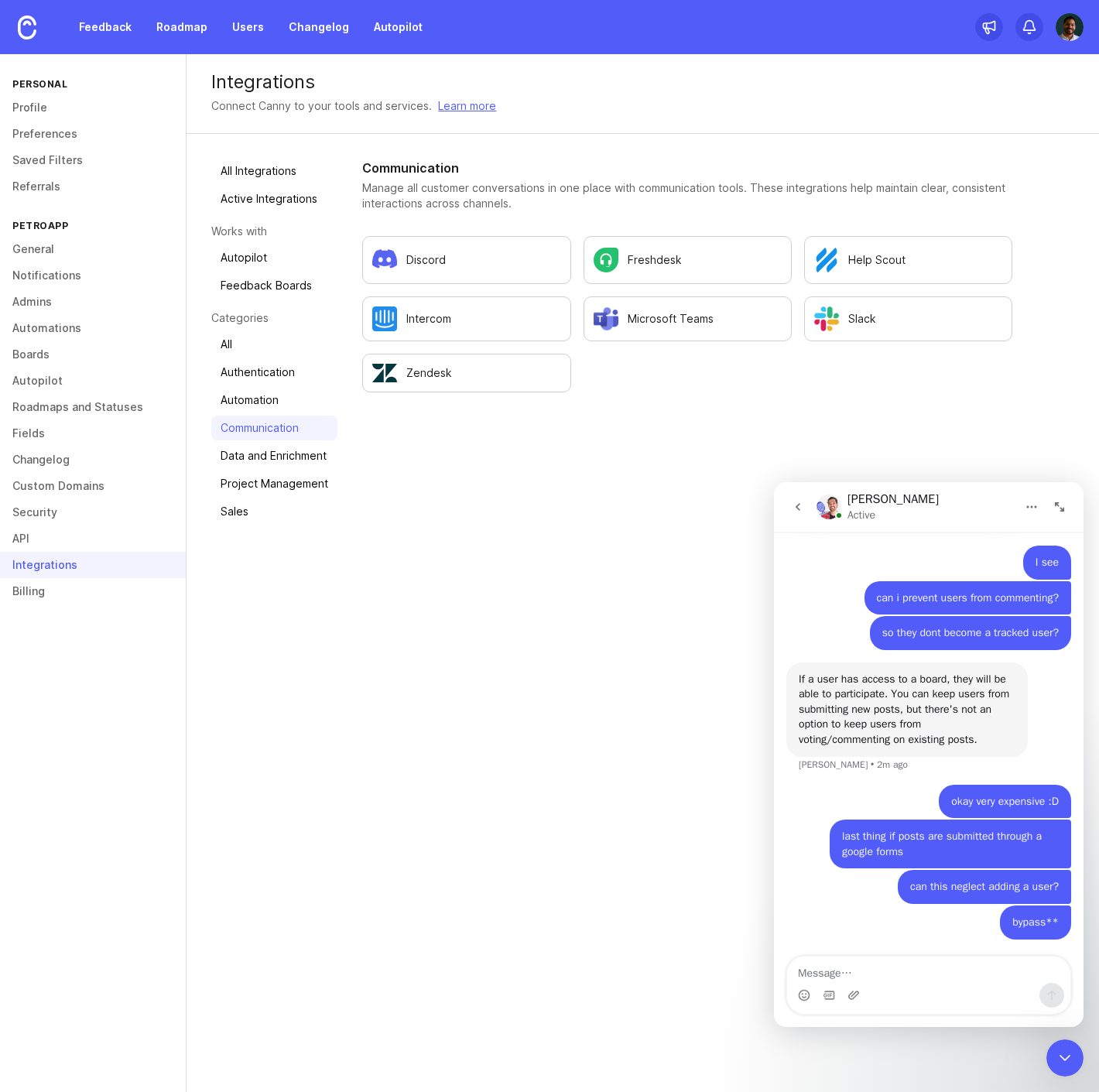 scroll, scrollTop: 0, scrollLeft: 0, axis: both 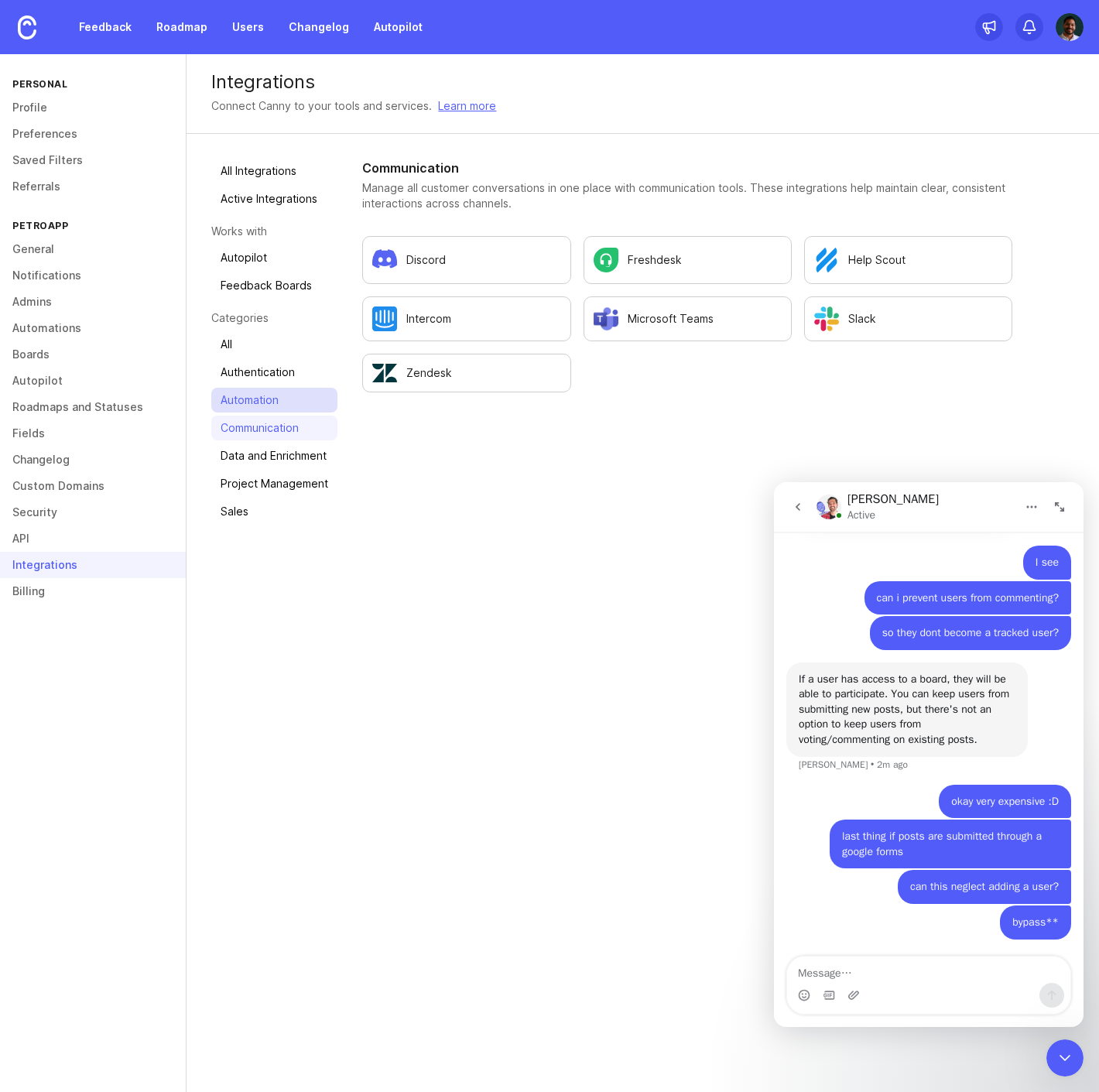 click on "Automation" at bounding box center [274, 400] 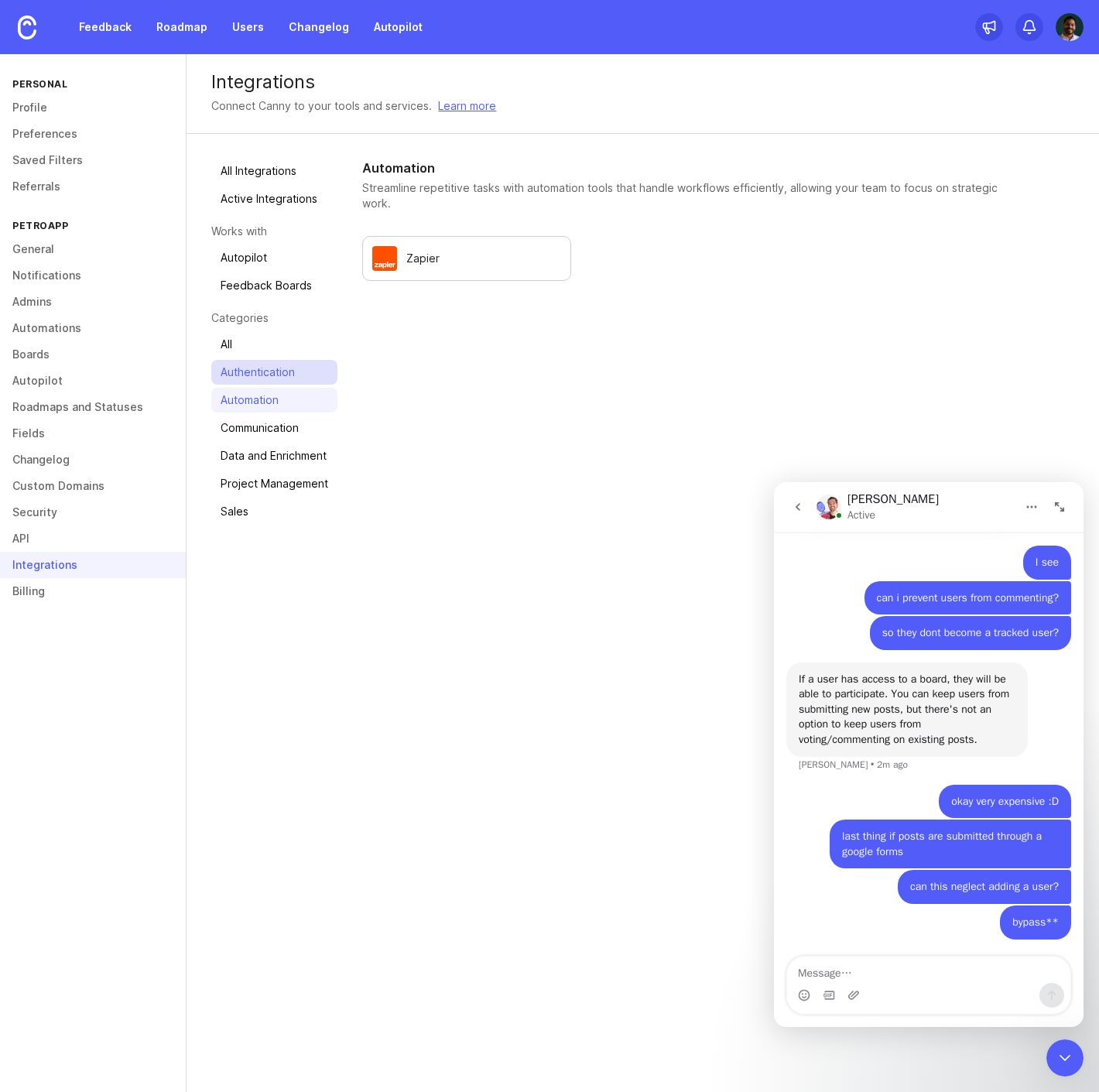 click on "Authentication" at bounding box center (274, 372) 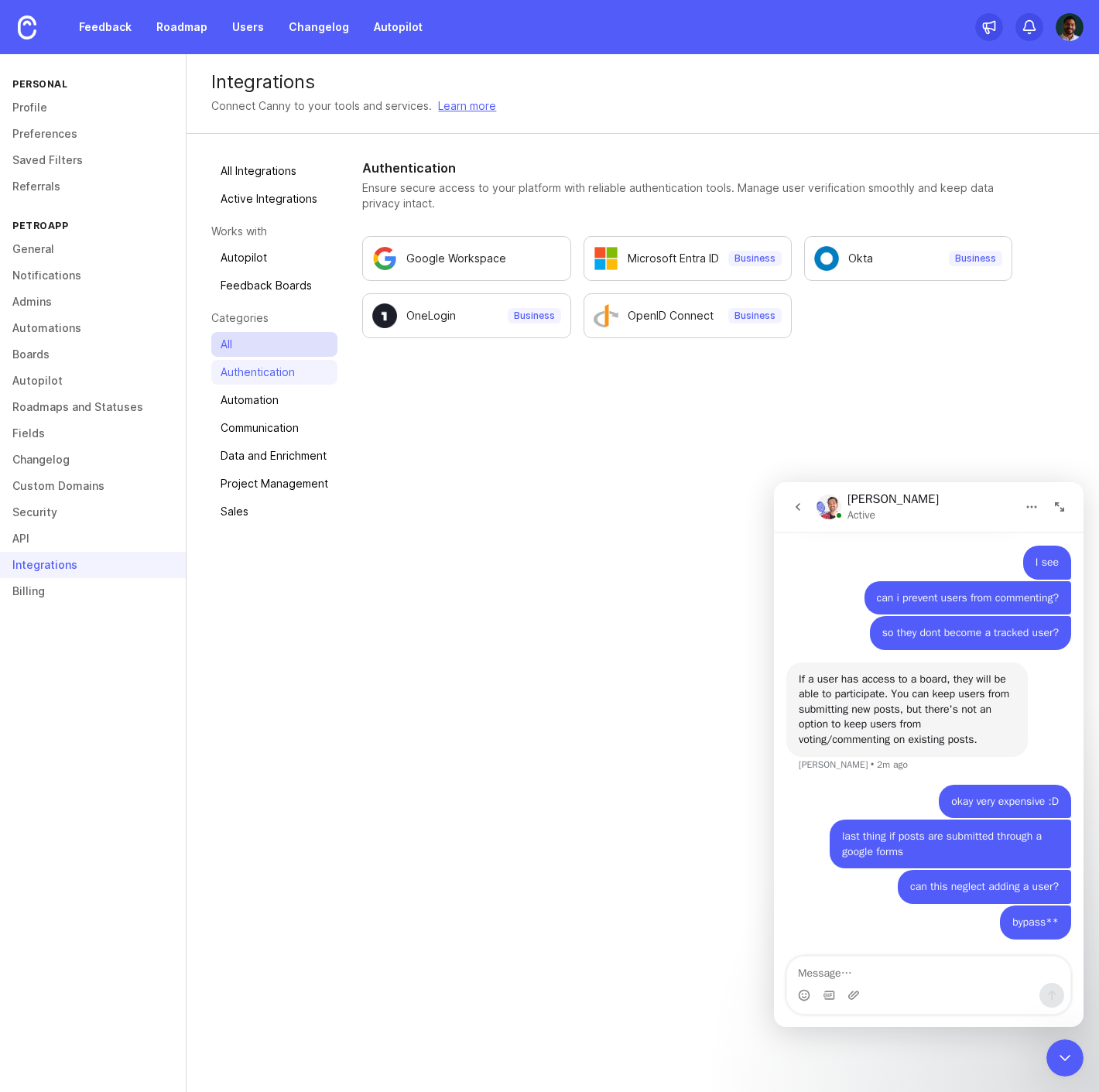 click on "All" at bounding box center [274, 344] 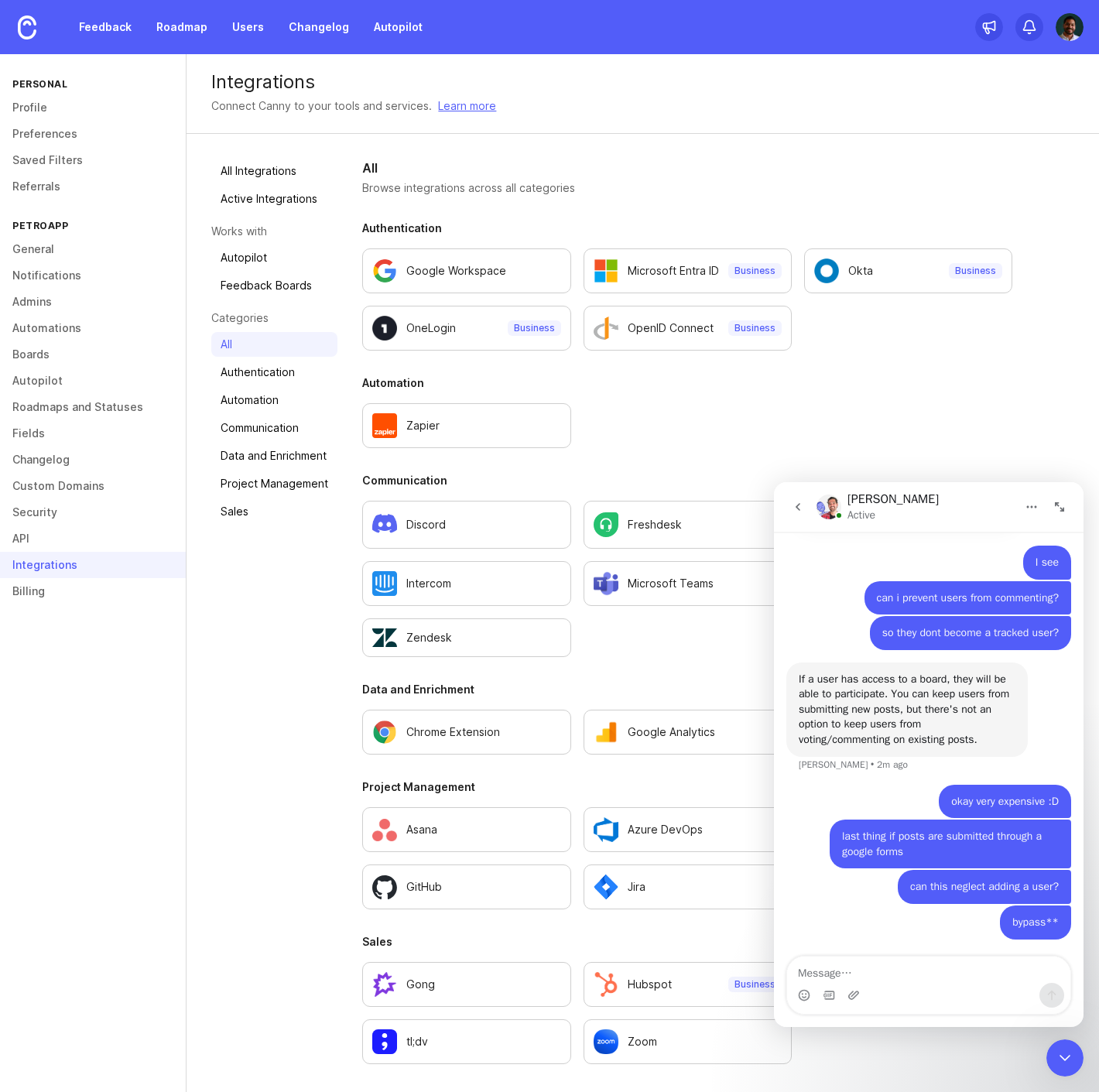 click 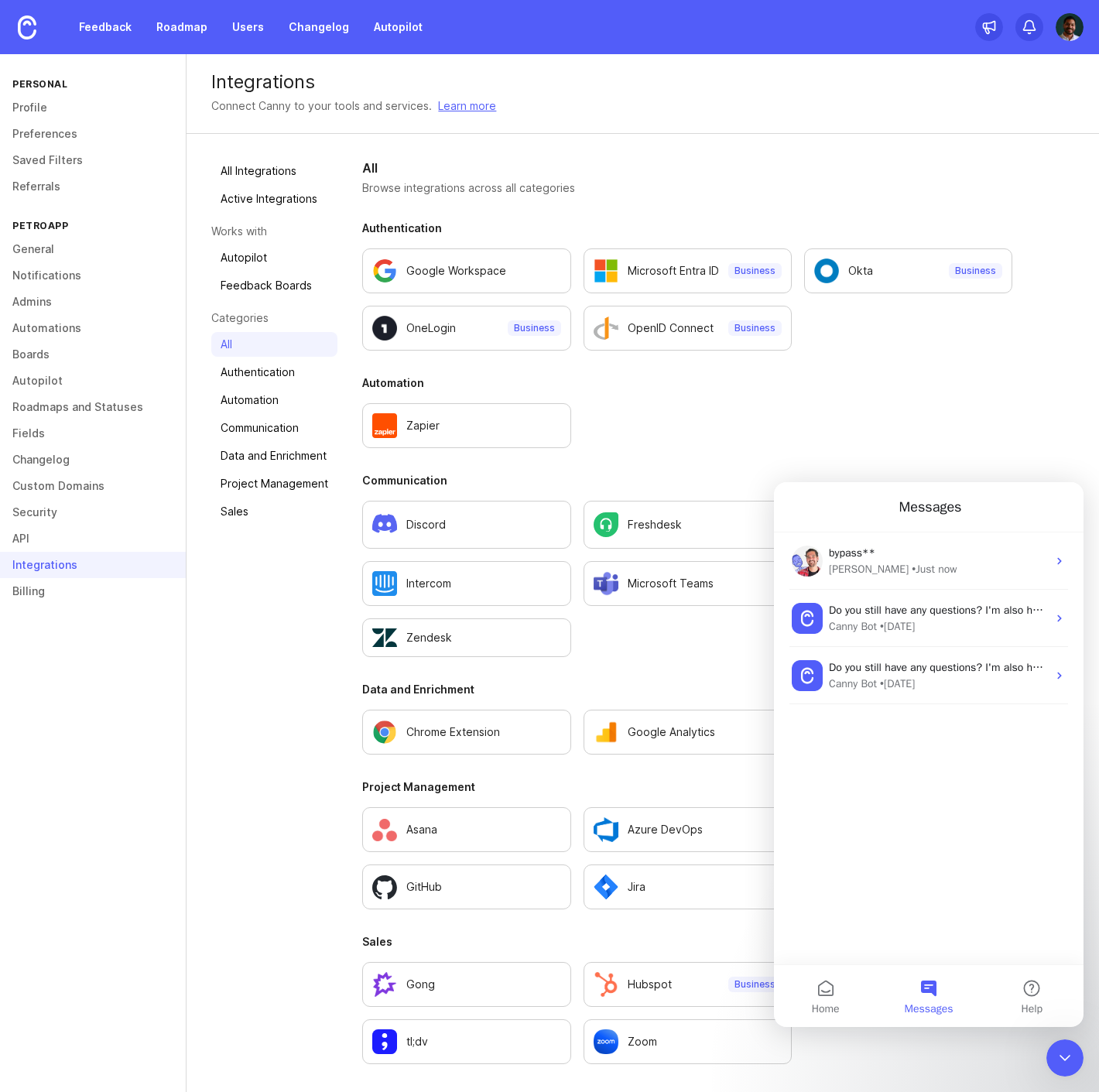 scroll, scrollTop: 0, scrollLeft: 0, axis: both 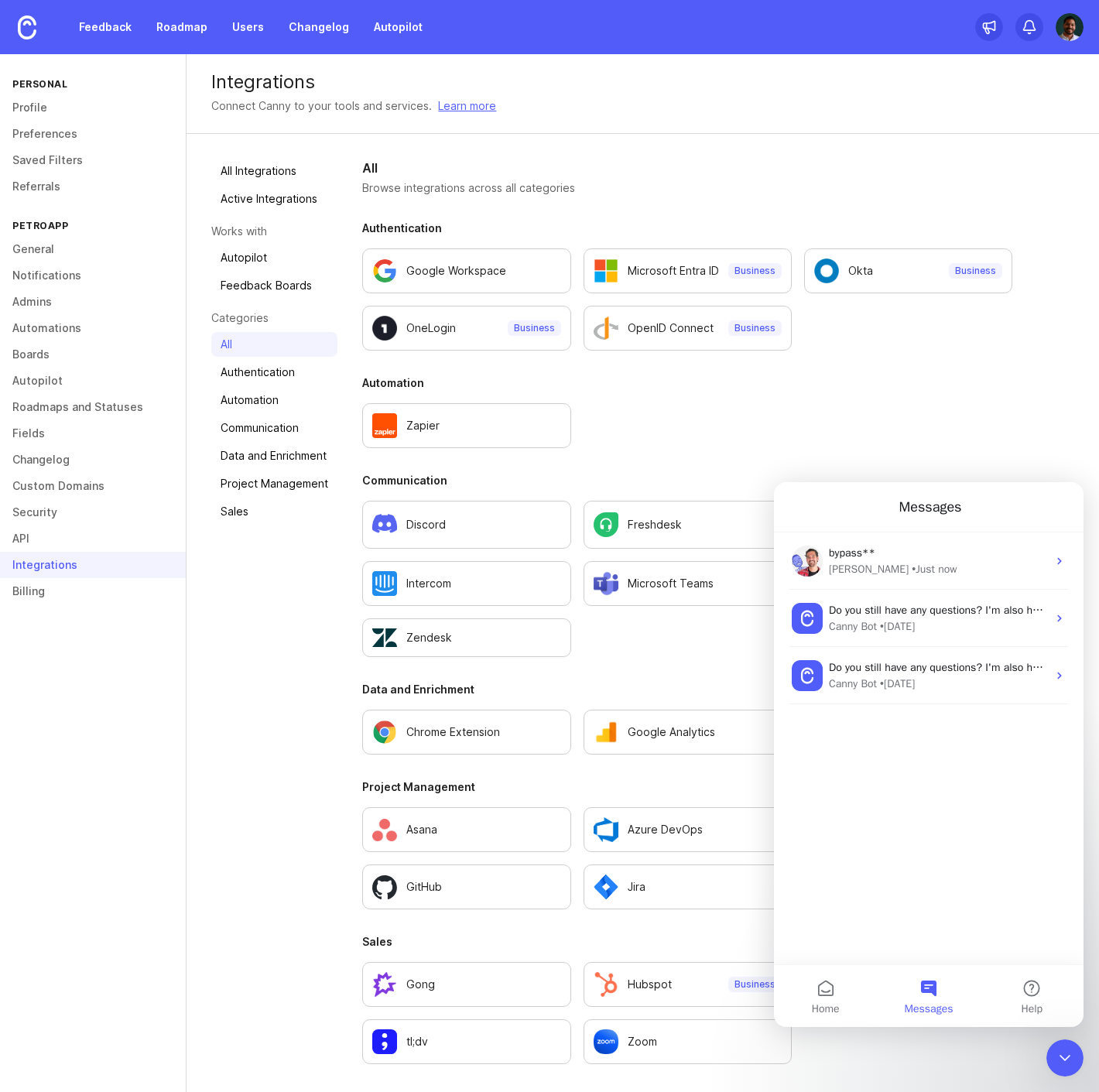 click on "All Browse integrations across all categories Authentication Google Workspace Microsoft Entra ID Business Okta Business OneLogin Business OpenID Connect Business Automation Zapier Communication Discord Freshdesk Help Scout Intercom Microsoft Teams Slack Zendesk Data and Enrichment Chrome Extension Google Analytics Segment Project Management Asana Azure DevOps ClickUp GitHub Jira Linear Sales Gong Hubspot Business Salesforce Business tl;dv Zoom" at bounding box center [687, 624] 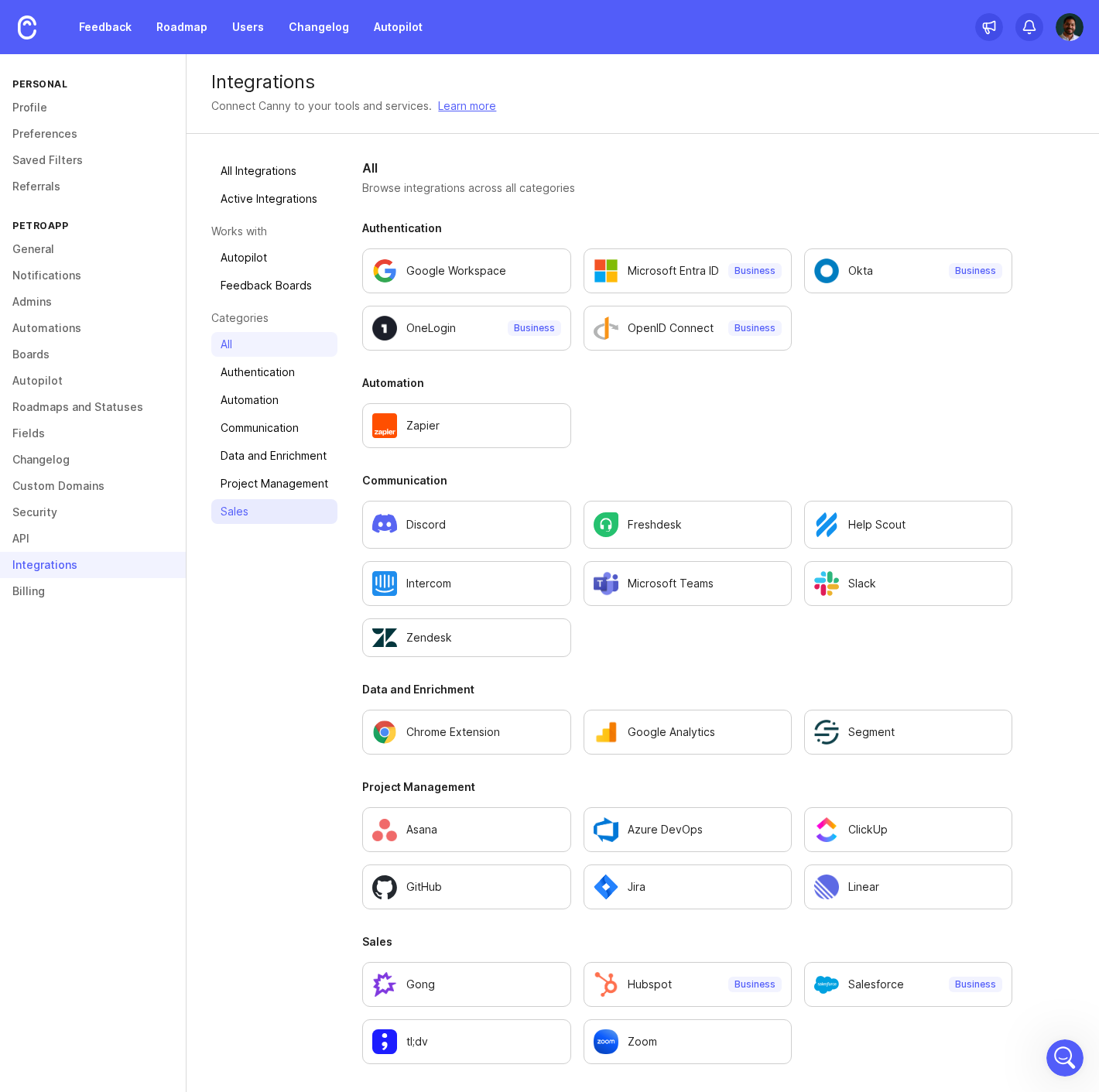 click on "Sales" at bounding box center (274, 512) 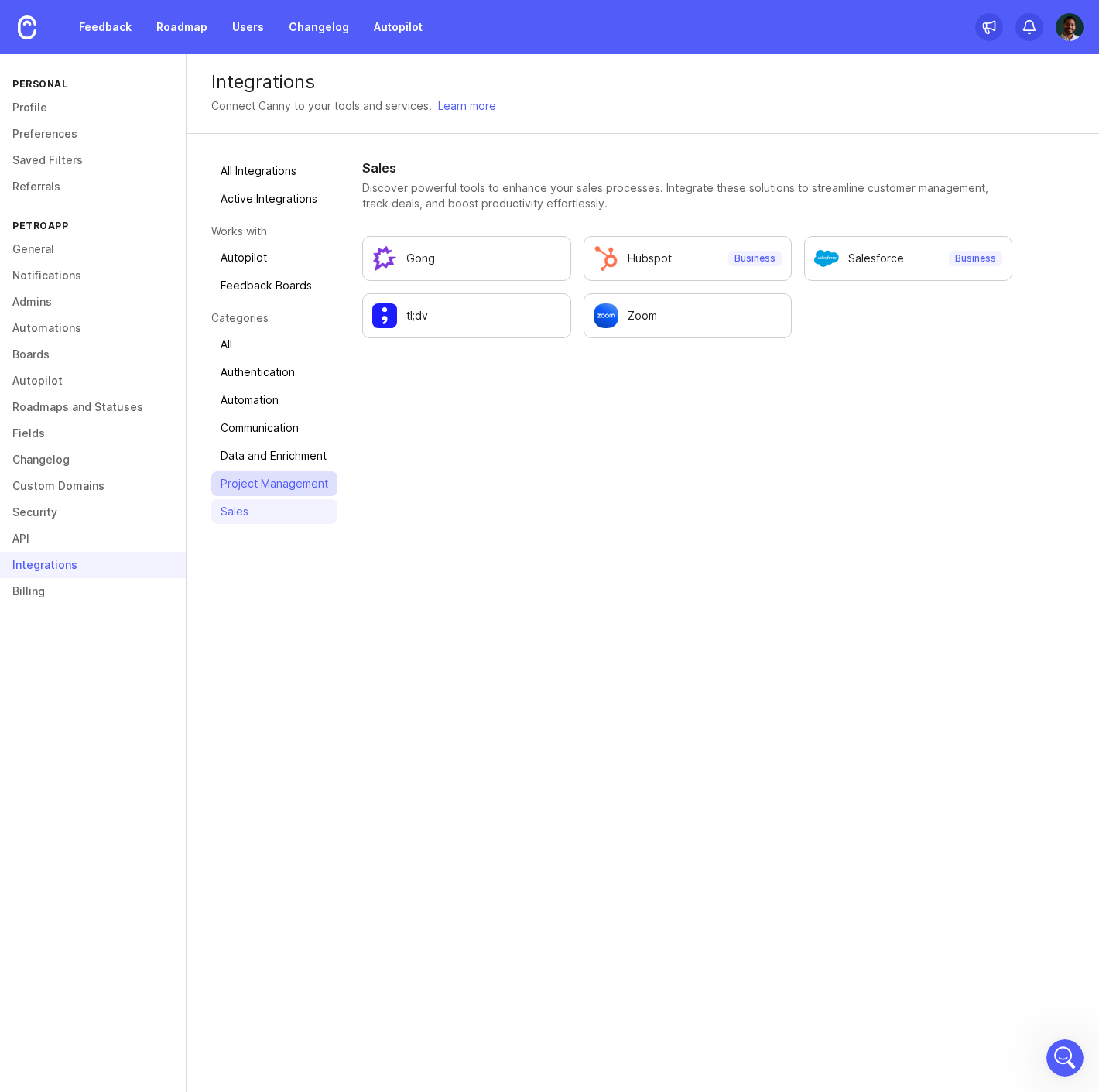 click on "Project Management" at bounding box center [274, 484] 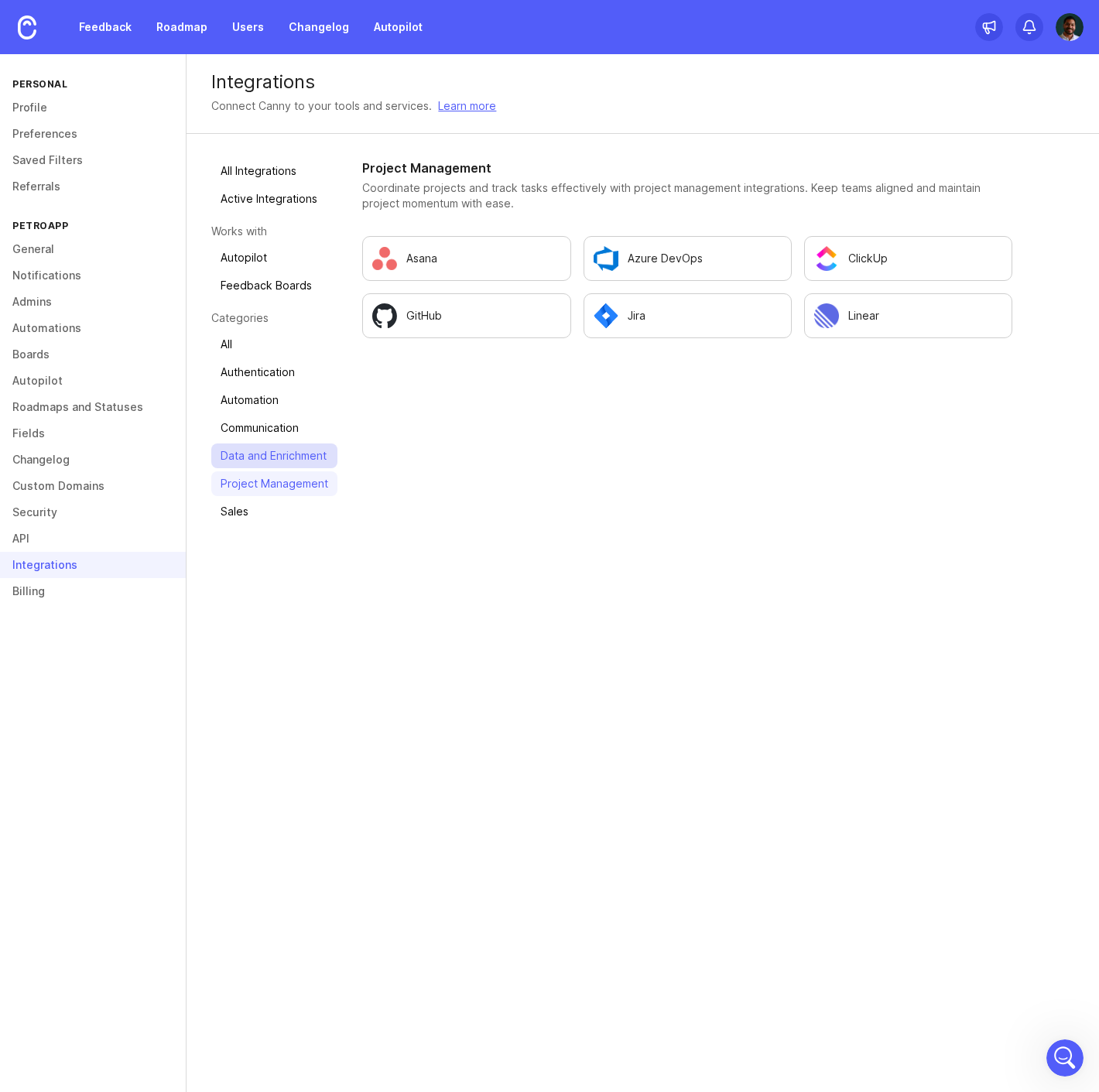 click on "Data and Enrichment" at bounding box center [274, 456] 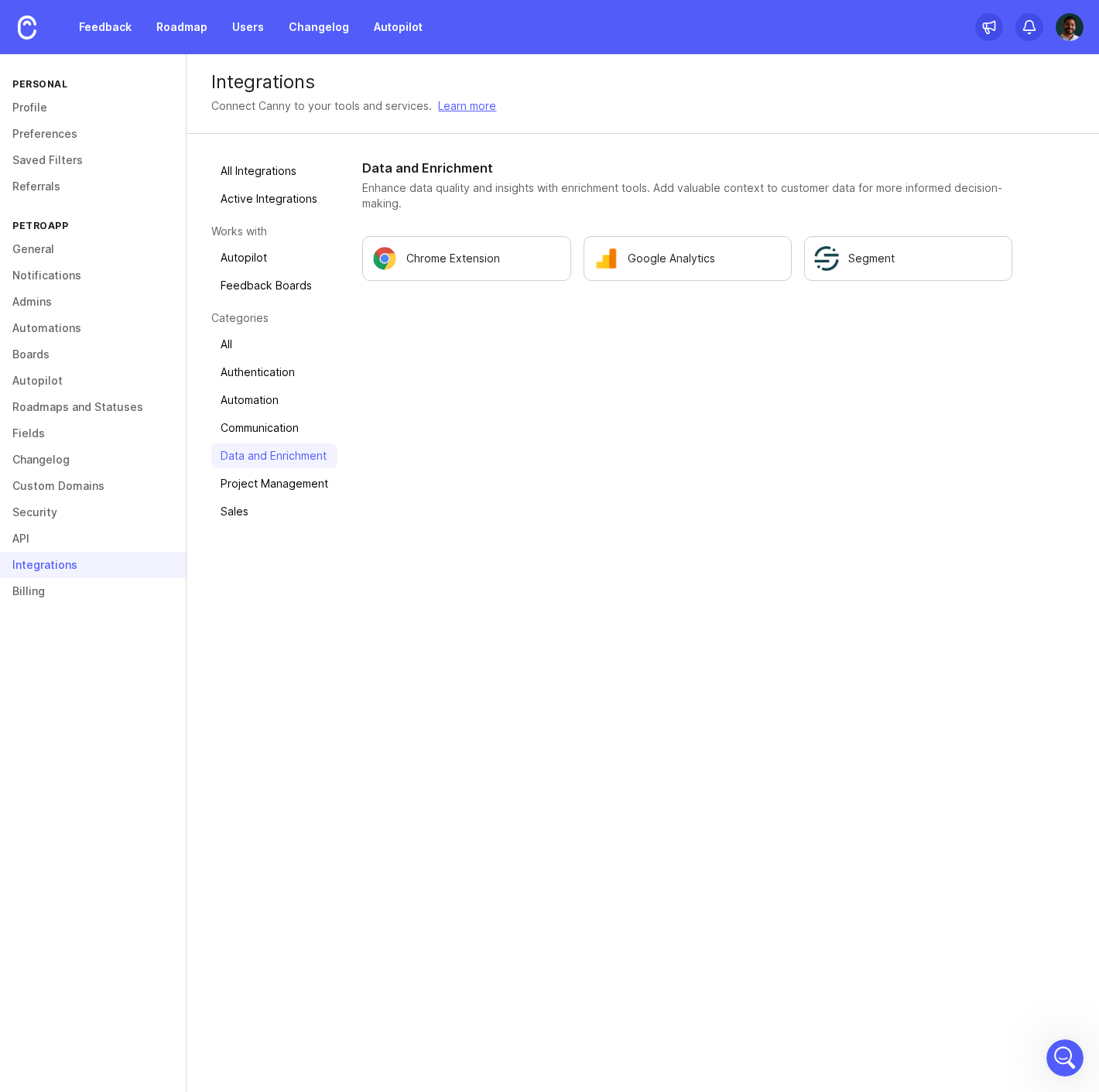 click on "Data and Enrichment" at bounding box center [274, 456] 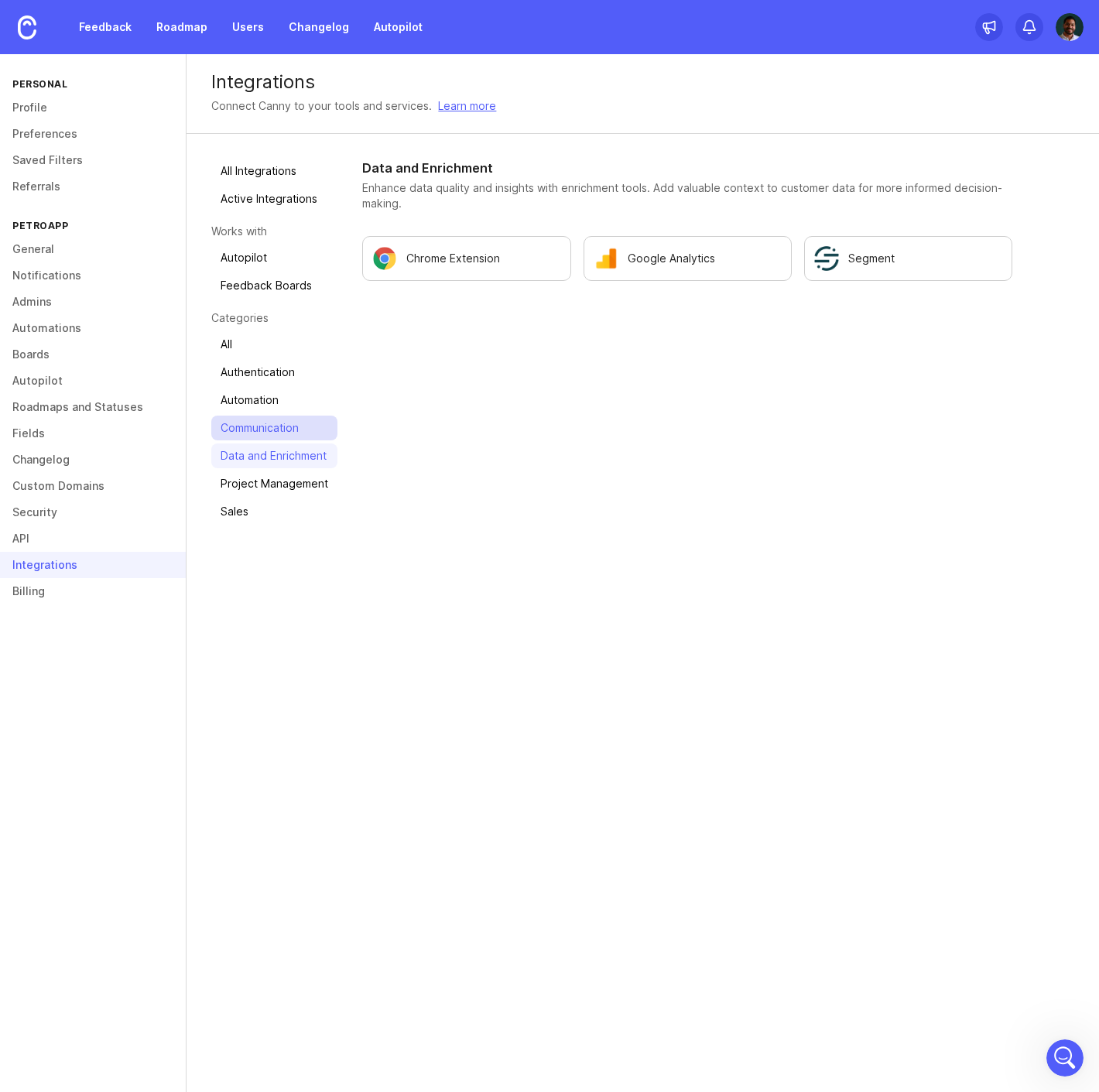 click on "Communication" at bounding box center (274, 428) 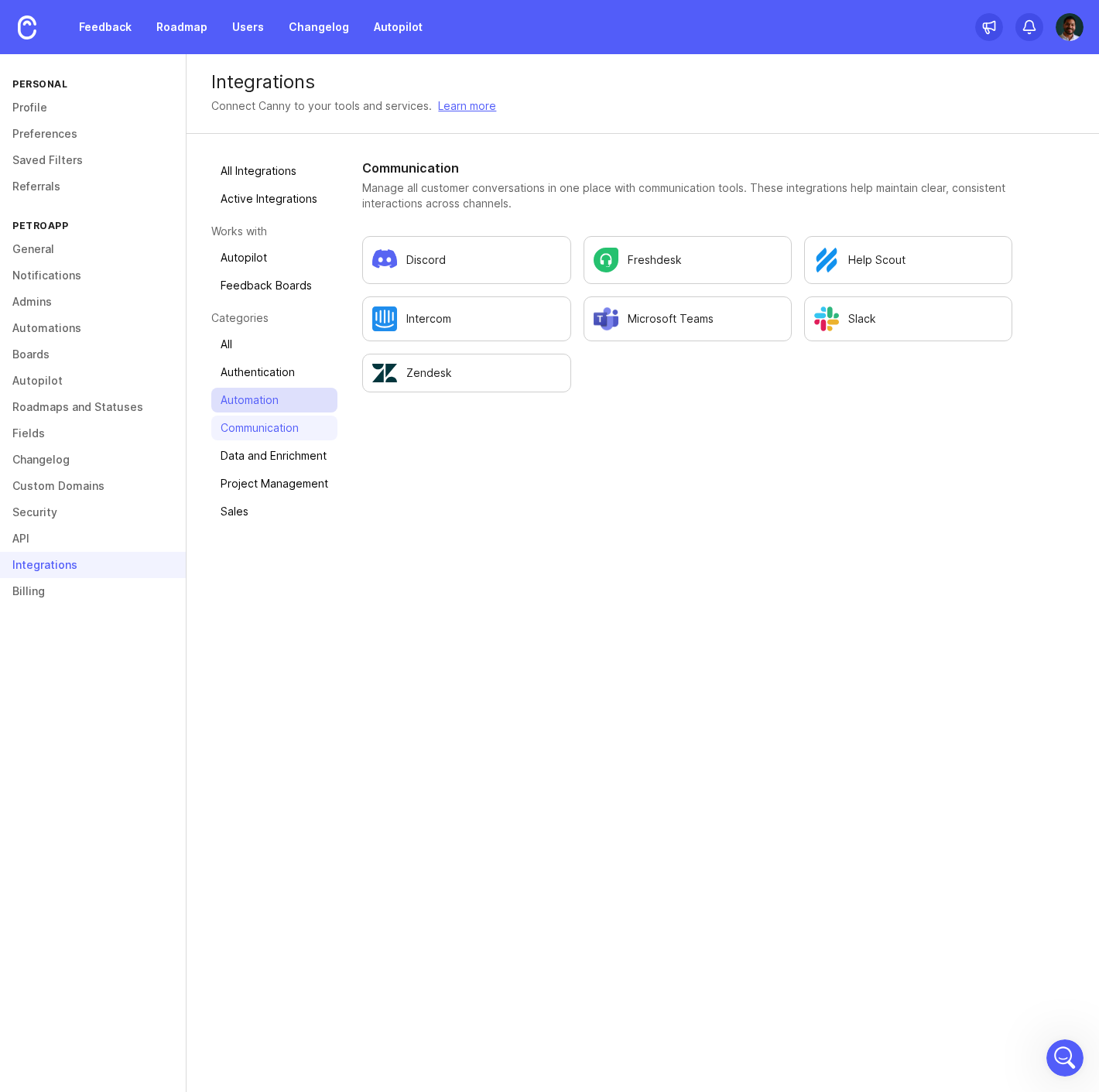 click on "Automation" at bounding box center (274, 400) 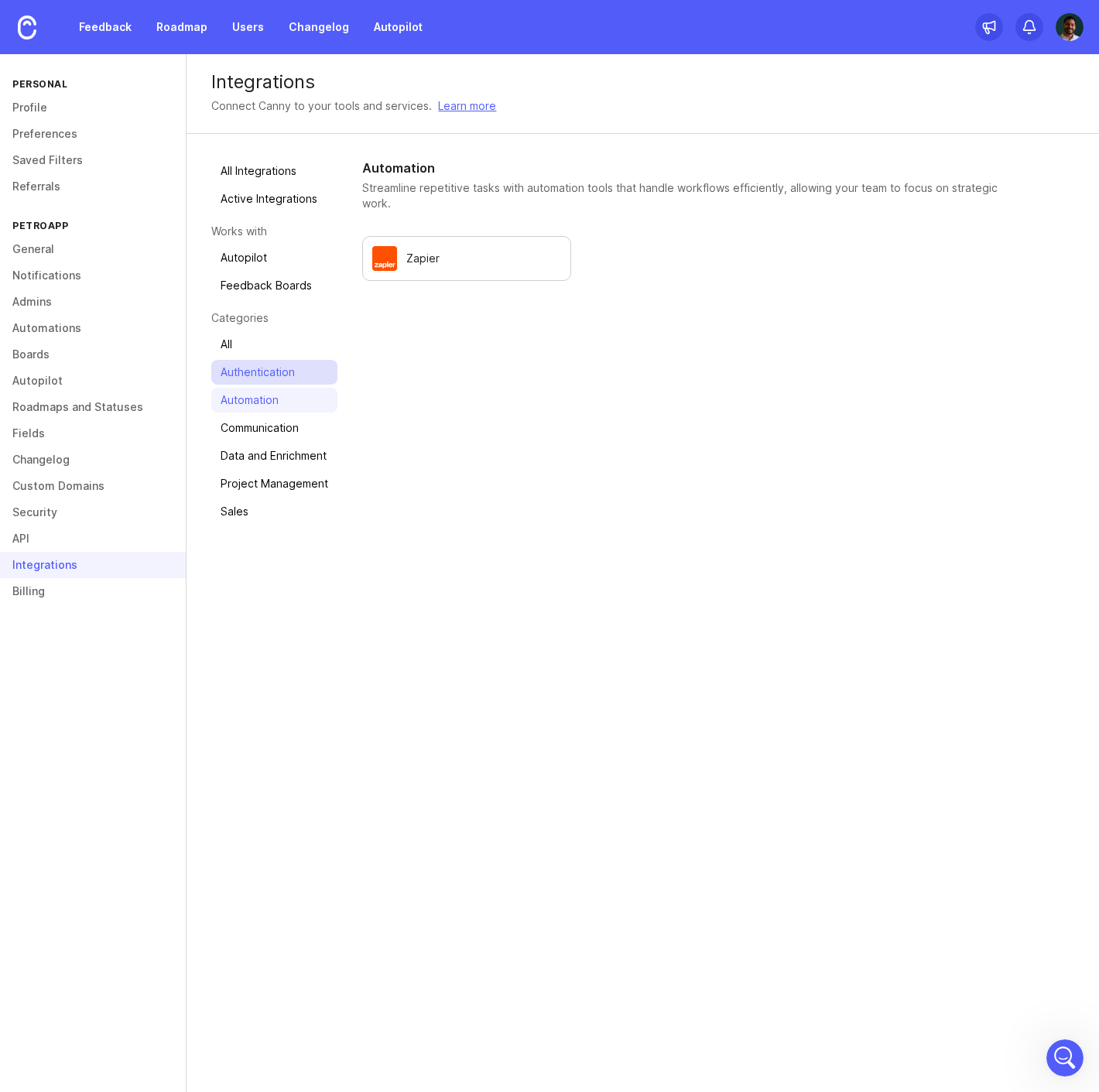 click on "Authentication" at bounding box center [274, 372] 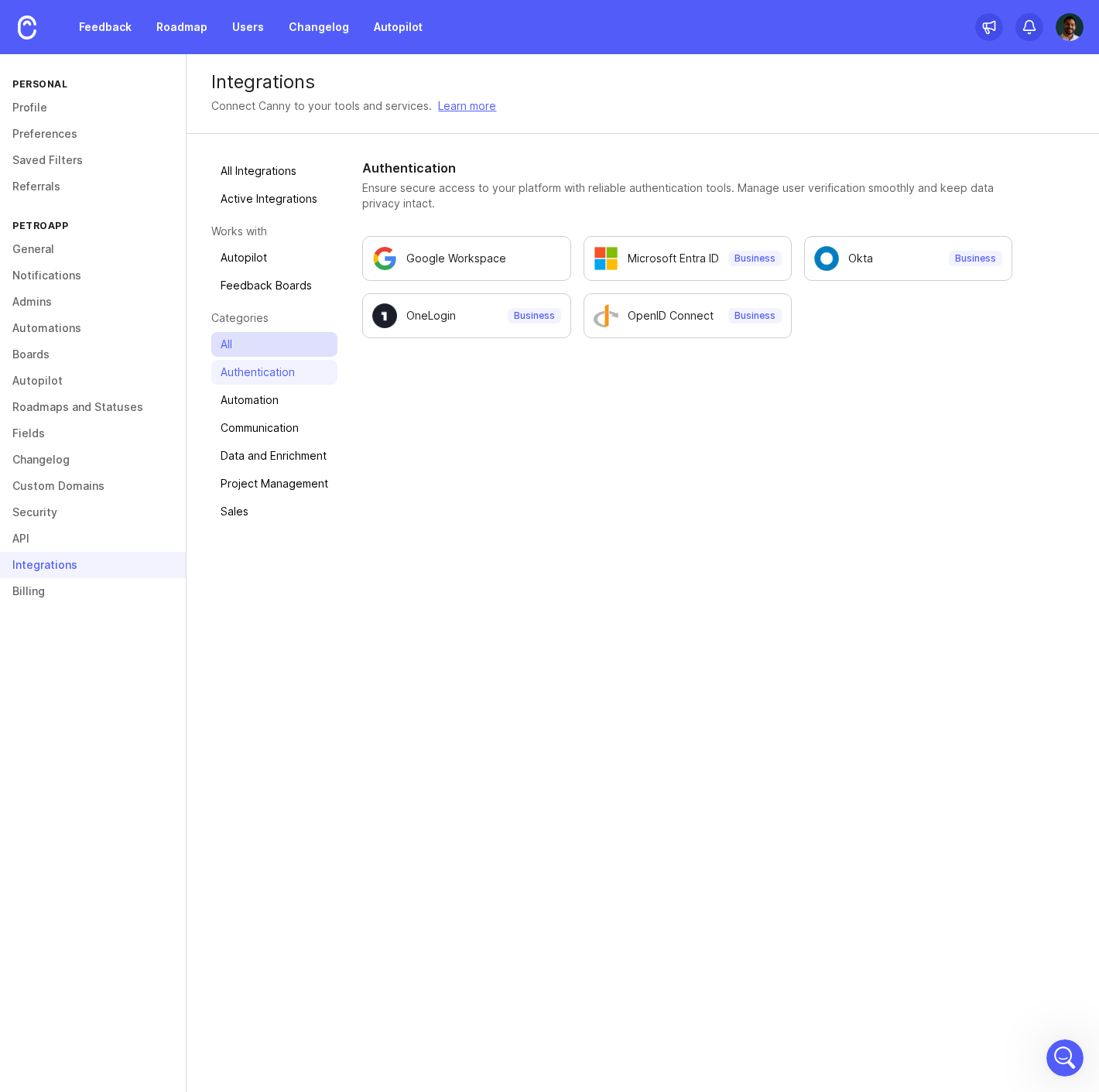 click on "All" at bounding box center (274, 344) 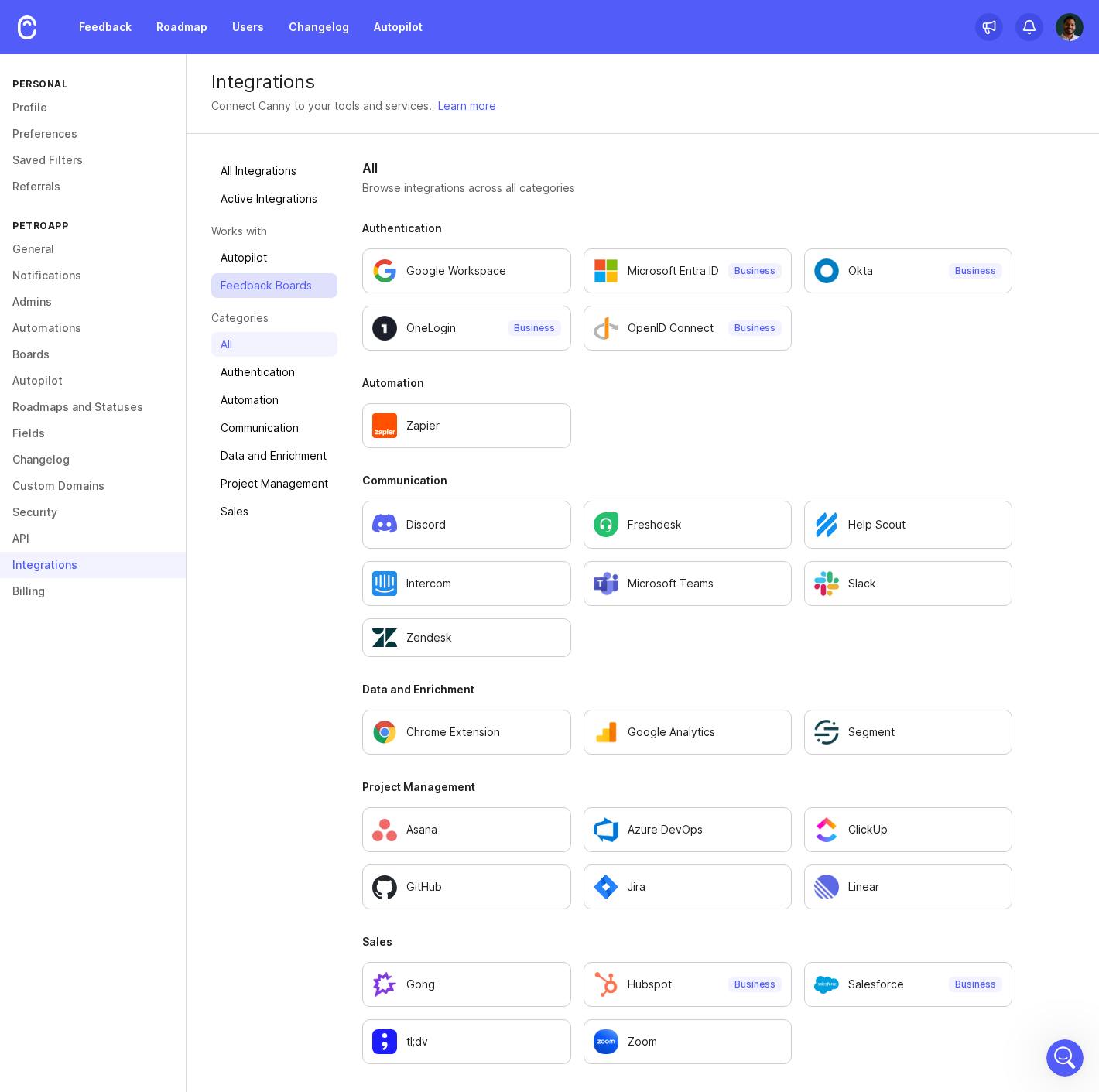 click on "Feedback Boards" at bounding box center [274, 286] 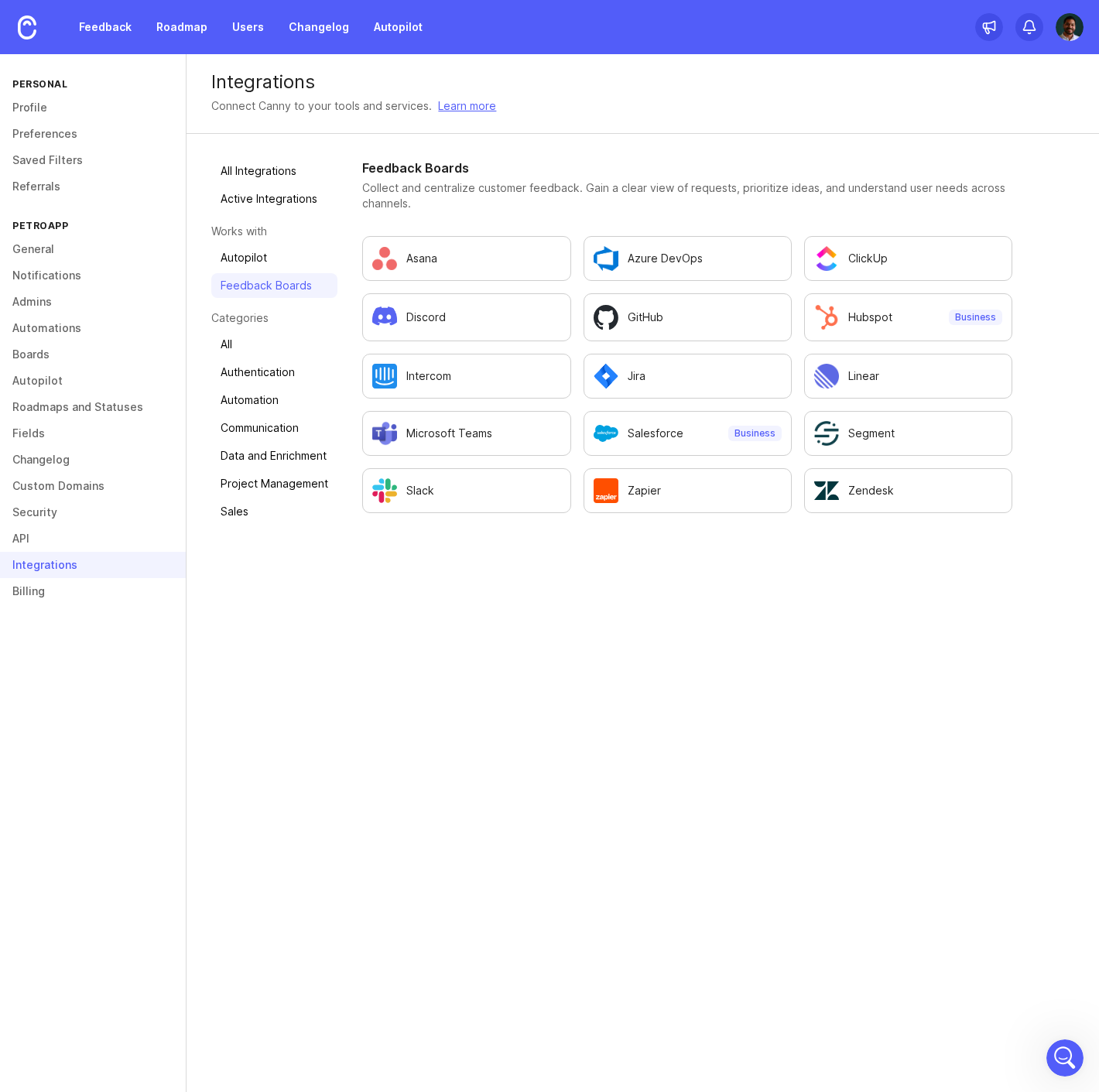 click on "All Integrations Active Integrations Works with Autopilot Feedback Boards Categories All Authentication Automation Communication Data and Enrichment Project Management Sales" at bounding box center [274, 341] 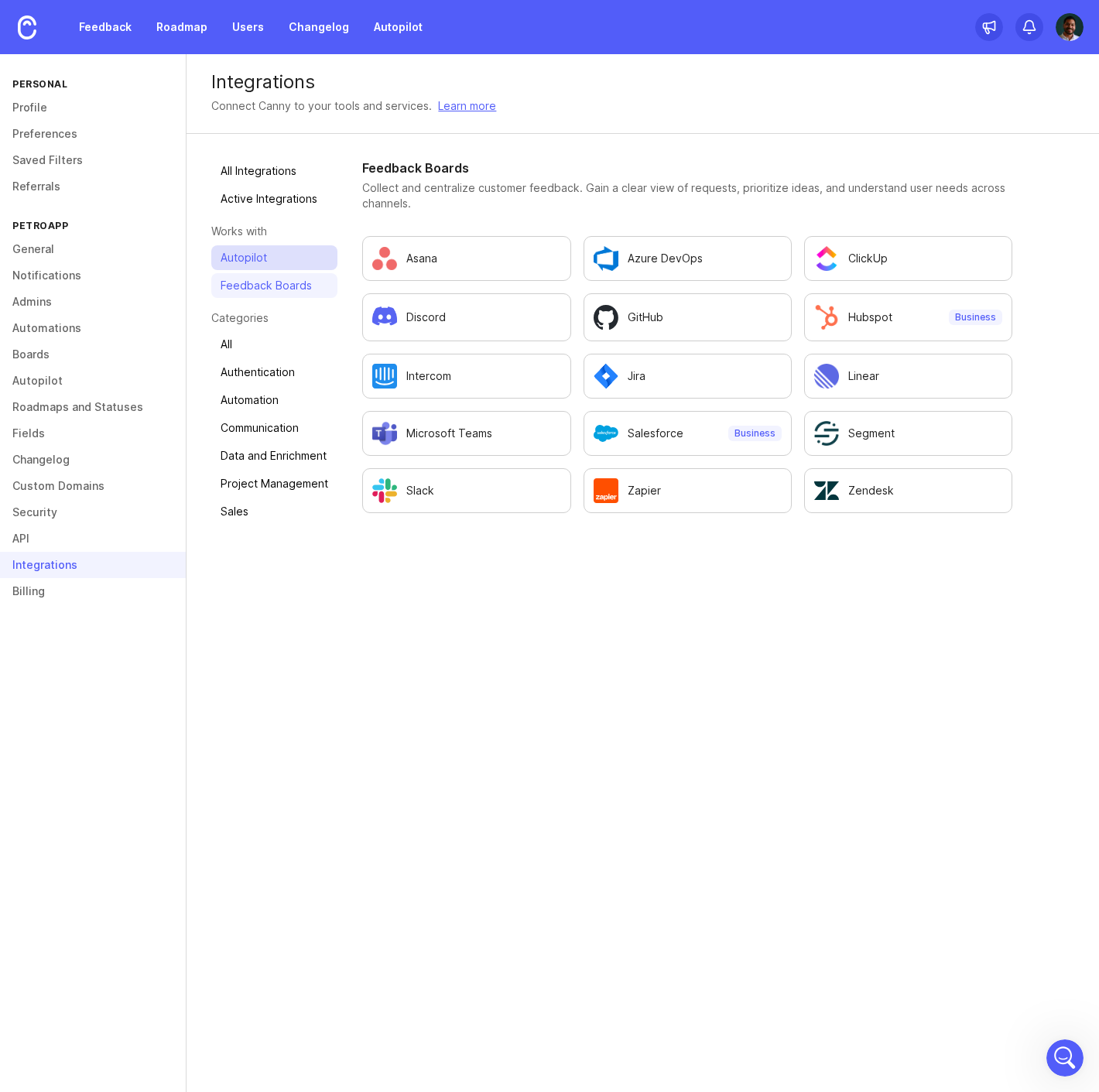 click on "Autopilot" at bounding box center (274, 258) 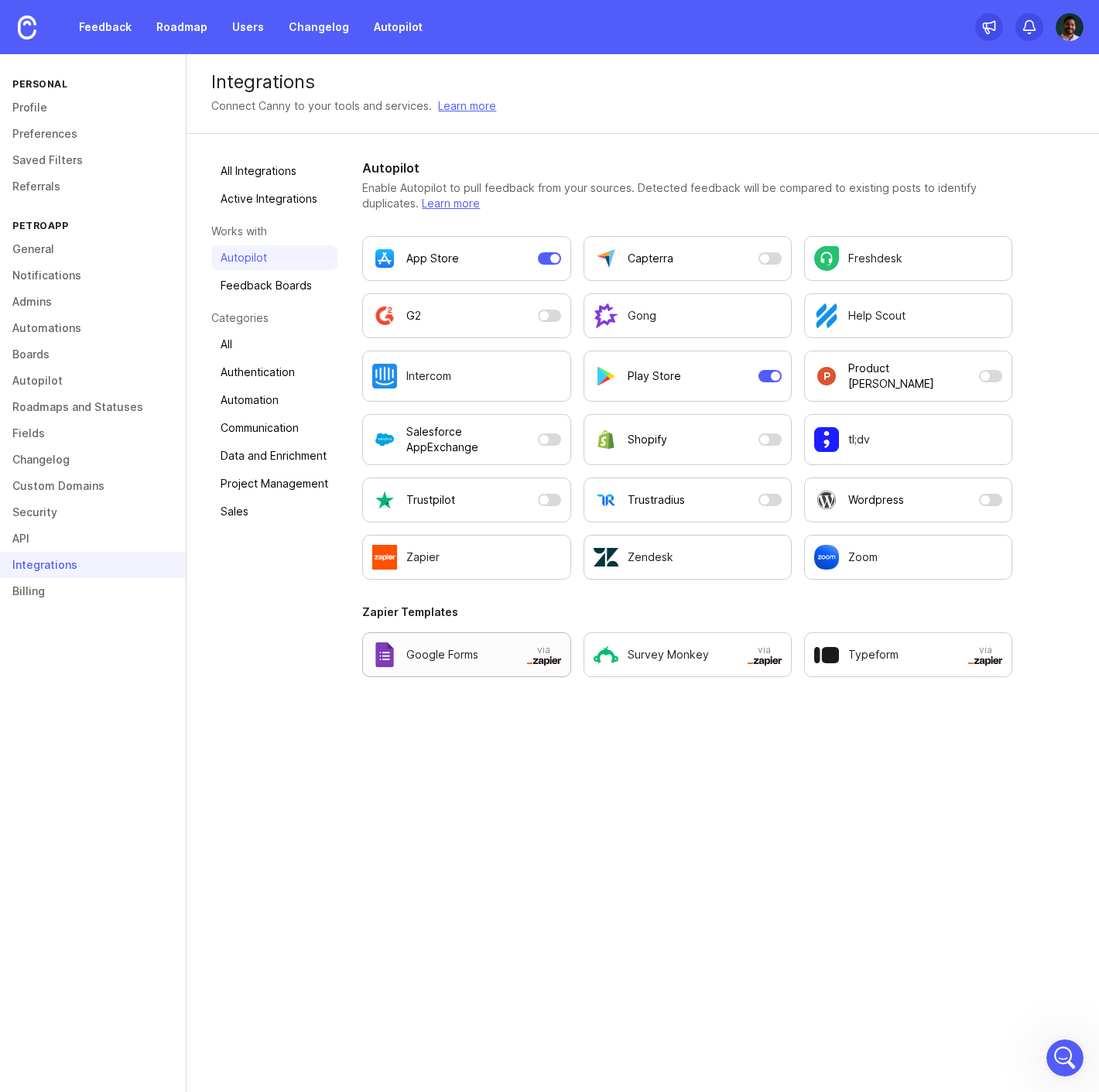 click on "Google Forms" at bounding box center (446, 655) 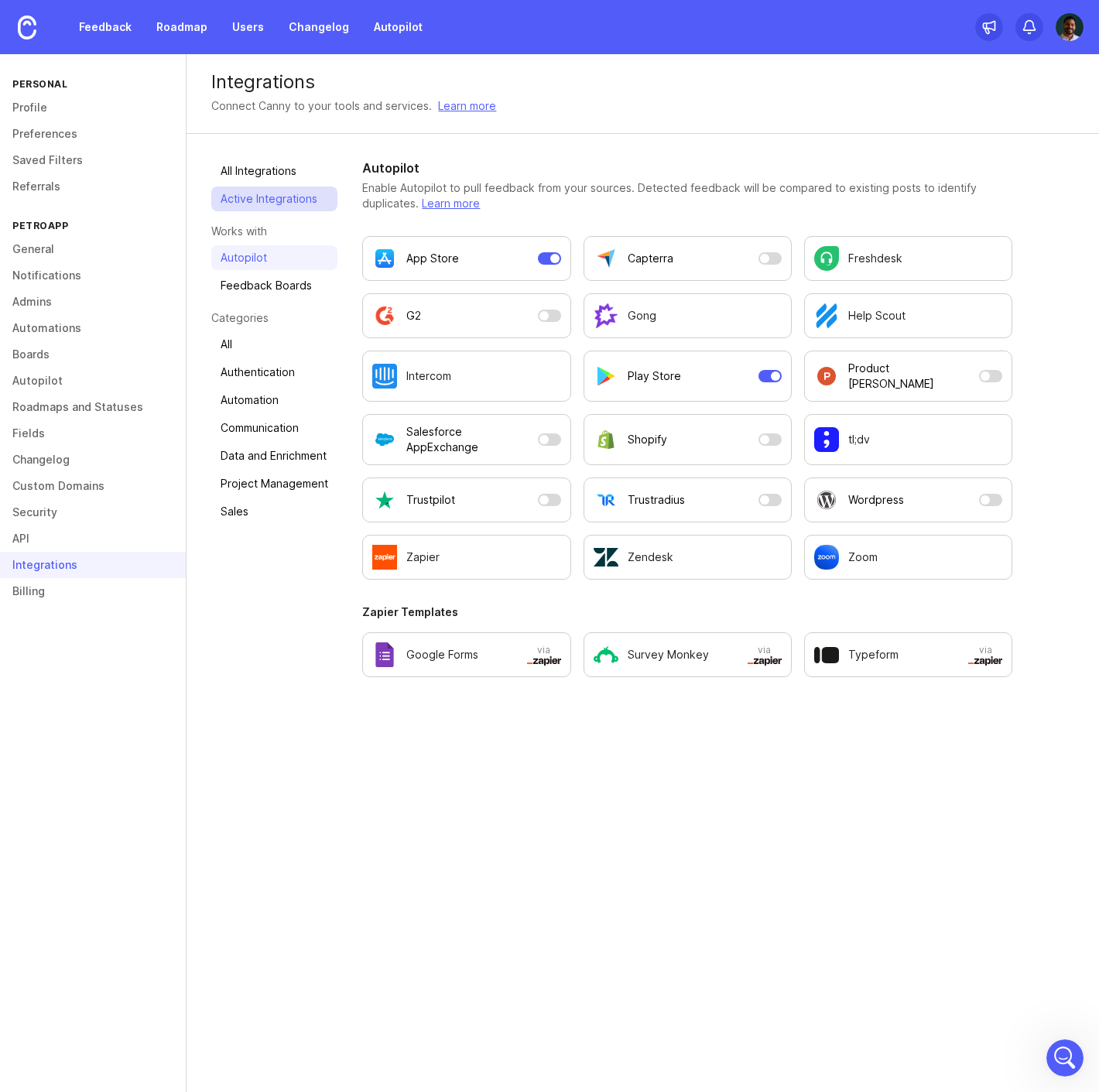 click on "Active Integrations" at bounding box center (274, 199) 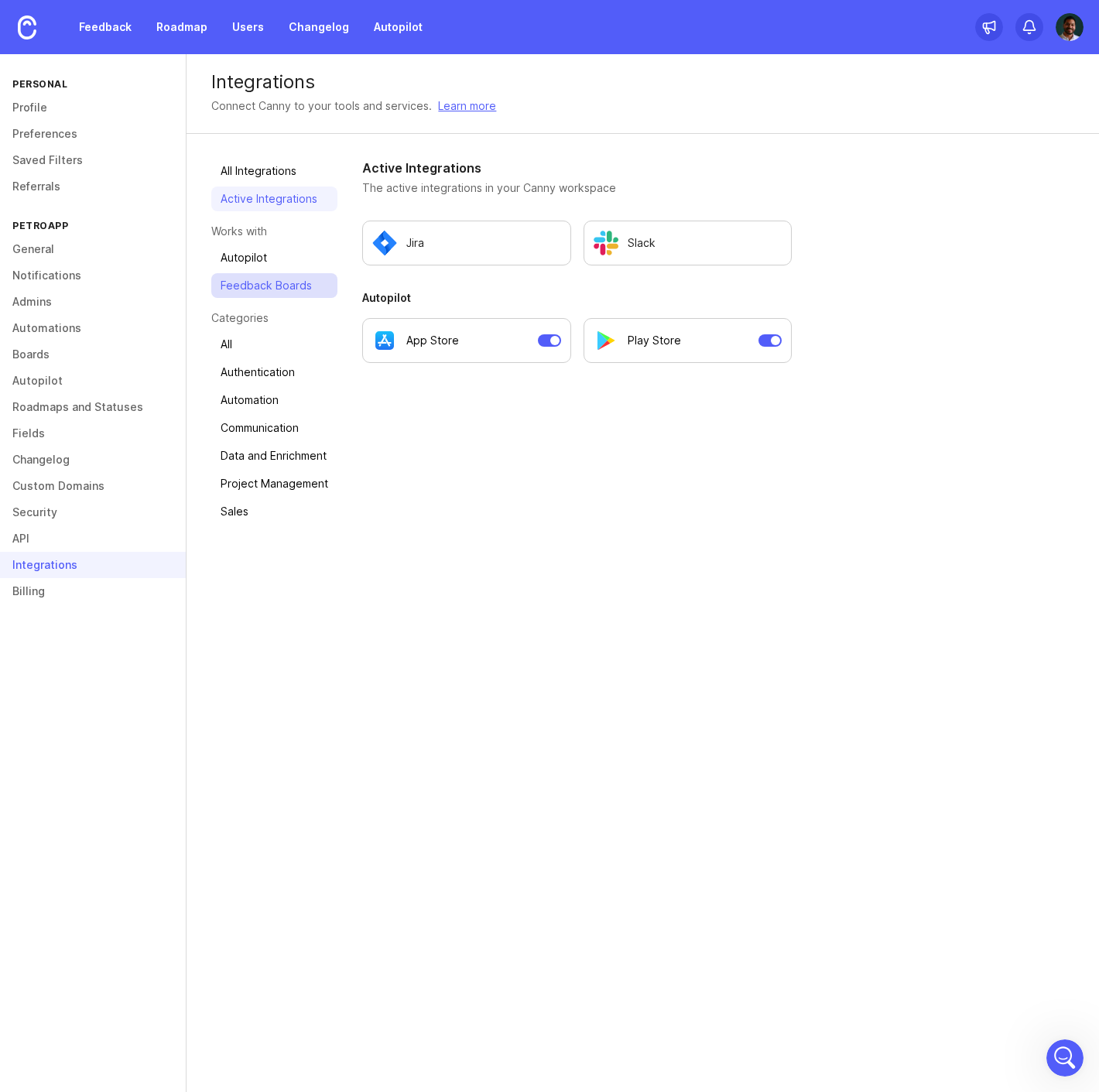 click on "Feedback Boards" at bounding box center [274, 286] 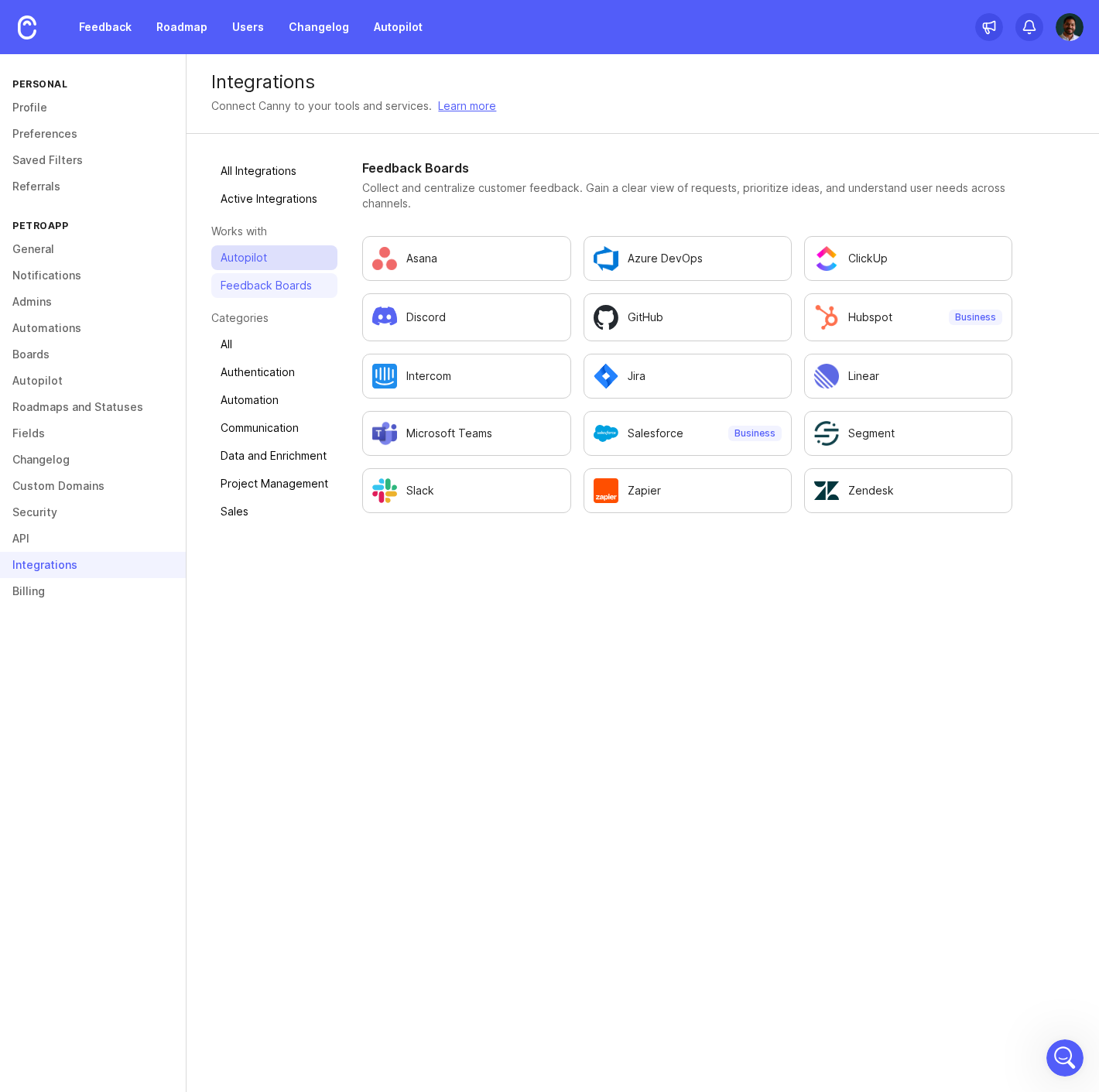 click on "Autopilot" at bounding box center (274, 258) 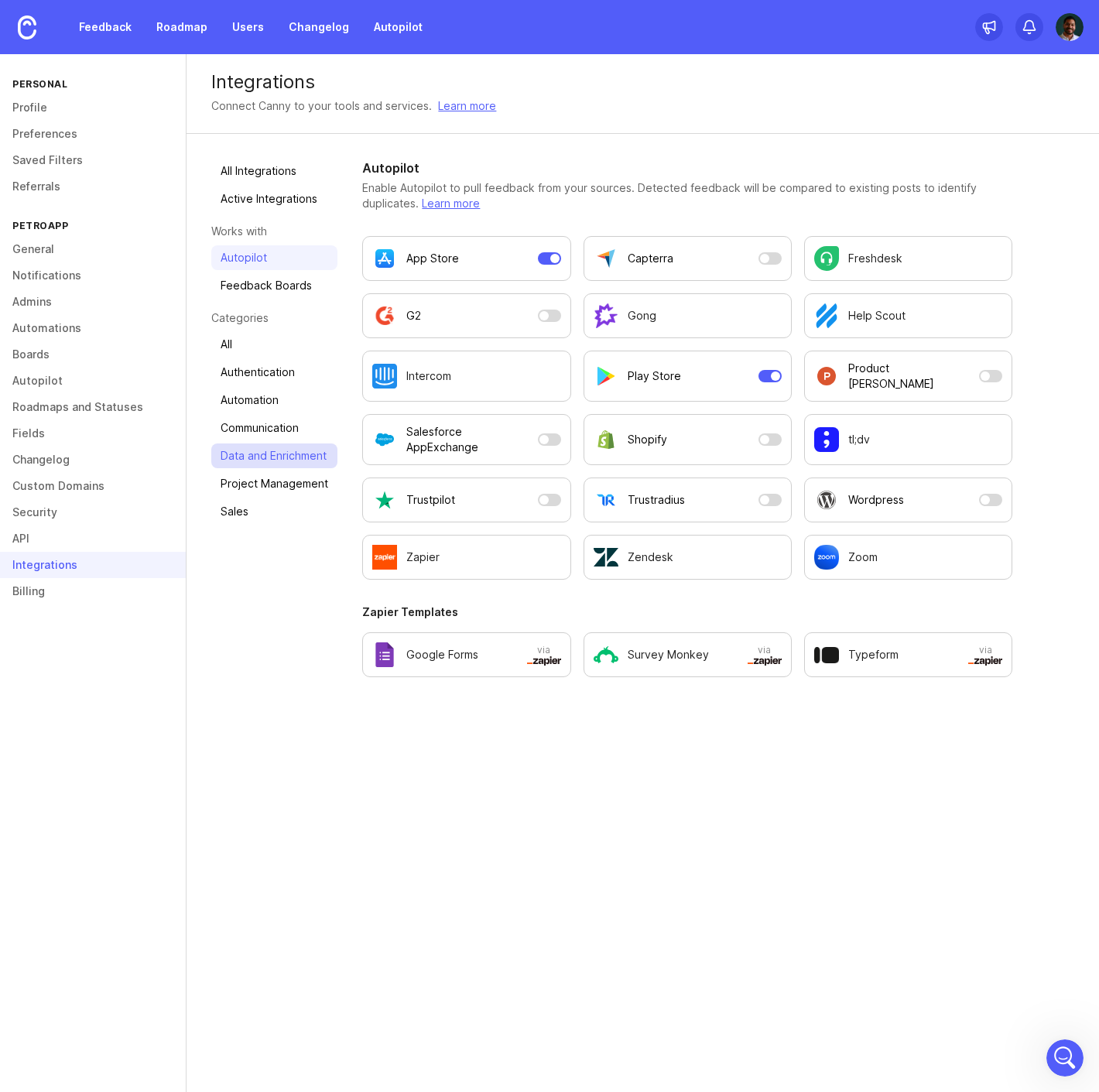click on "Data and Enrichment" at bounding box center [274, 456] 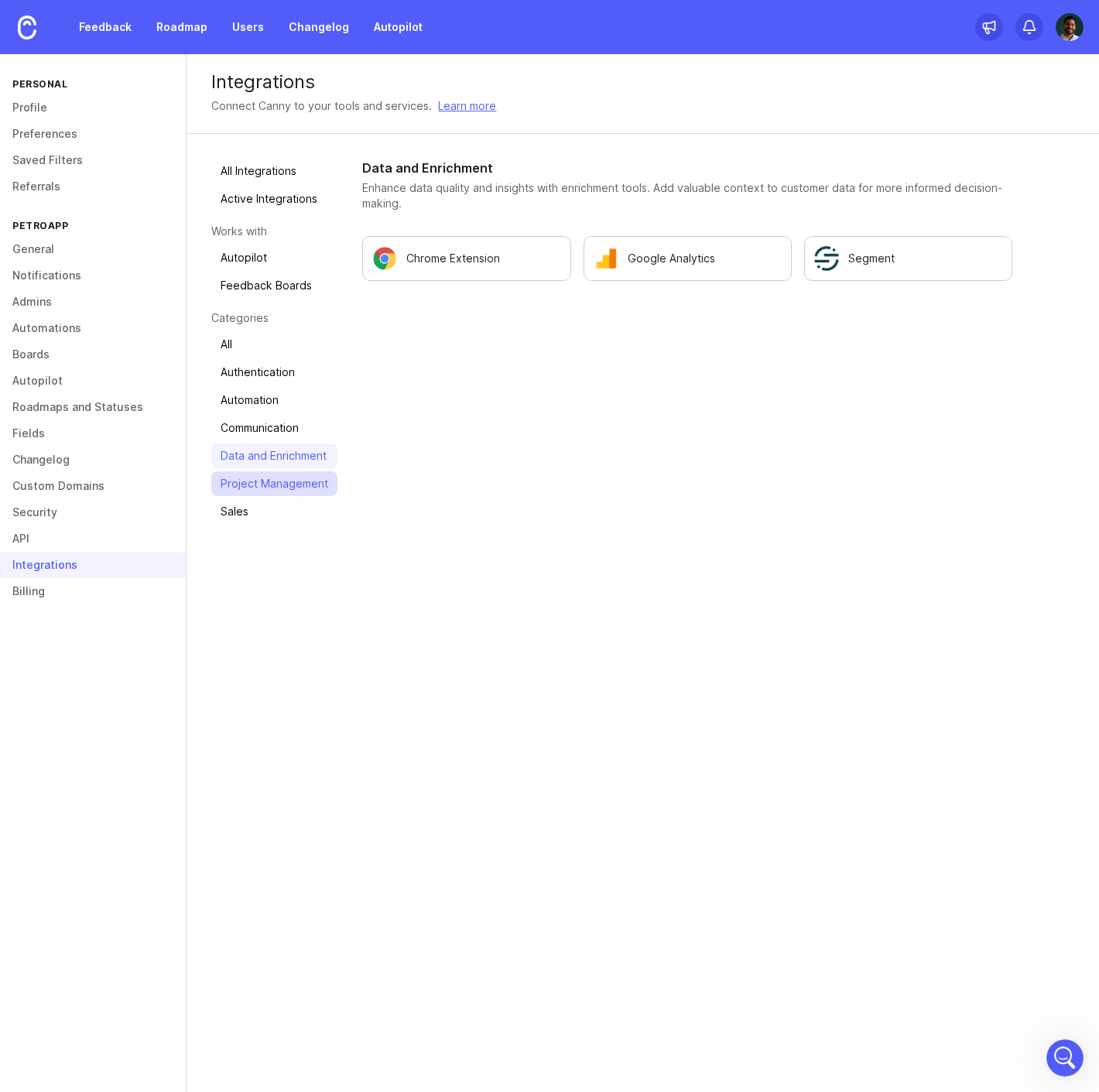 click on "Project Management" at bounding box center (274, 484) 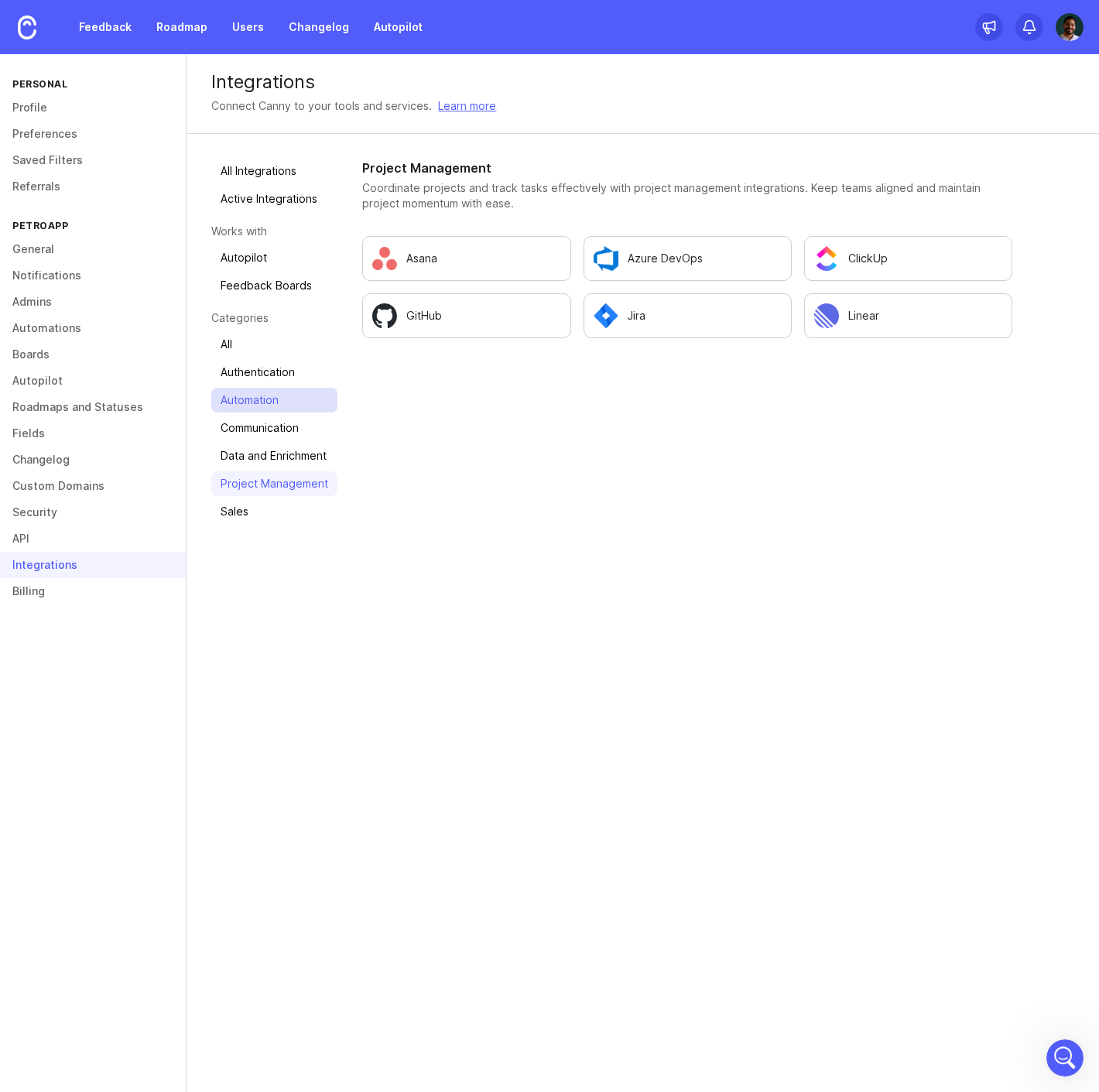 click on "Automation" at bounding box center [274, 400] 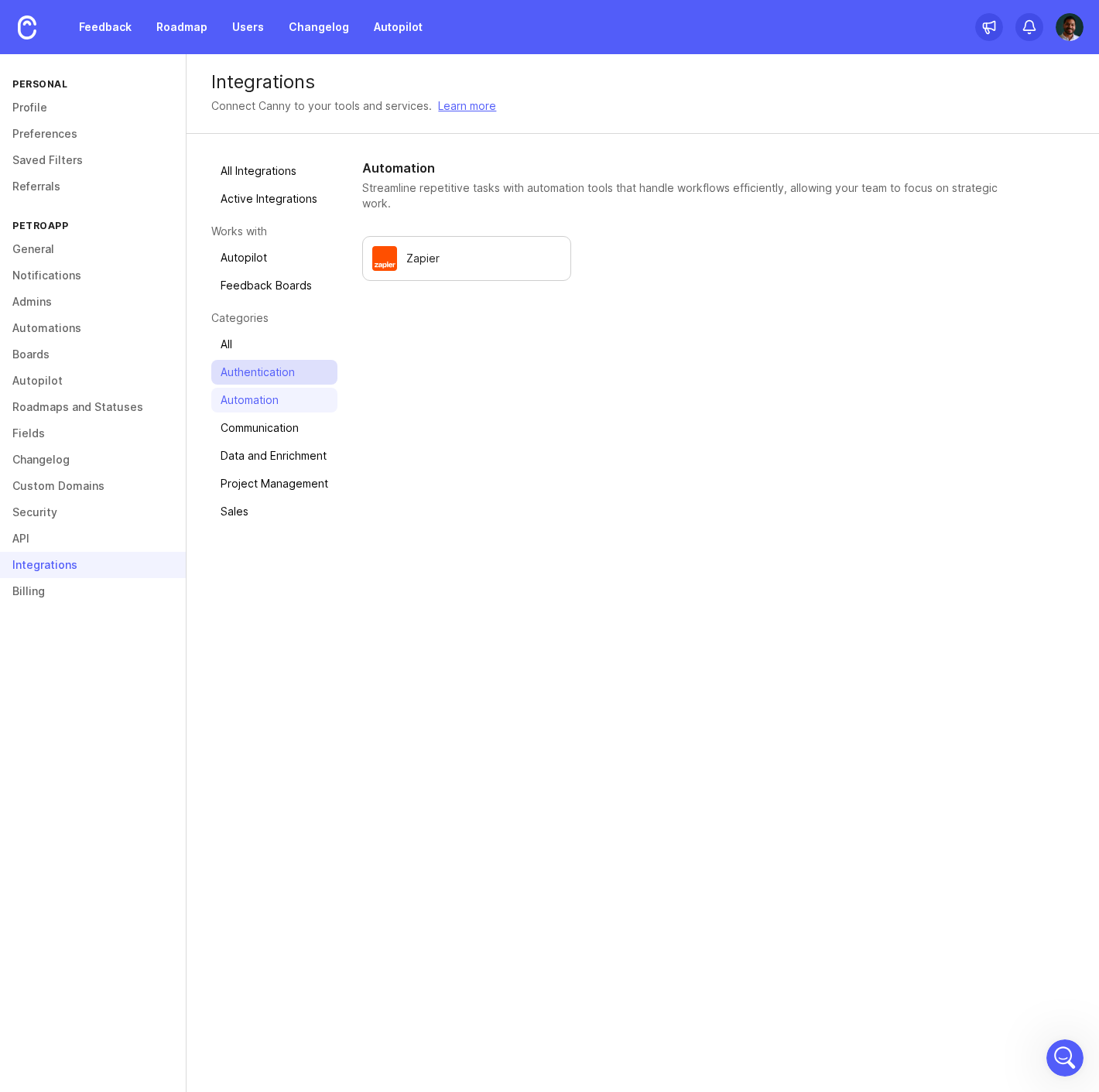 click on "Authentication" at bounding box center (274, 372) 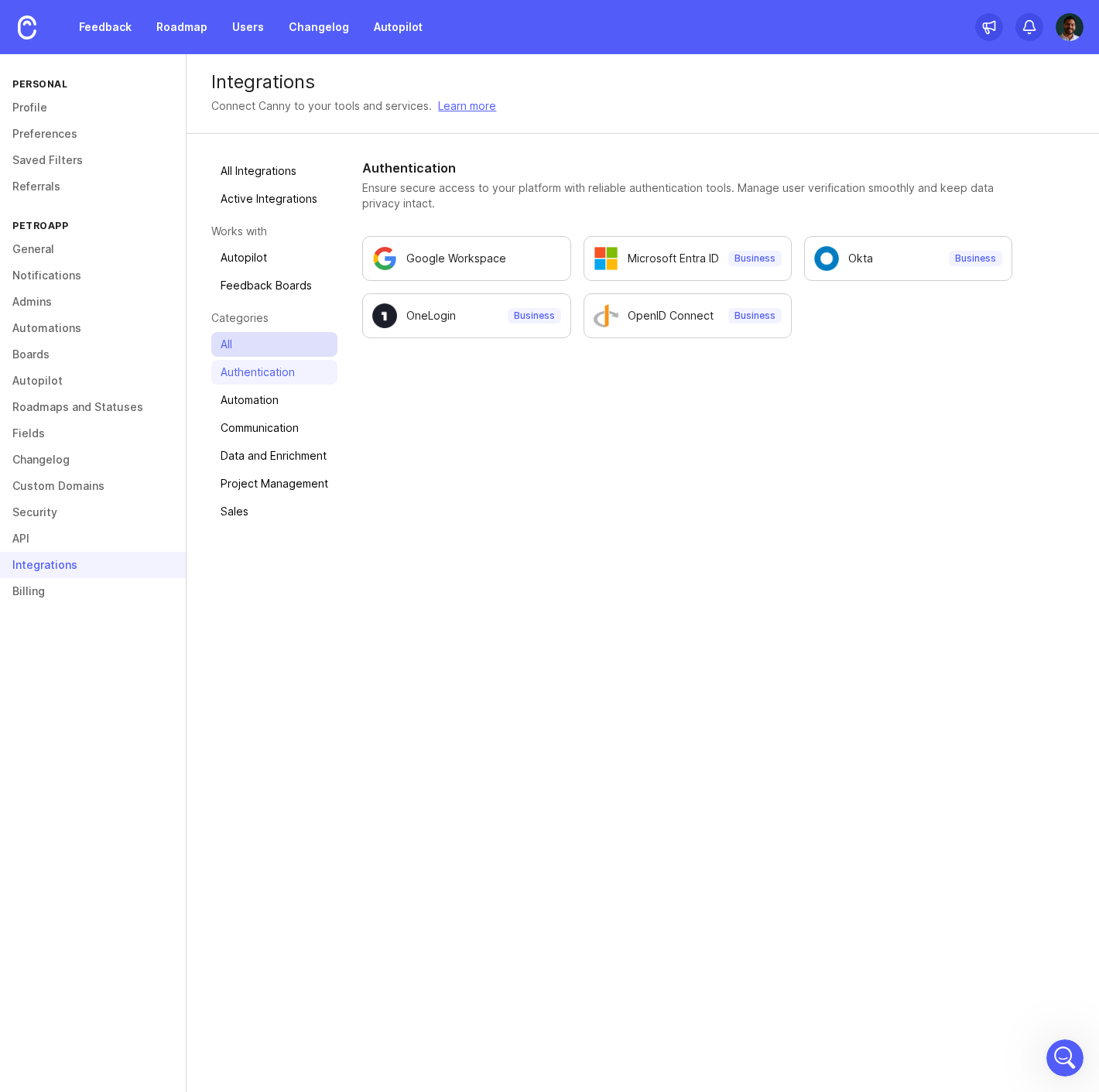 click on "All" at bounding box center (274, 344) 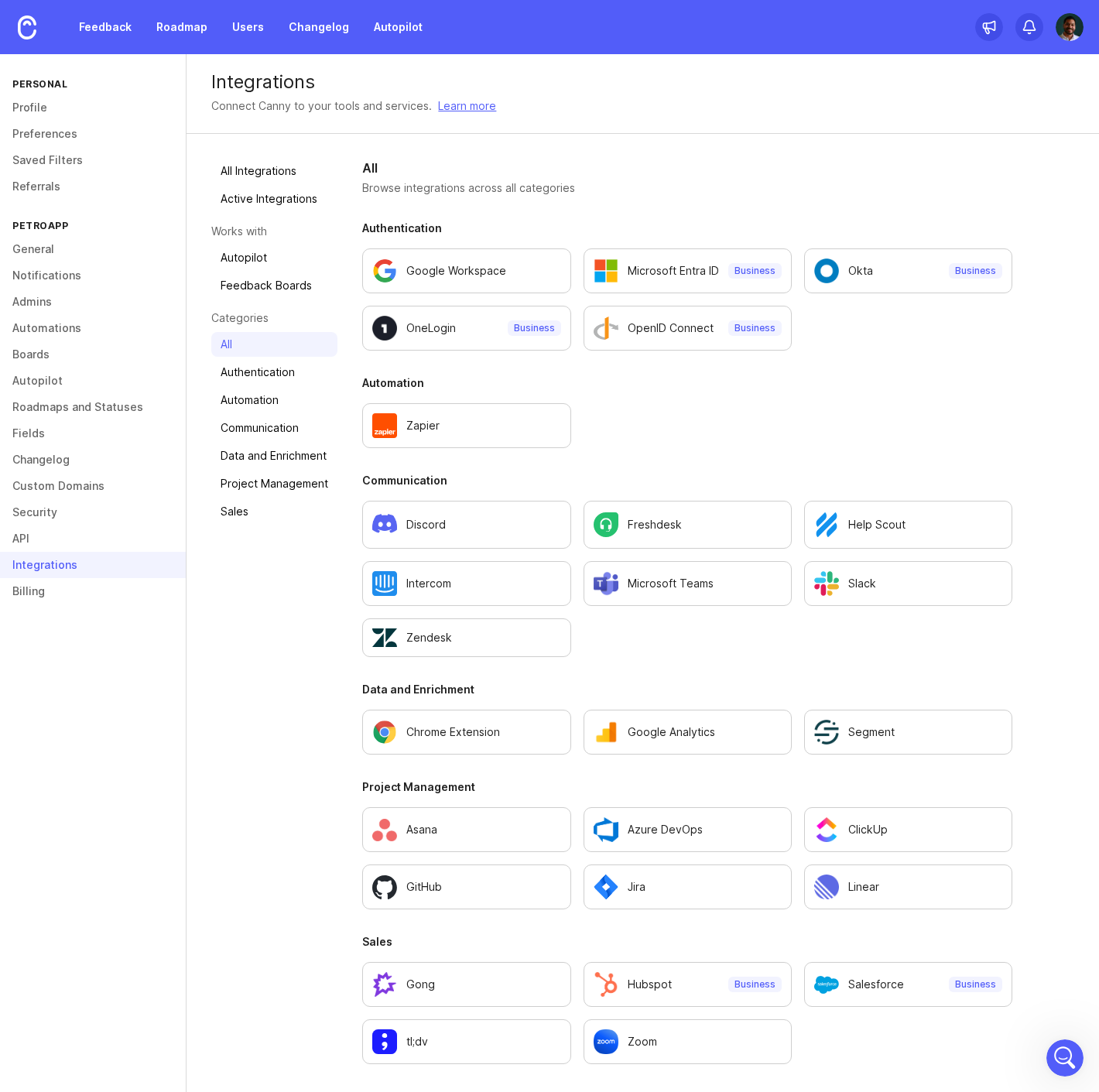 click on "All Integrations Active Integrations Works with Autopilot Feedback Boards Categories All Authentication Automation Communication Data and Enrichment Project Management Sales" at bounding box center [274, 341] 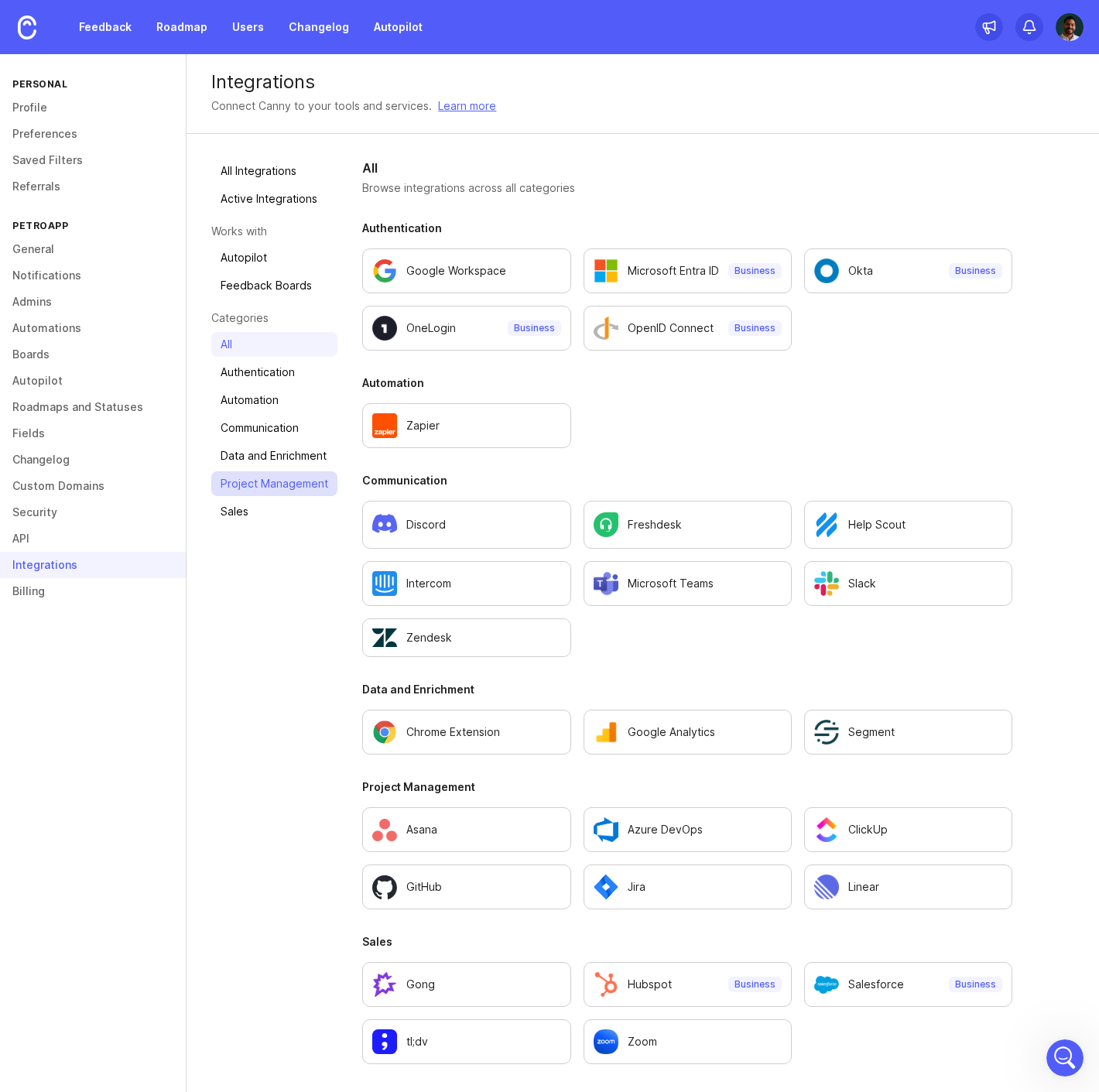 click on "Project Management" at bounding box center (274, 484) 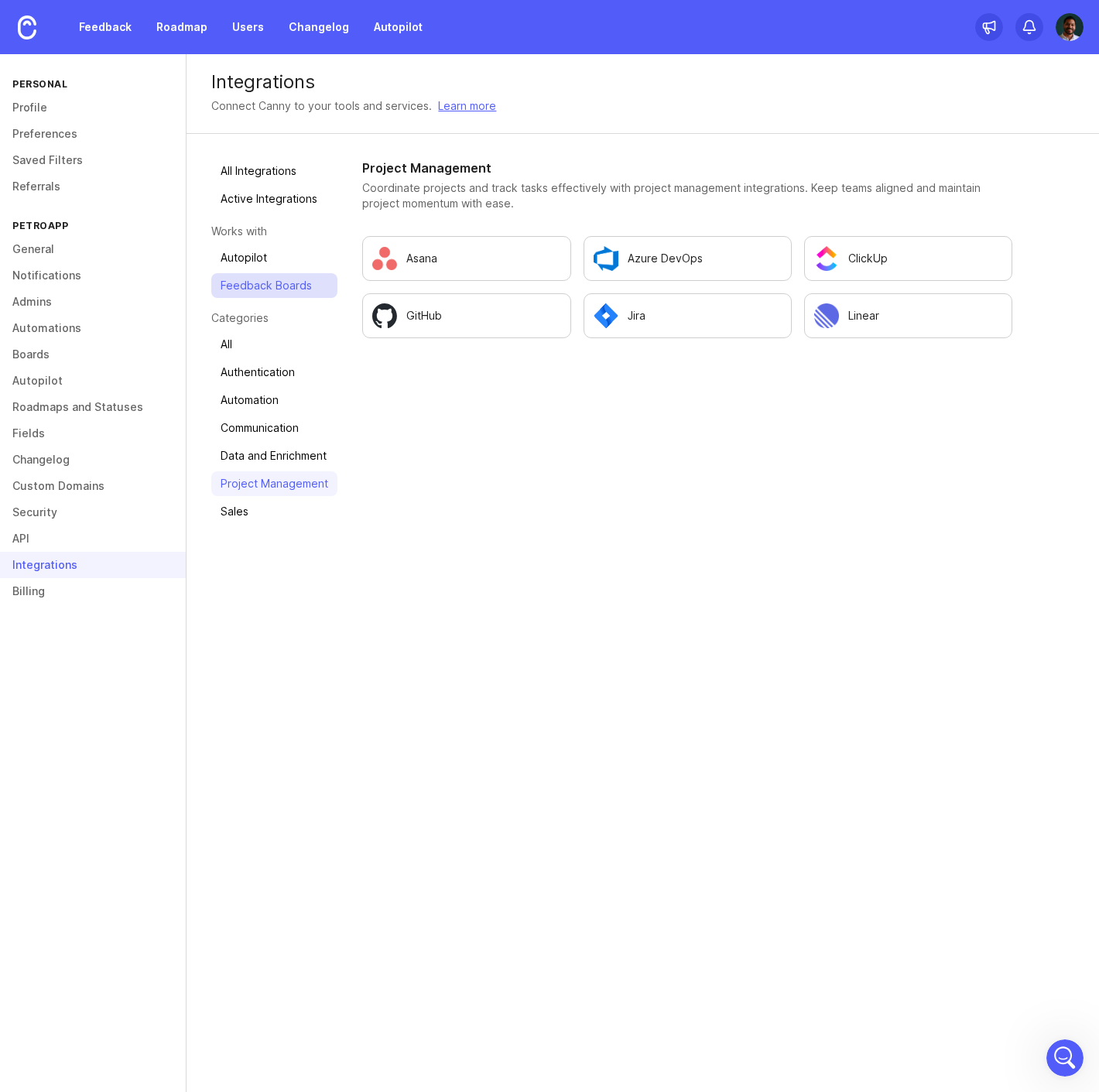 click on "Feedback Boards" at bounding box center [274, 286] 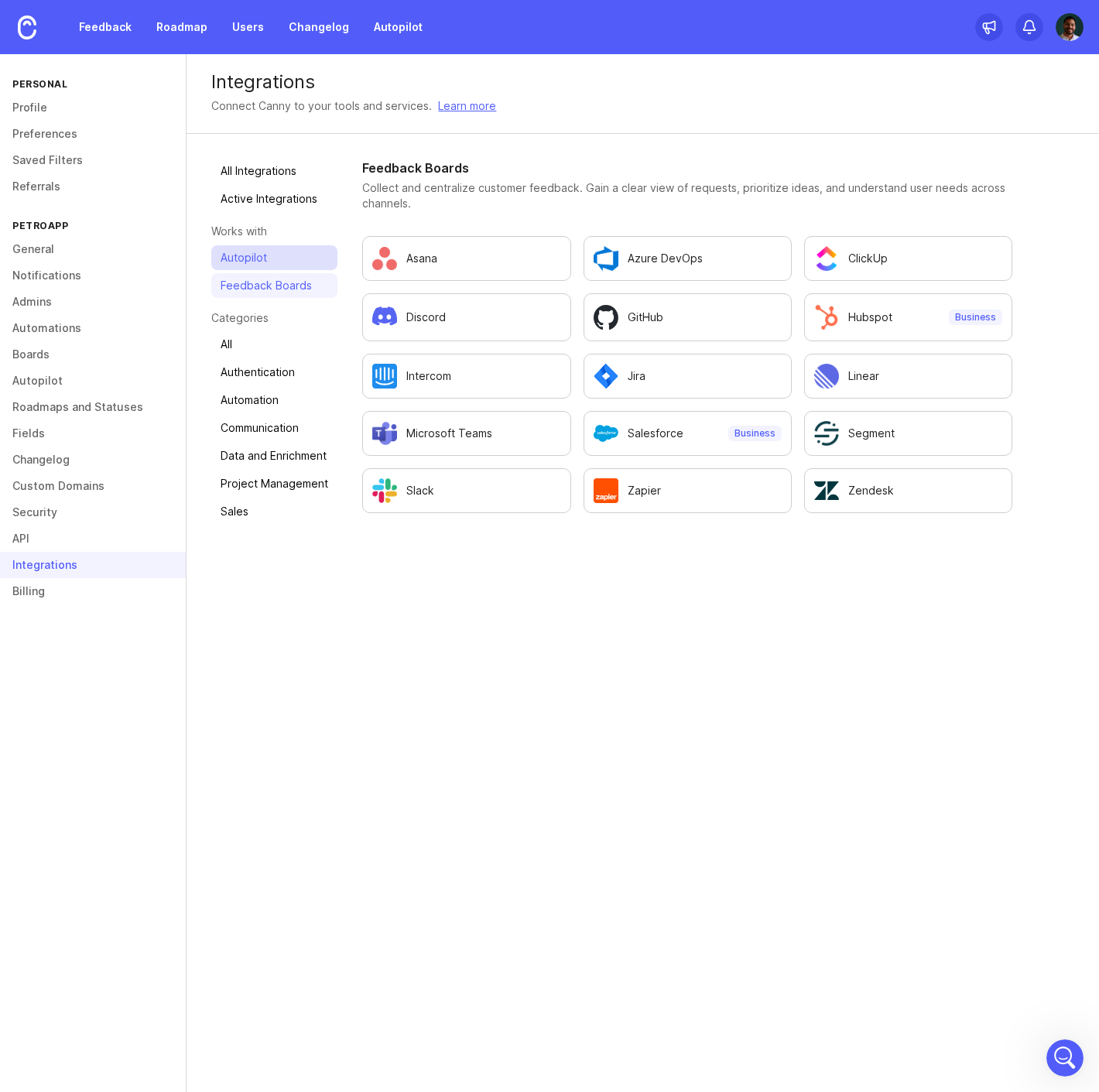 click on "Autopilot" at bounding box center (274, 258) 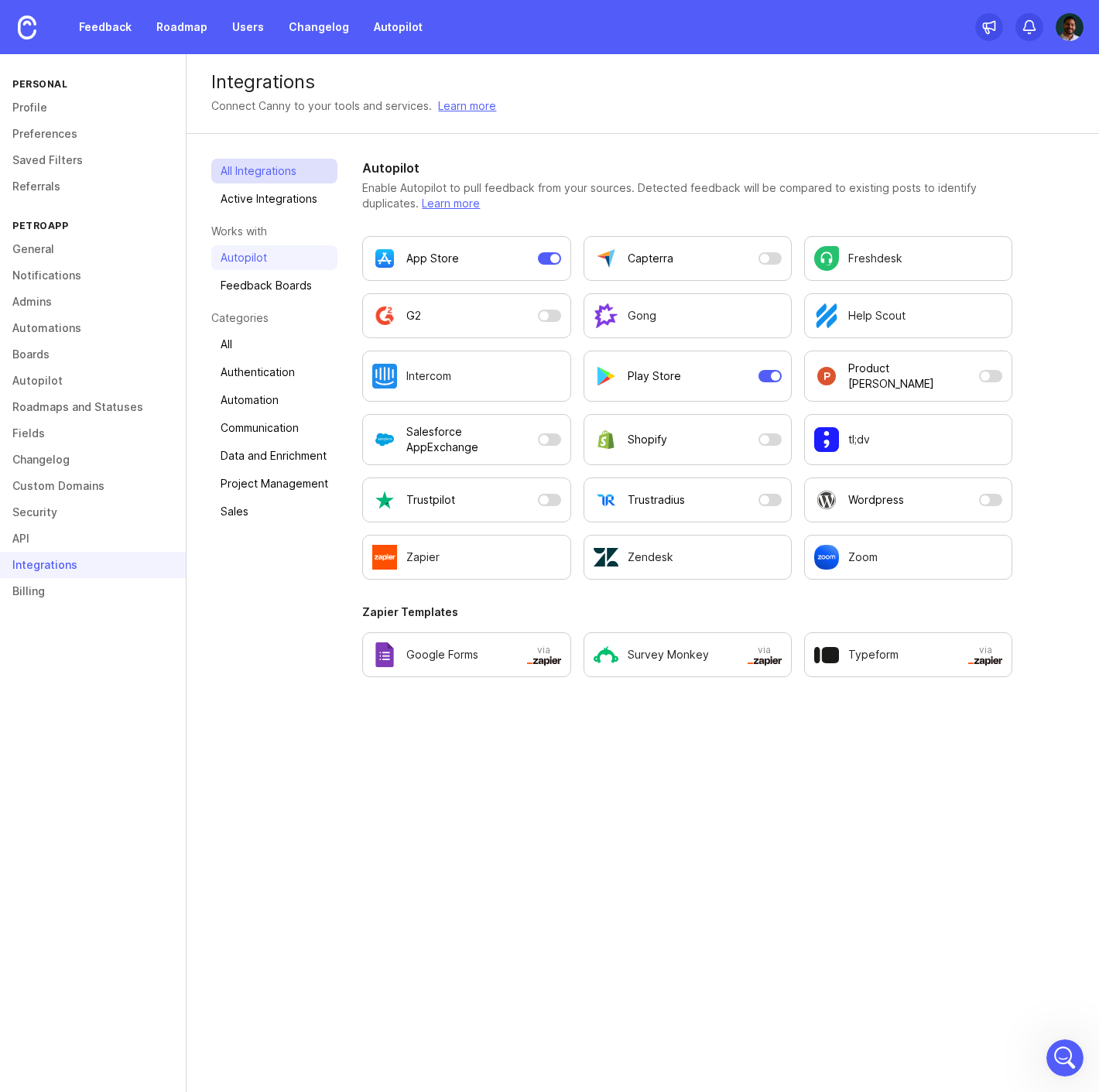 click on "All Integrations" at bounding box center (274, 171) 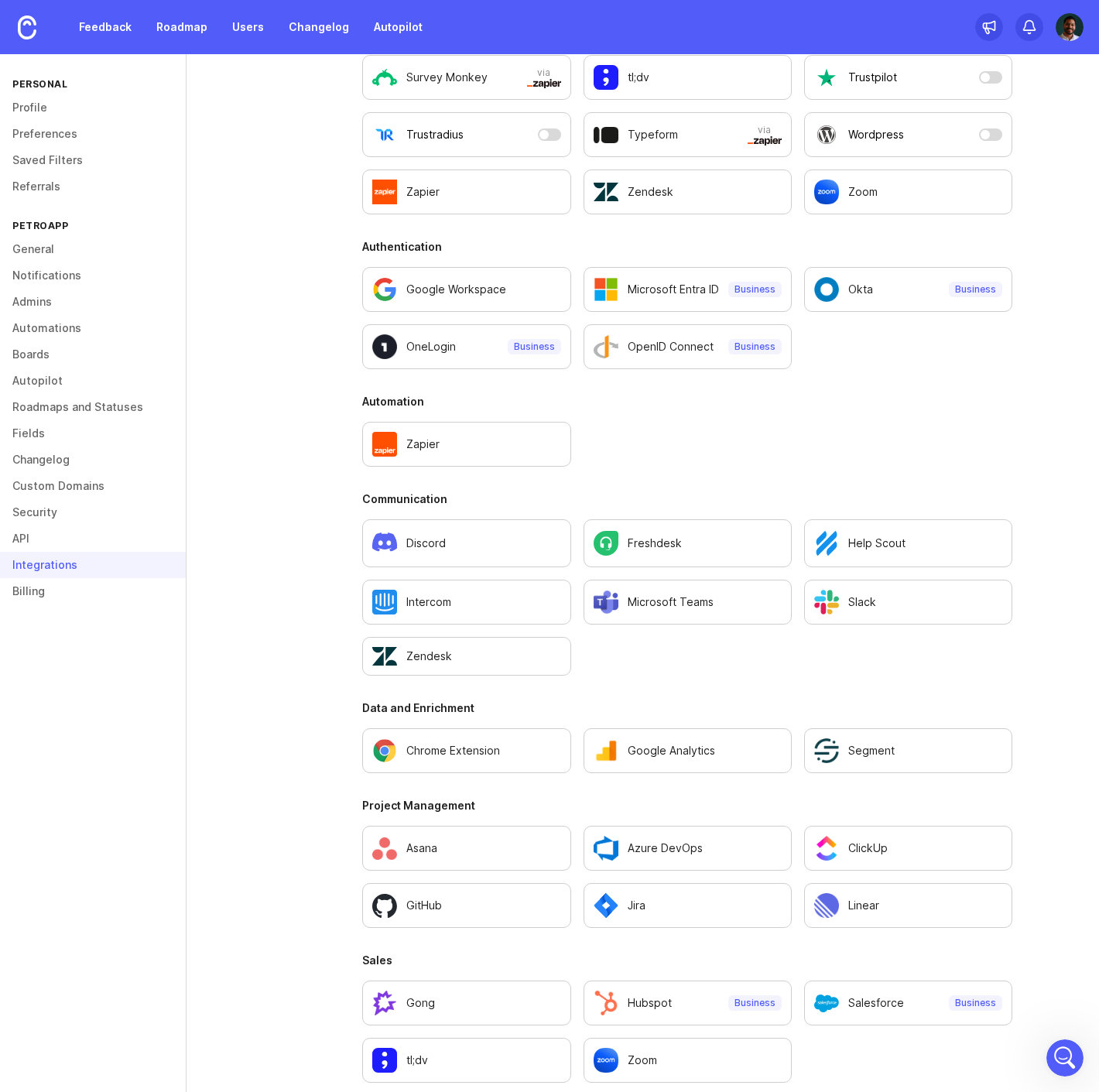 scroll, scrollTop: 563, scrollLeft: 0, axis: vertical 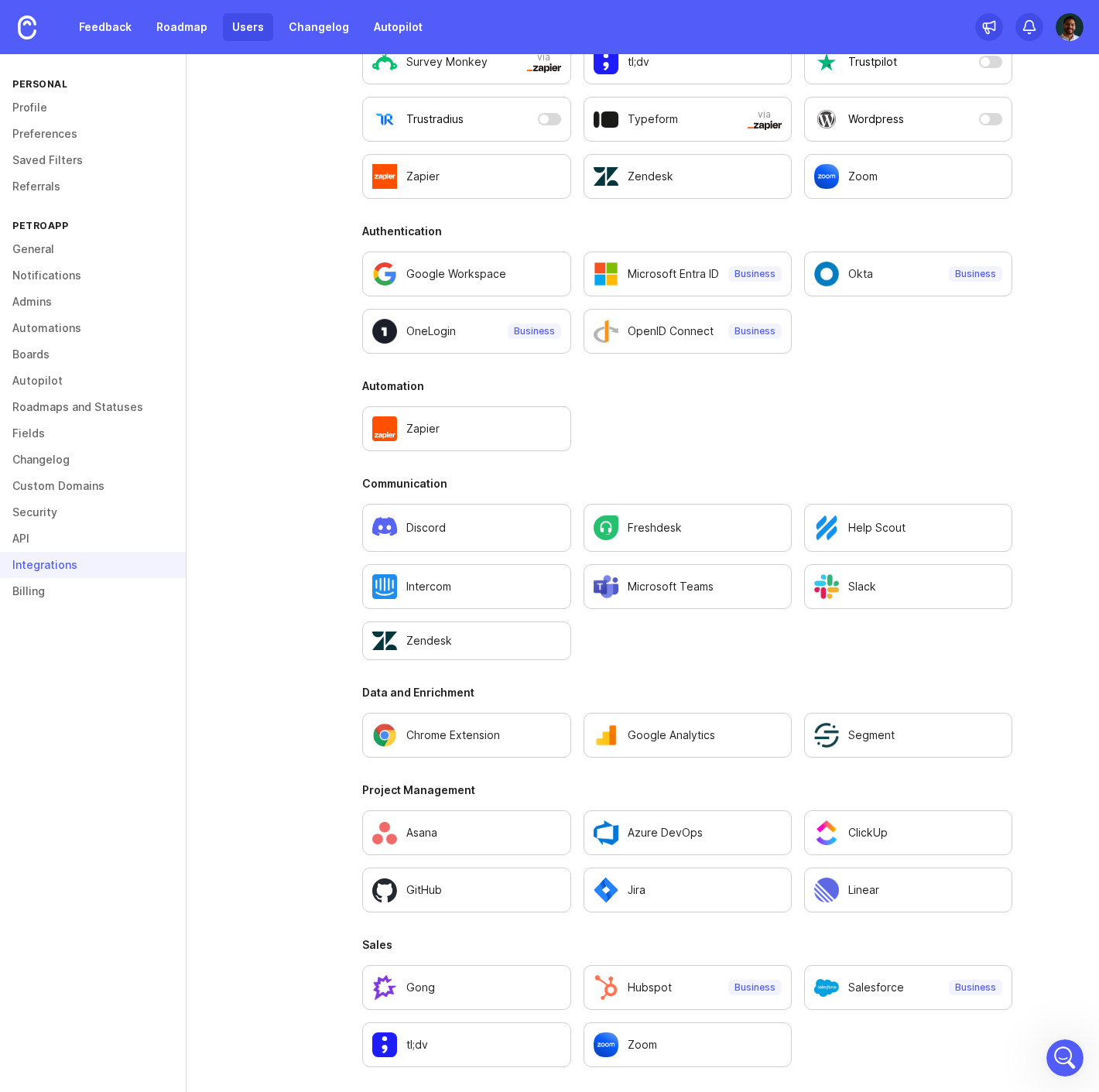 click on "Users" at bounding box center (248, 27) 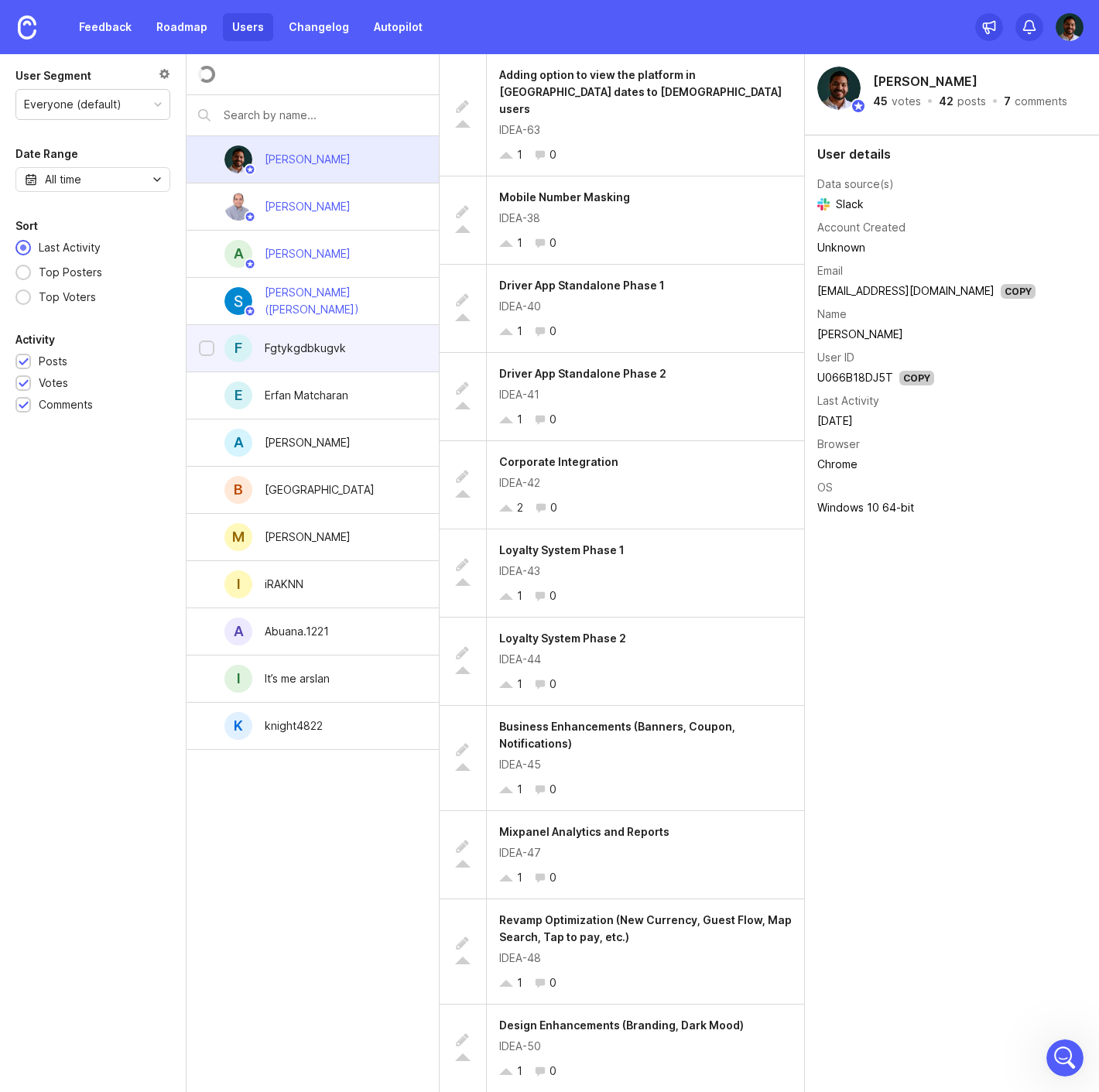 click on "Fgtykgdbkugvk" at bounding box center (305, 348) 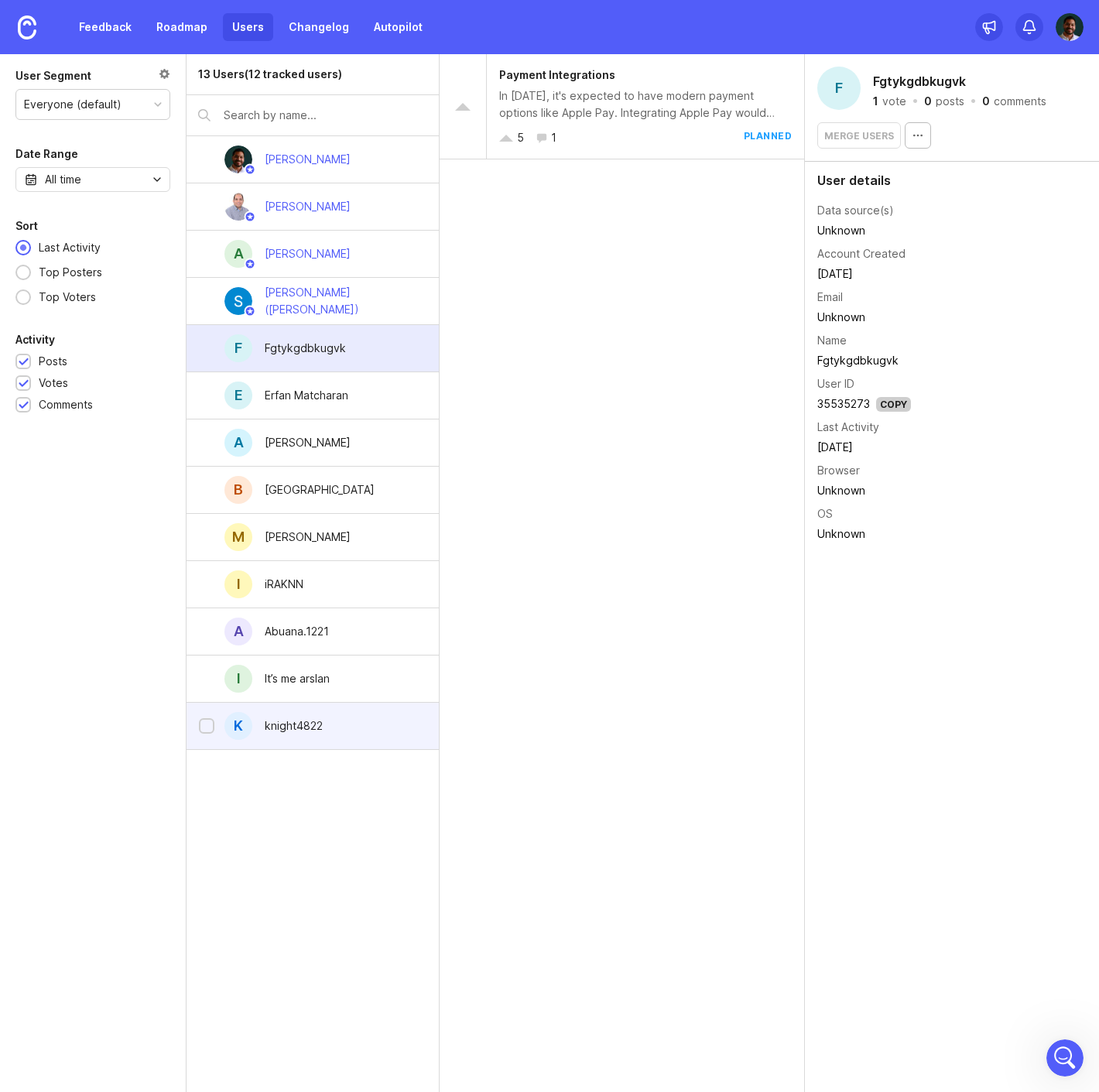 click on "knight4822" at bounding box center (293, 726) 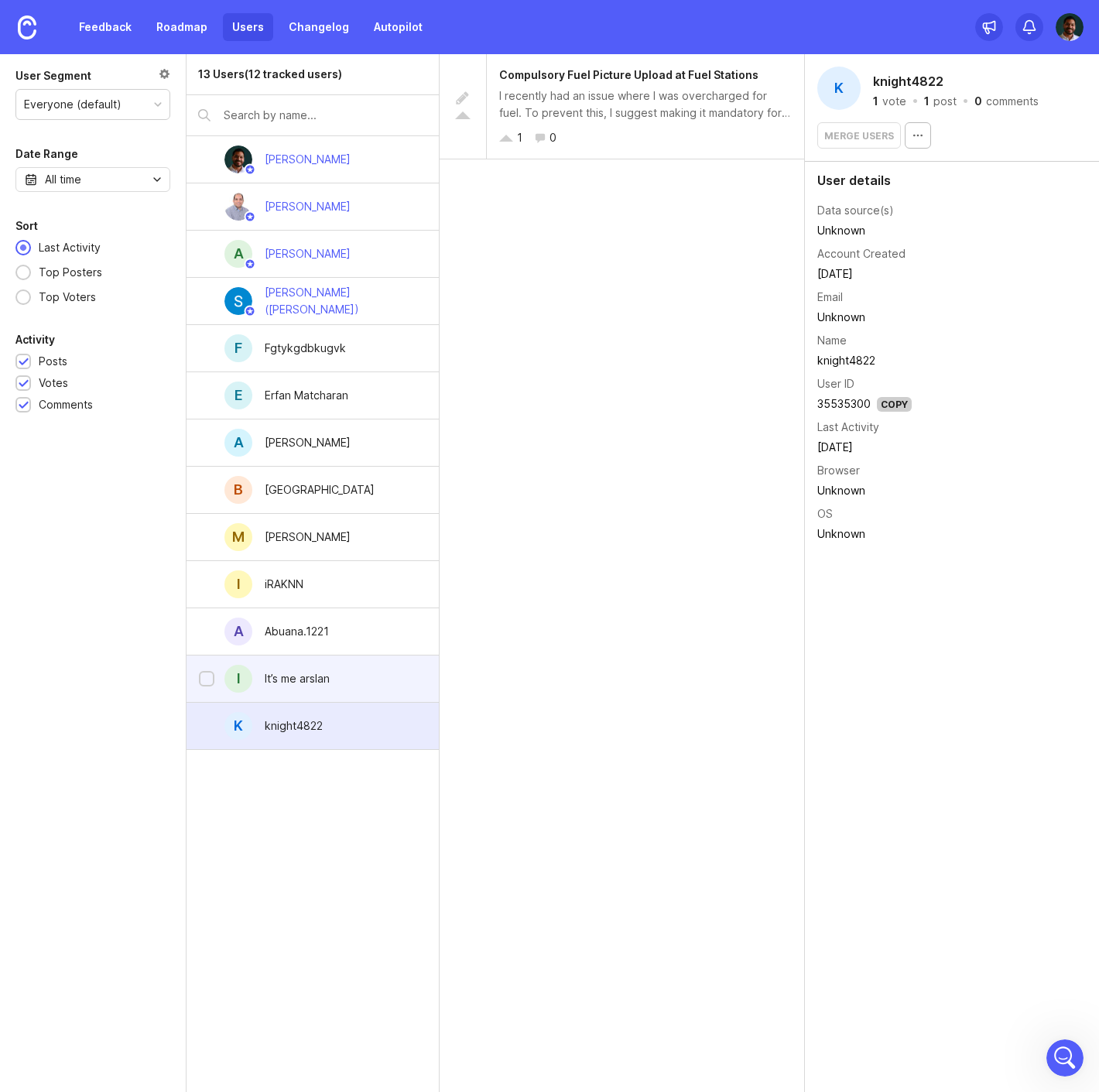 click on "It’s me arslan" at bounding box center [297, 679] 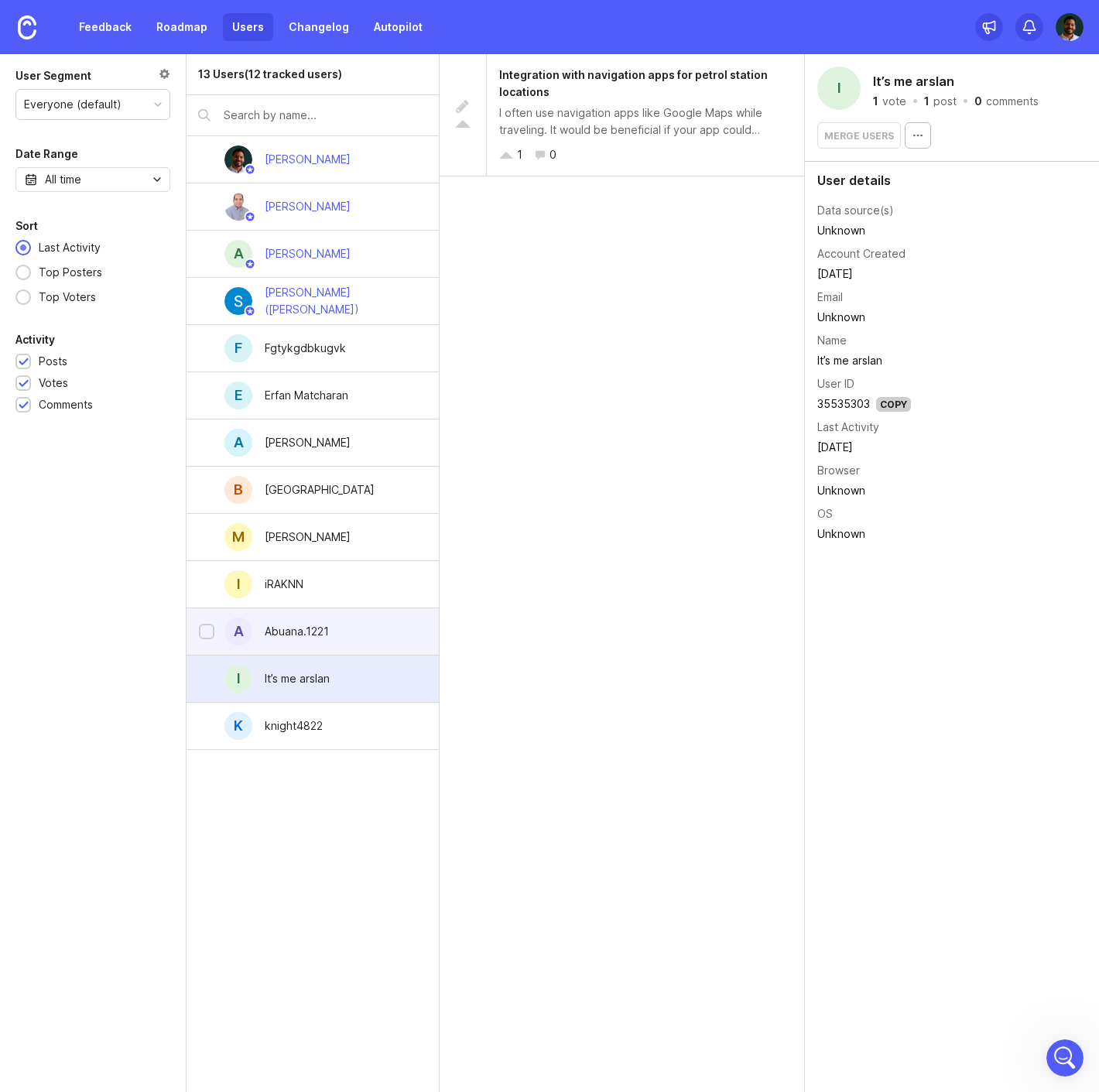 click on "Abuana.1221" at bounding box center (296, 632) 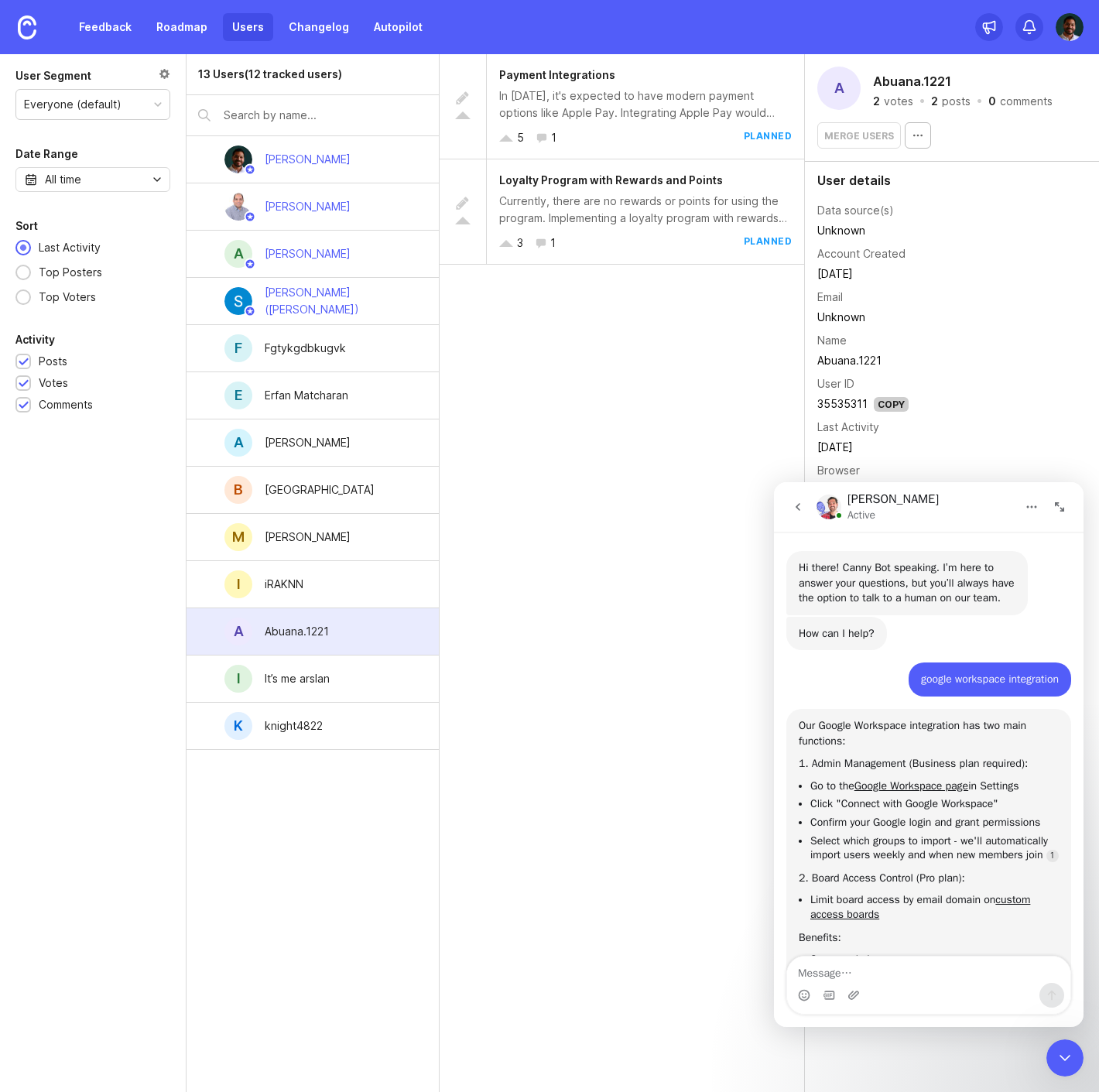scroll, scrollTop: 2, scrollLeft: 0, axis: vertical 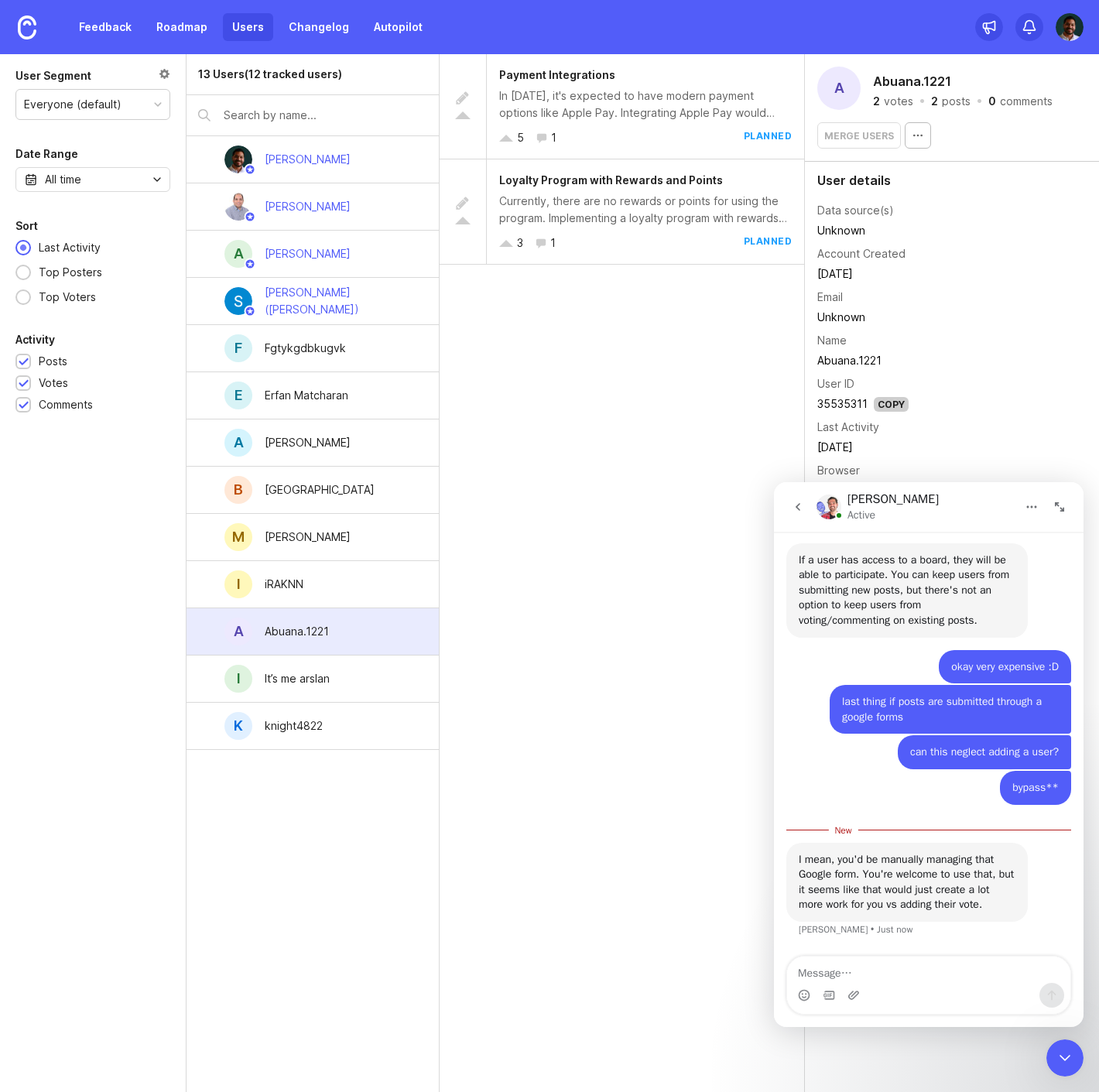 click at bounding box center [929, 970] 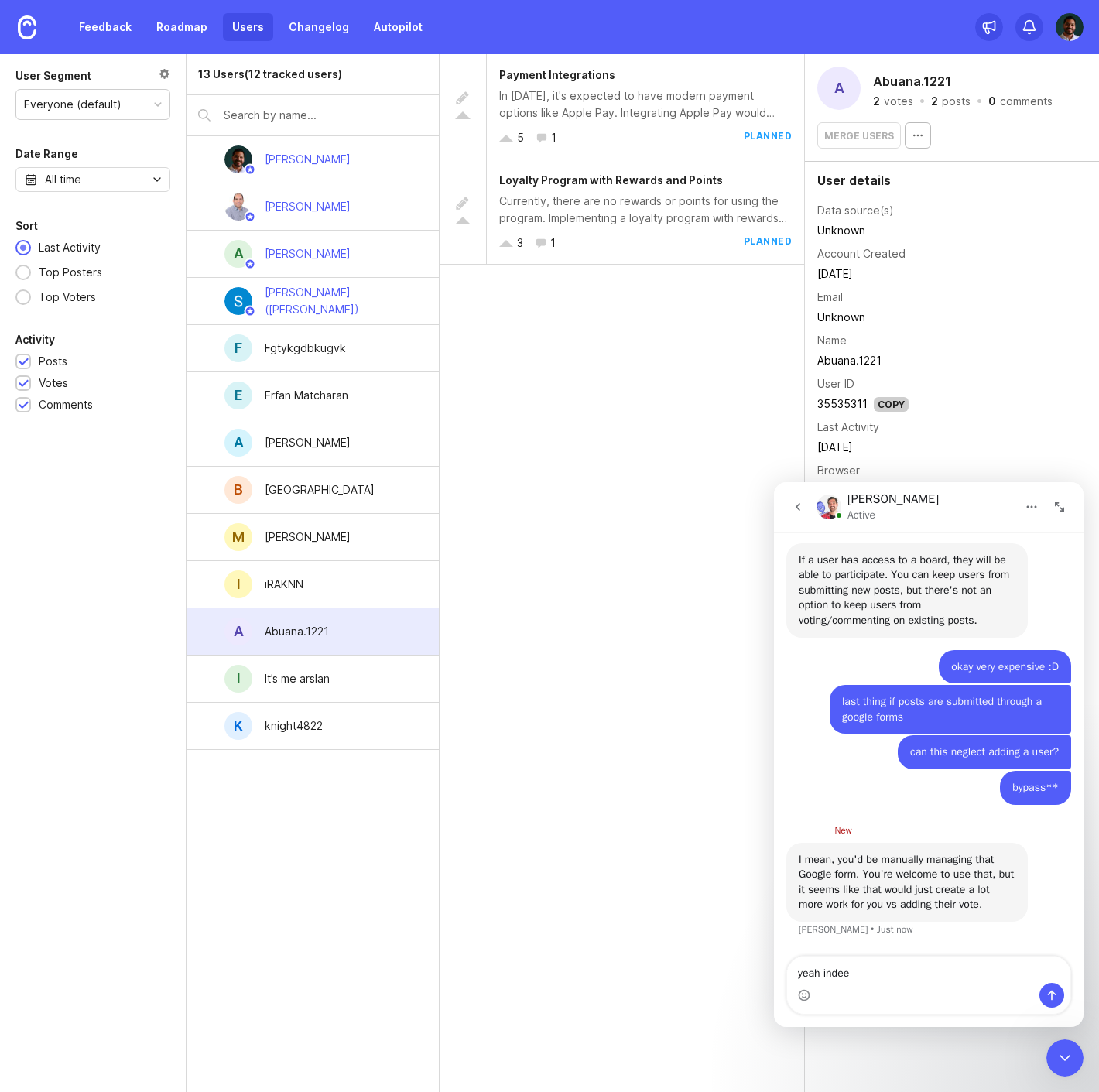 type on "yeah indeed" 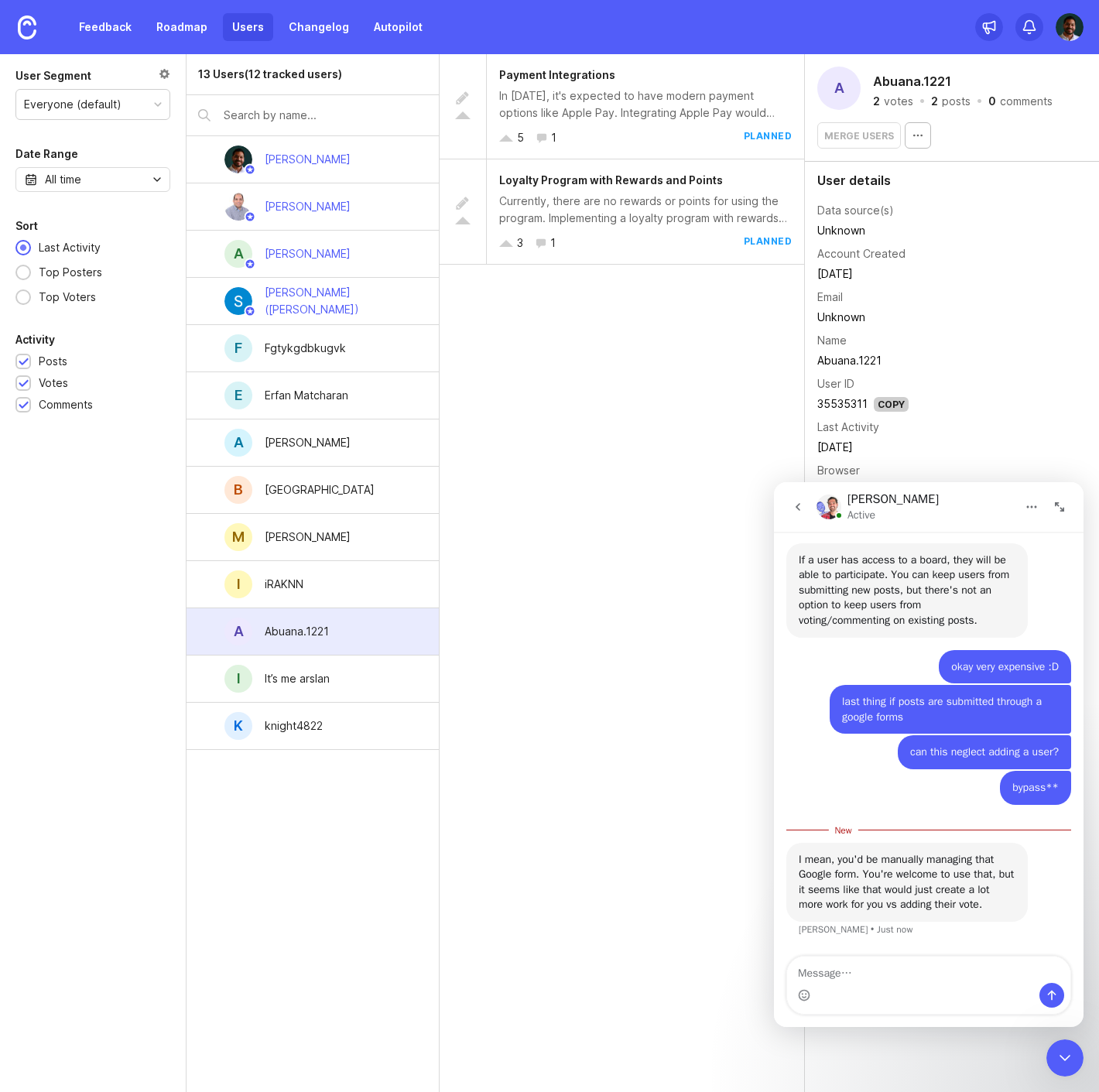 scroll, scrollTop: 2, scrollLeft: 0, axis: vertical 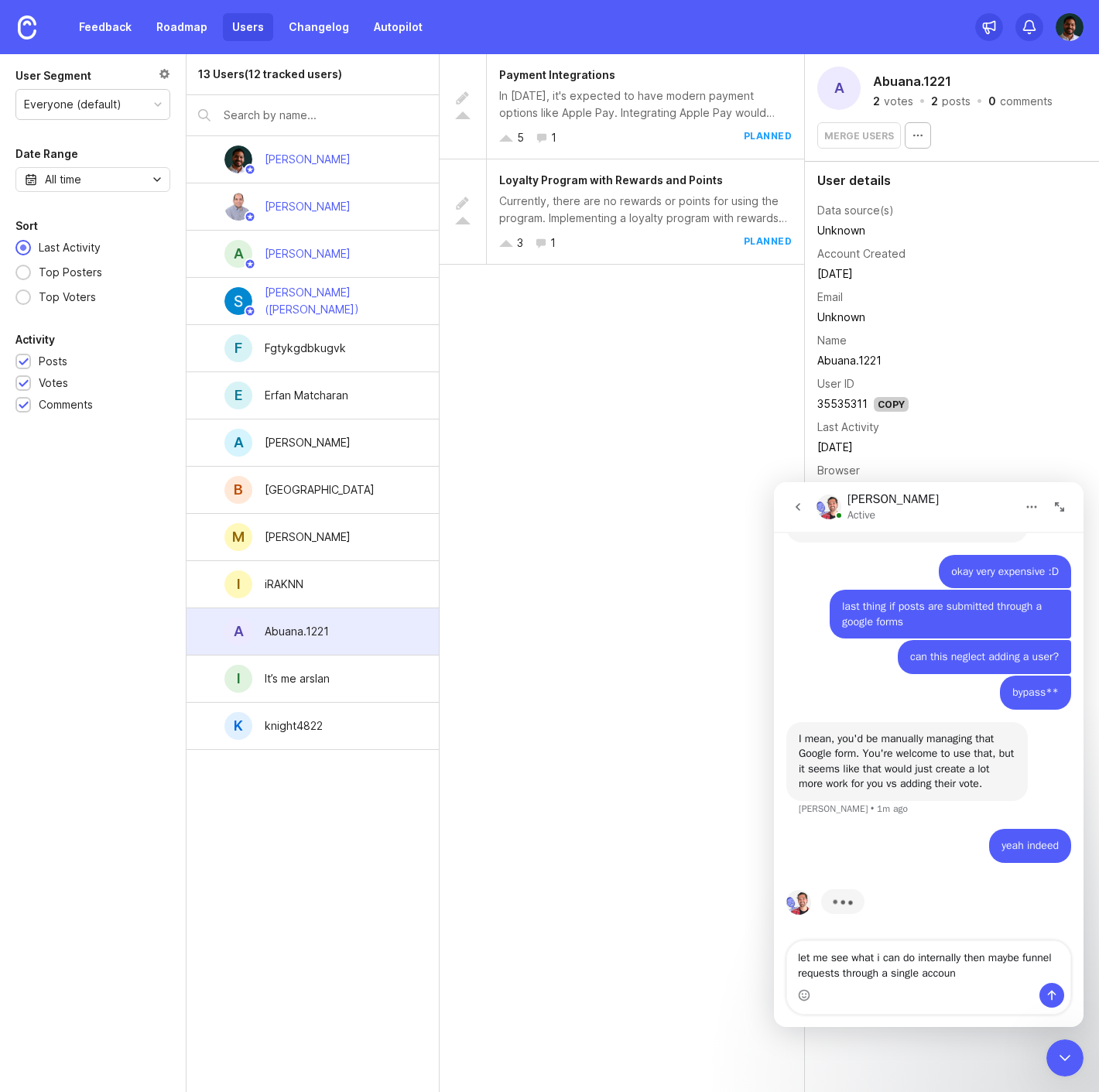 type on "let me see what i can do internally then maybe funnel requests through a single account" 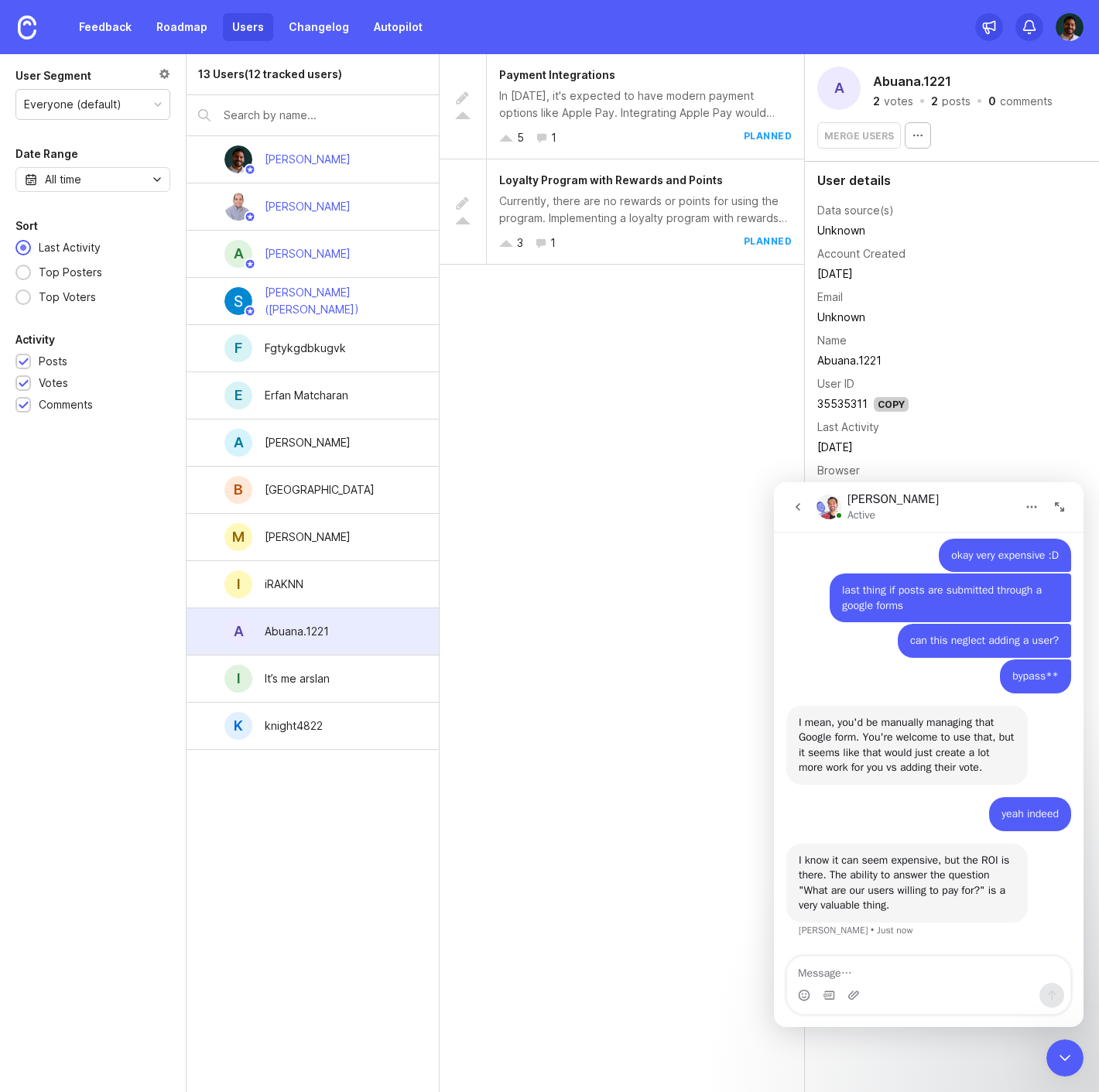 scroll, scrollTop: 1840, scrollLeft: 0, axis: vertical 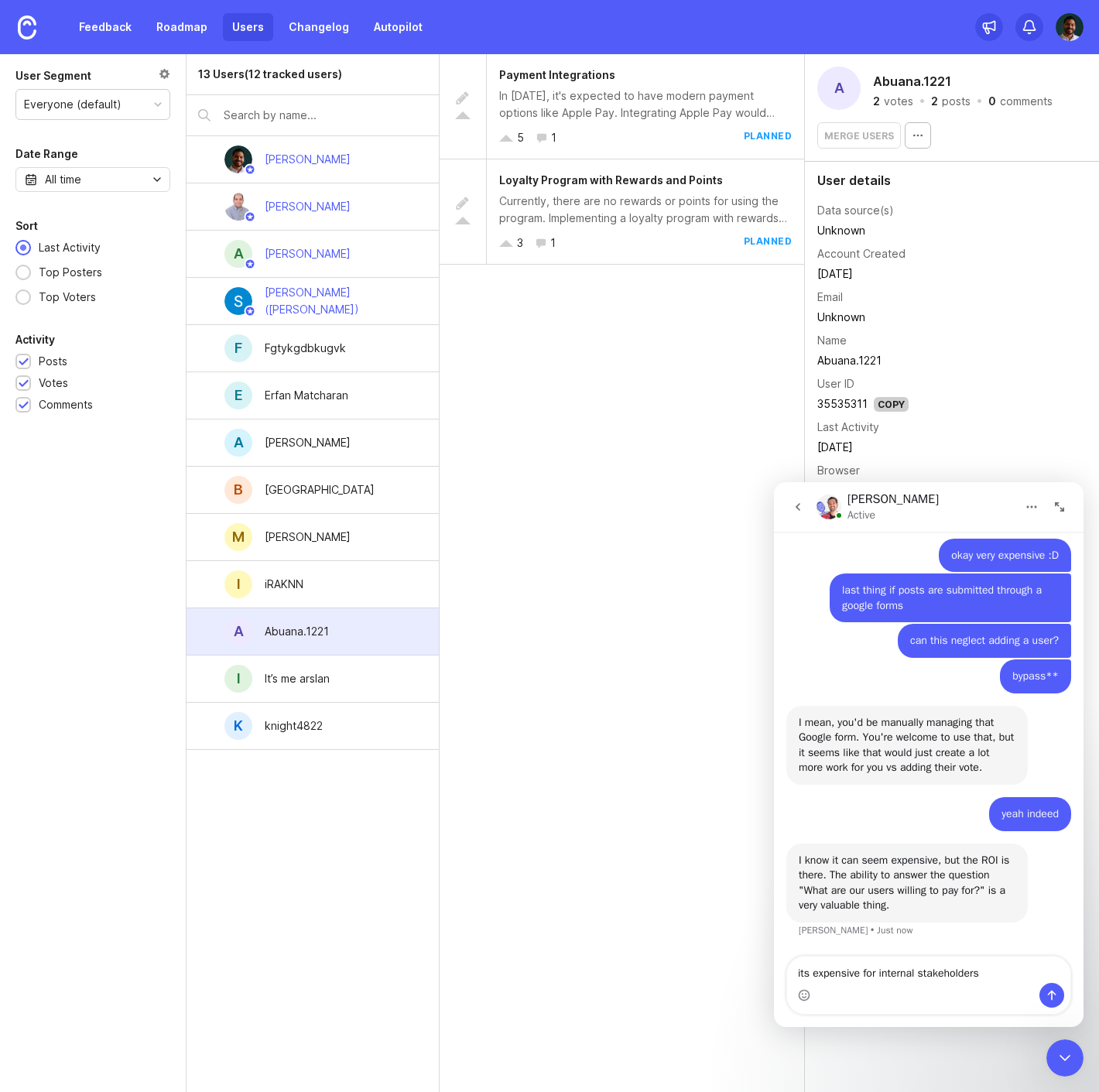type on "its expensive for internal stakeholders" 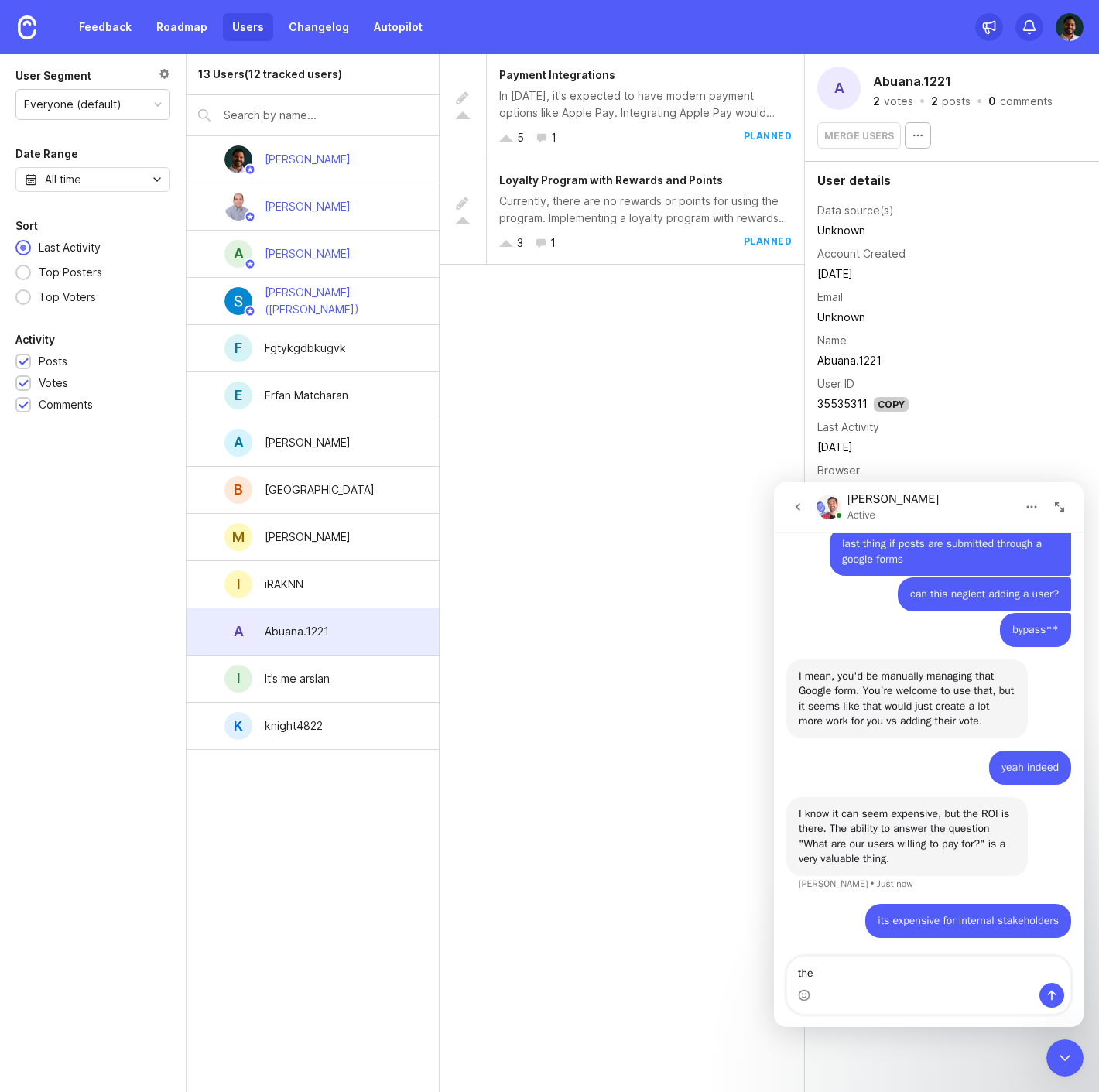 scroll, scrollTop: 1886, scrollLeft: 0, axis: vertical 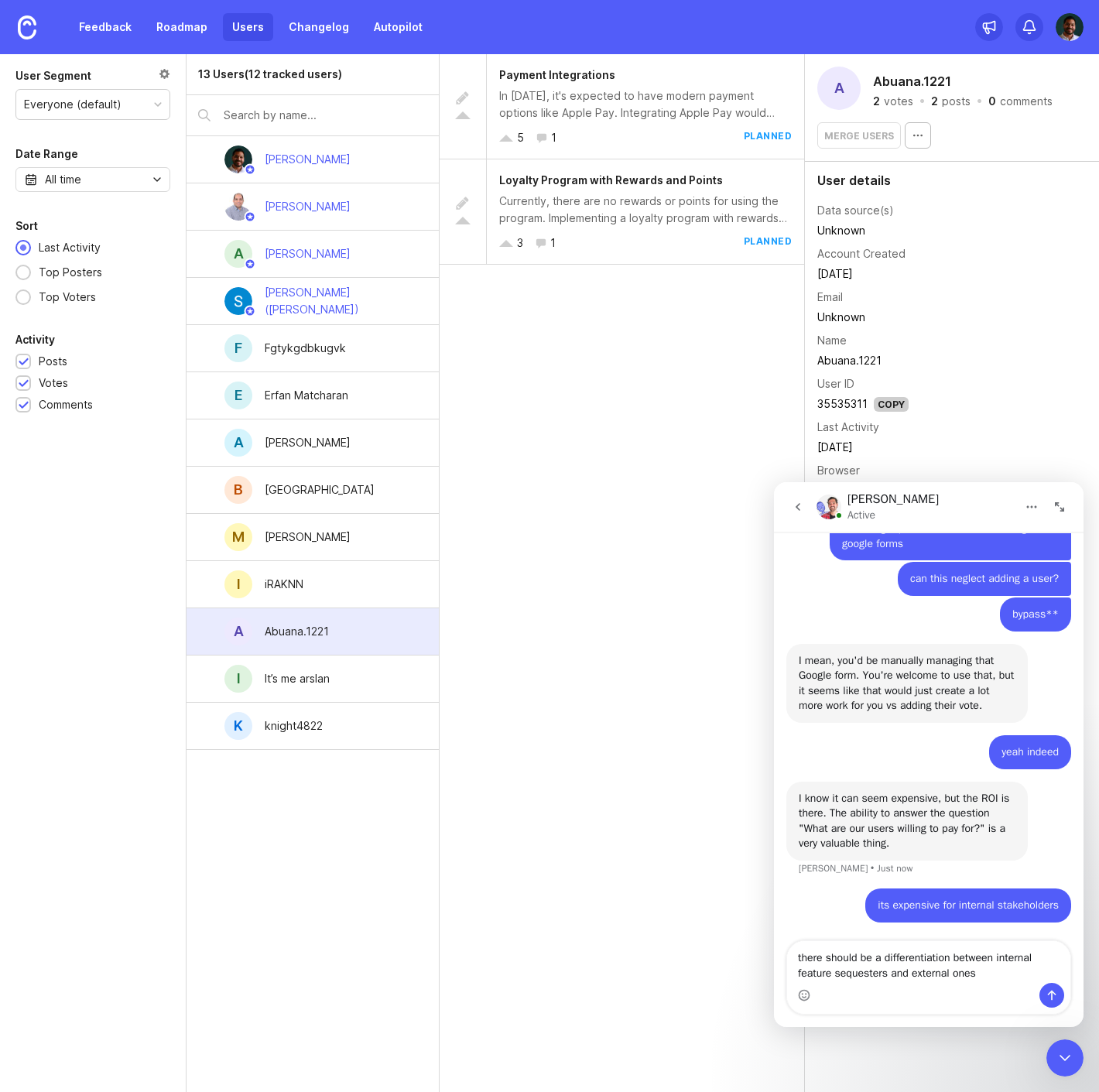 click on "there should be a differentiation between internal feature sequesters and external ones" at bounding box center [929, 962] 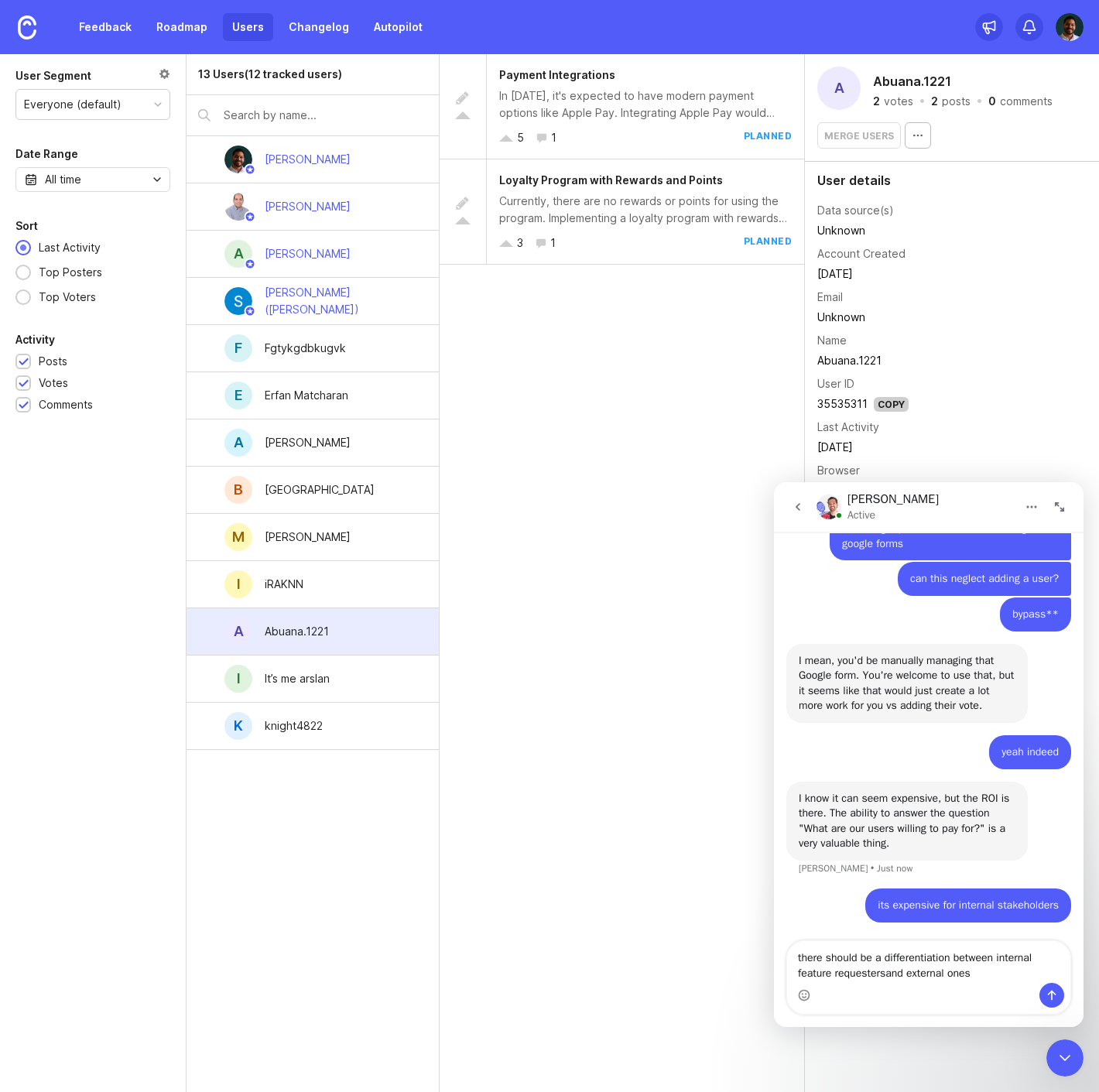 type on "there should be a differentiation between internal feature requesters and external ones" 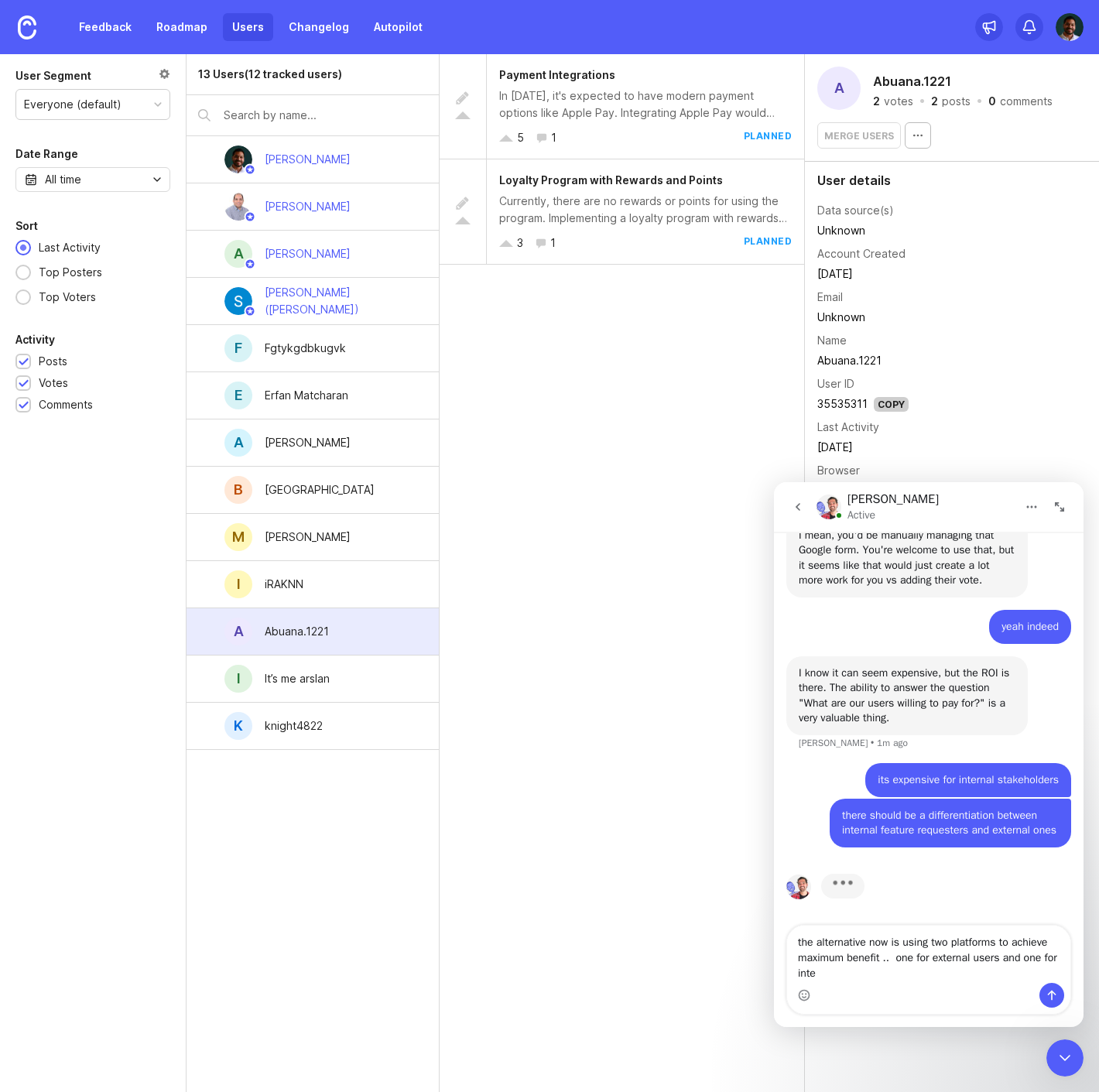 scroll, scrollTop: 2028, scrollLeft: 0, axis: vertical 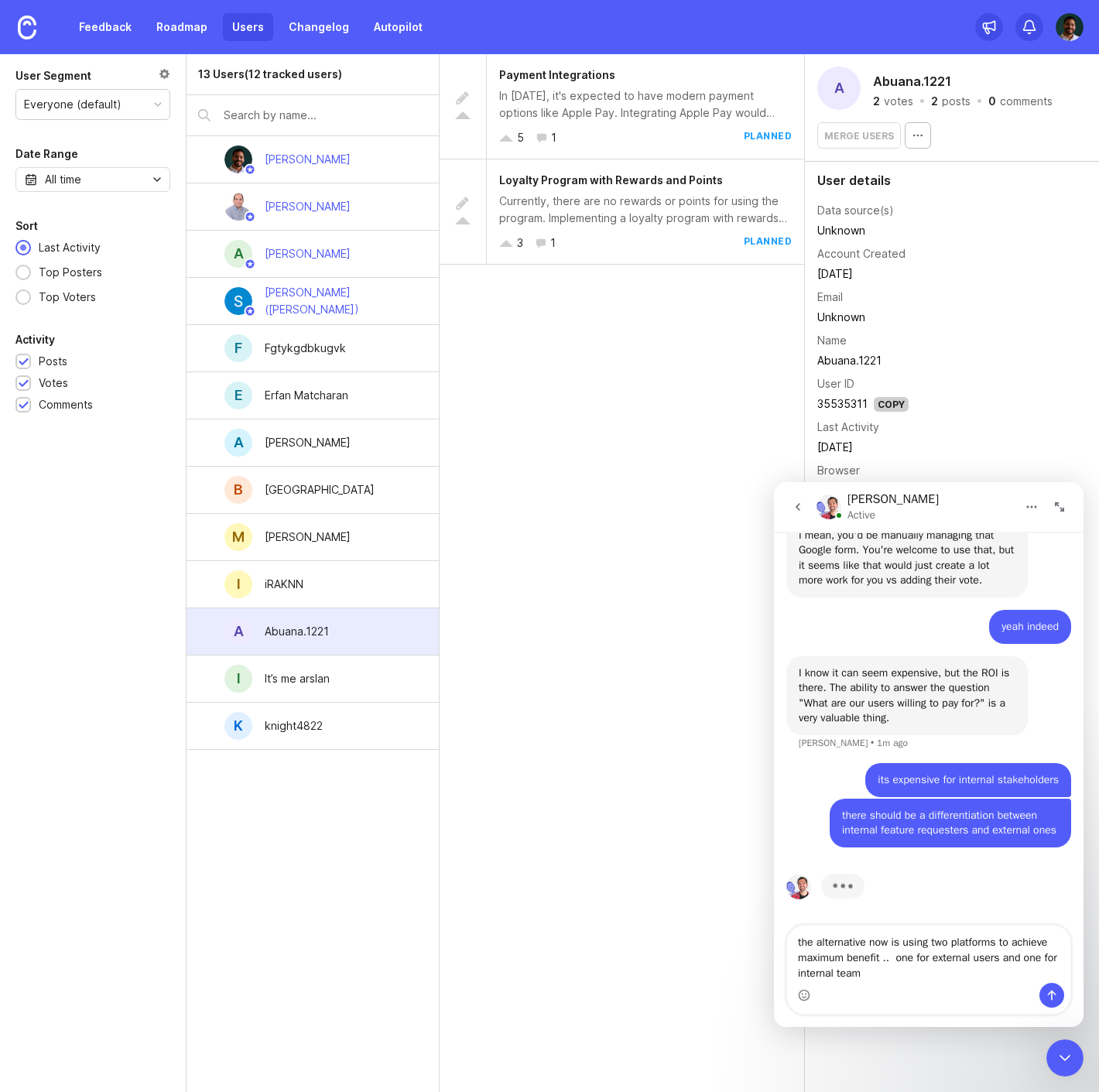 type on "the alternative now is using two platforms to achieve maximum benefit ..  one for external users and one for internal teams" 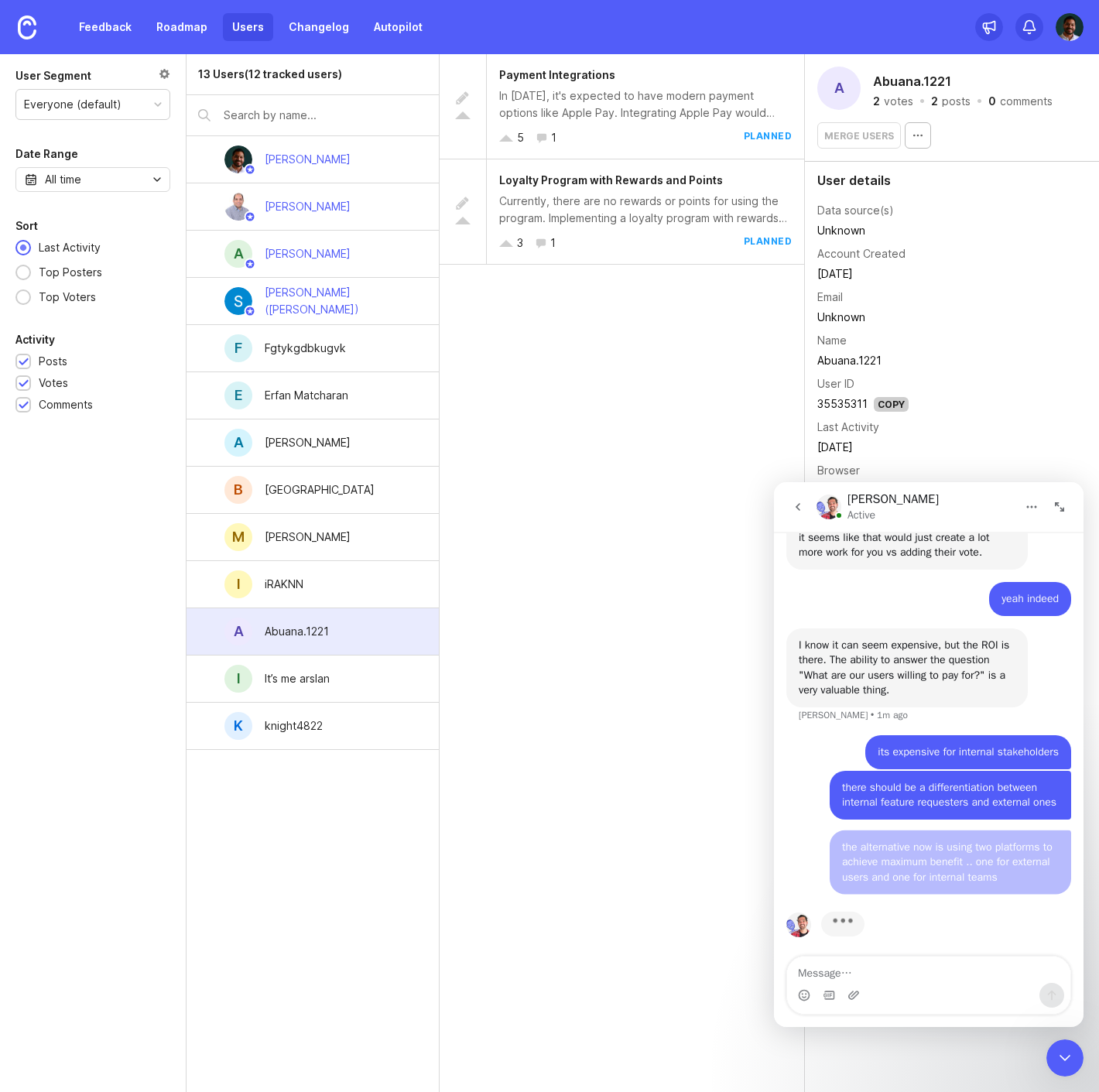 scroll, scrollTop: 2062, scrollLeft: 0, axis: vertical 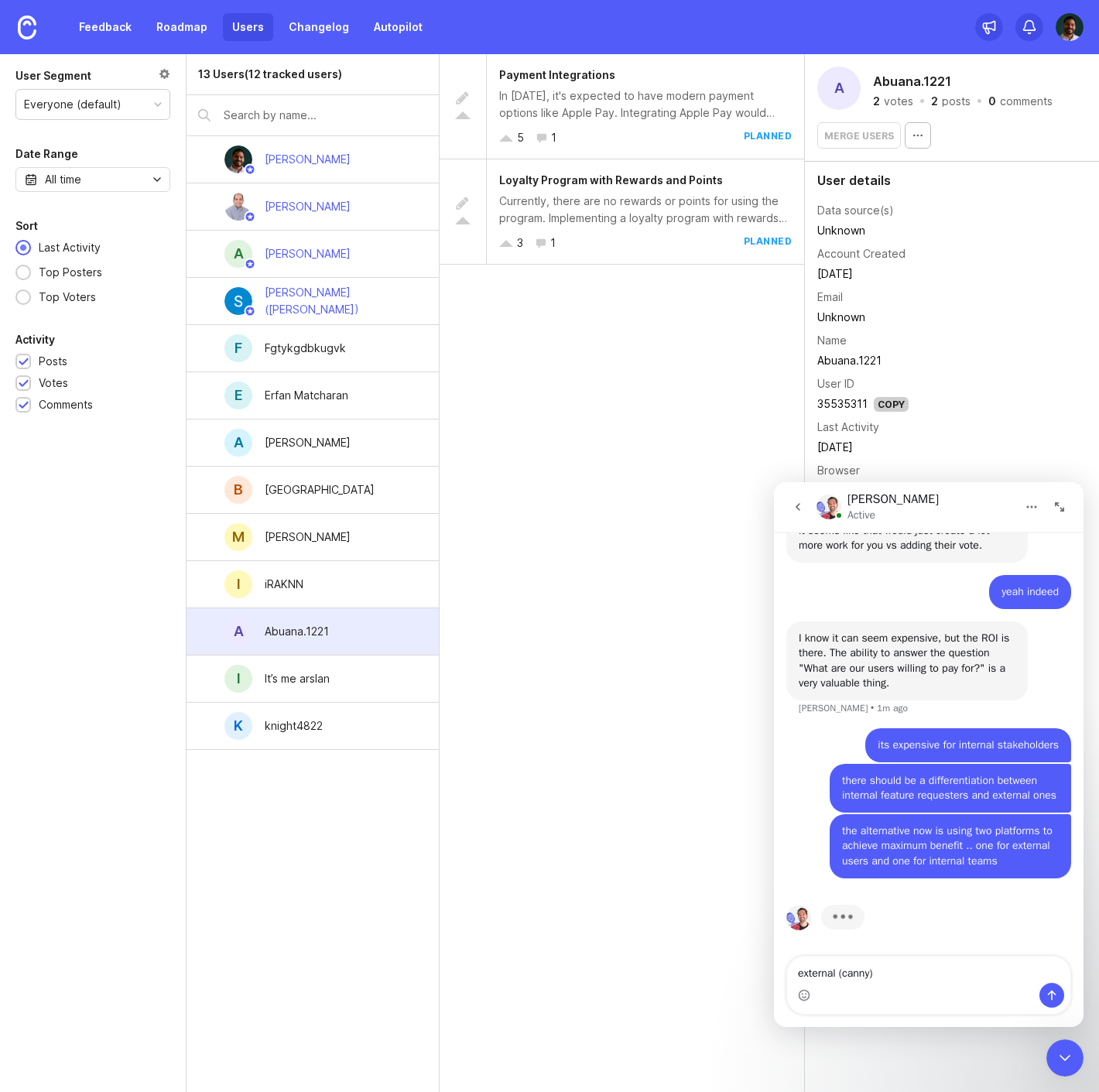 type on "external (canny)" 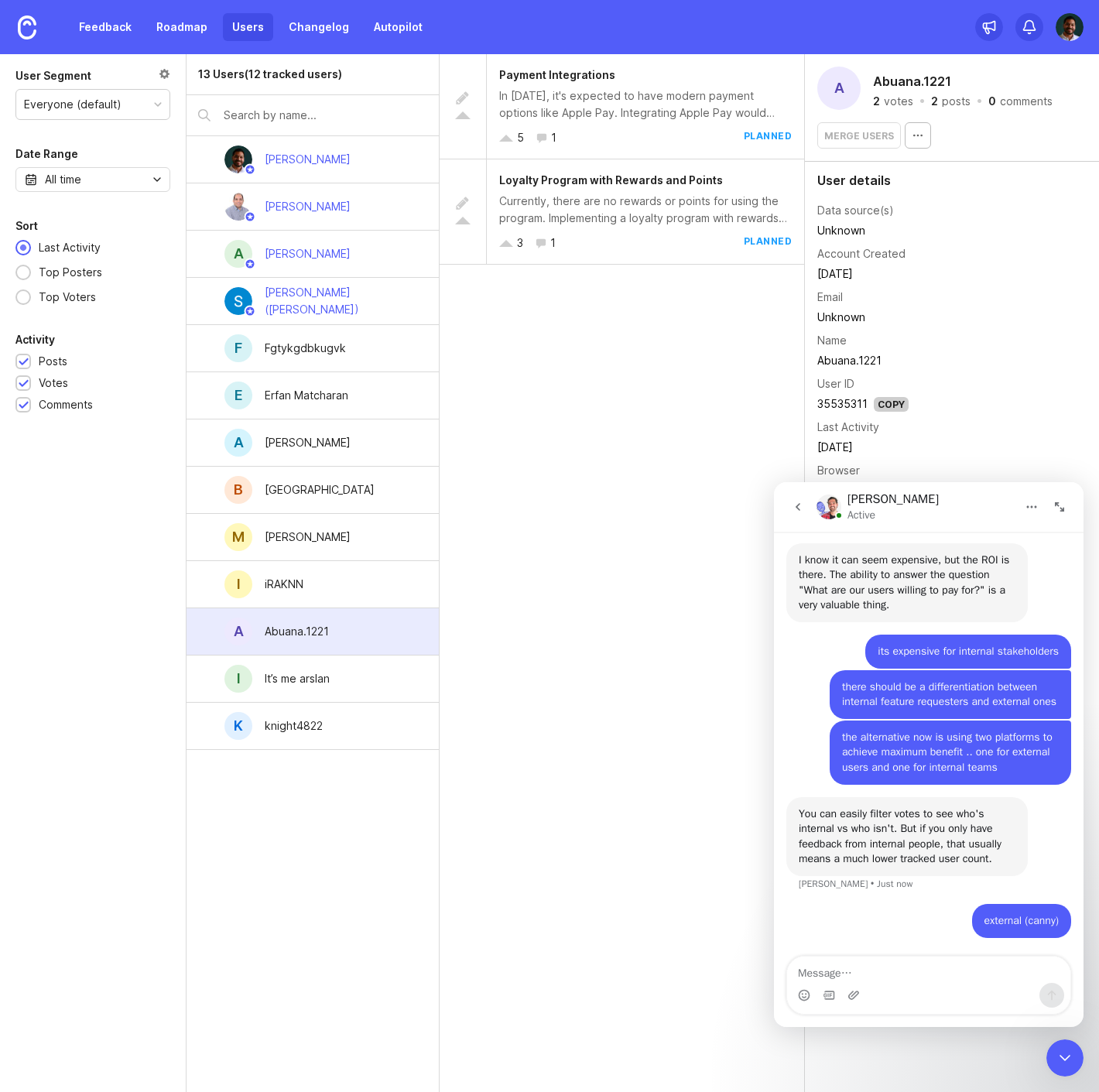 scroll, scrollTop: 2140, scrollLeft: 0, axis: vertical 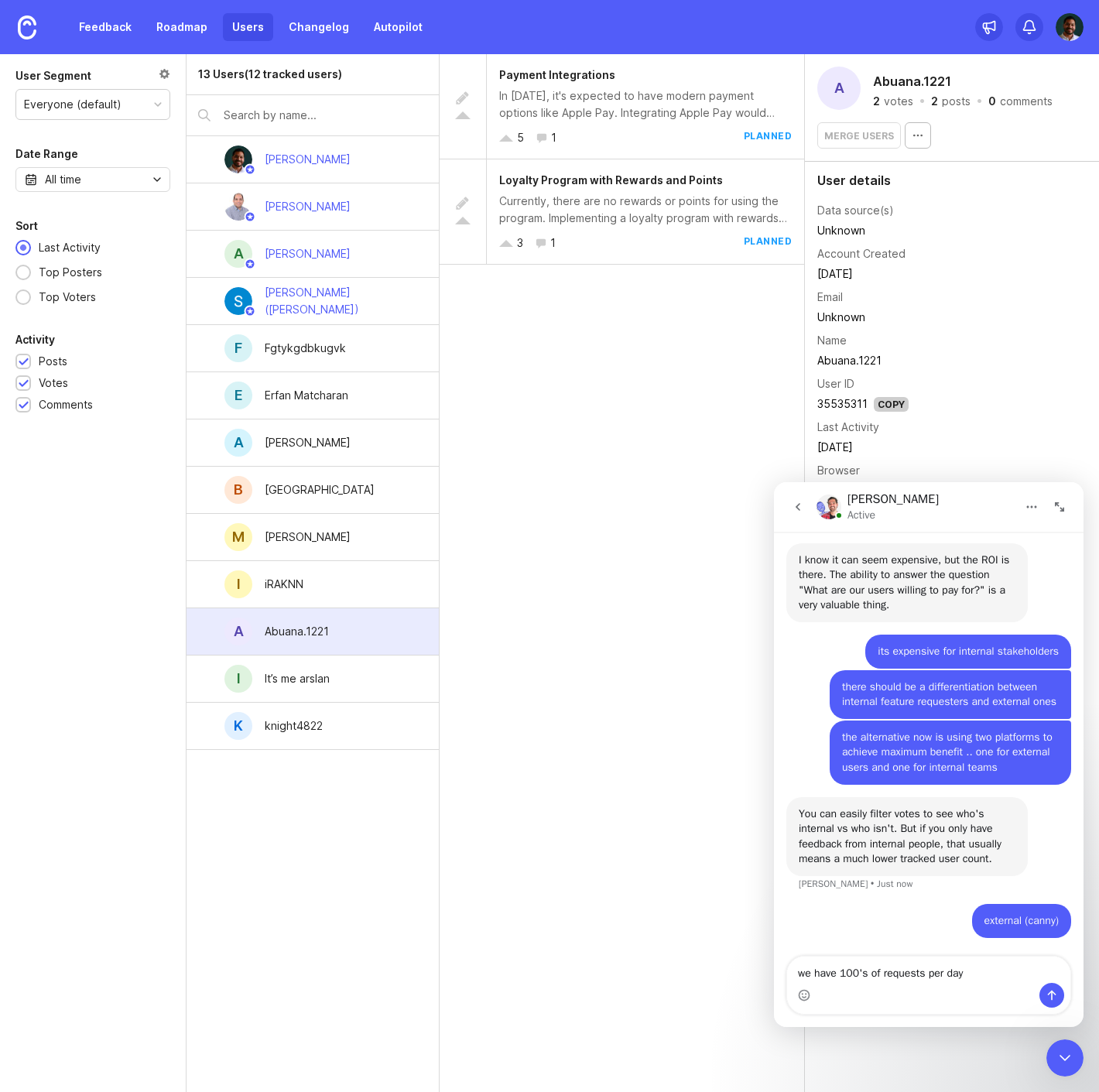 type on "we have 100's of requests per day" 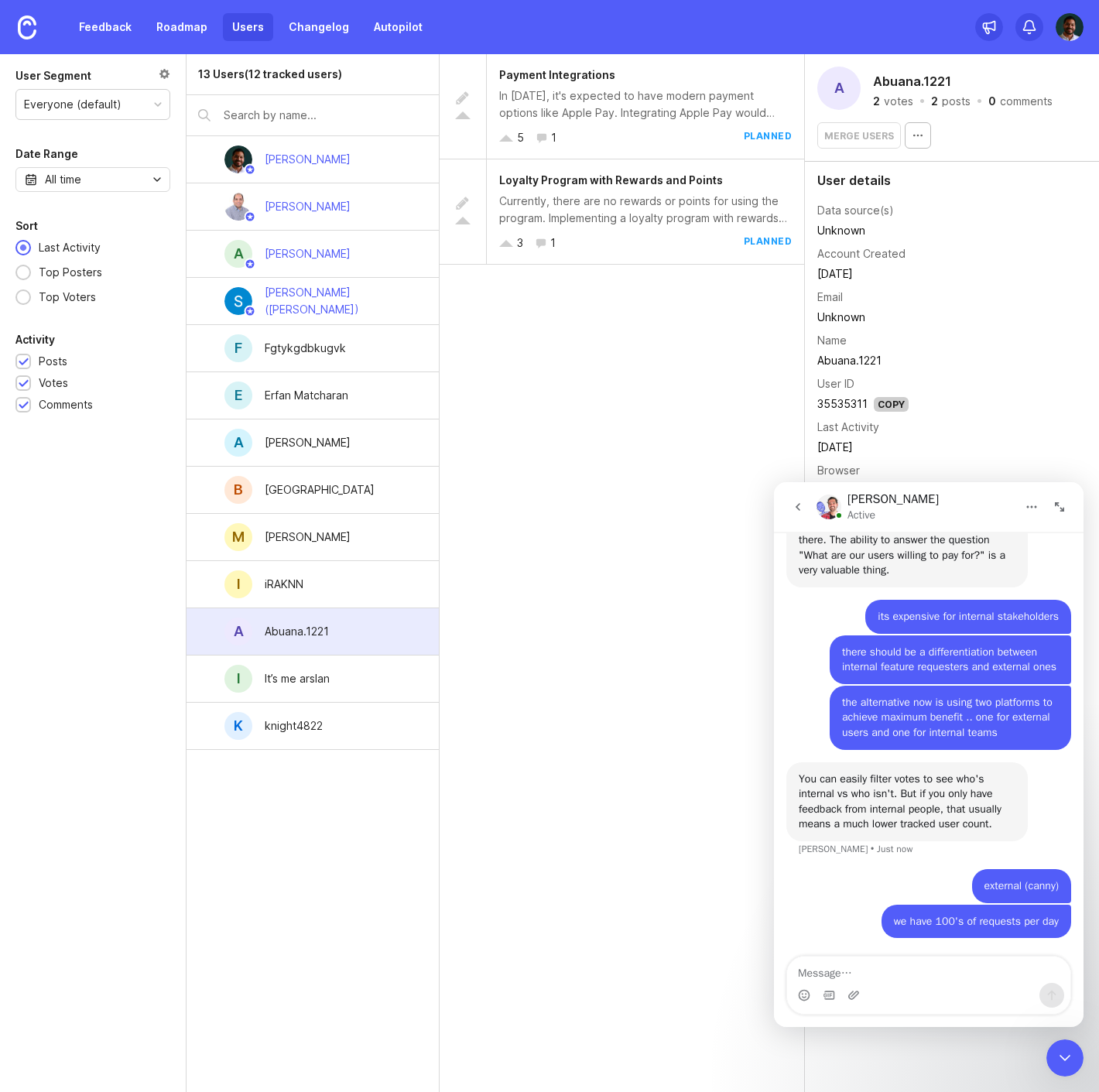 scroll, scrollTop: 2175, scrollLeft: 0, axis: vertical 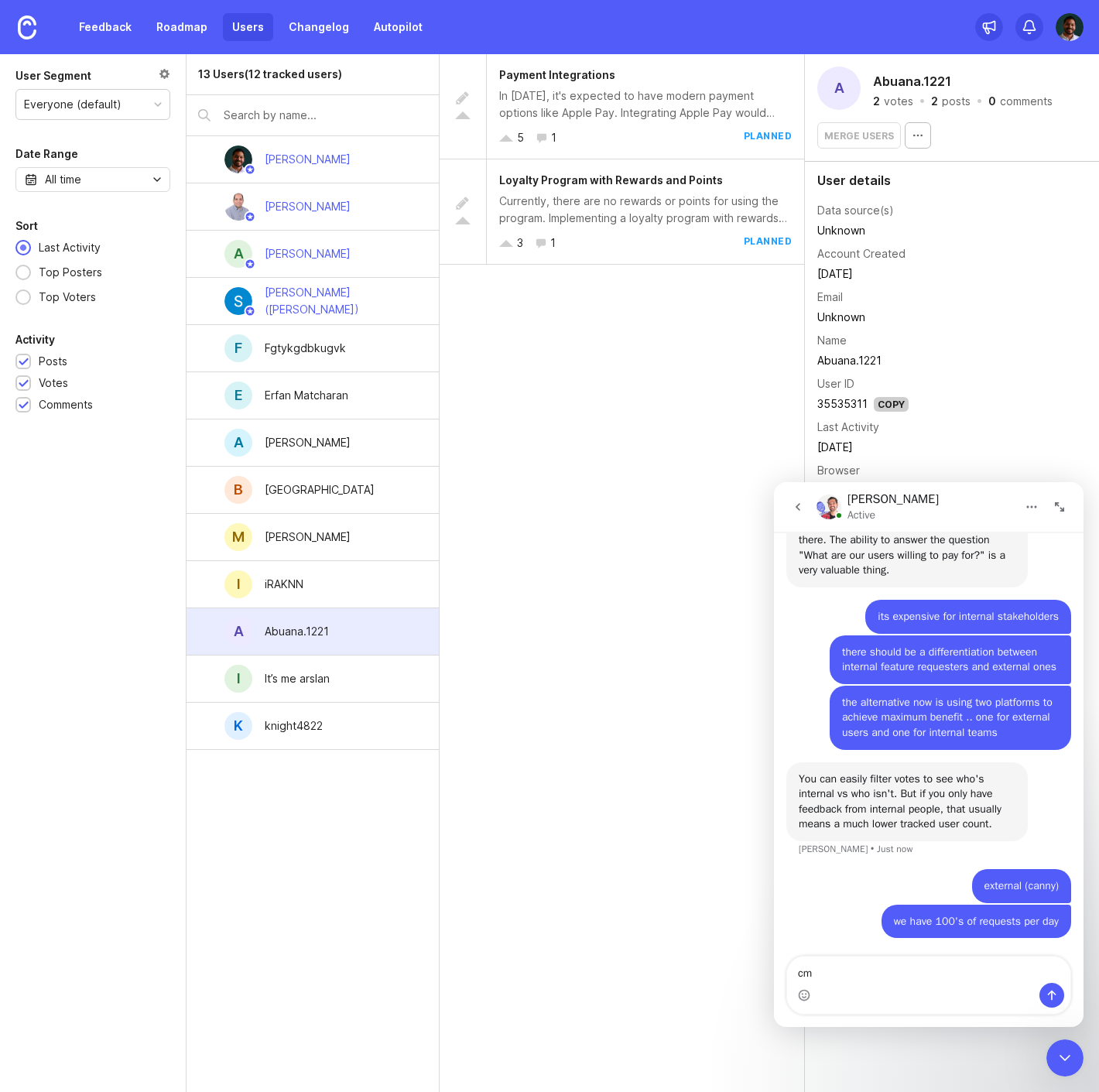 type on "c" 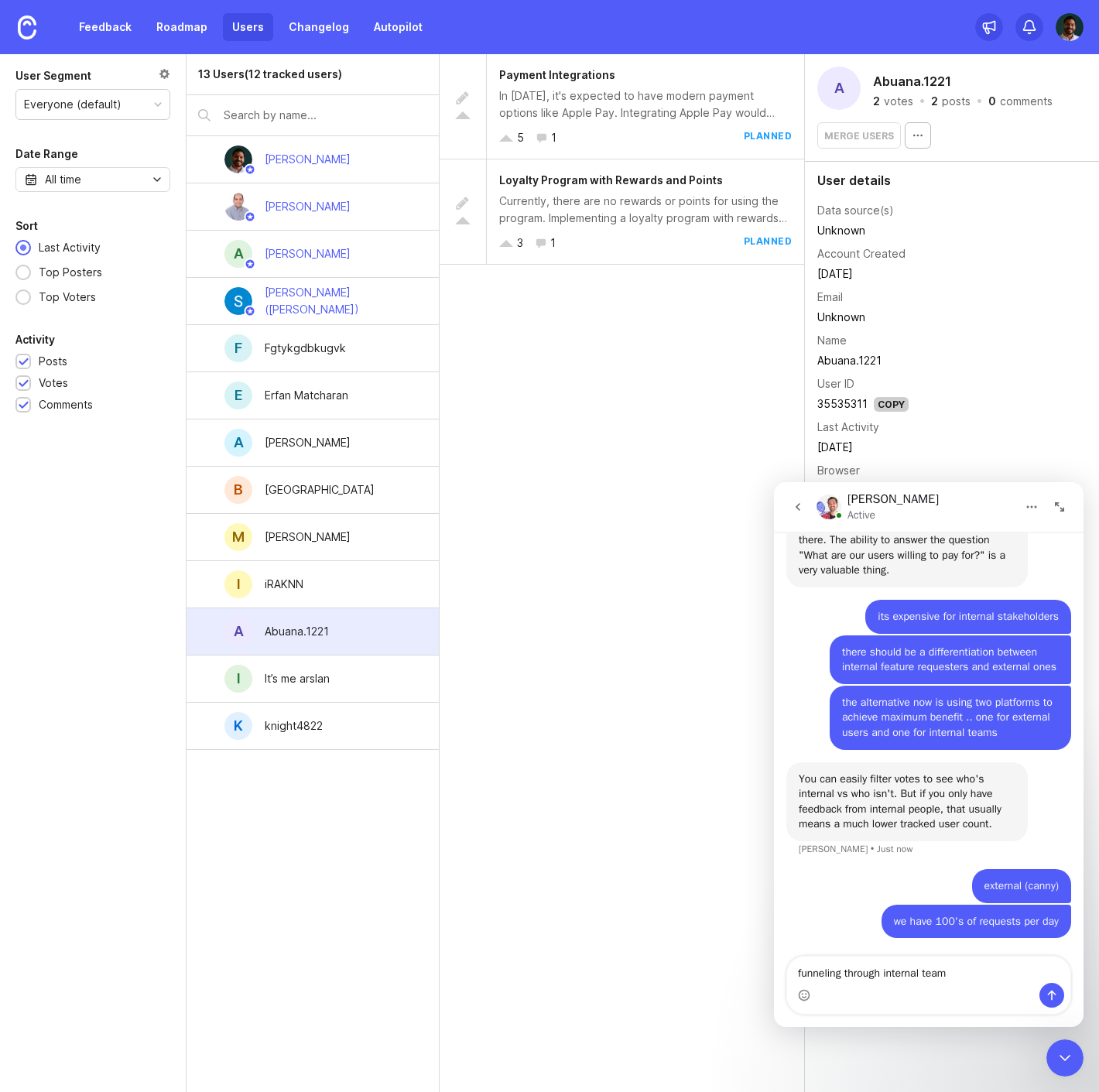type on "funneling through internal teams" 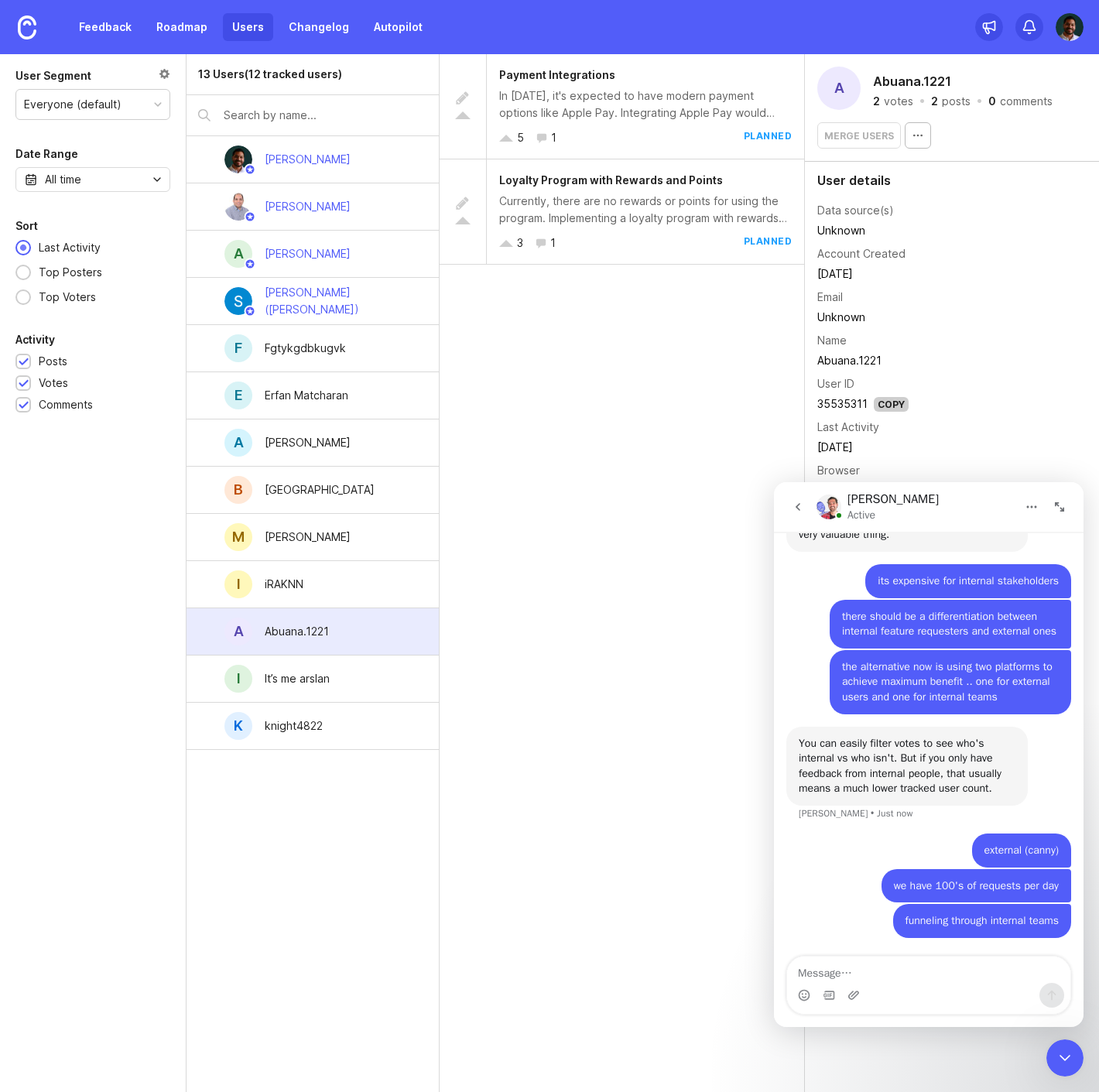 scroll, scrollTop: 2210, scrollLeft: 0, axis: vertical 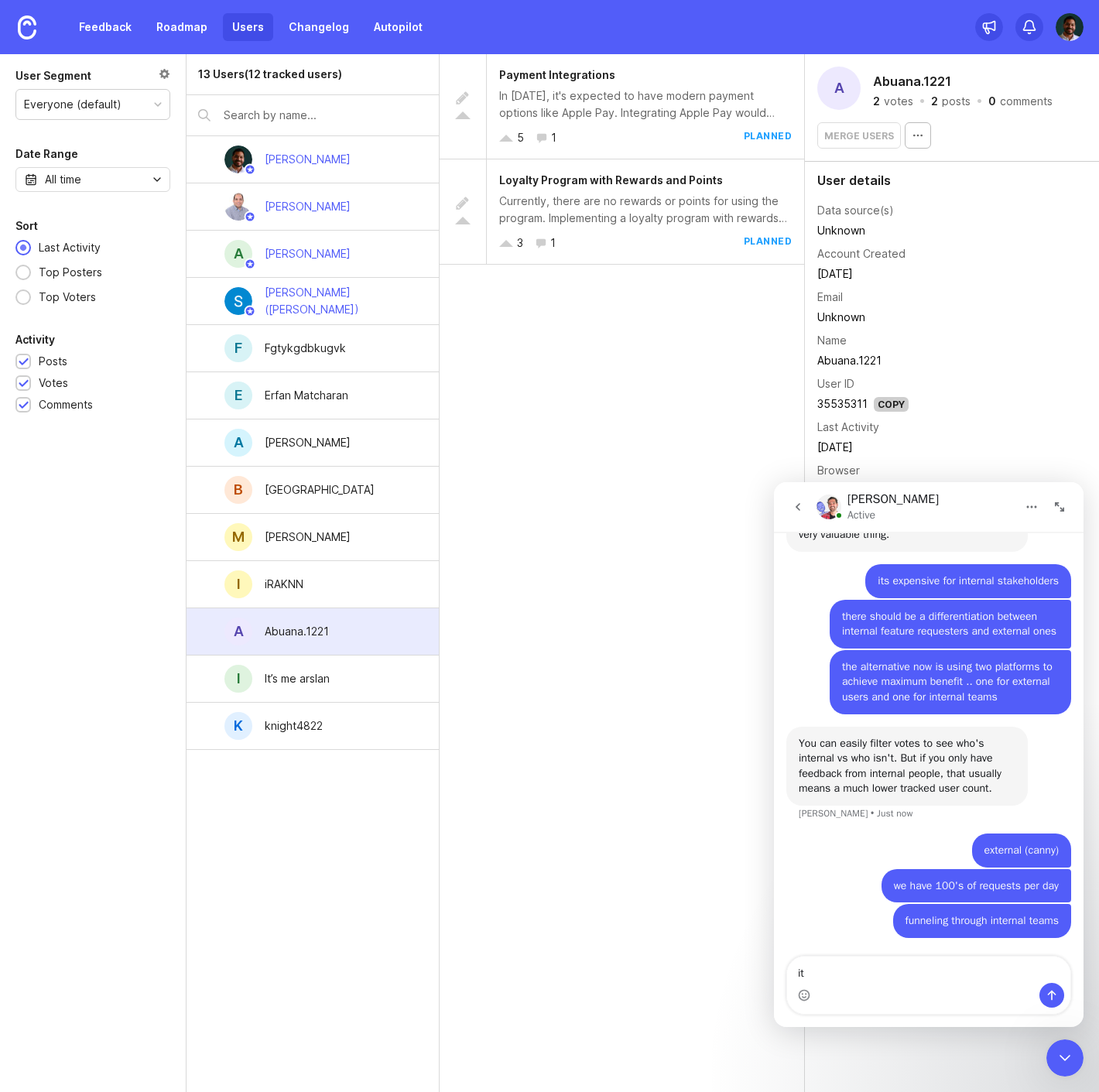 type on "i" 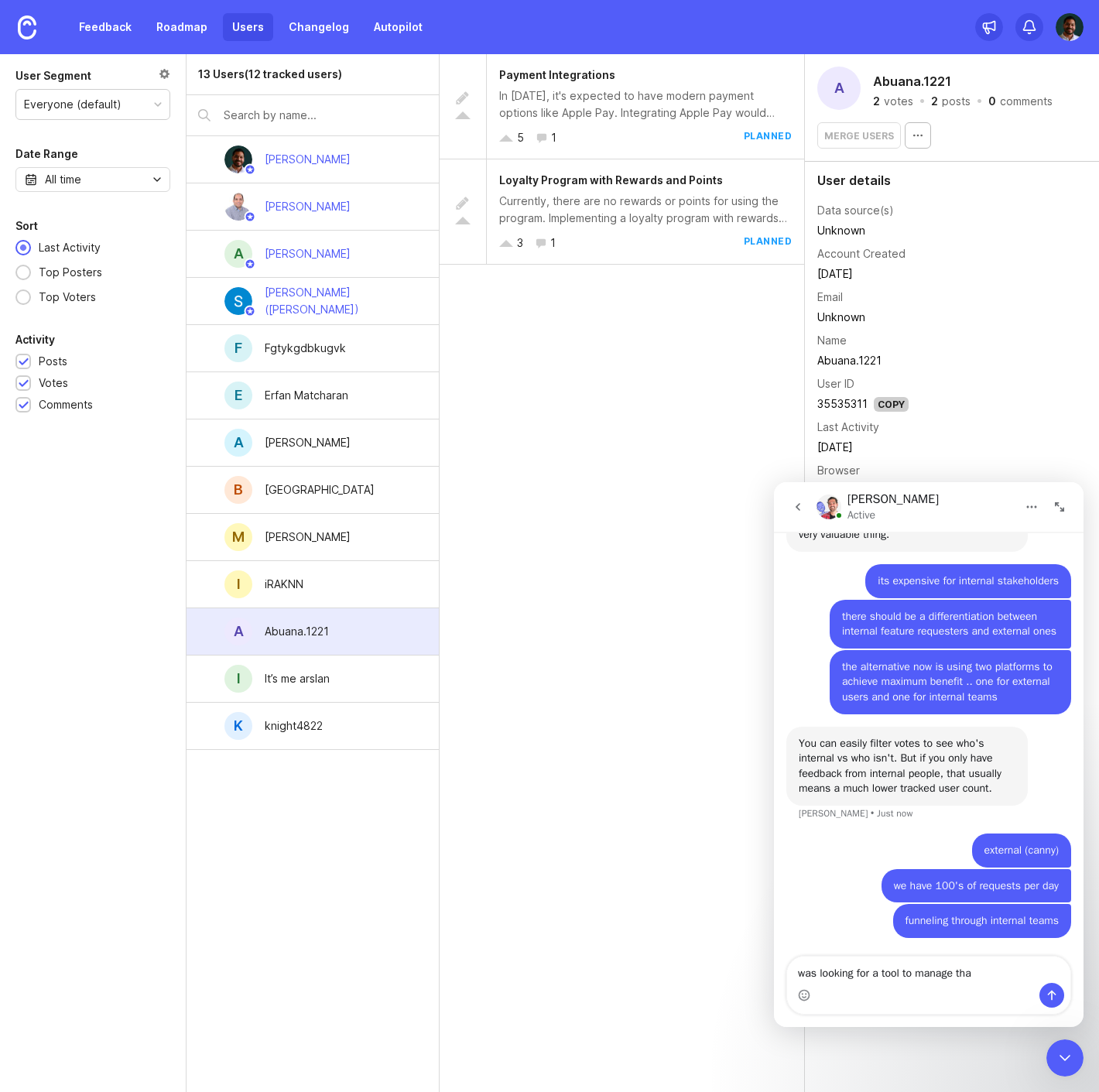 type on "was looking for a tool to manage that" 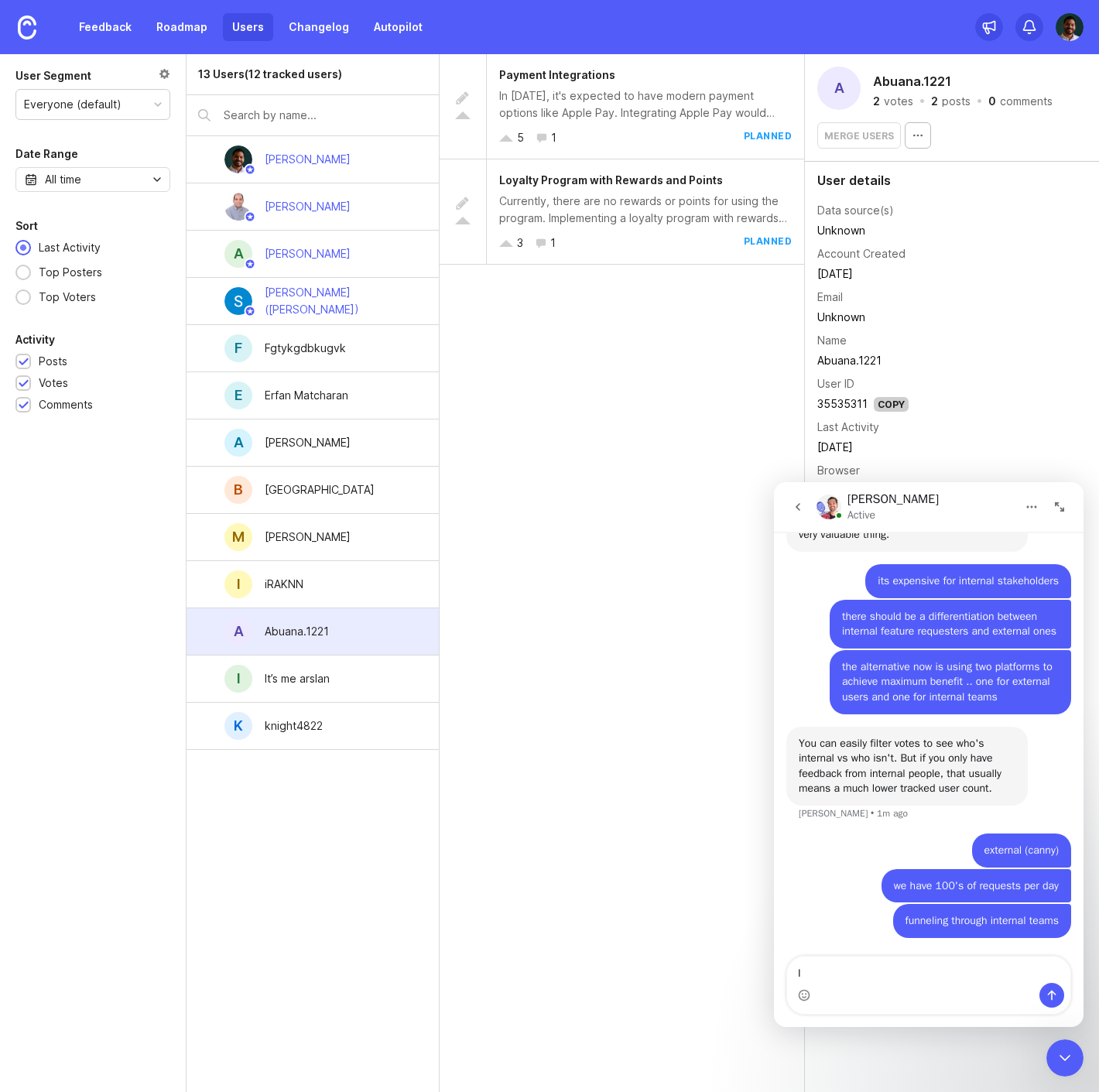 type on "I" 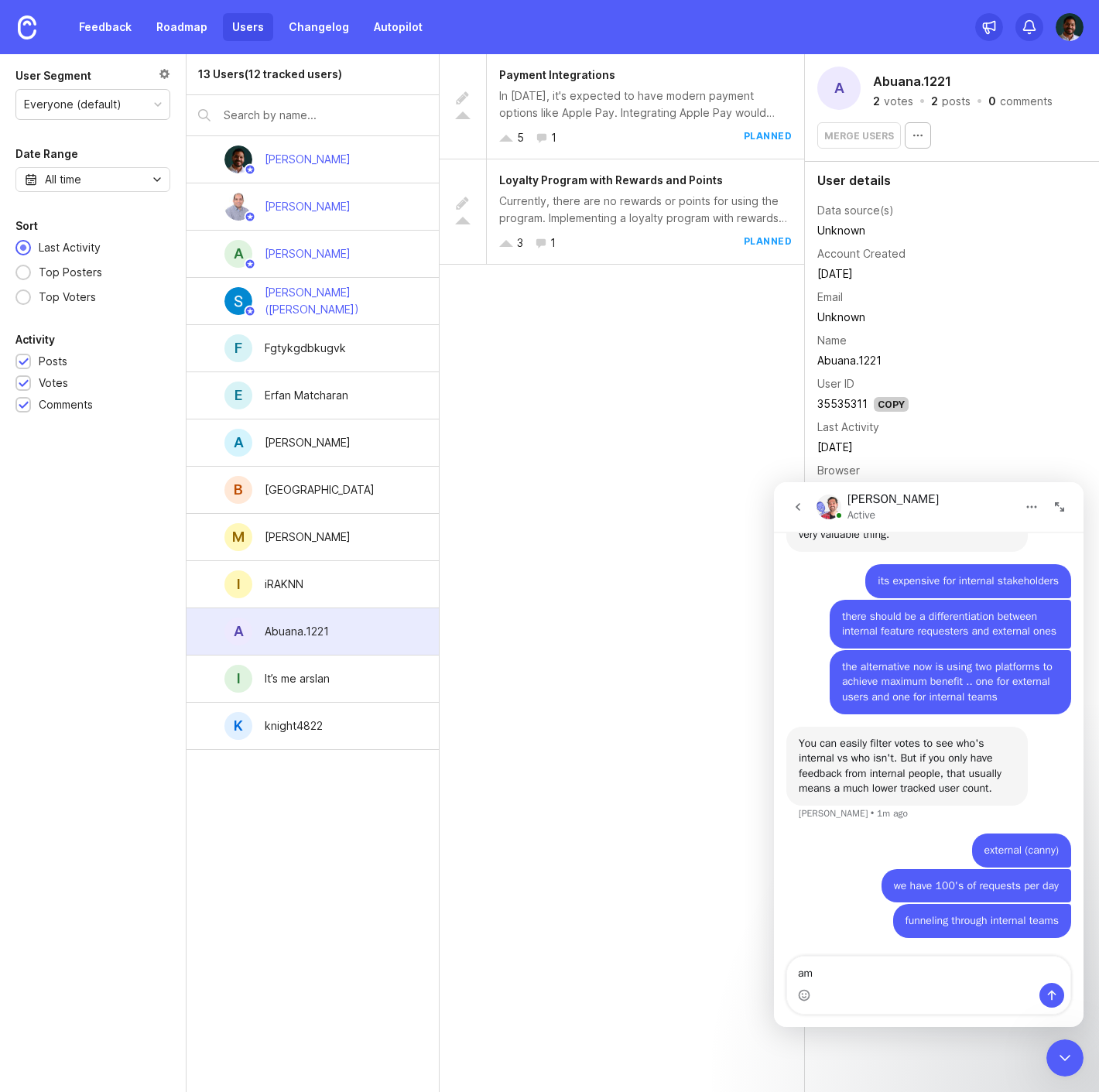 type on "a" 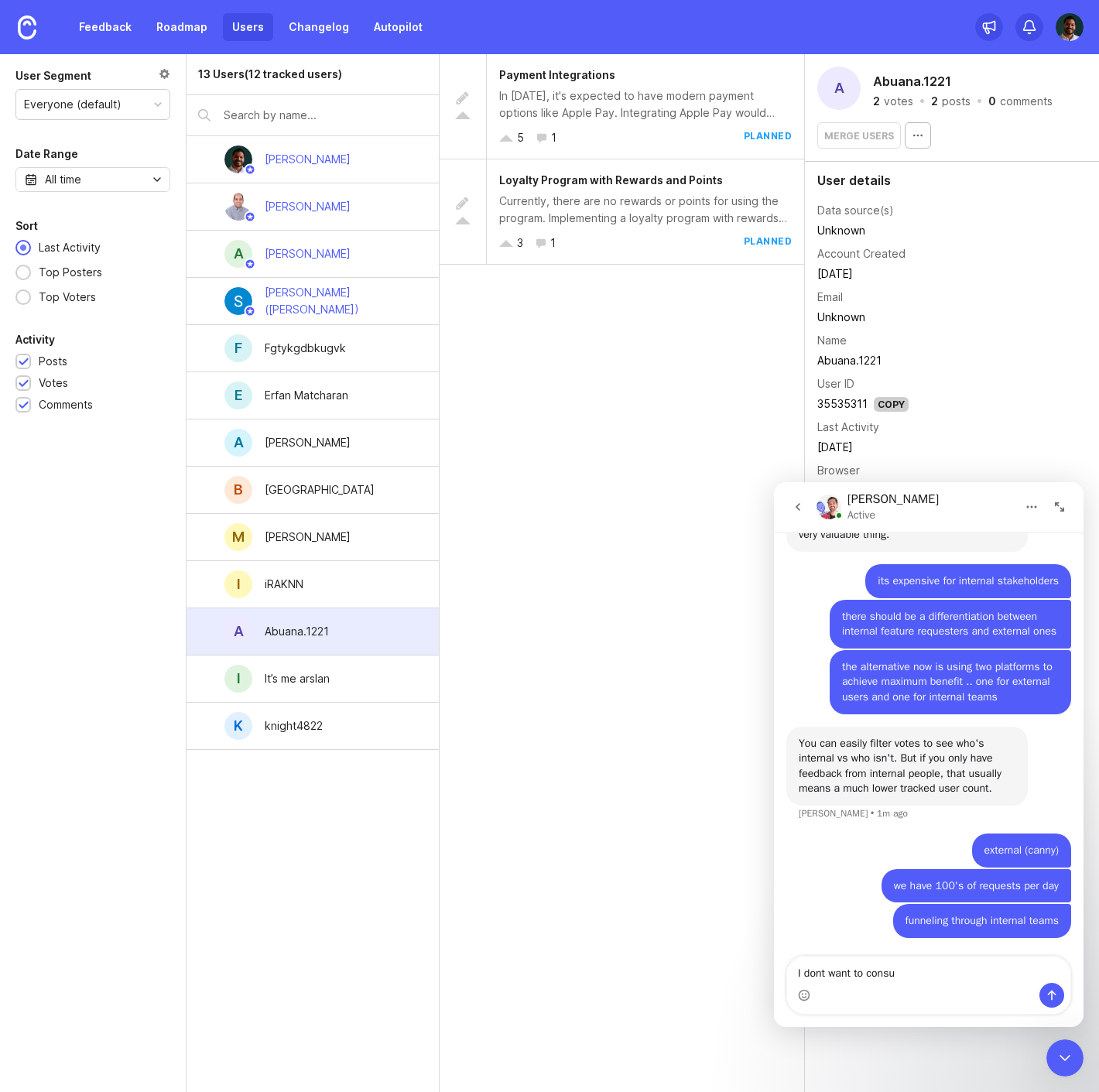 type on "I dont want to consum" 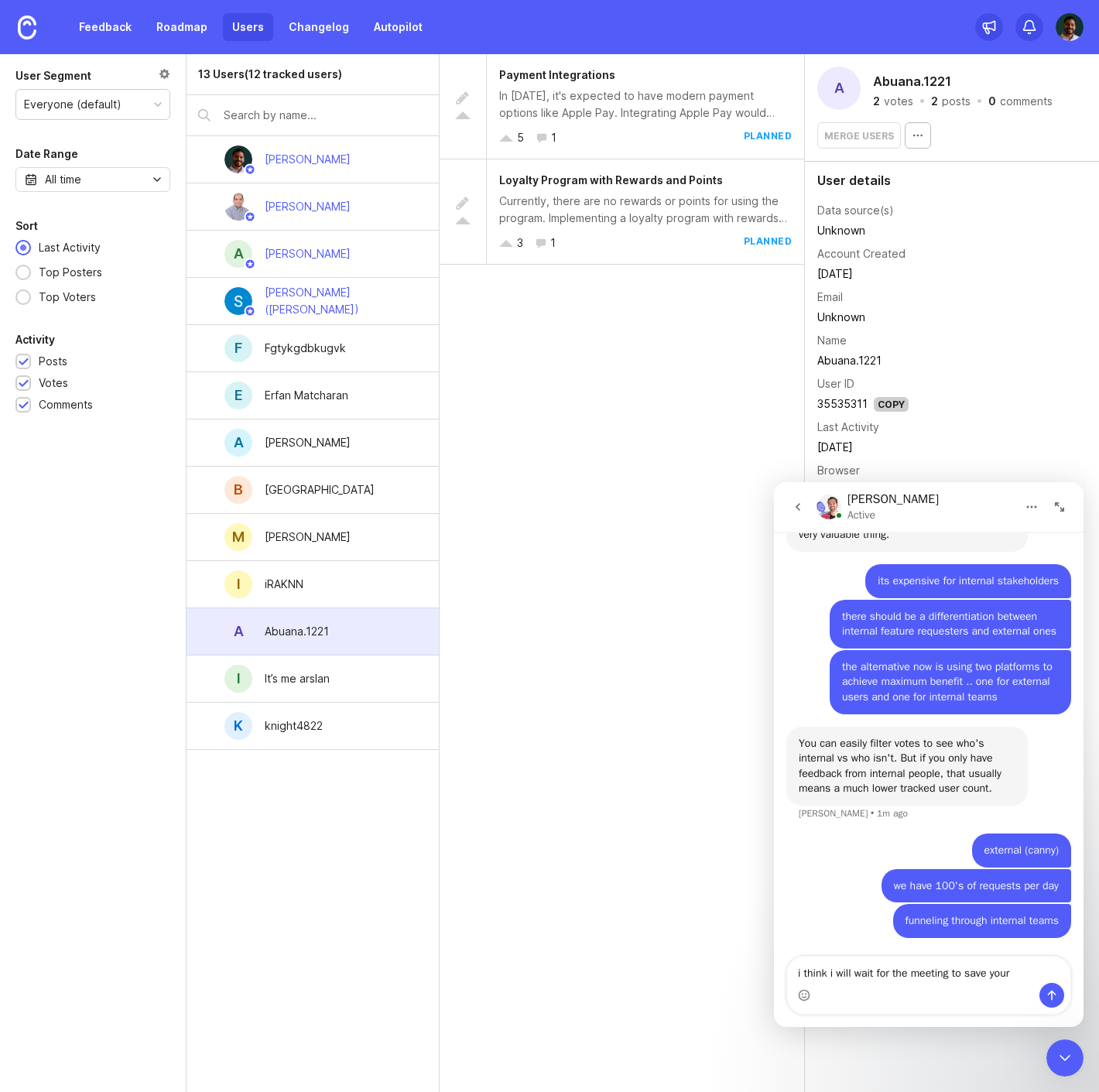 type on "i think i will wait for the meeting to save your time" 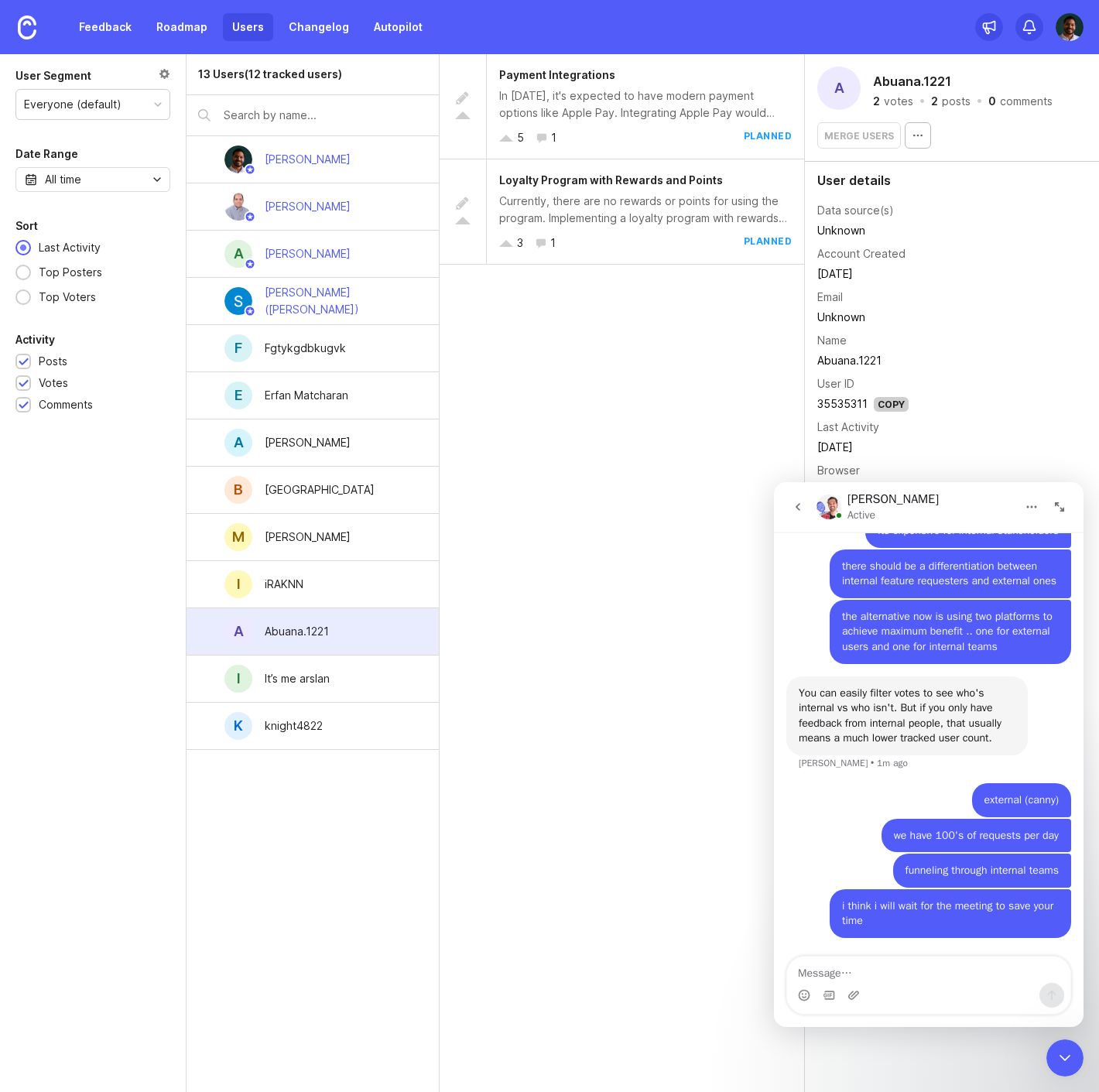 scroll, scrollTop: 2261, scrollLeft: 0, axis: vertical 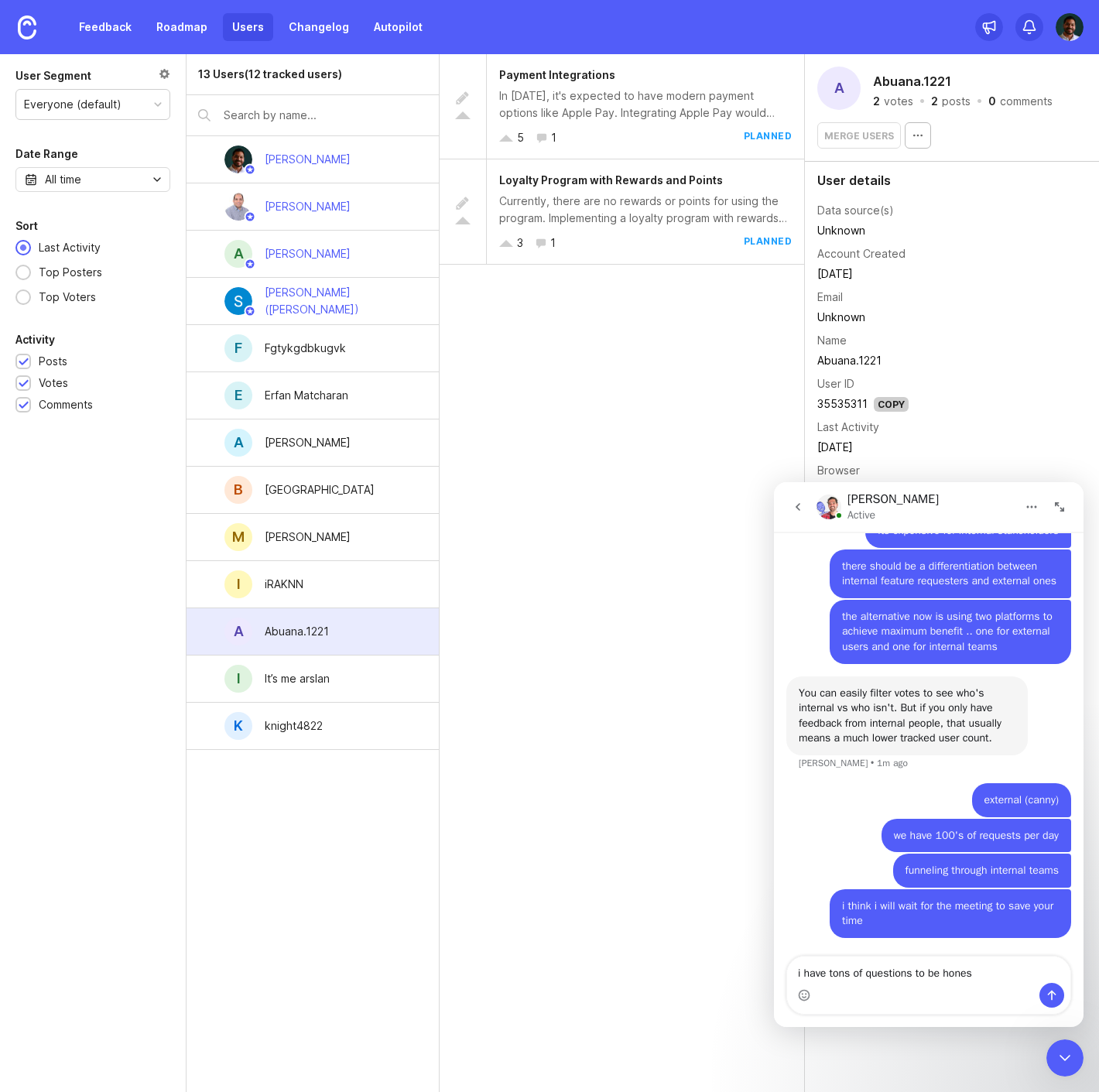 type on "i have tons of questions to be honest" 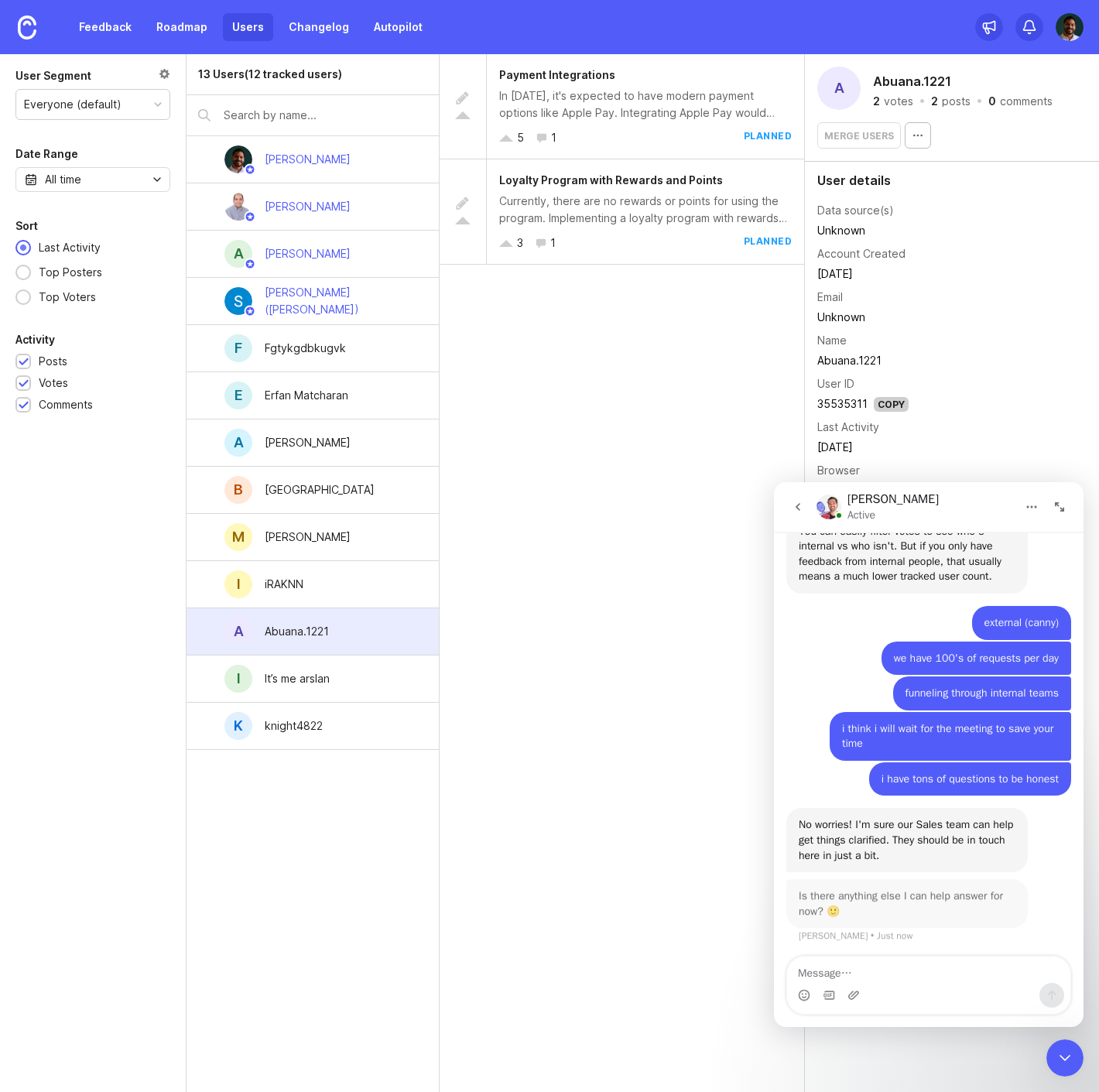 scroll, scrollTop: 2424, scrollLeft: 0, axis: vertical 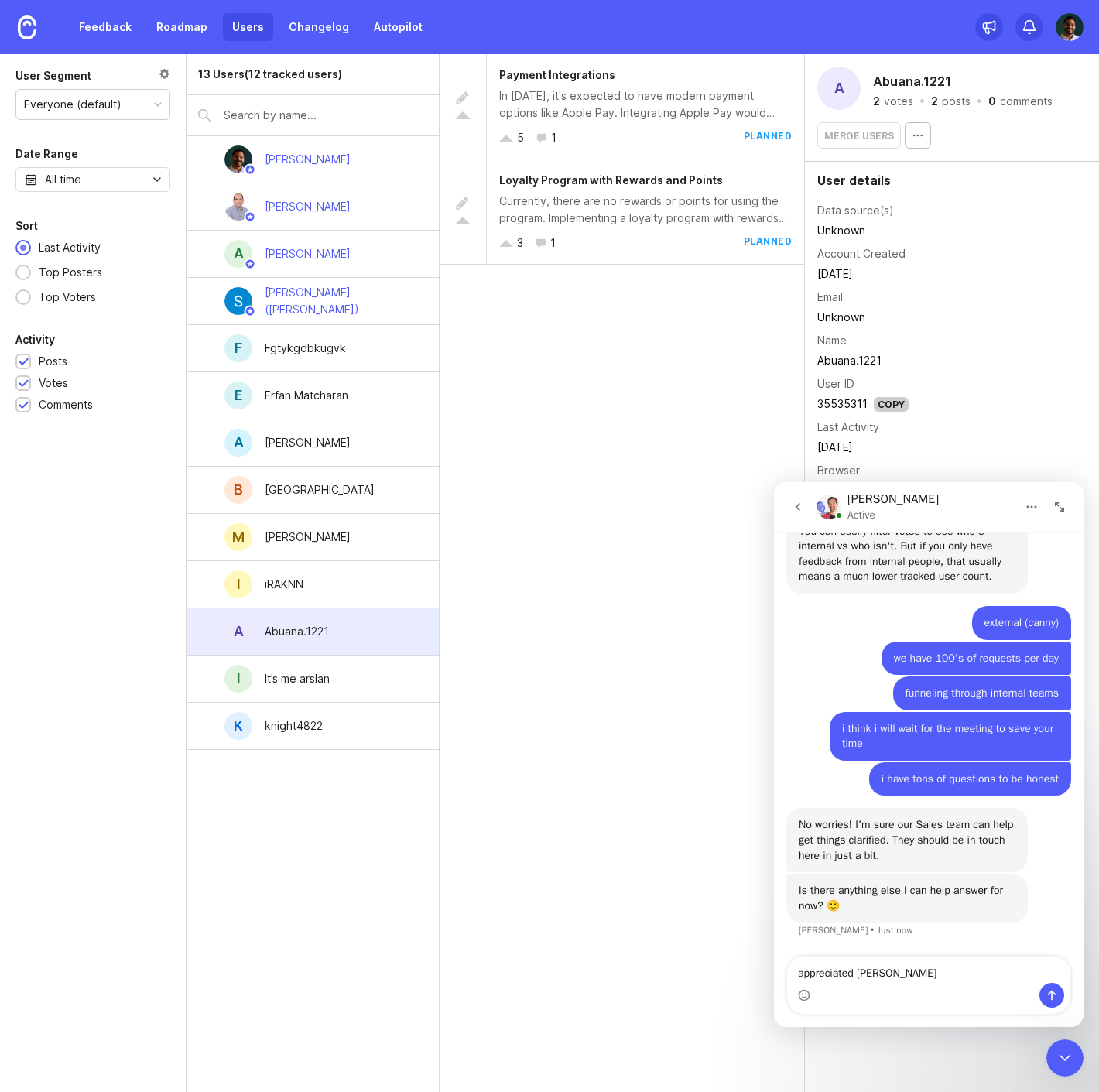type on "appreciated [PERSON_NAME]" 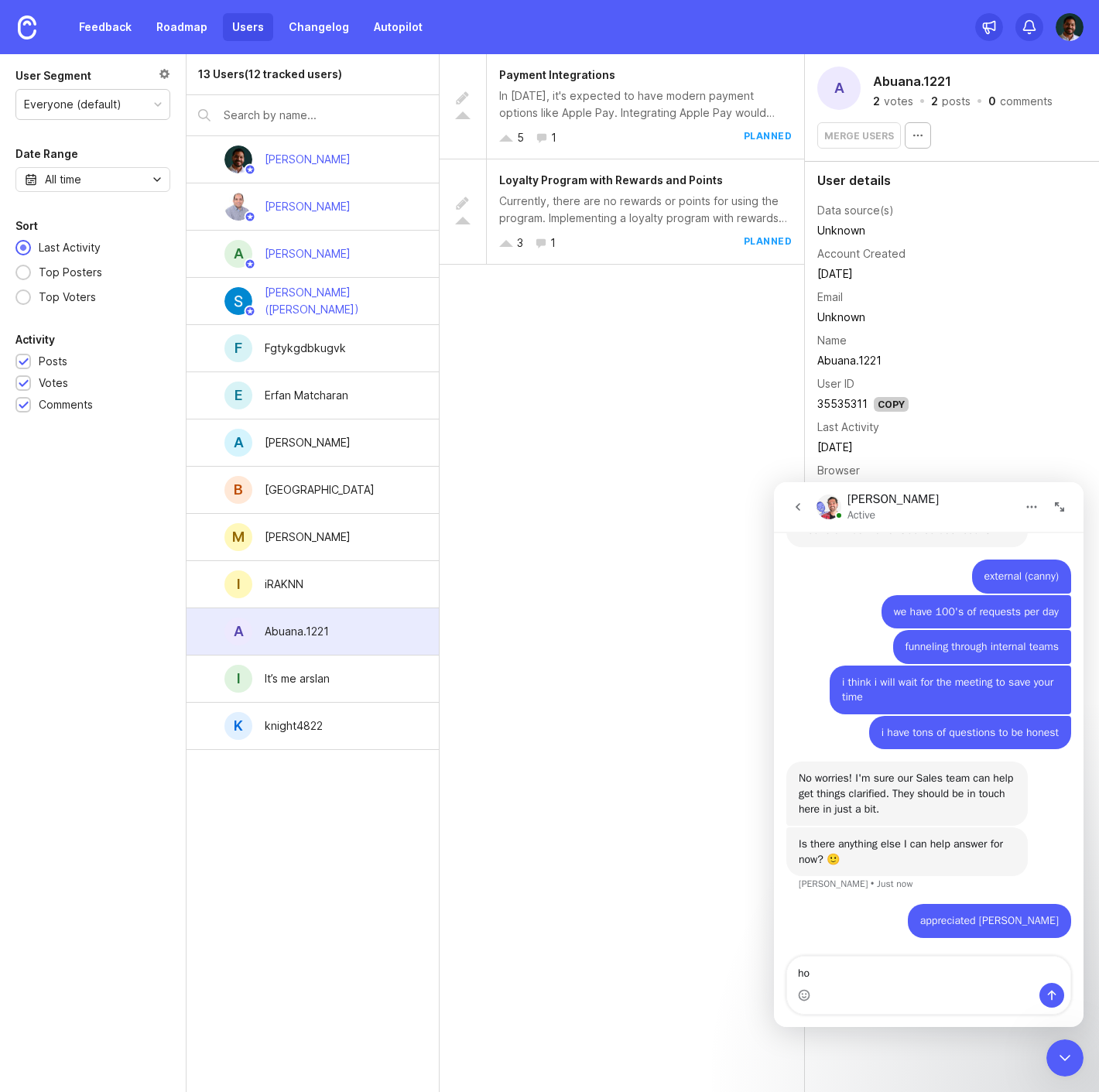 scroll, scrollTop: 2470, scrollLeft: 0, axis: vertical 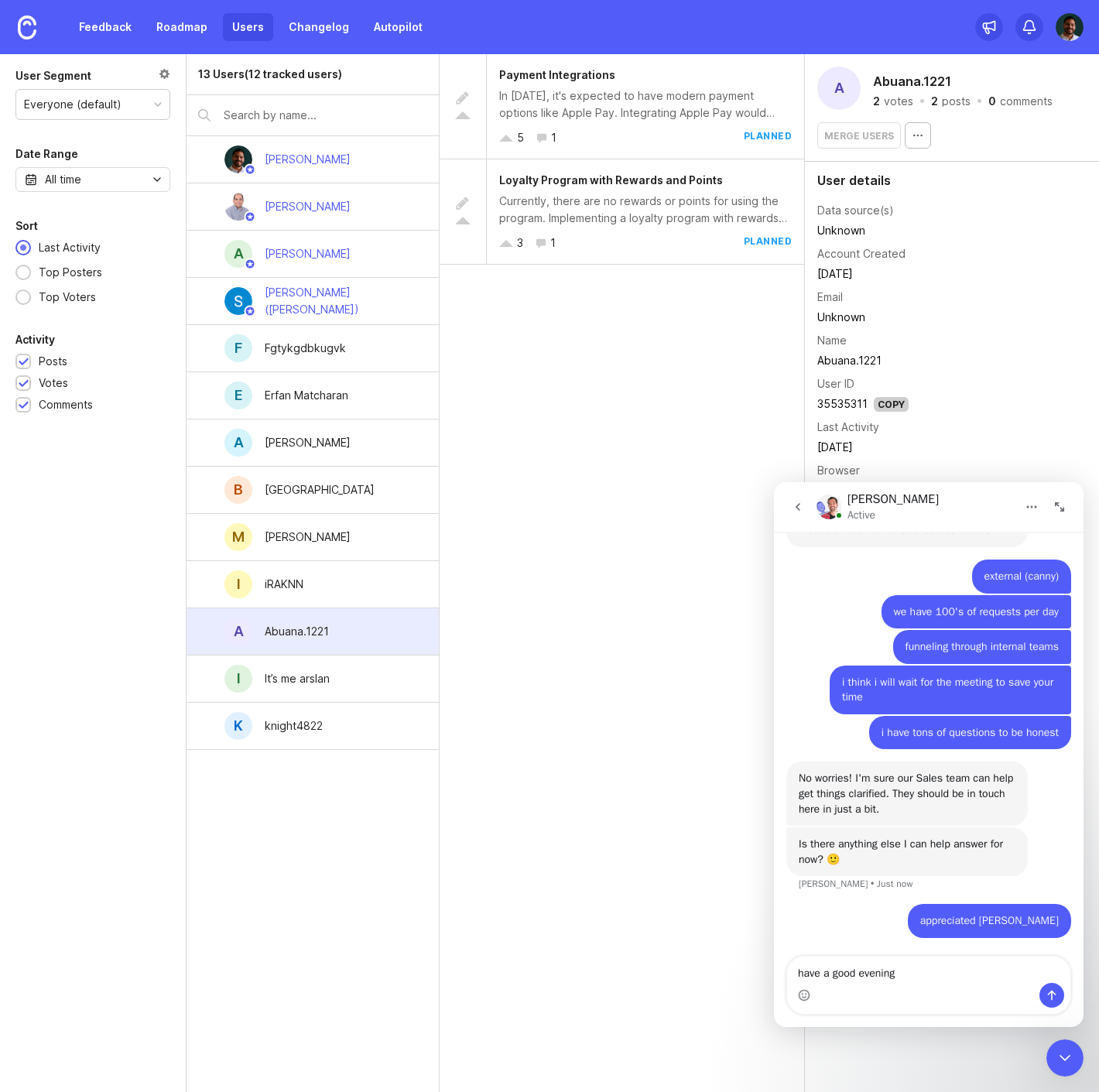 type on "have a good evening" 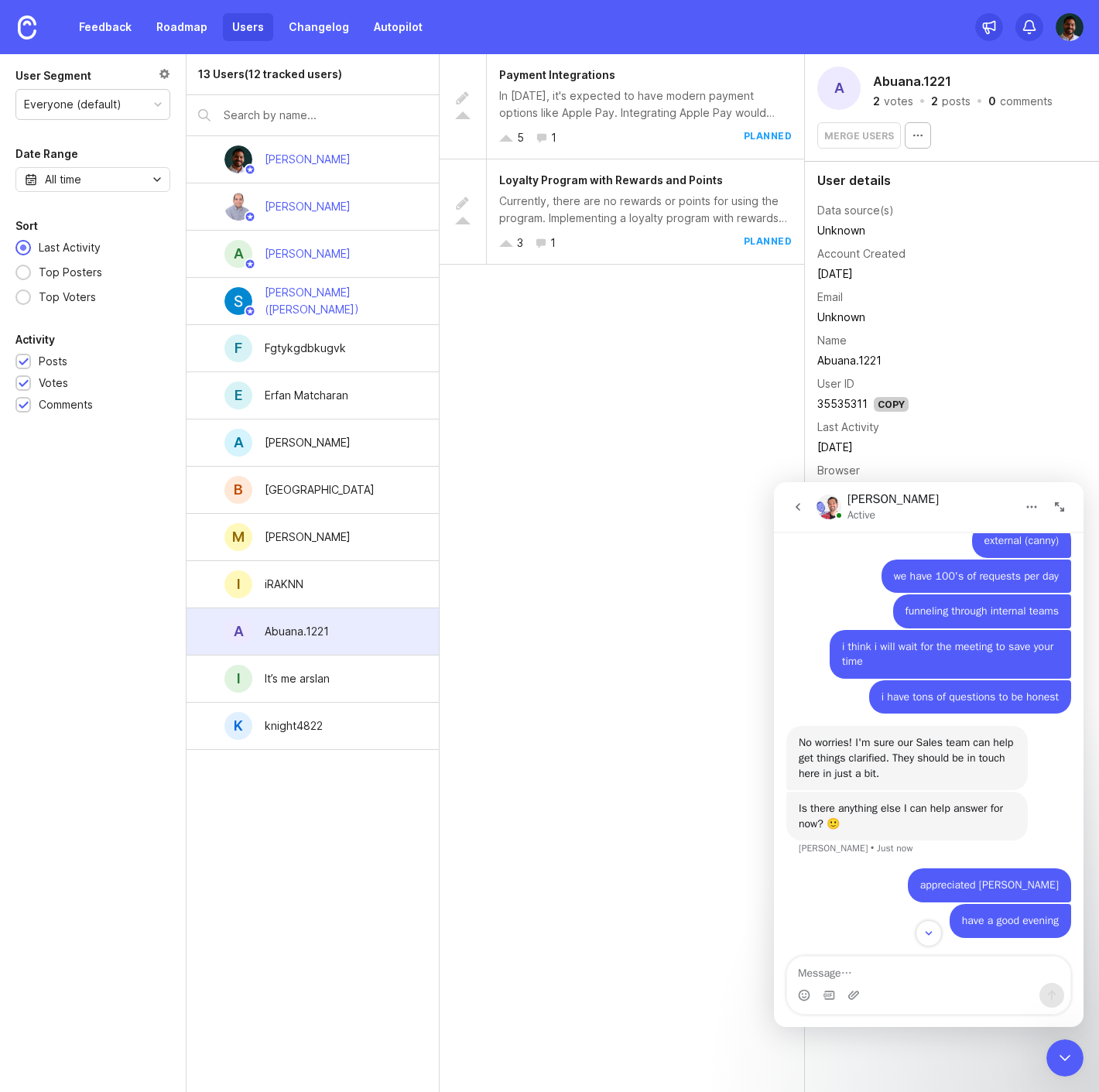 scroll, scrollTop: 2504, scrollLeft: 0, axis: vertical 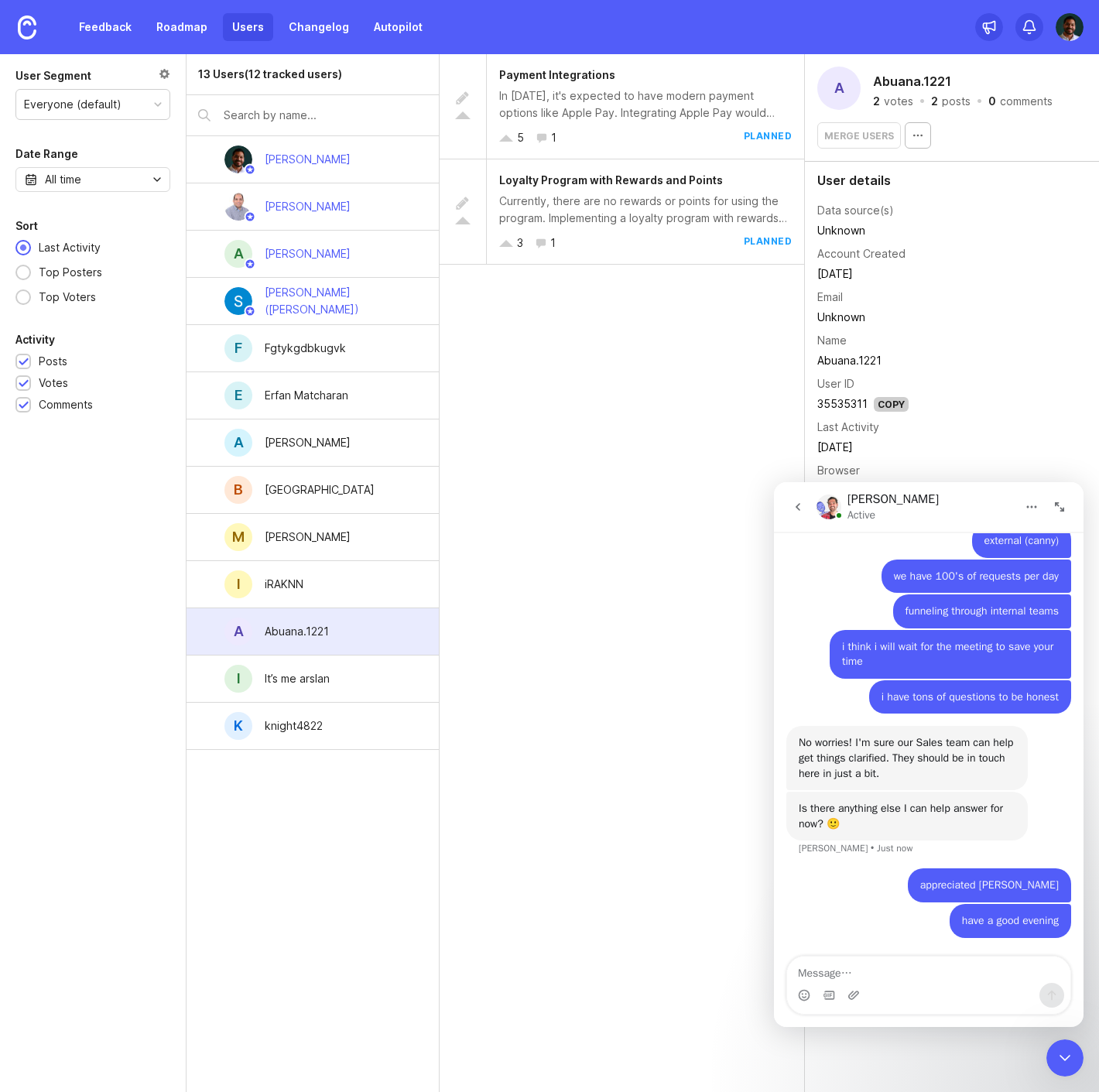click at bounding box center (798, 507) 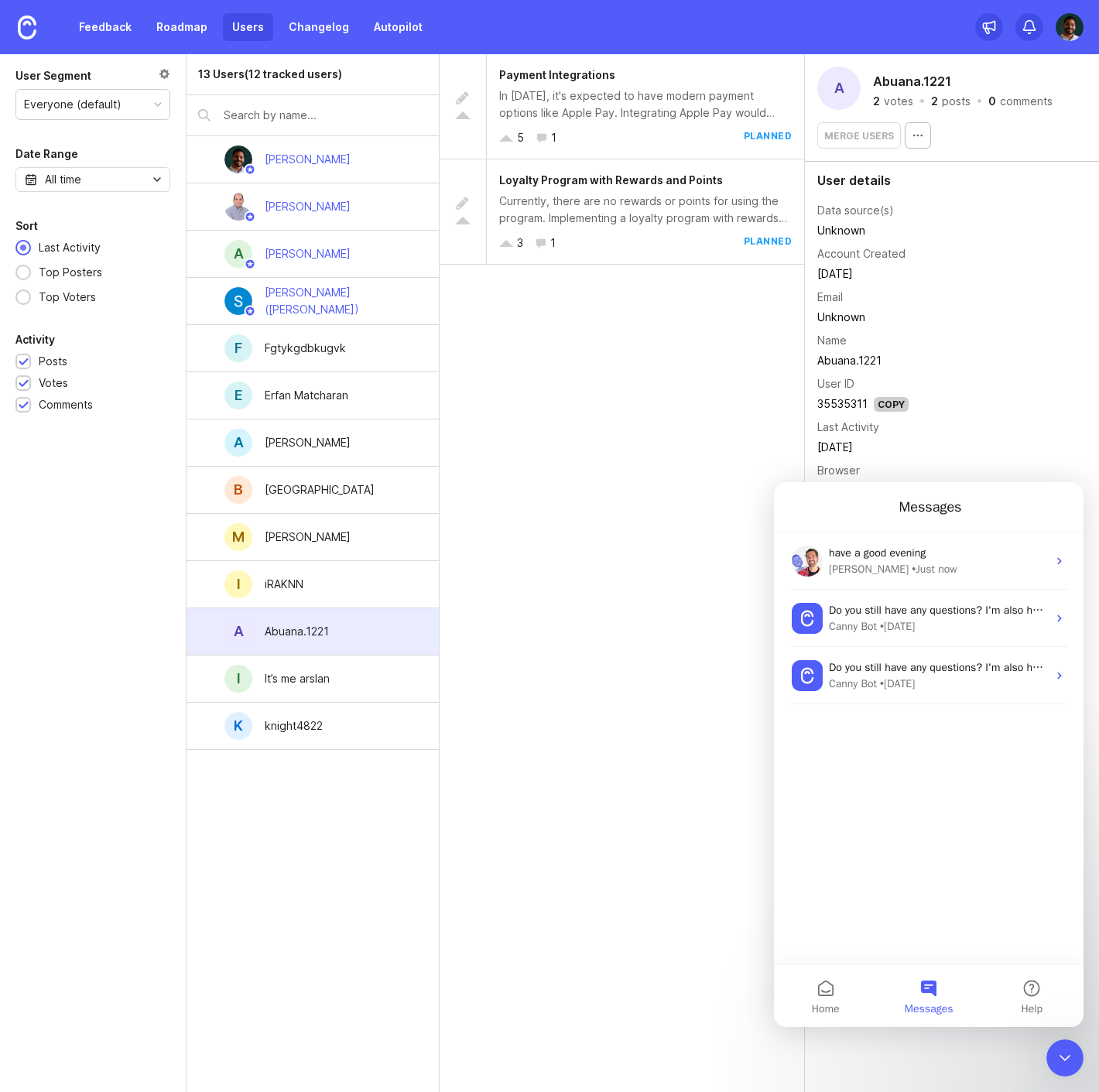 click on "Payment Integrations In [DATE], it's expected to have modern payment options like Apple Pay. Integrating Apple Pay would streamline the payment process and enhance user convenience. 5 1 planned Loyalty Program with Rewards and Points Currently, there are no rewards or points for using the program. Implementing a loyalty program with rewards and points would incentivize continued use and add value for users. 3 1 planned" at bounding box center [622, 573] 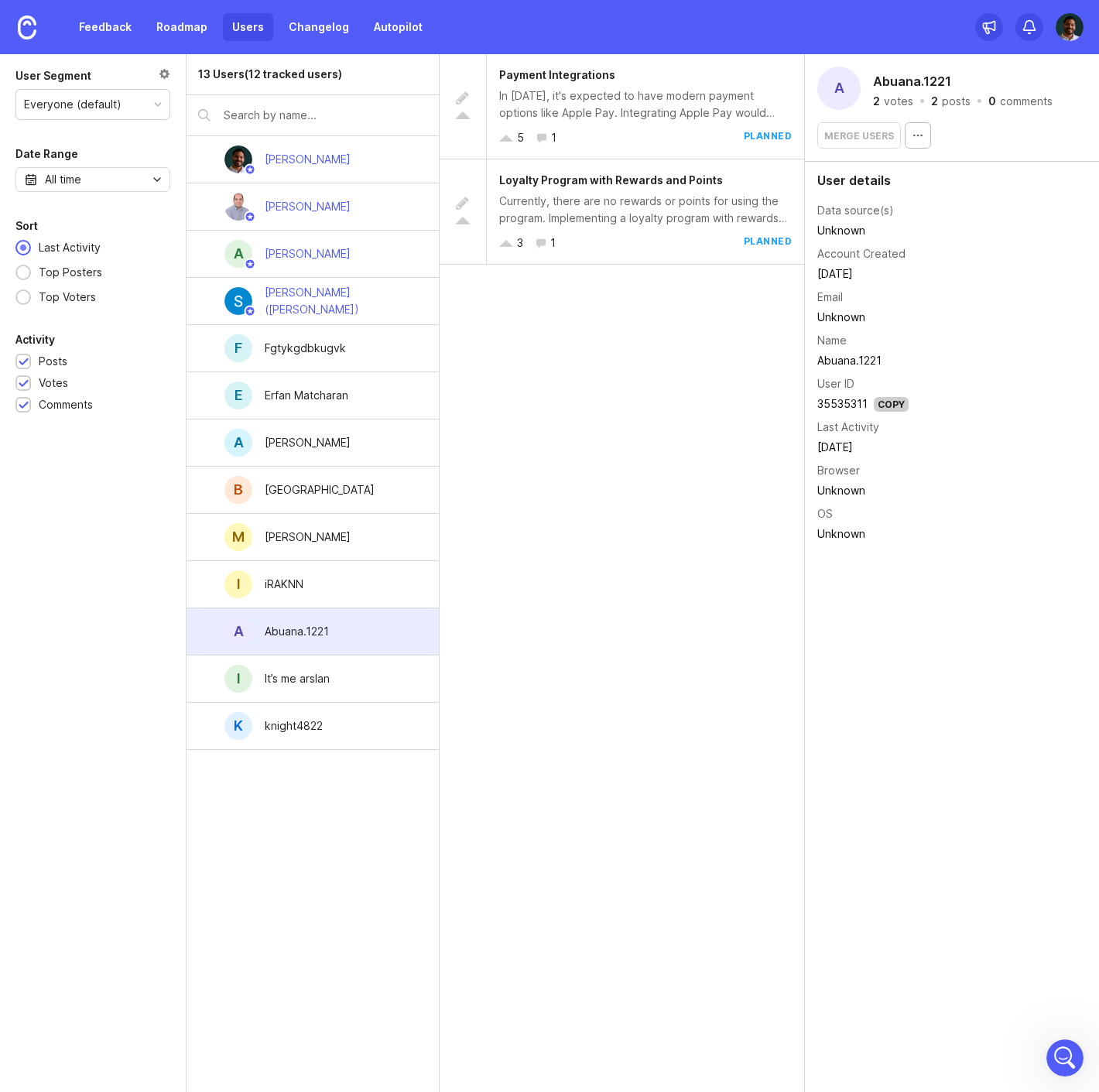 click at bounding box center (1065, 1058) 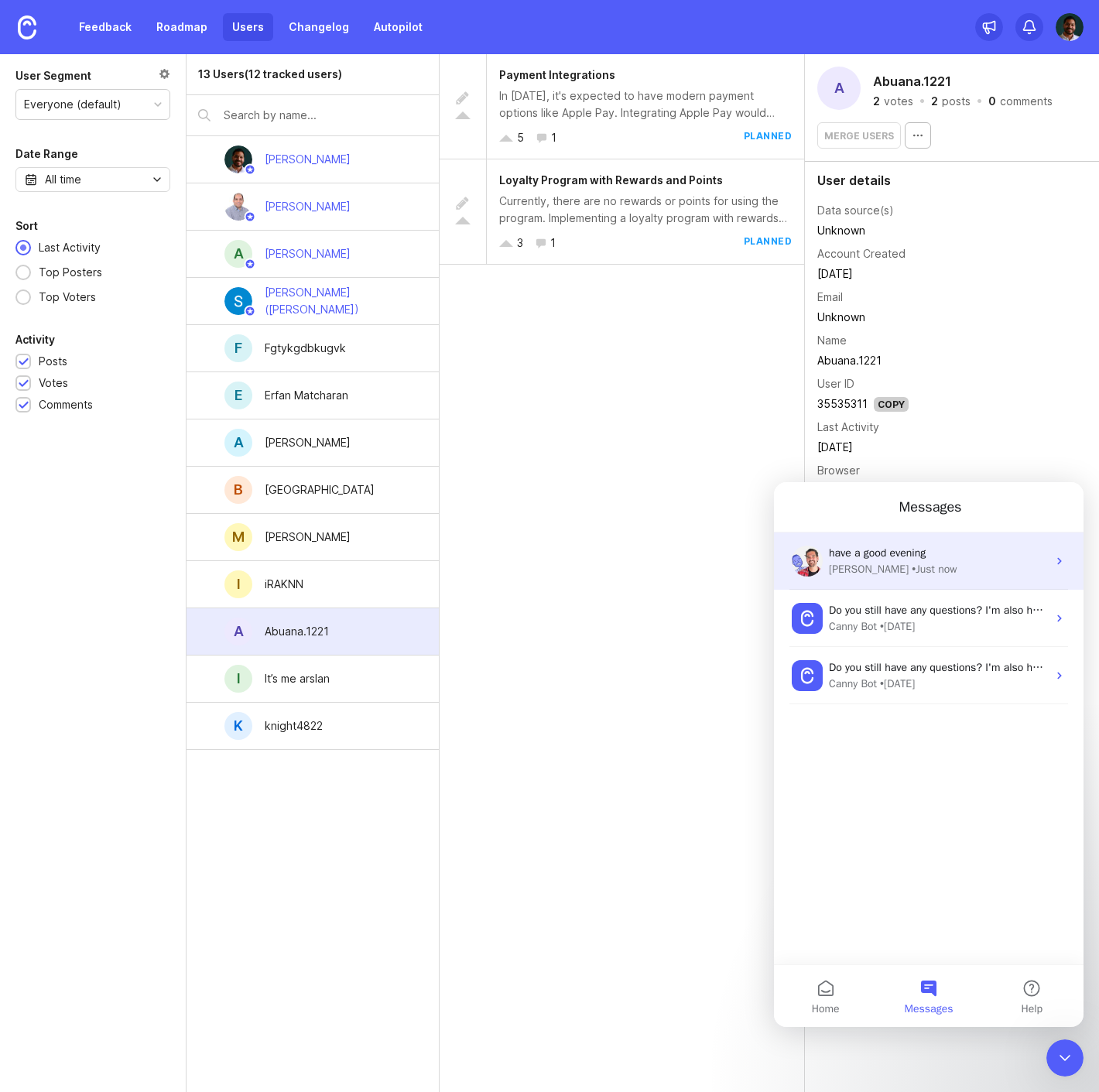 click on "have a good evening" at bounding box center [877, 553] 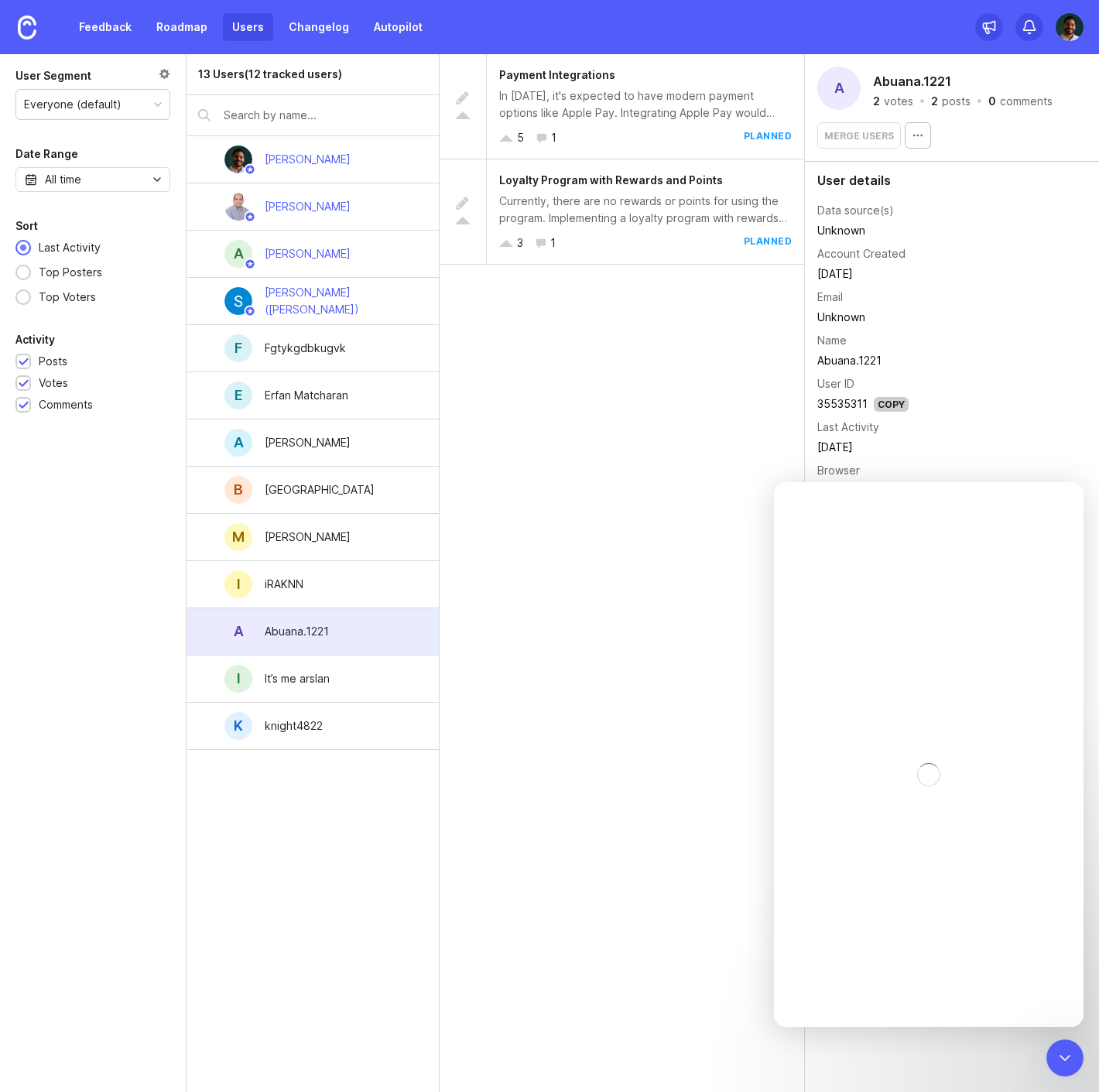 scroll, scrollTop: 0, scrollLeft: 0, axis: both 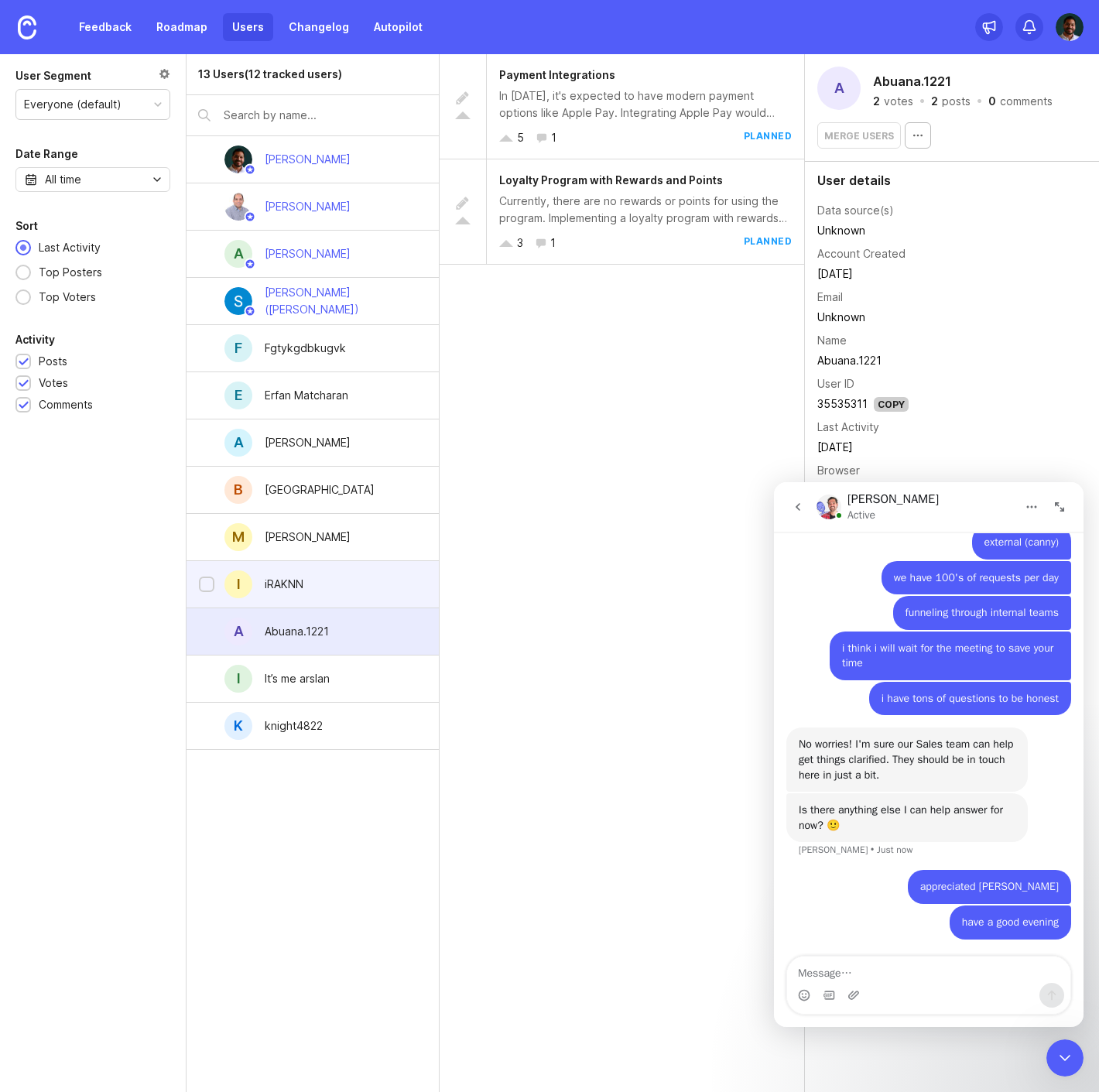 click on "i iRAKNN" at bounding box center (313, 584) 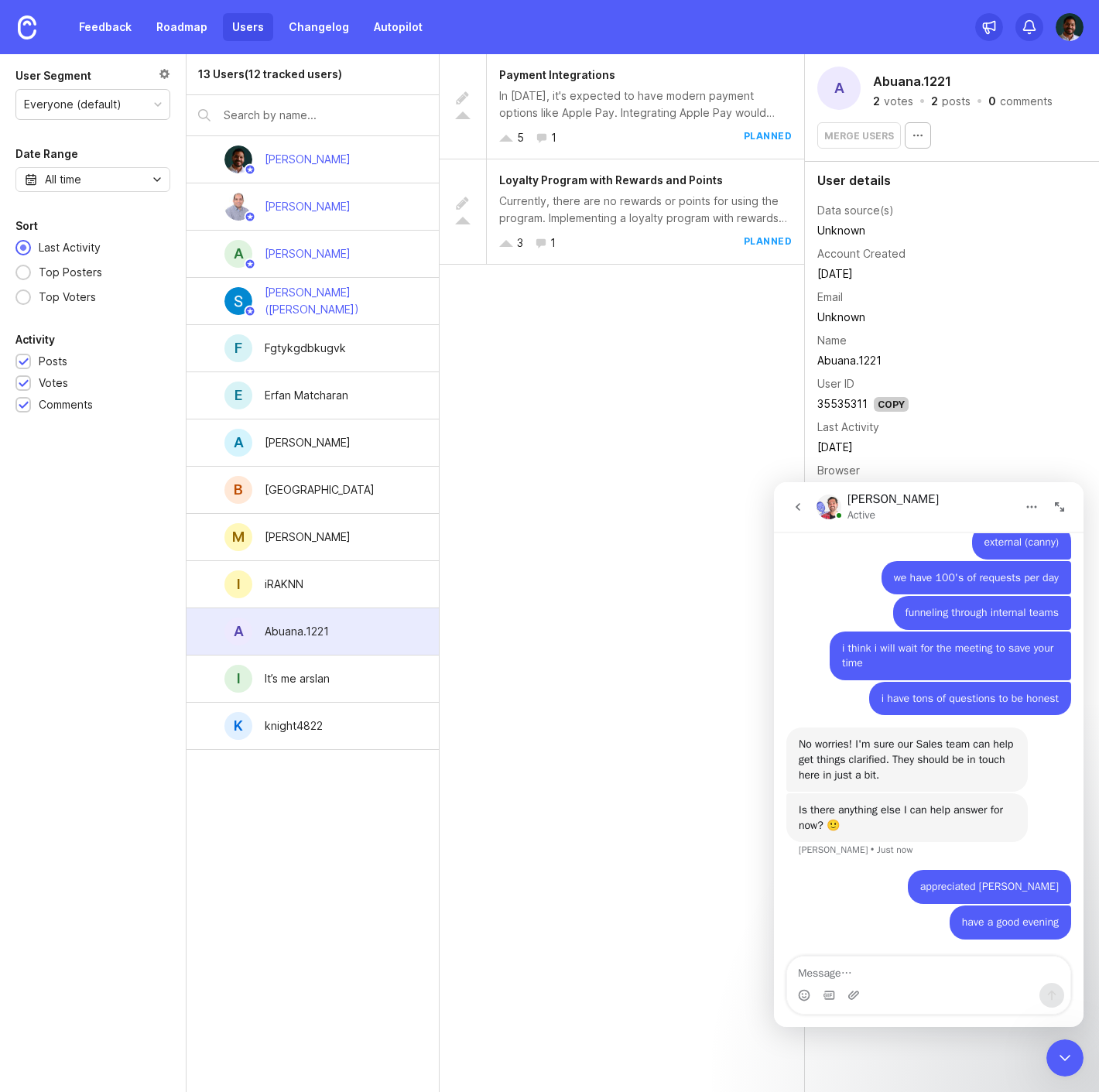 click on "Payment Integrations In [DATE], it's expected to have modern payment options like Apple Pay. Integrating Apple Pay would streamline the payment process and enhance user convenience. 5 1 planned Loyalty Program with Rewards and Points Currently, there are no rewards or points for using the program. Implementing a loyalty program with rewards and points would incentivize continued use and add value for users. 3 1 planned" at bounding box center [622, 573] 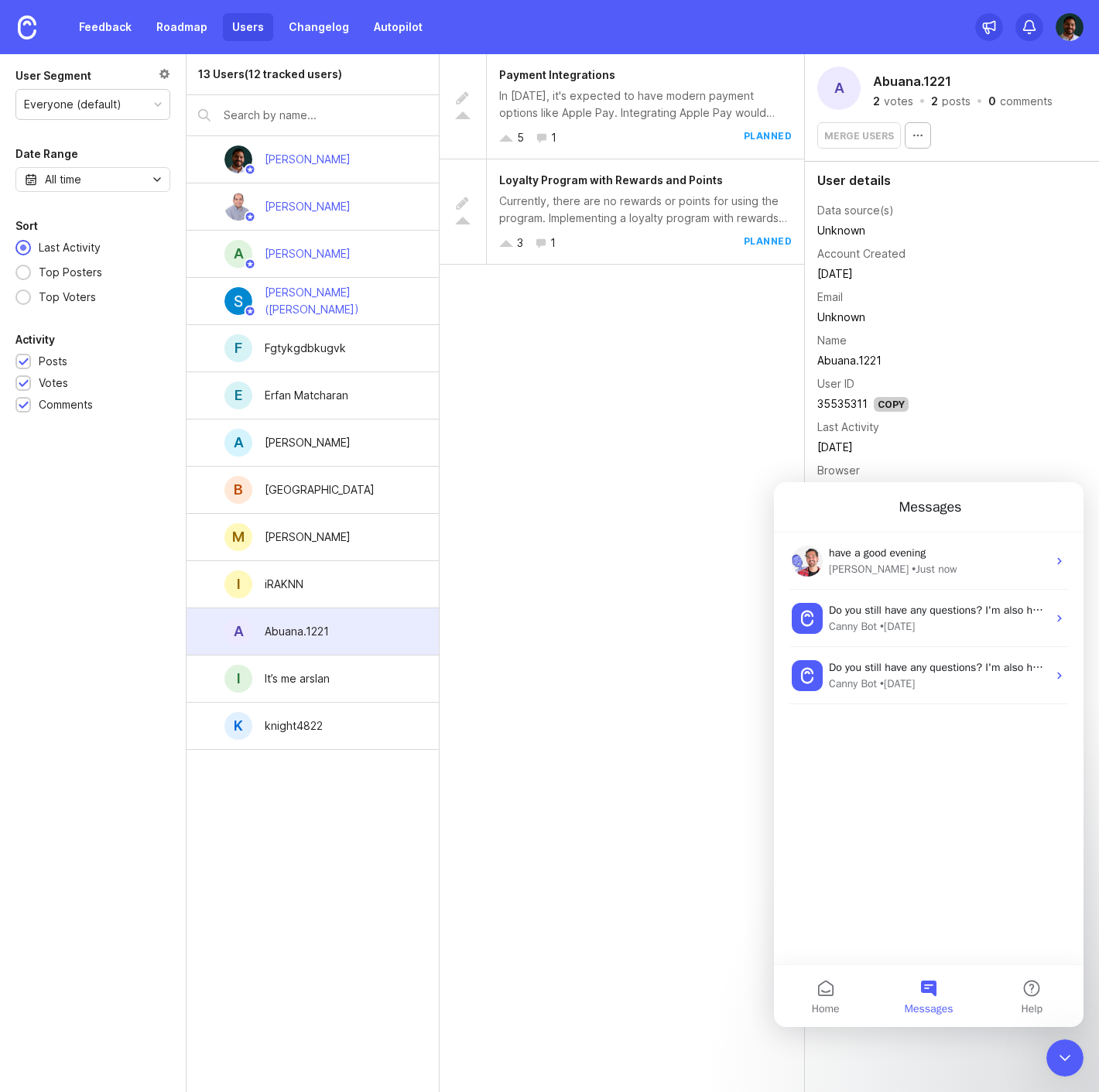 click on "Payment Integrations In [DATE], it's expected to have modern payment options like Apple Pay. Integrating Apple Pay would streamline the payment process and enhance user convenience. 5 1 planned Loyalty Program with Rewards and Points Currently, there are no rewards or points for using the program. Implementing a loyalty program with rewards and points would incentivize continued use and add value for users. 3 1 planned" at bounding box center [622, 573] 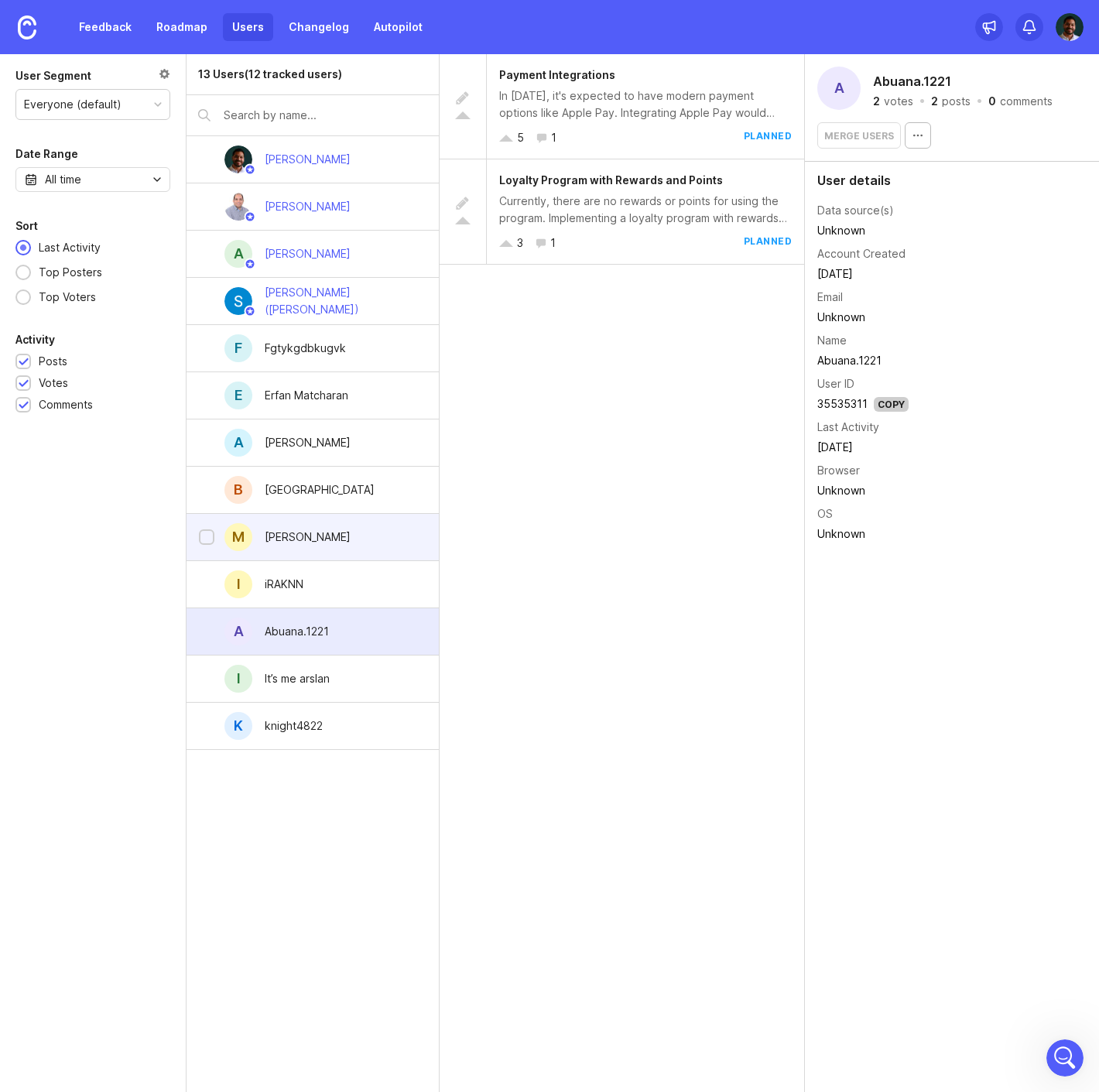click on "M [PERSON_NAME]" at bounding box center [313, 537] 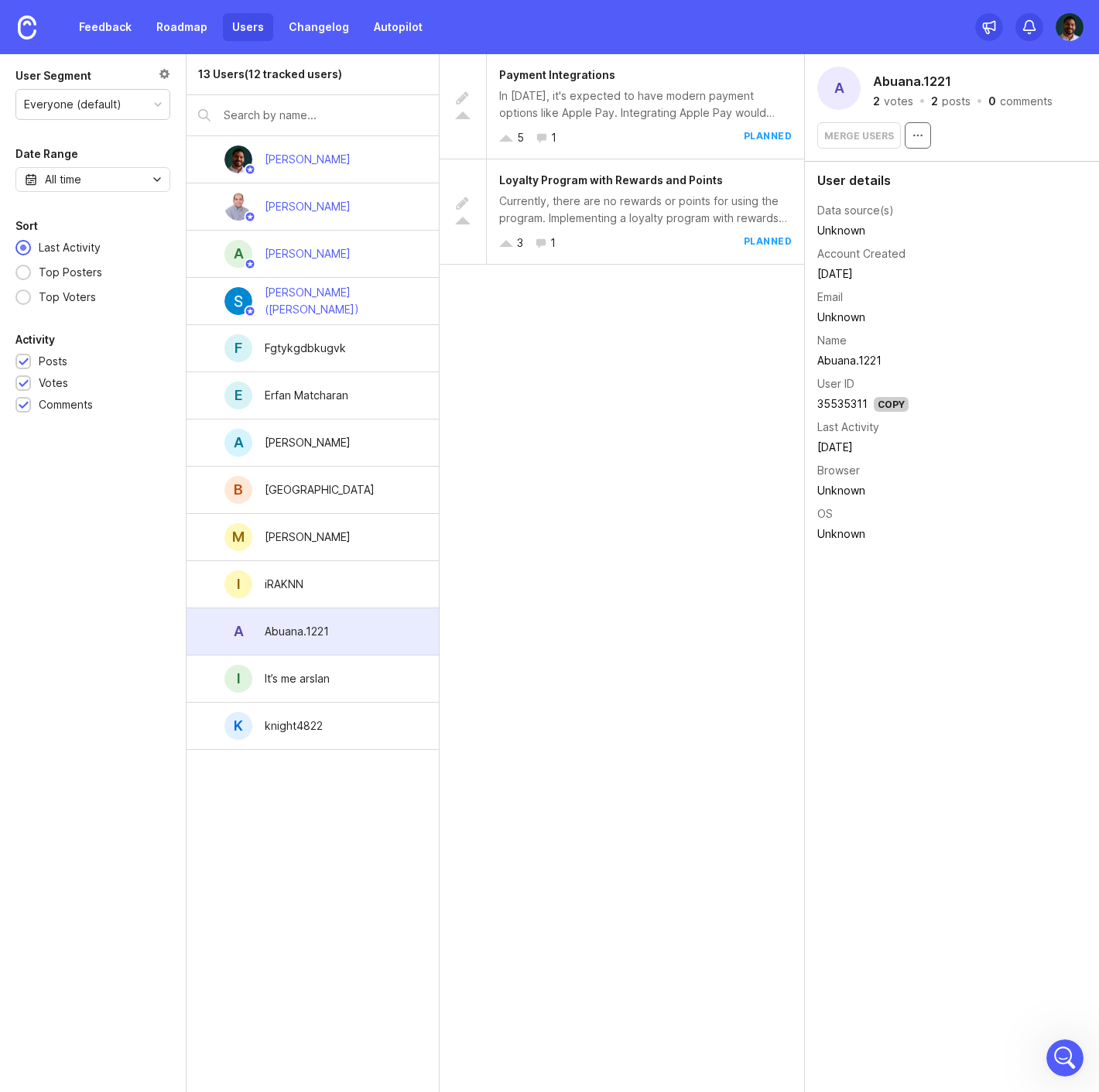 click 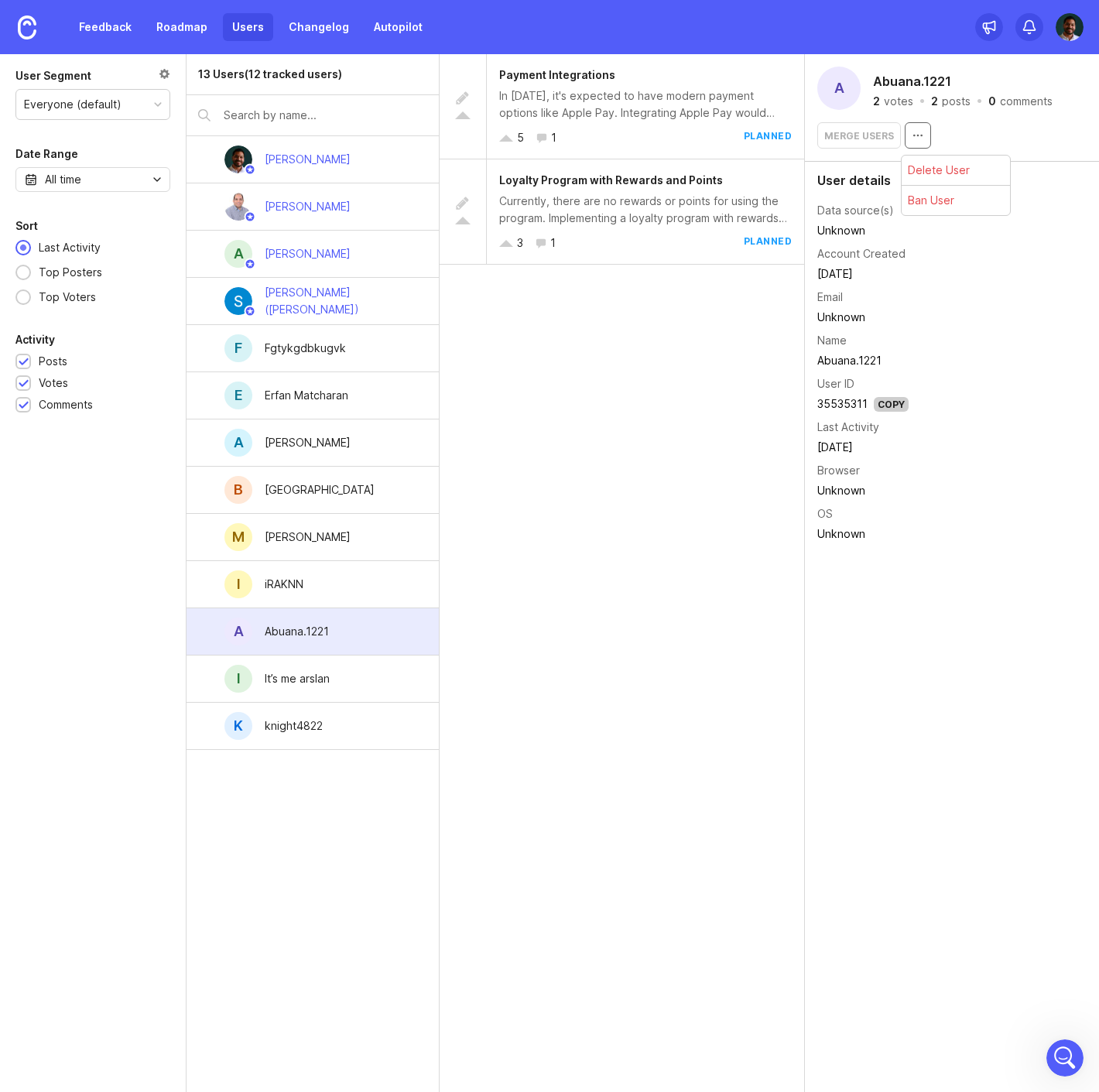 click 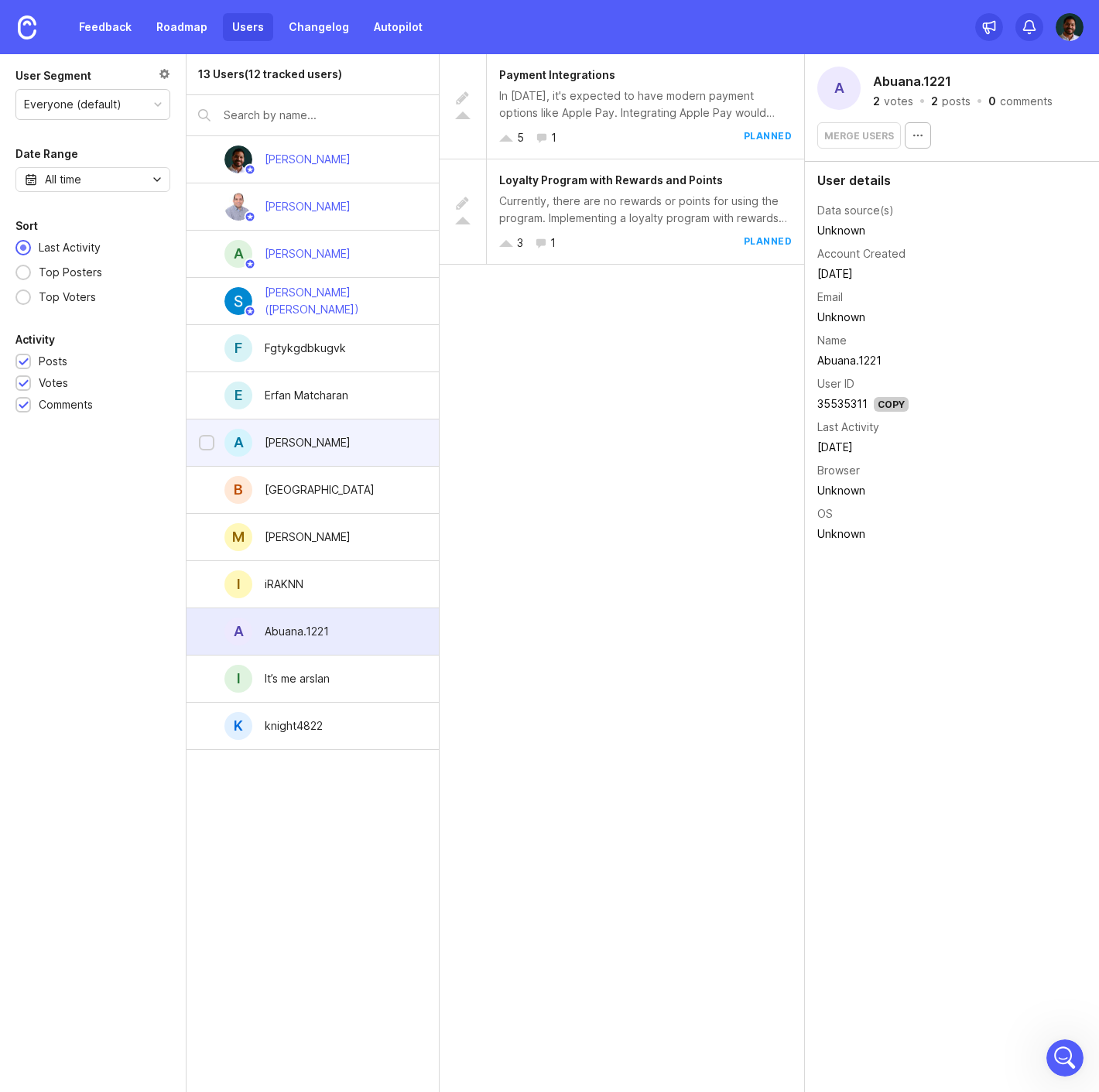 click on "a [PERSON_NAME]" at bounding box center [313, 443] 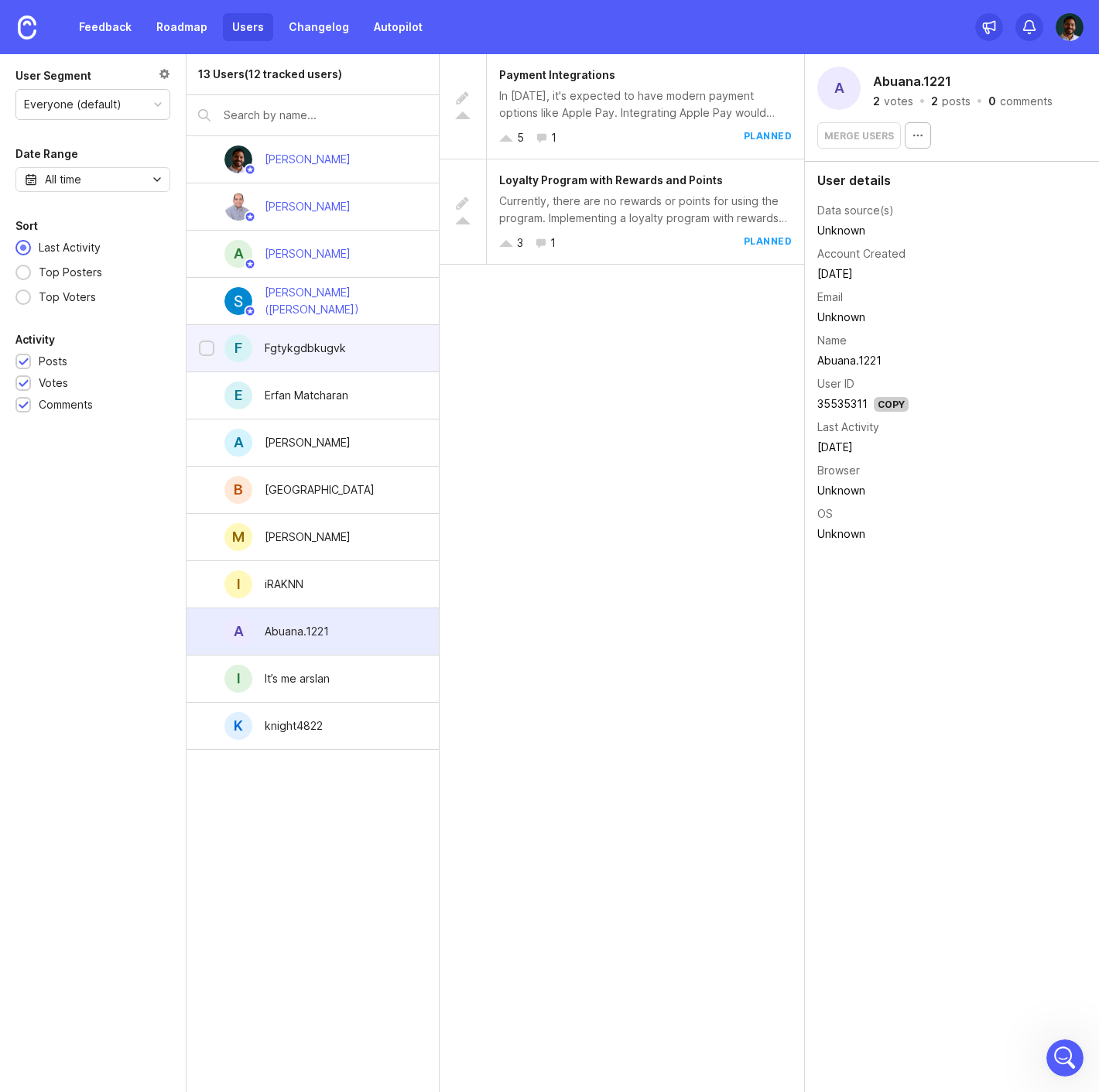 click on "F Fgtykgdbkugvk" at bounding box center [313, 348] 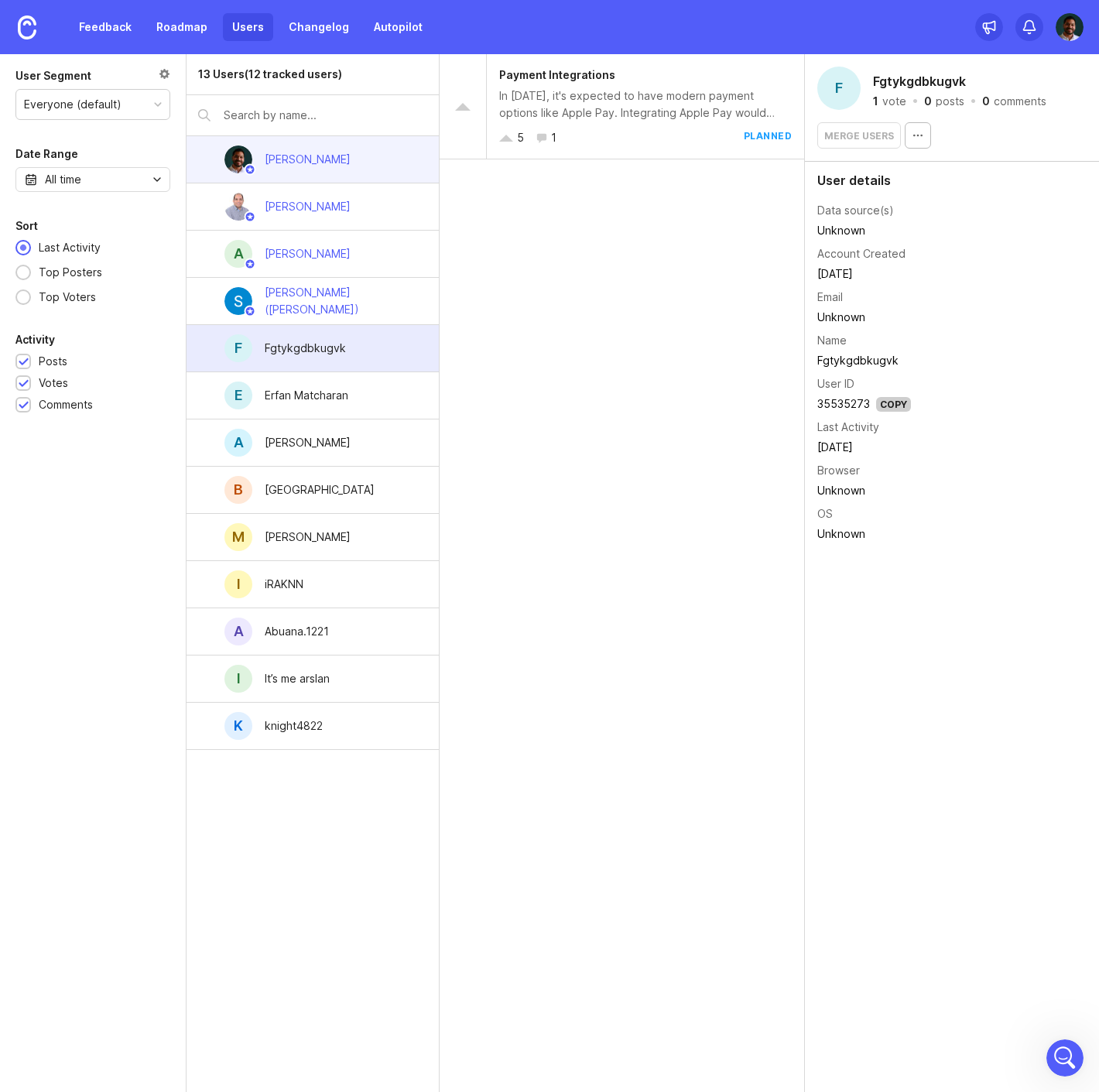 click at bounding box center [238, 159] 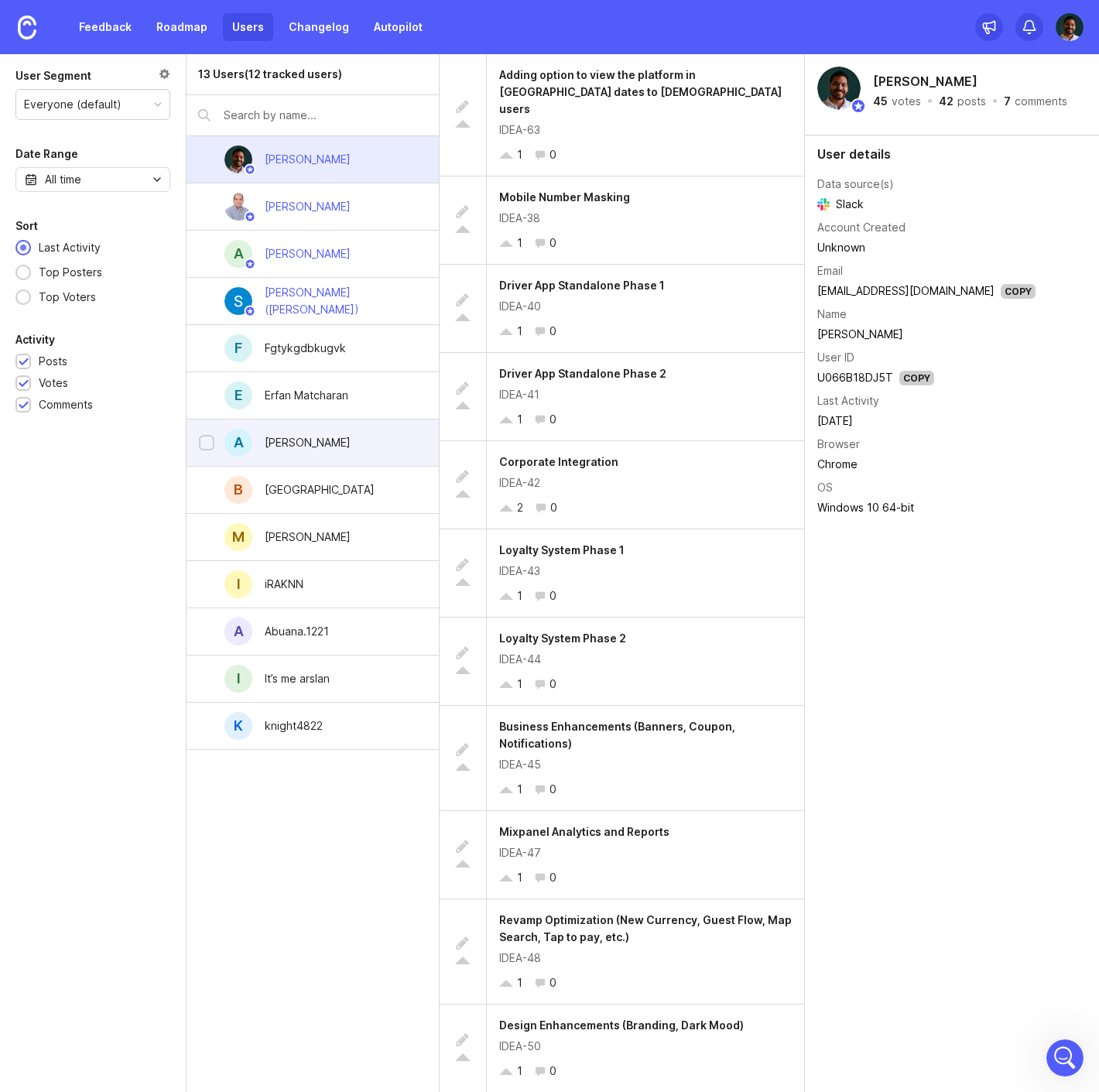 drag, startPoint x: 276, startPoint y: 385, endPoint x: 288, endPoint y: 429, distance: 45.607017 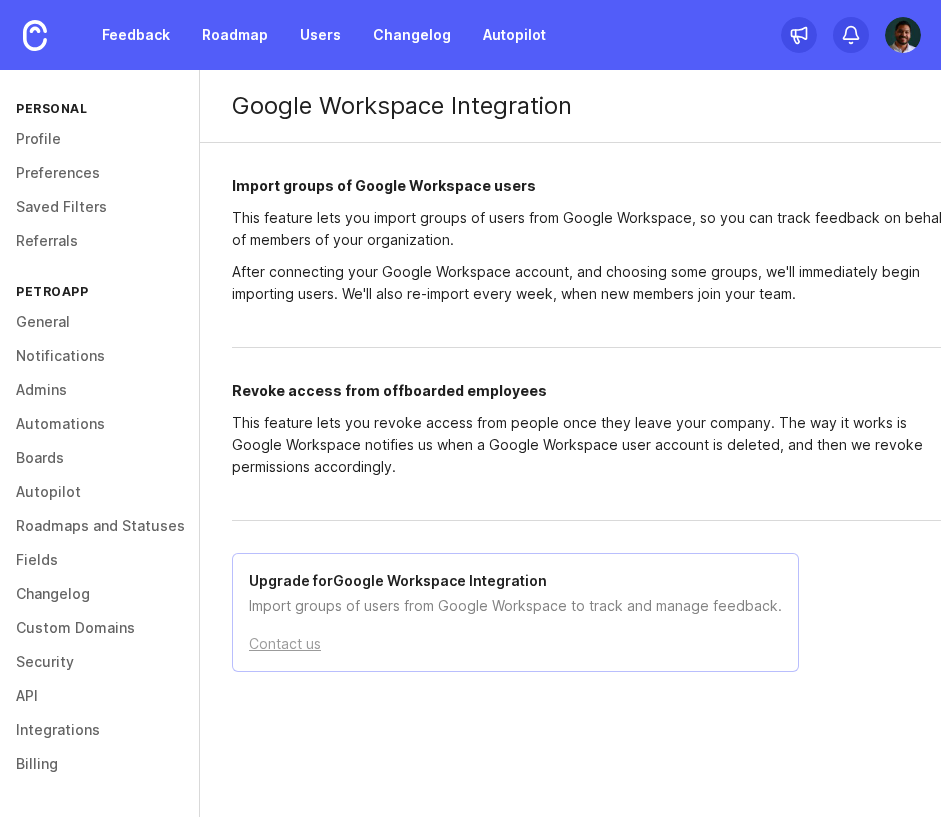 scroll, scrollTop: 0, scrollLeft: 0, axis: both 